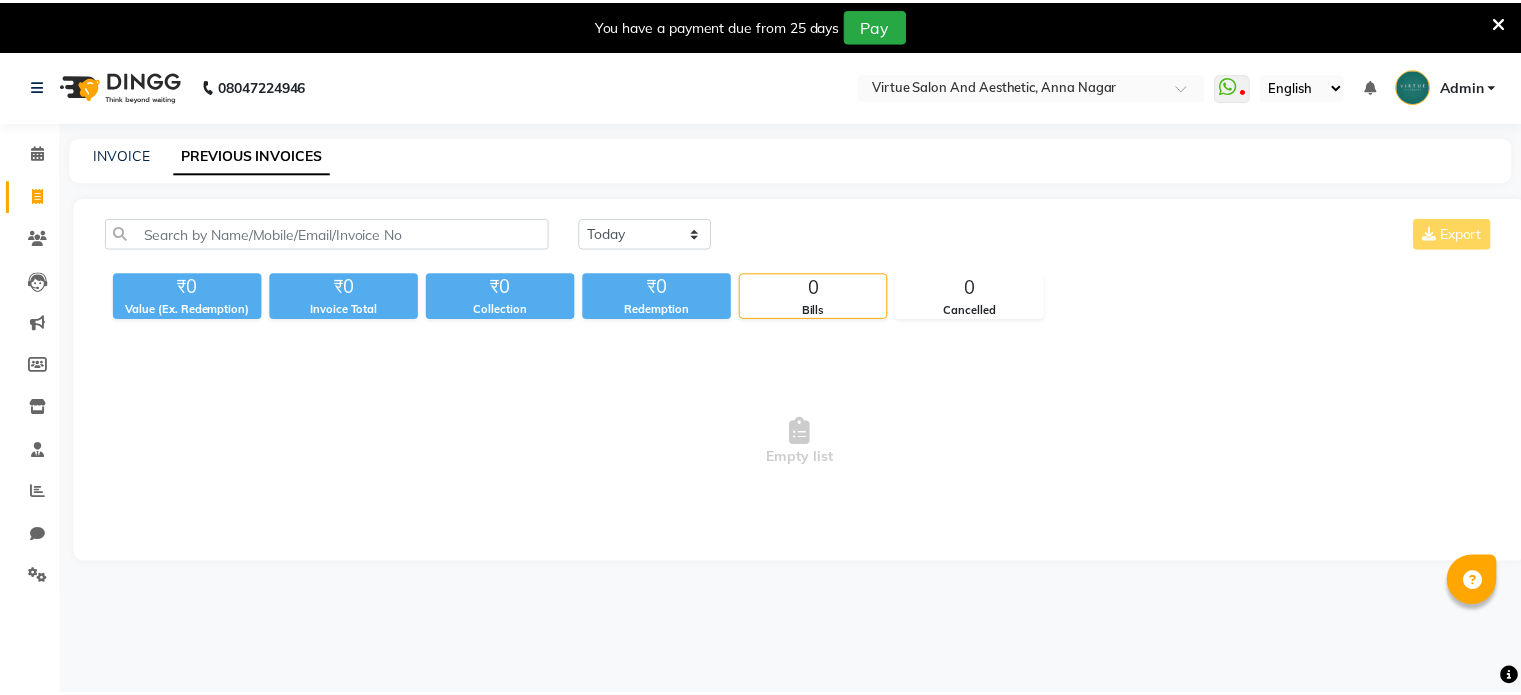 scroll, scrollTop: 0, scrollLeft: 0, axis: both 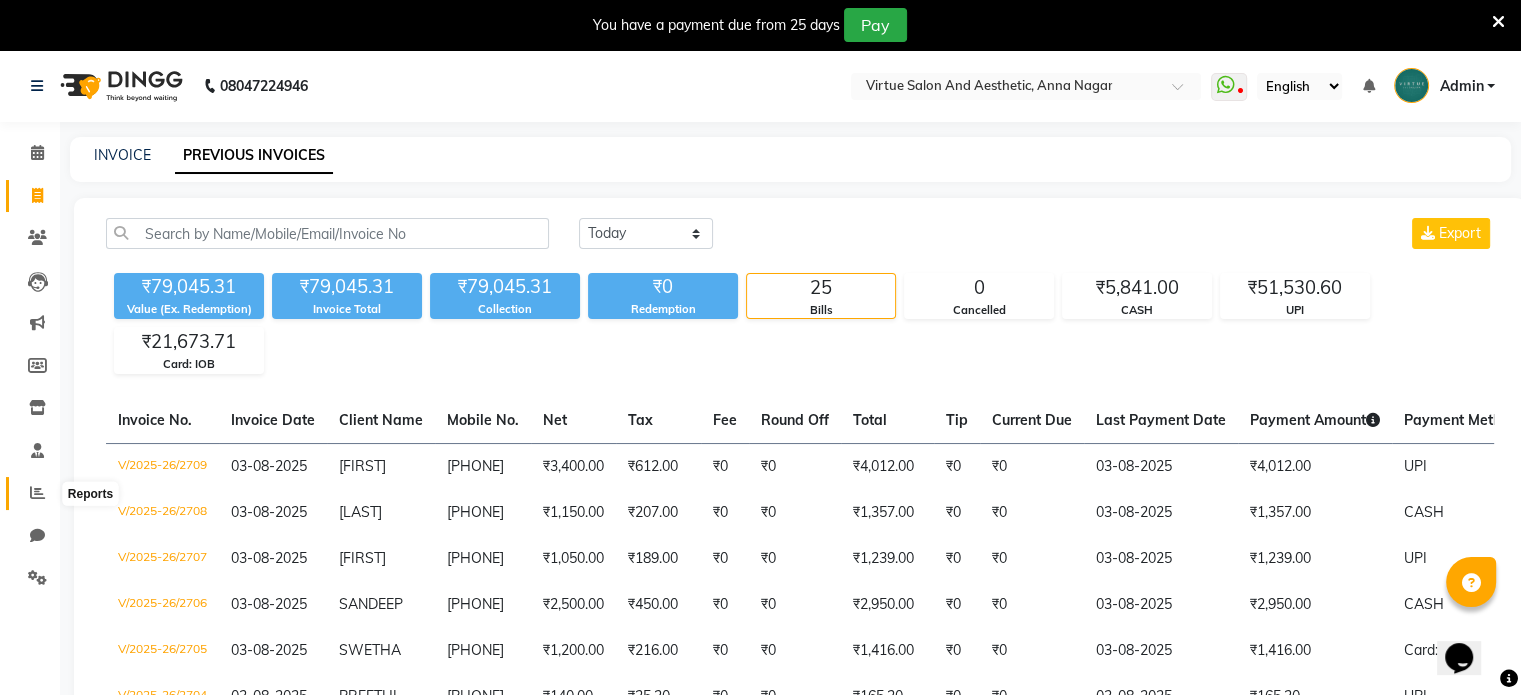 click 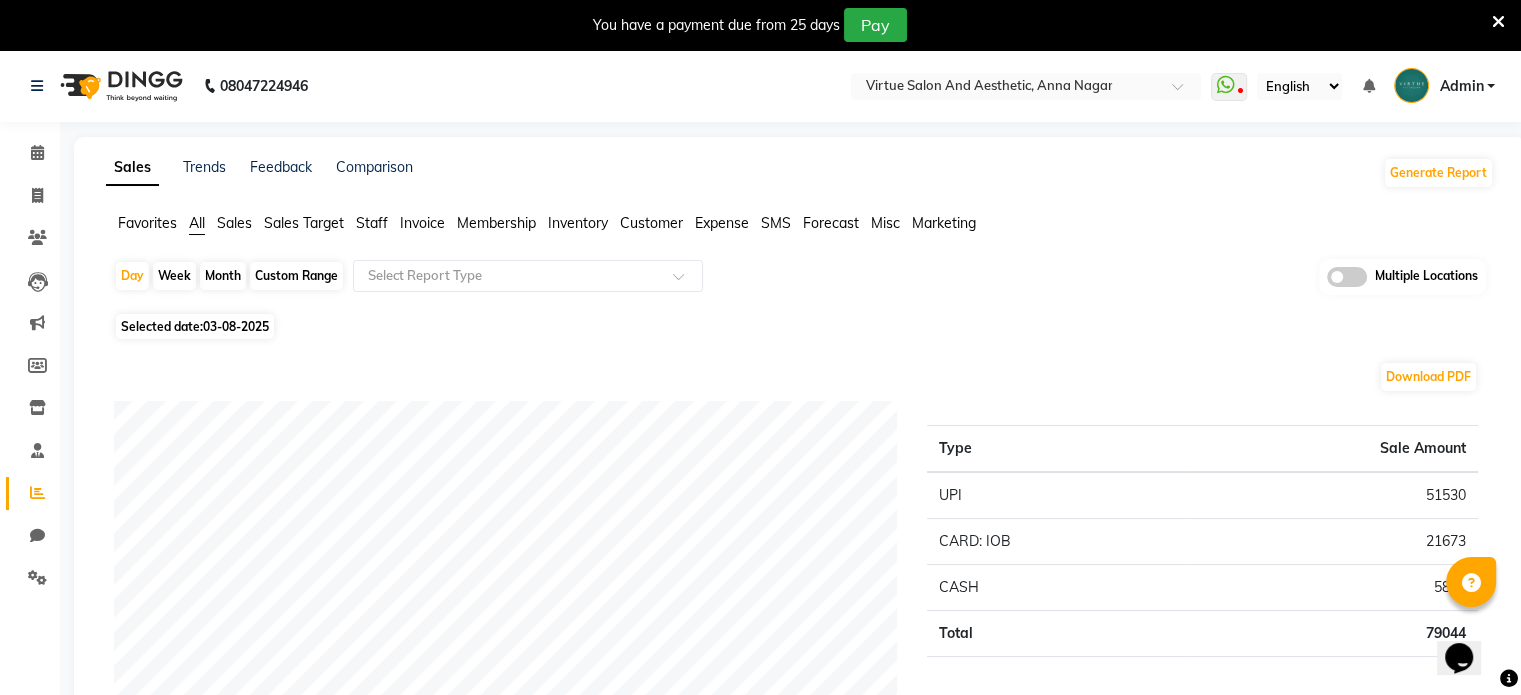 click on "Invoice" 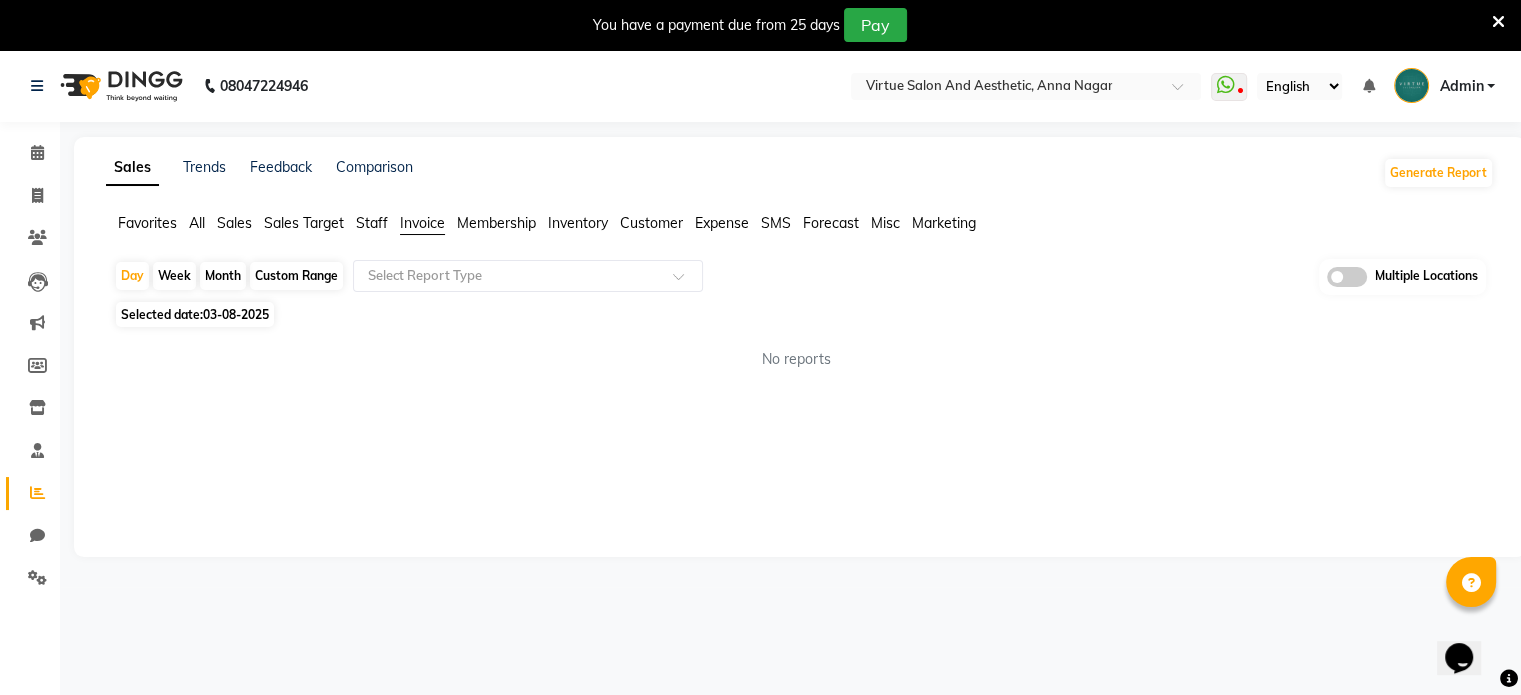 click on "Custom Range" 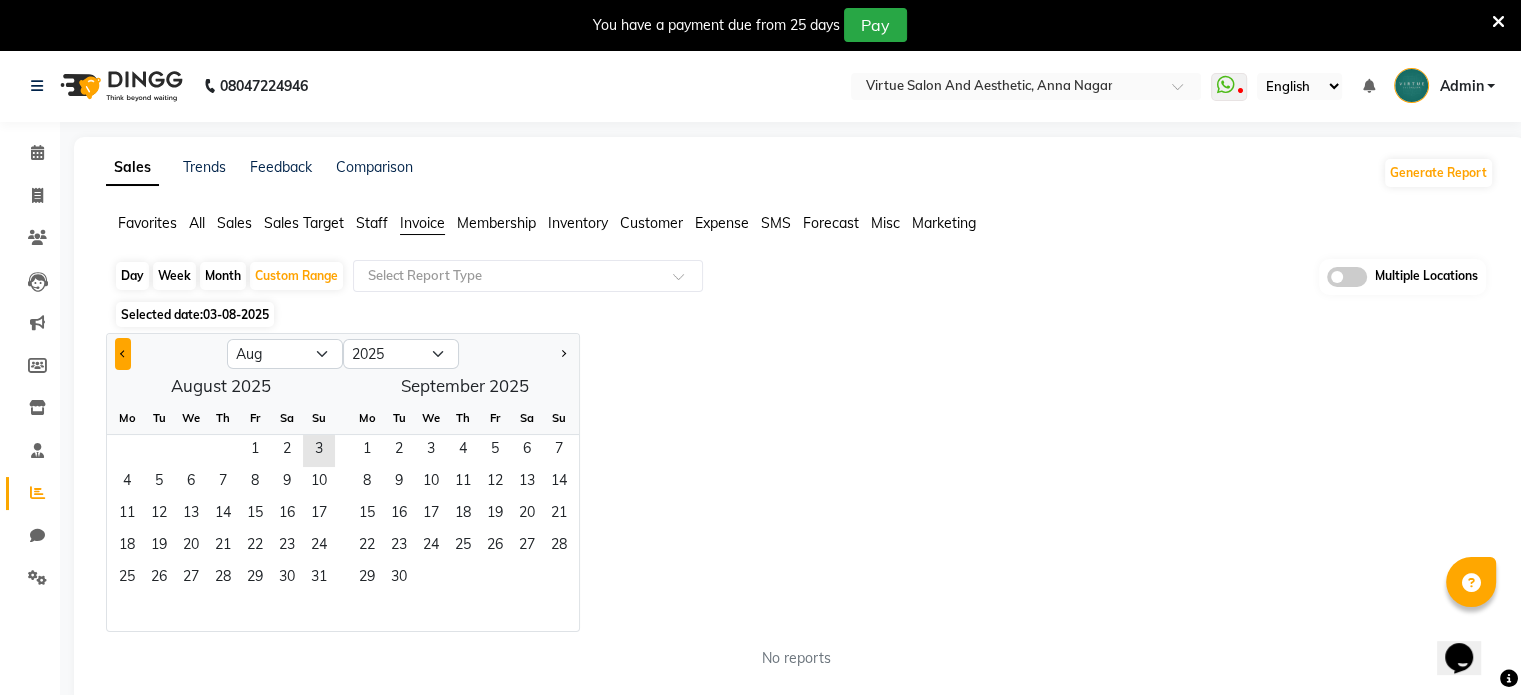 click 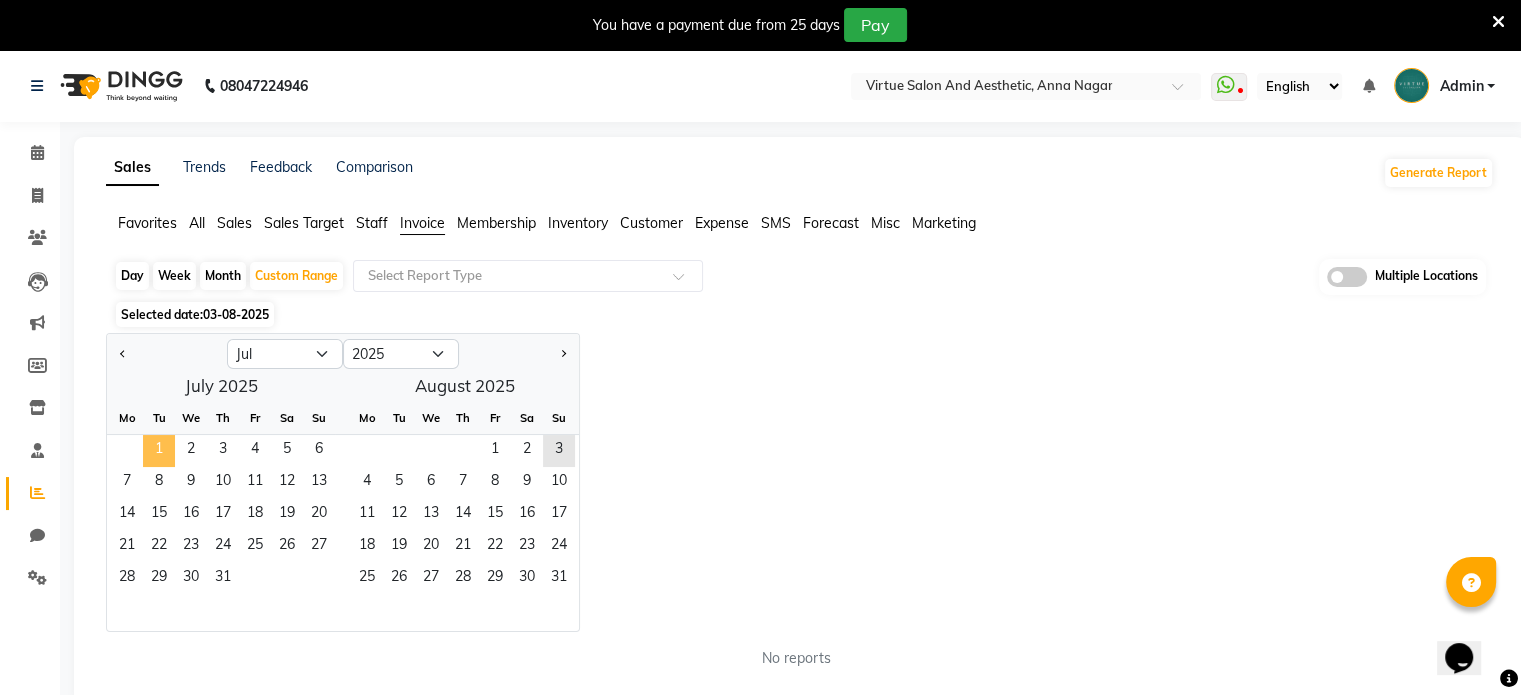 click on "1" 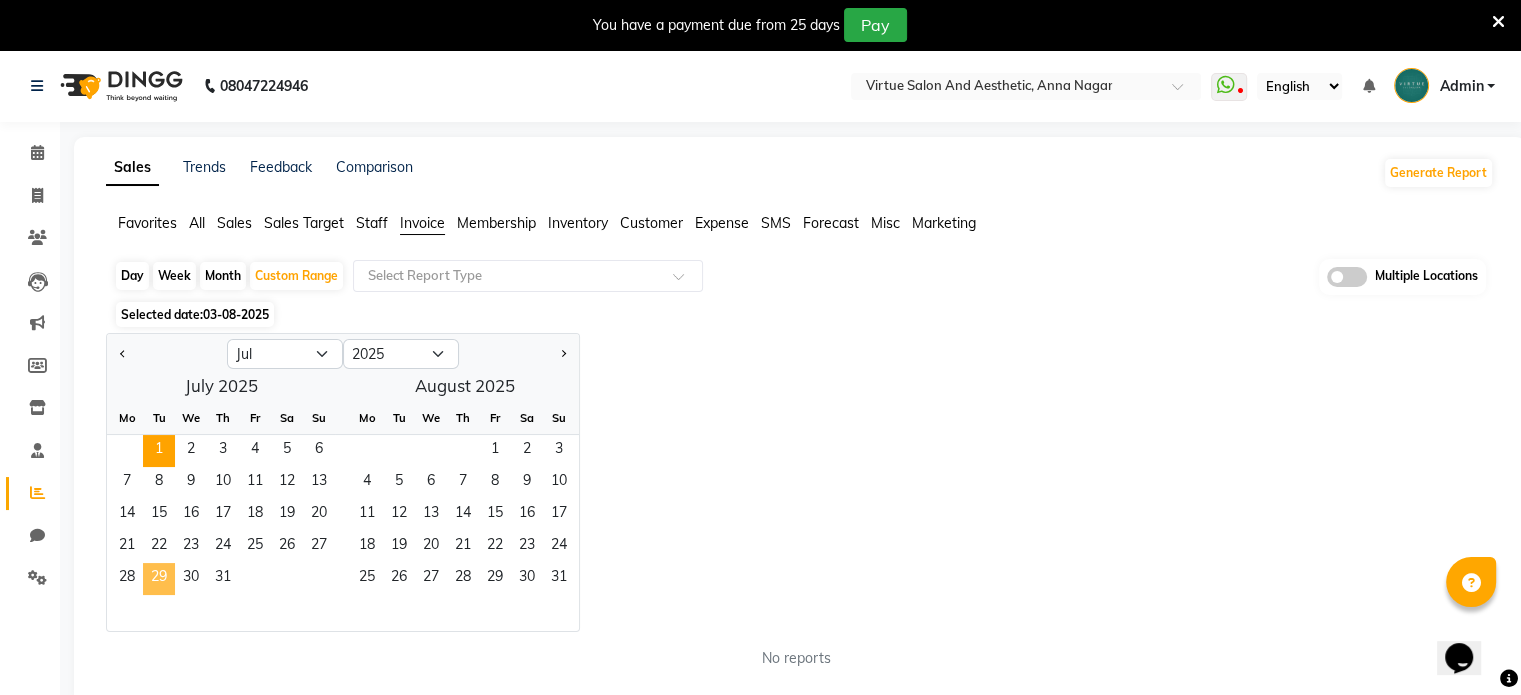 click on "29" 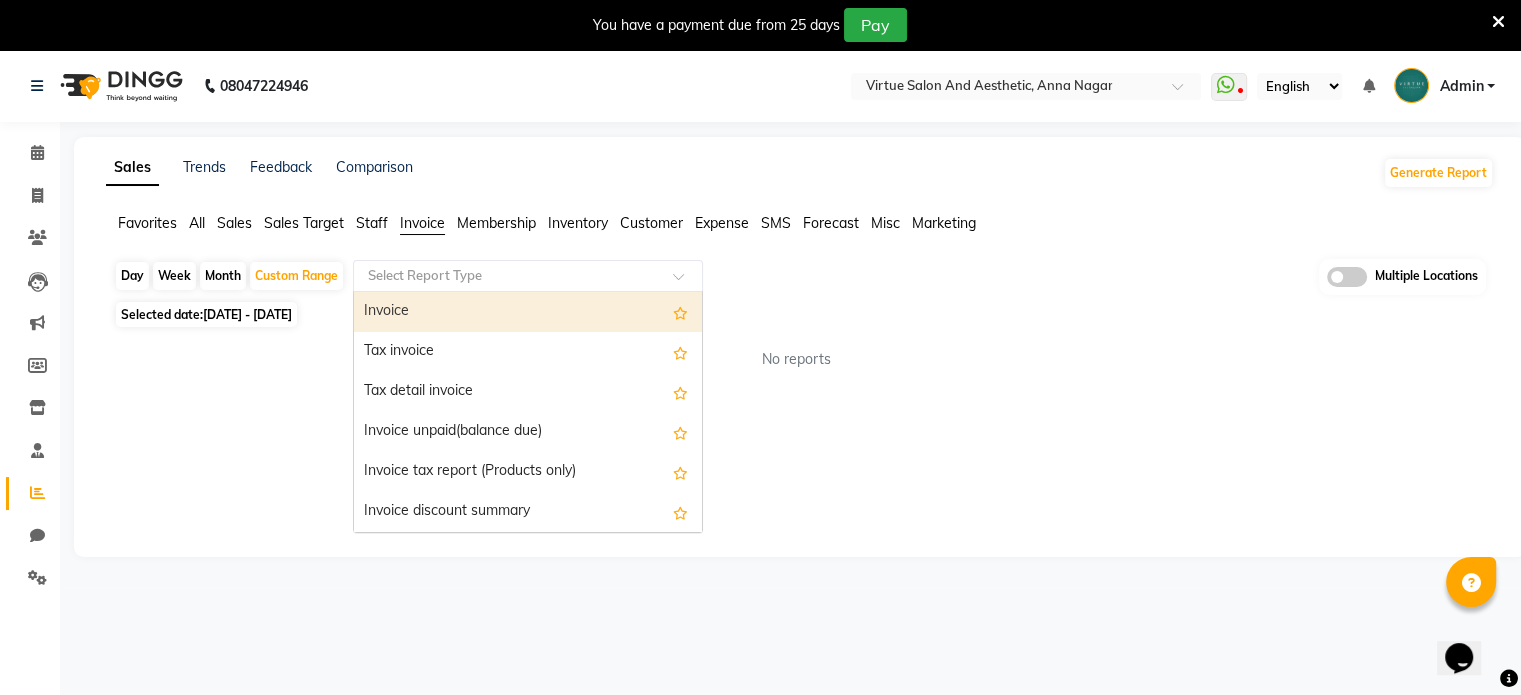 click 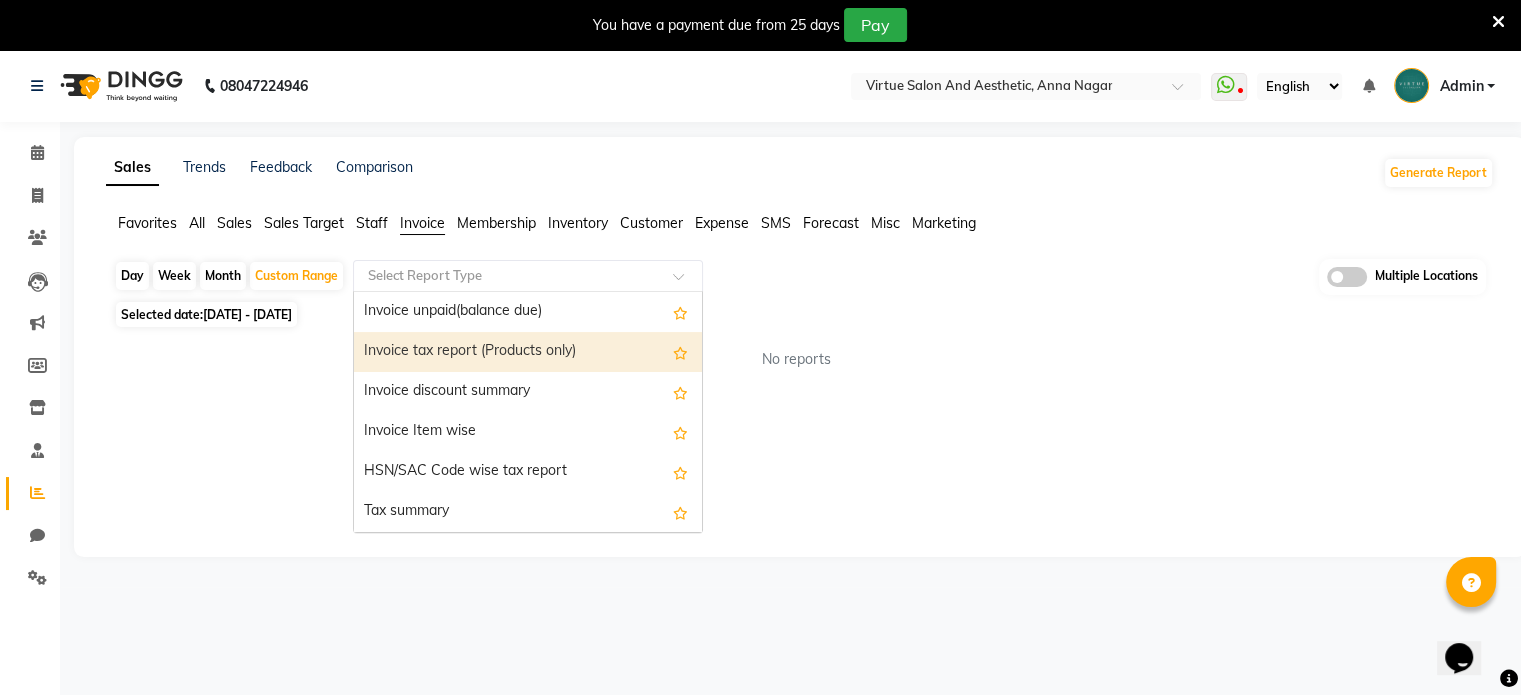 scroll, scrollTop: 200, scrollLeft: 0, axis: vertical 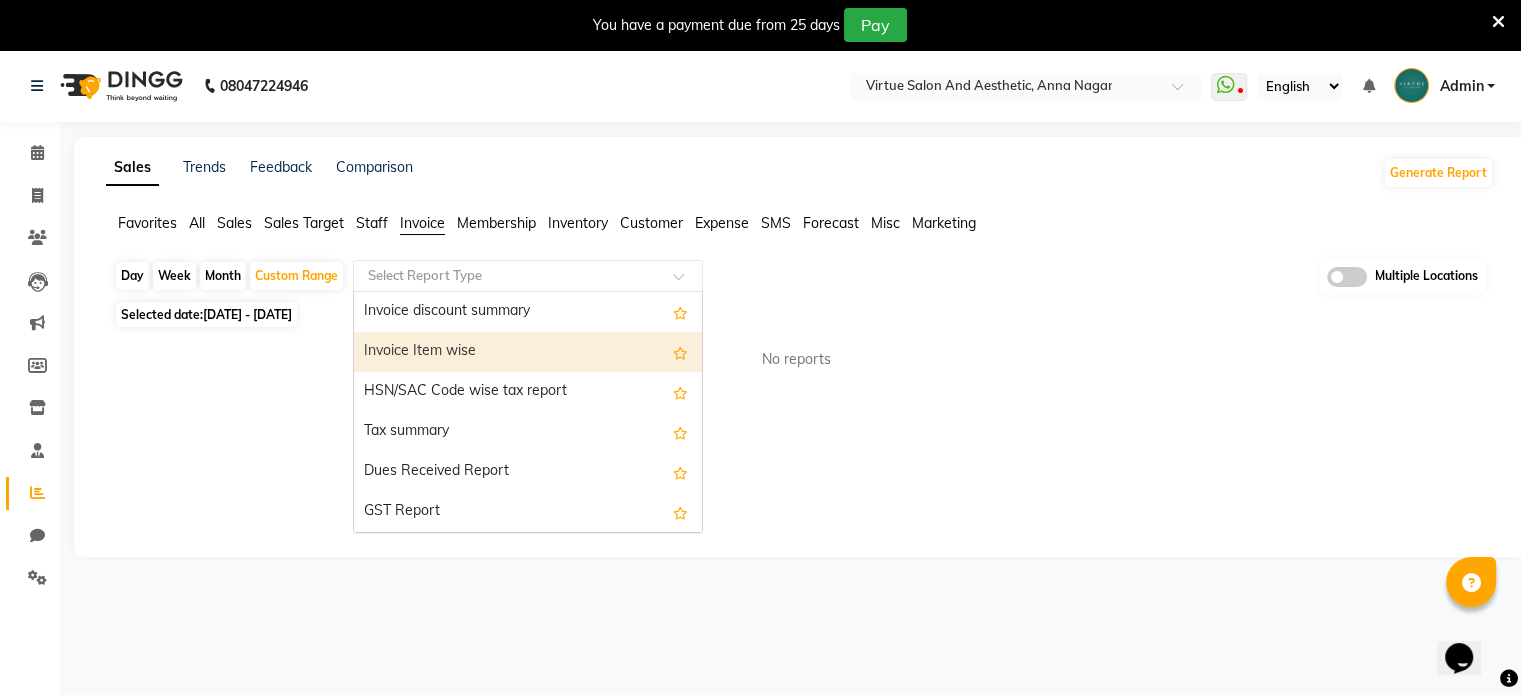 click on "Invoice Item wise" at bounding box center (528, 352) 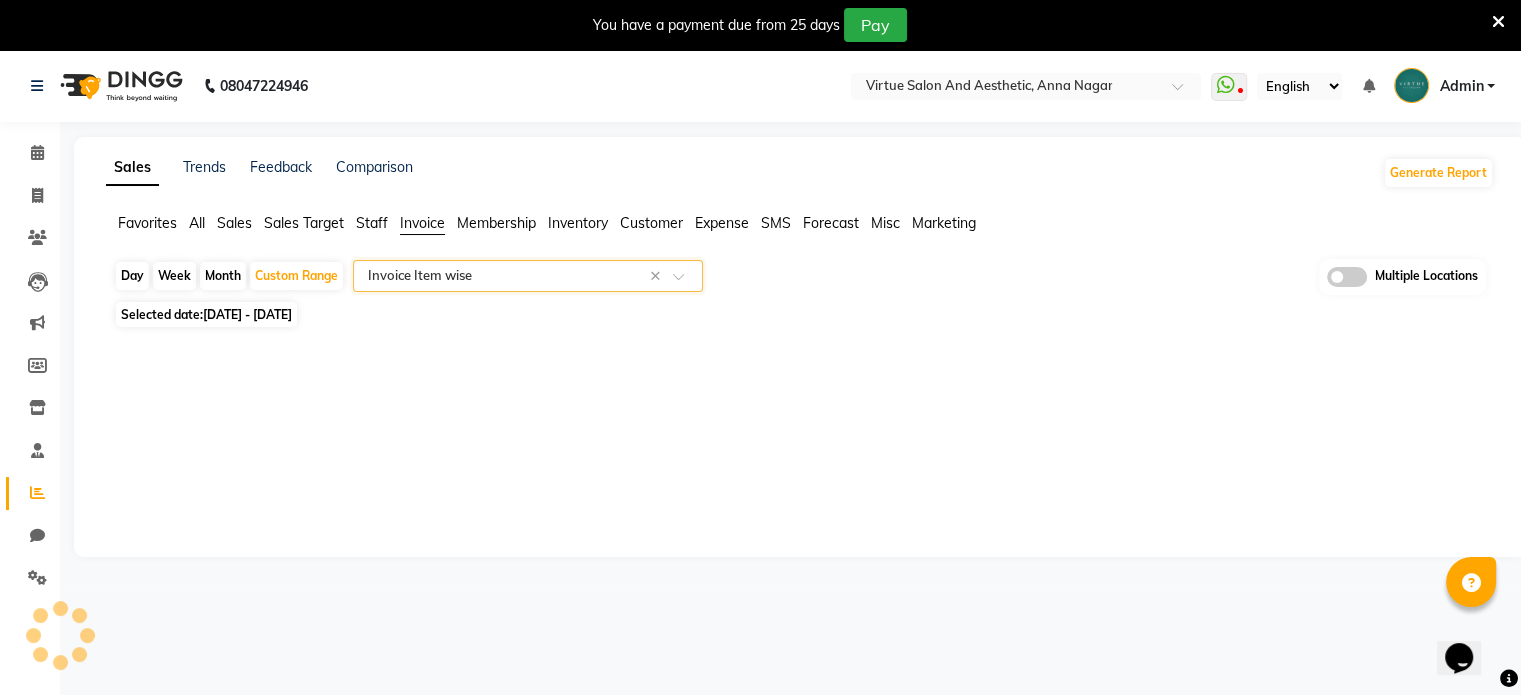 select on "full_report" 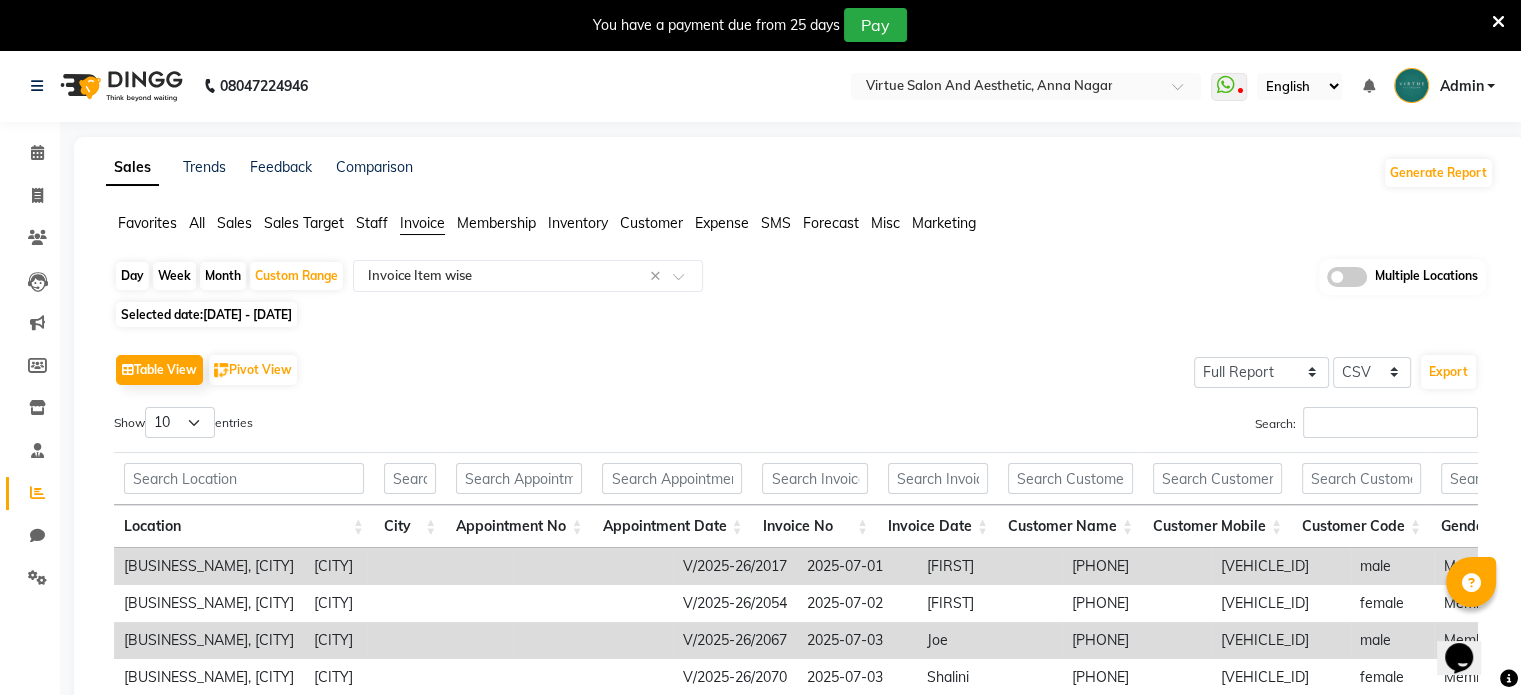 click 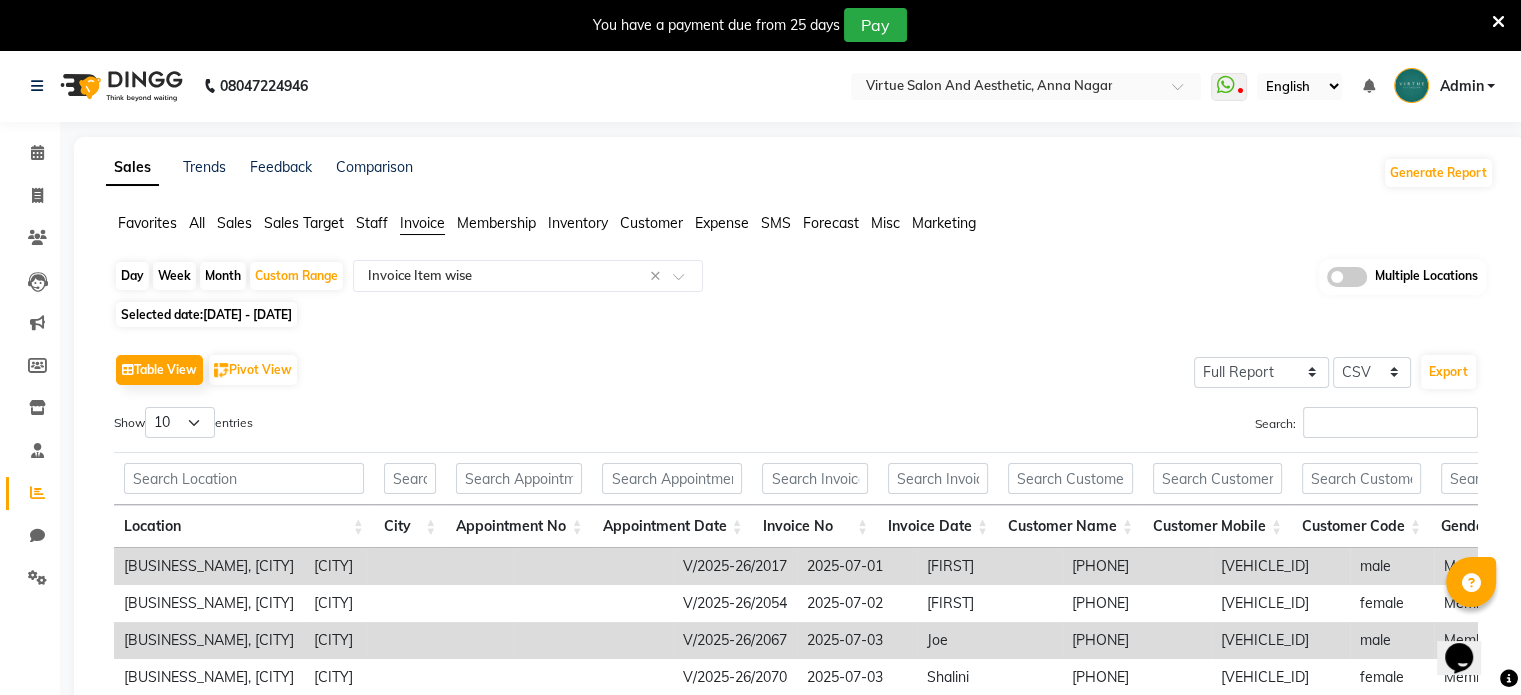 click 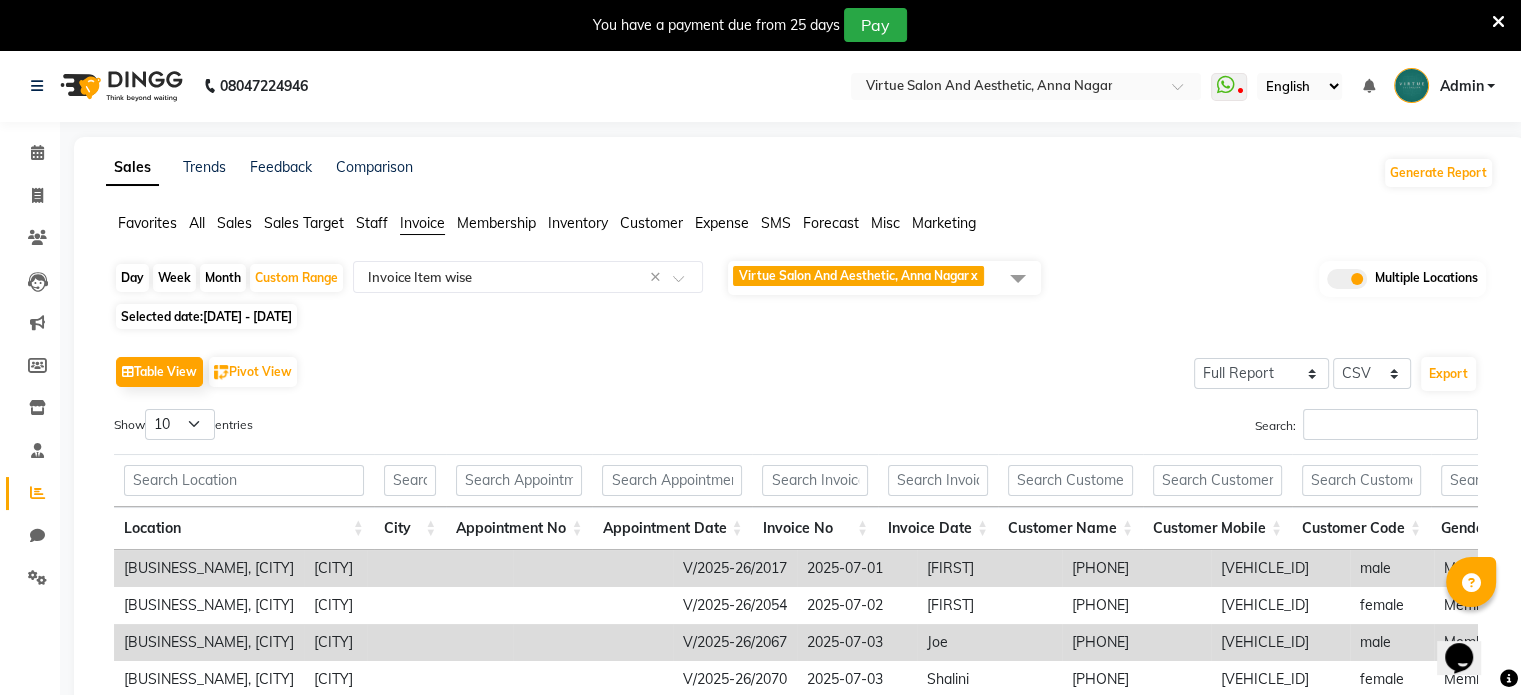 click 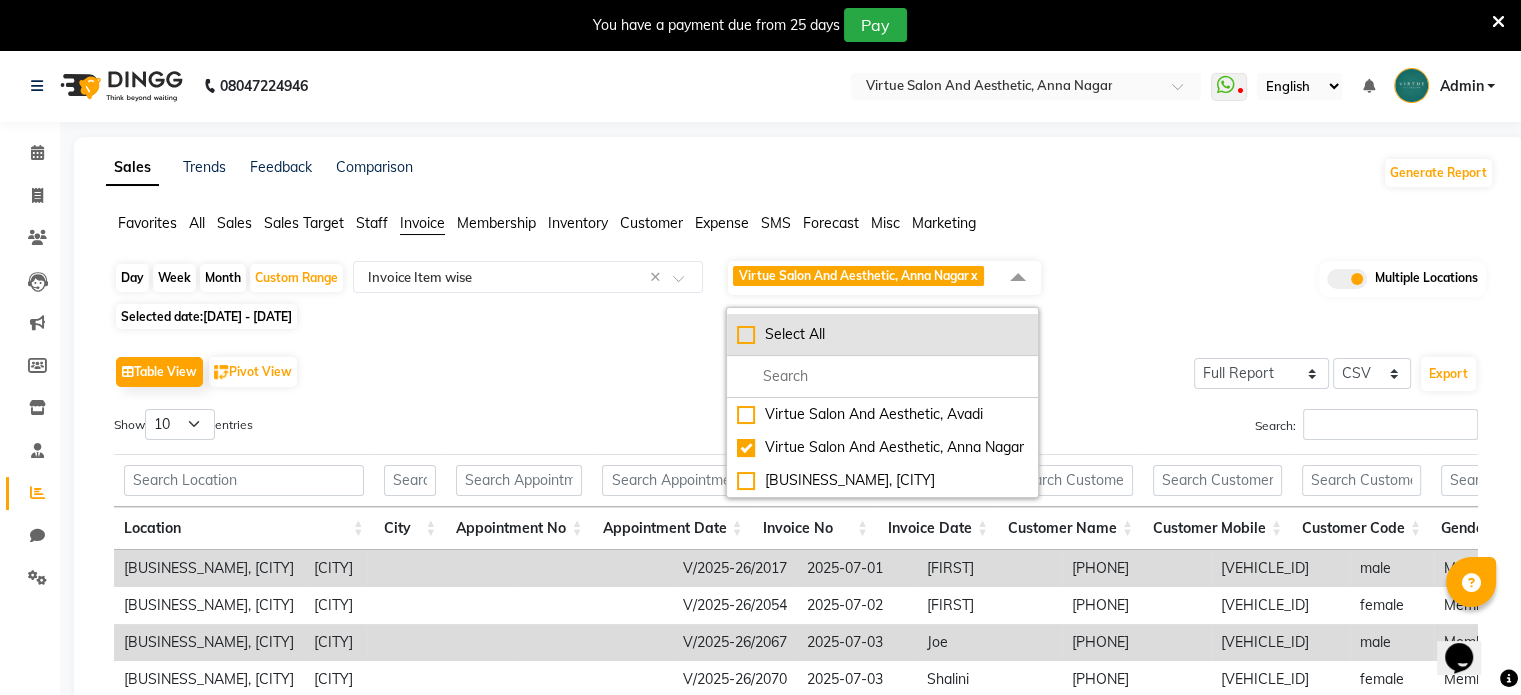 click on "Select All" 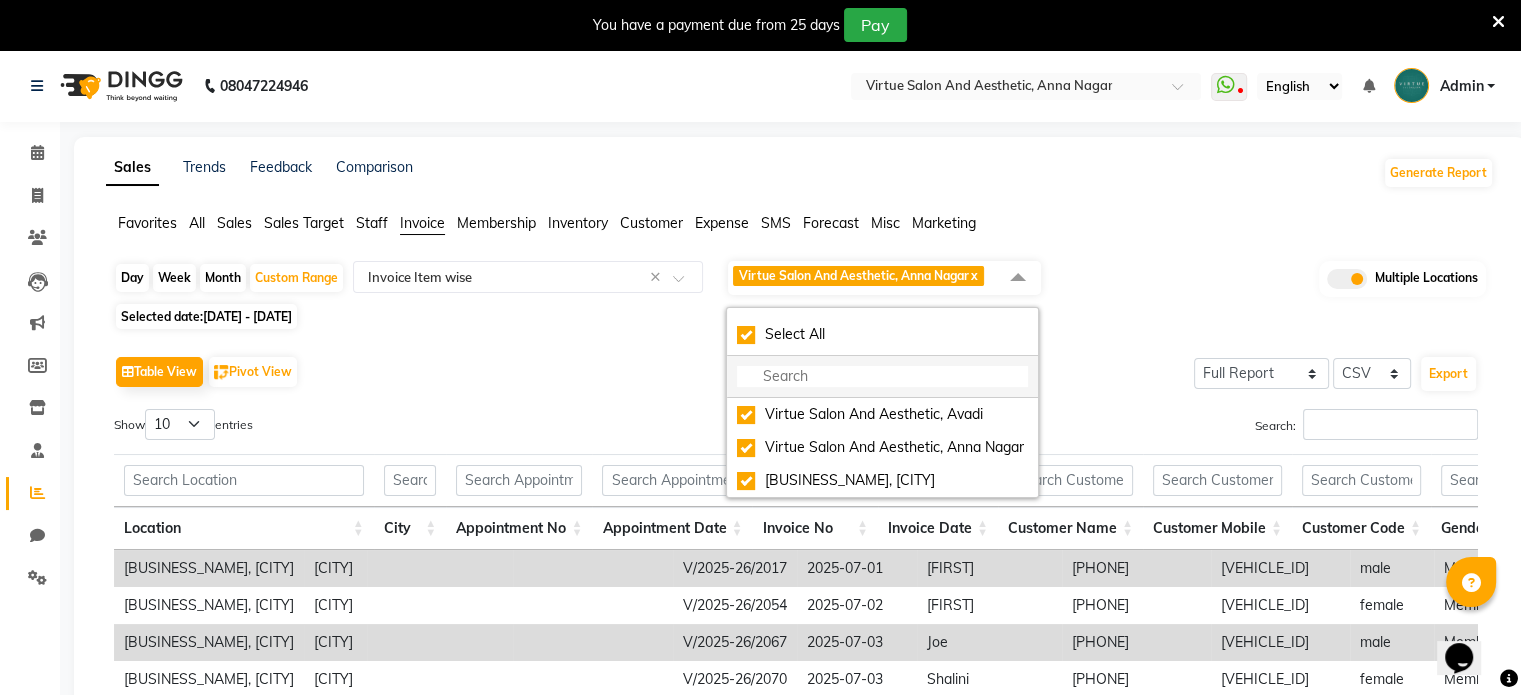 checkbox on "true" 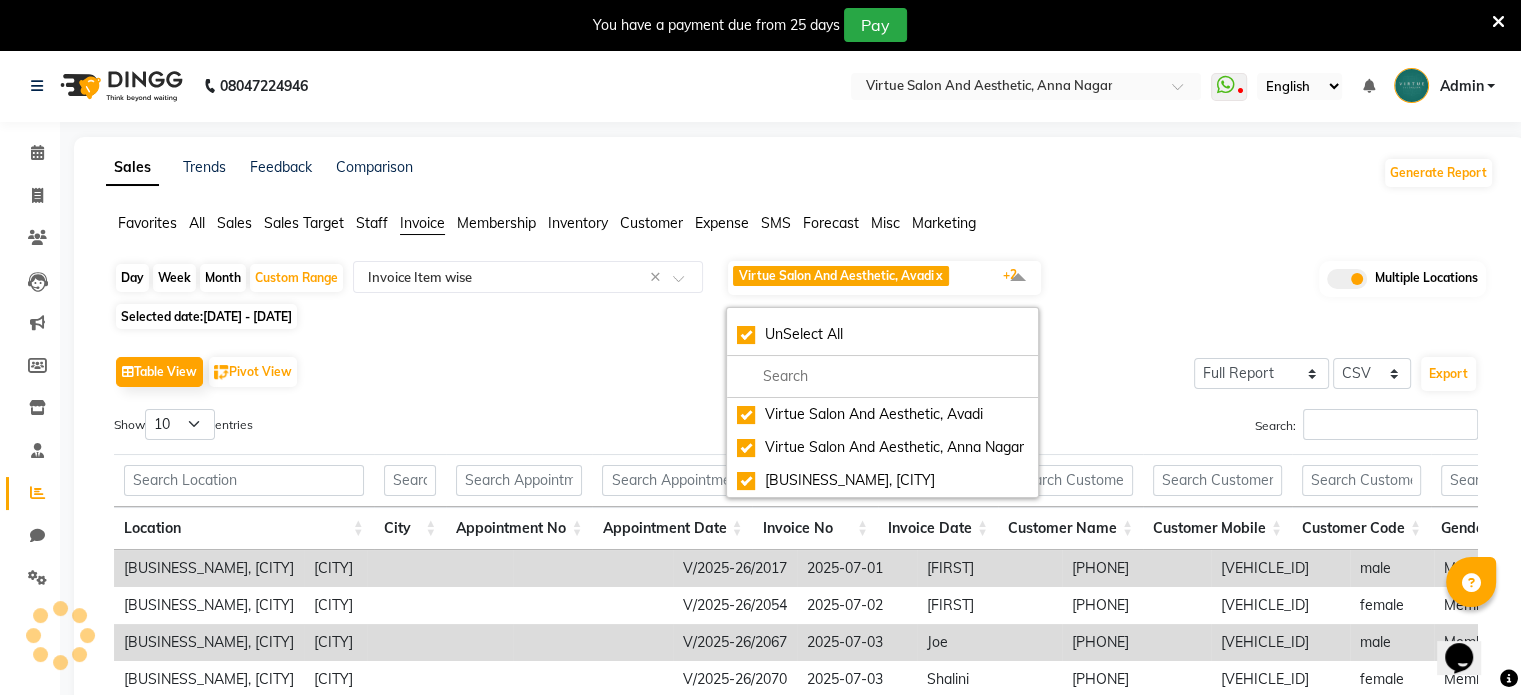 click on "Selected date:  01-07-2025 - 29-07-2025" 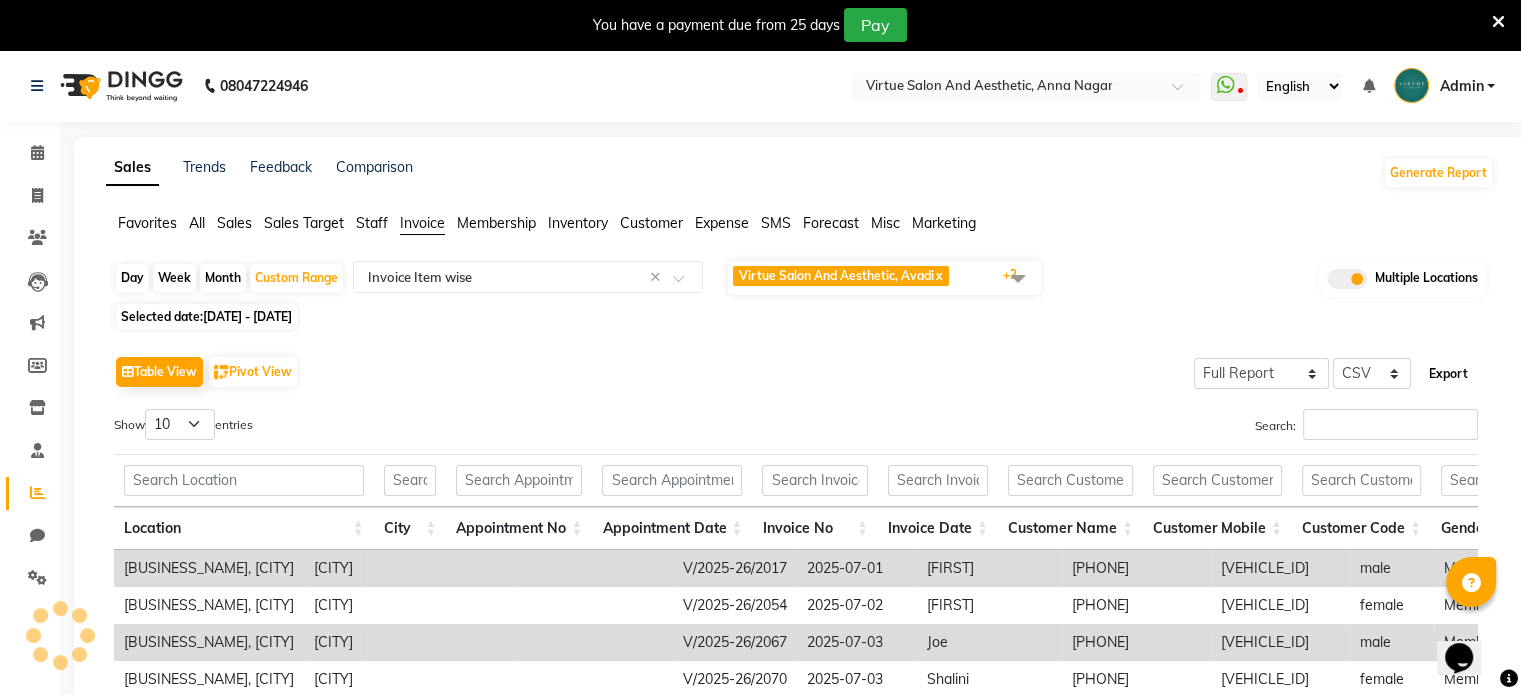 click on "Export" 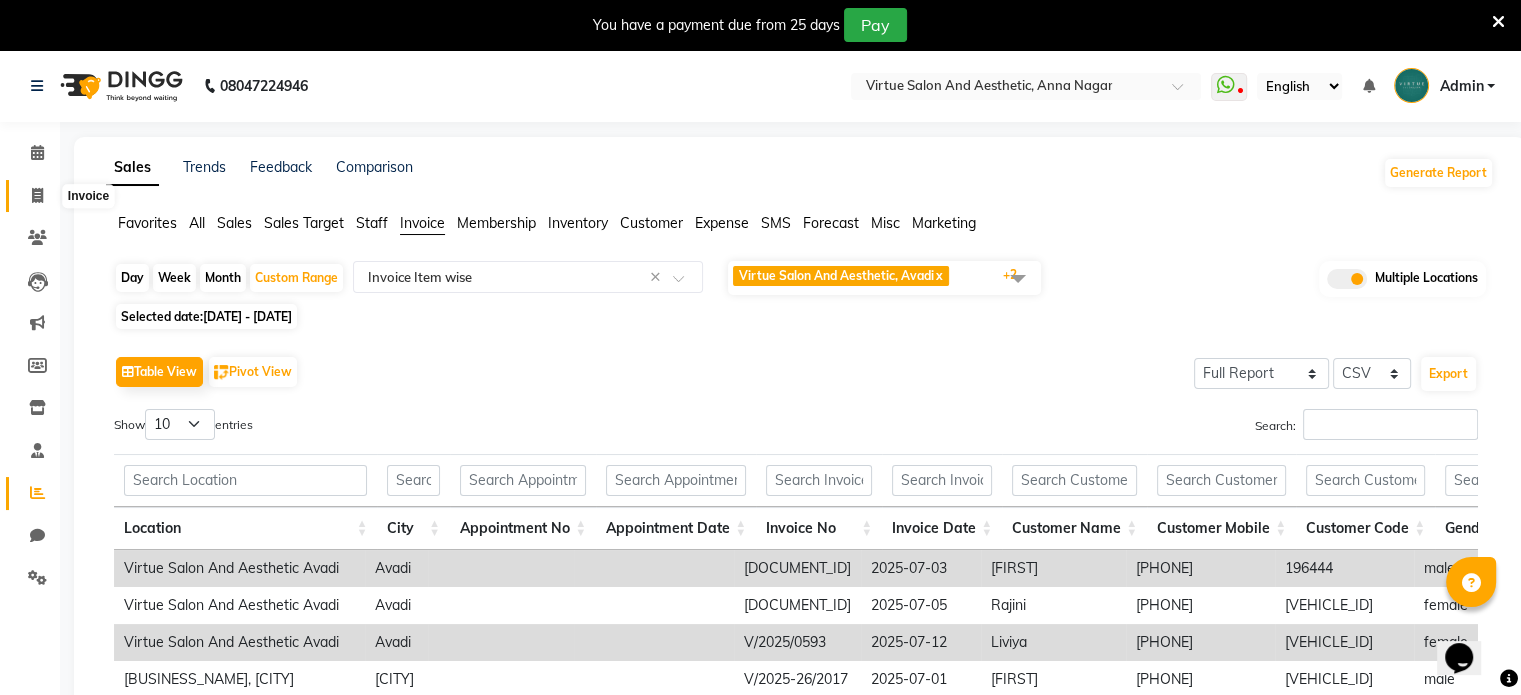 click 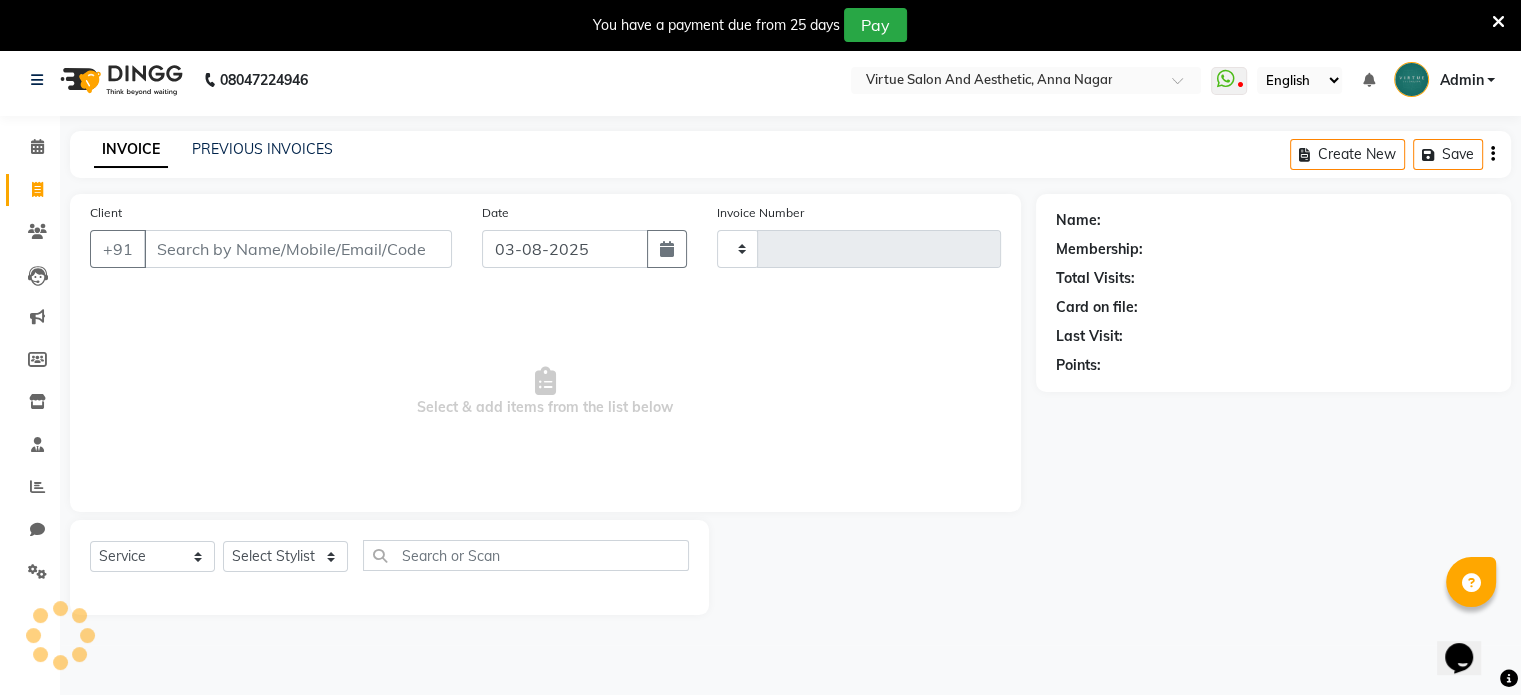 type on "2710" 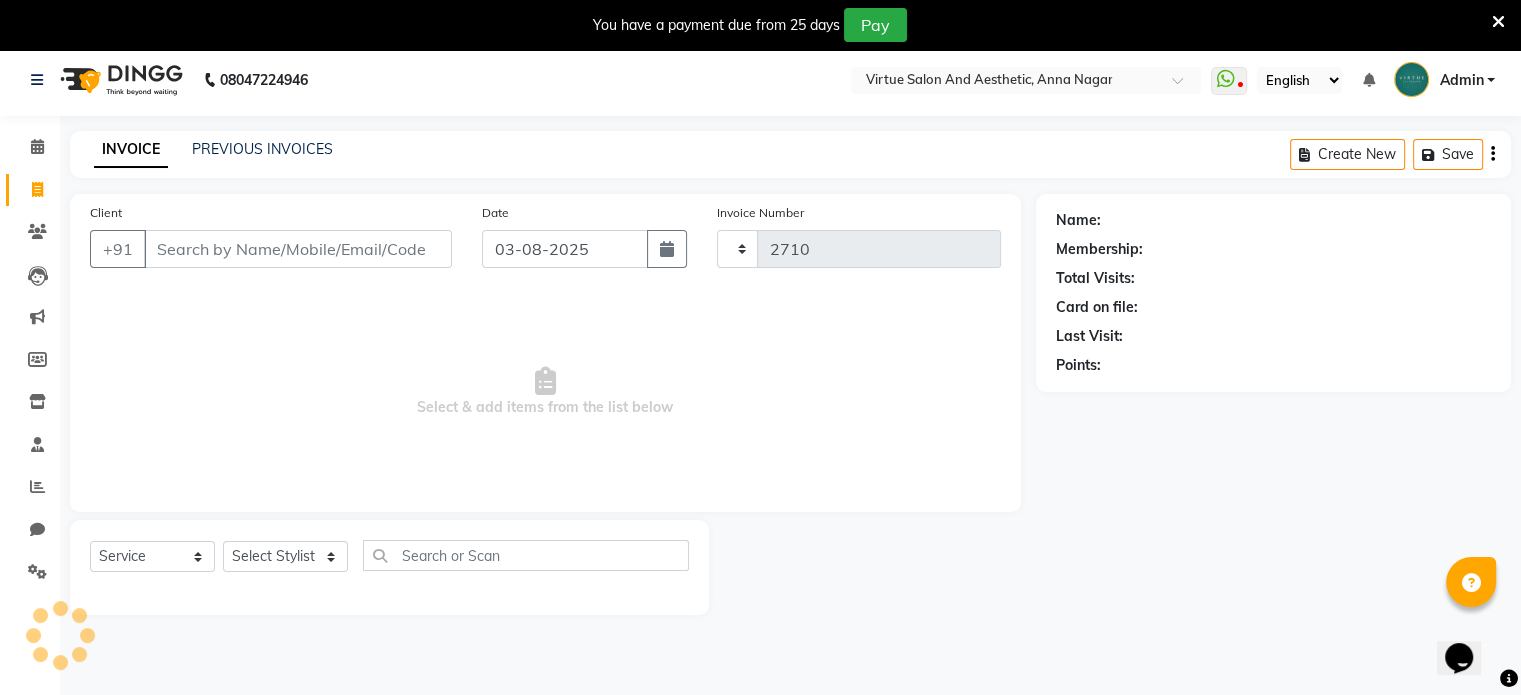 select on "4466" 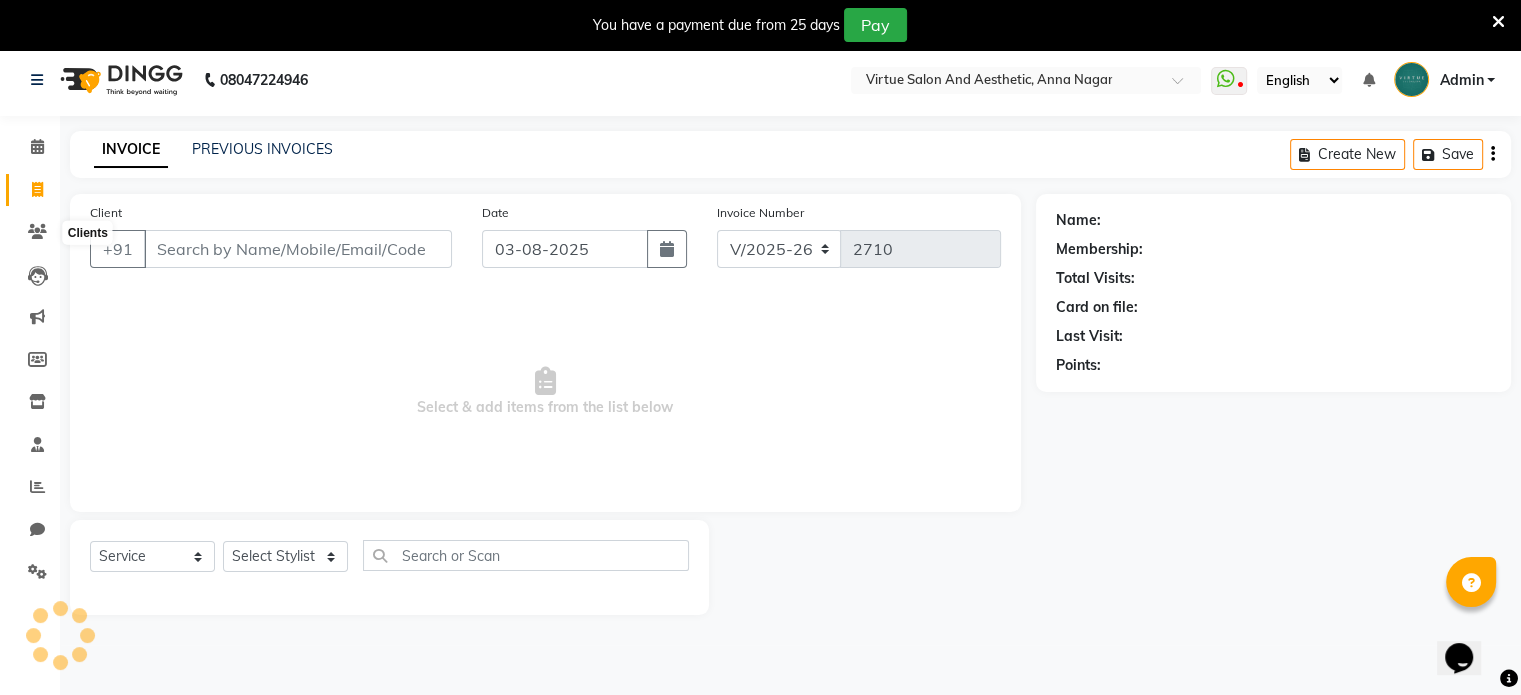 scroll, scrollTop: 50, scrollLeft: 0, axis: vertical 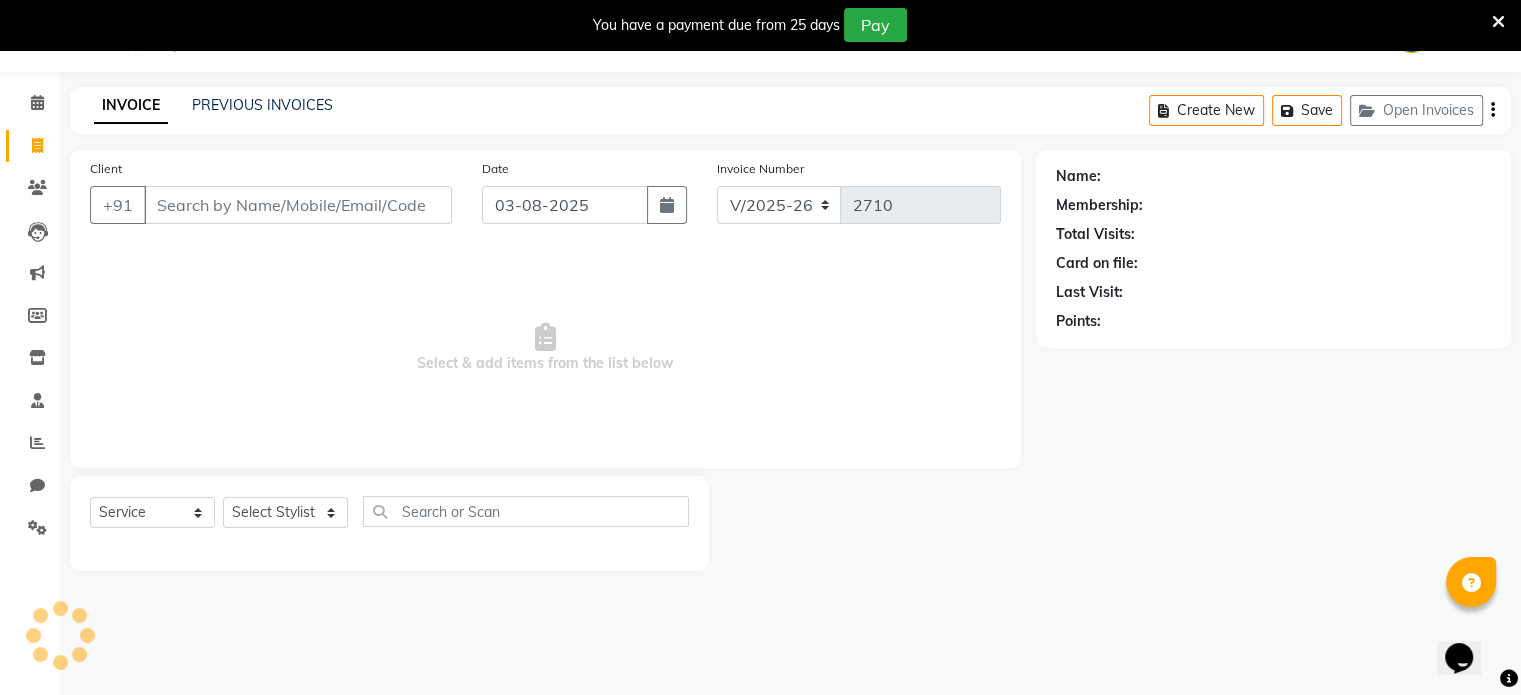 click on "Client" at bounding box center [298, 205] 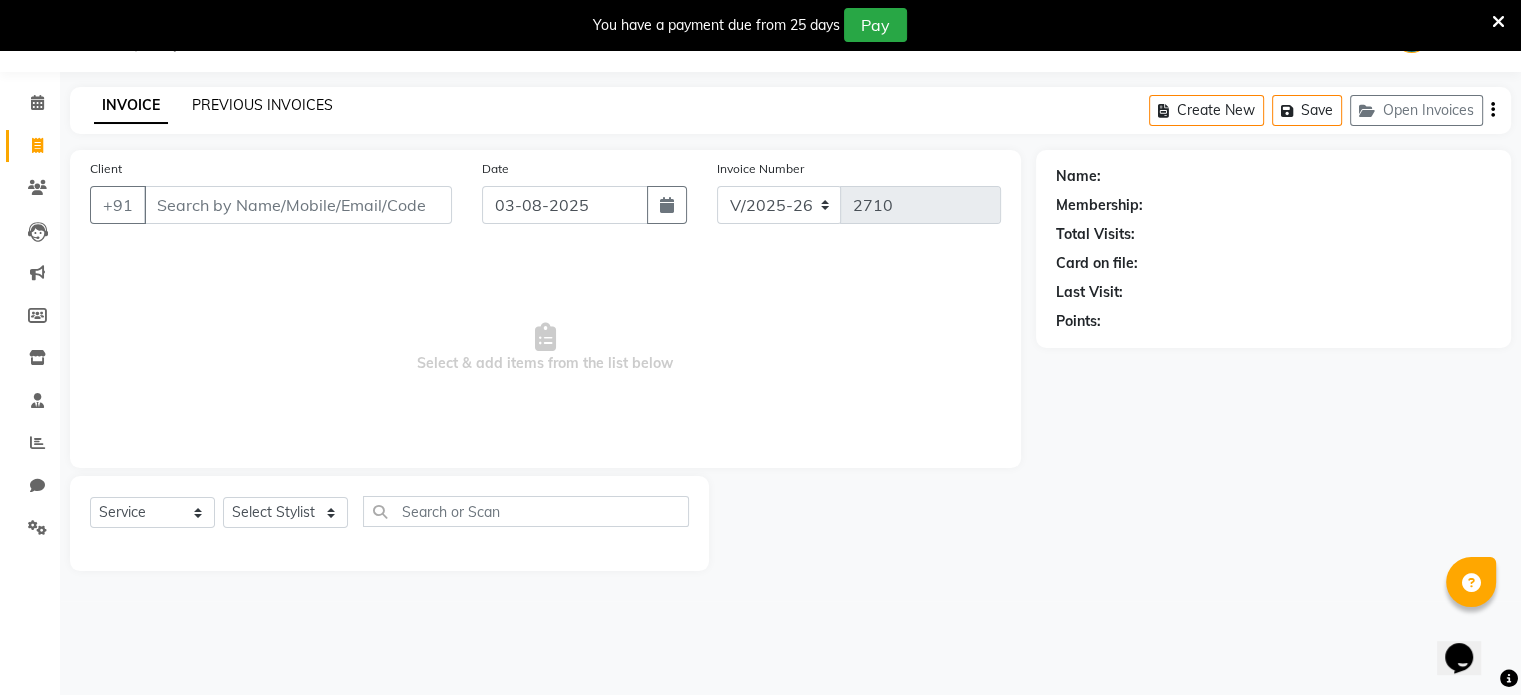 click on "PREVIOUS INVOICES" 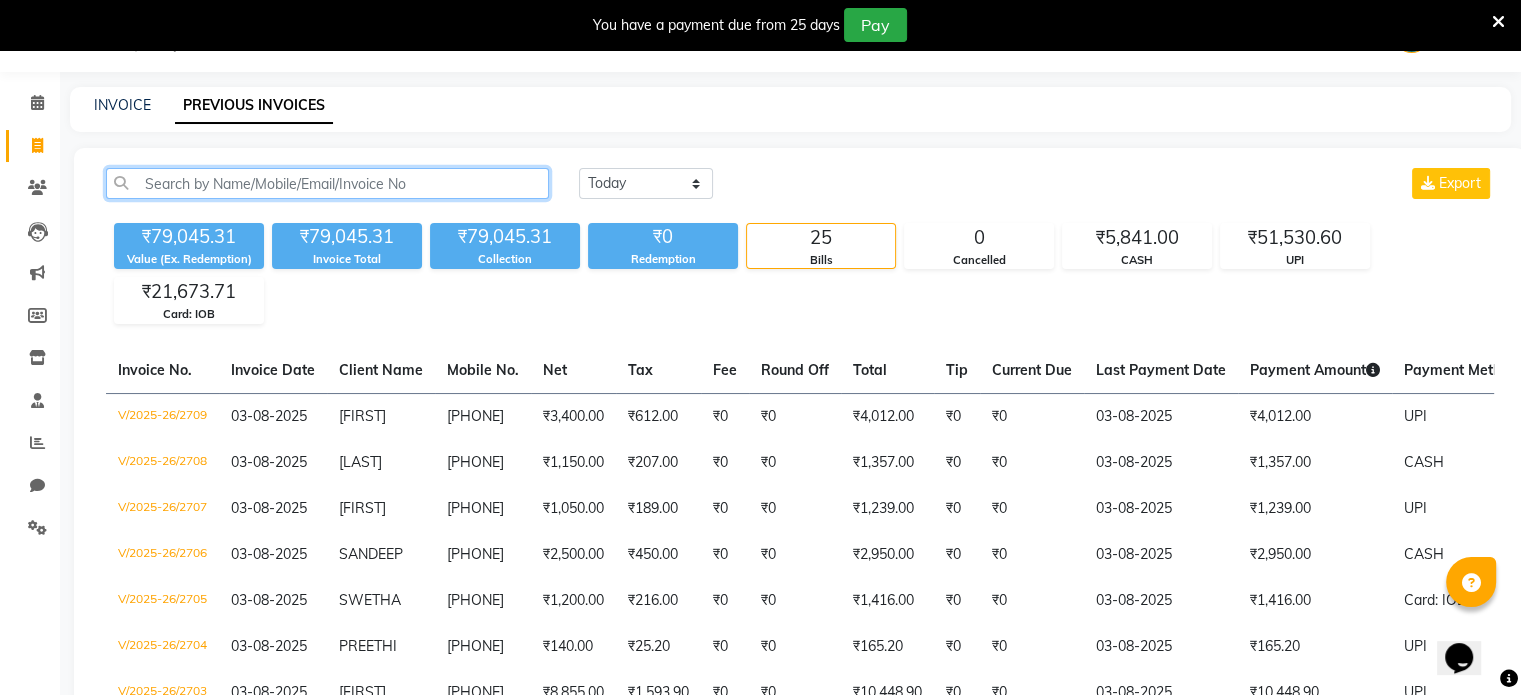 click 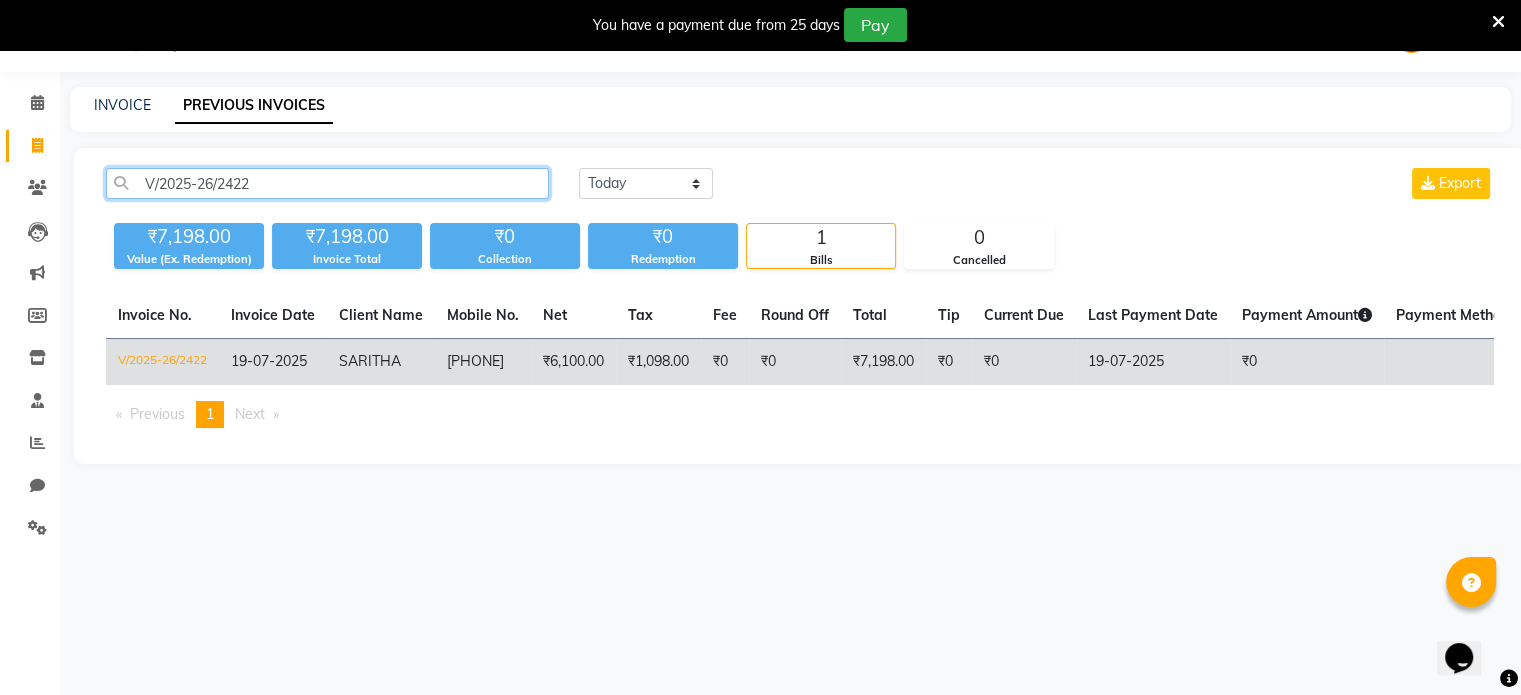 type on "V/2025-26/2422" 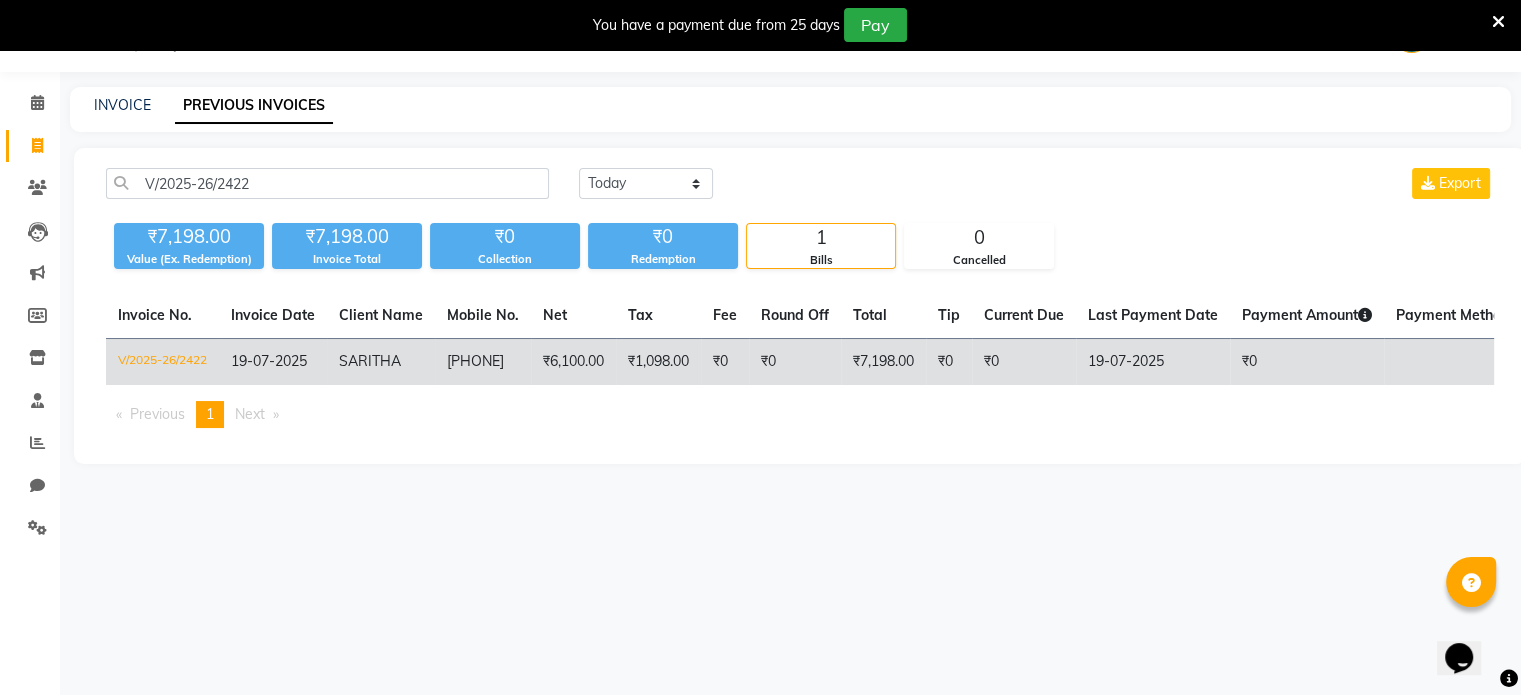 click on "V/2025-26/2422" 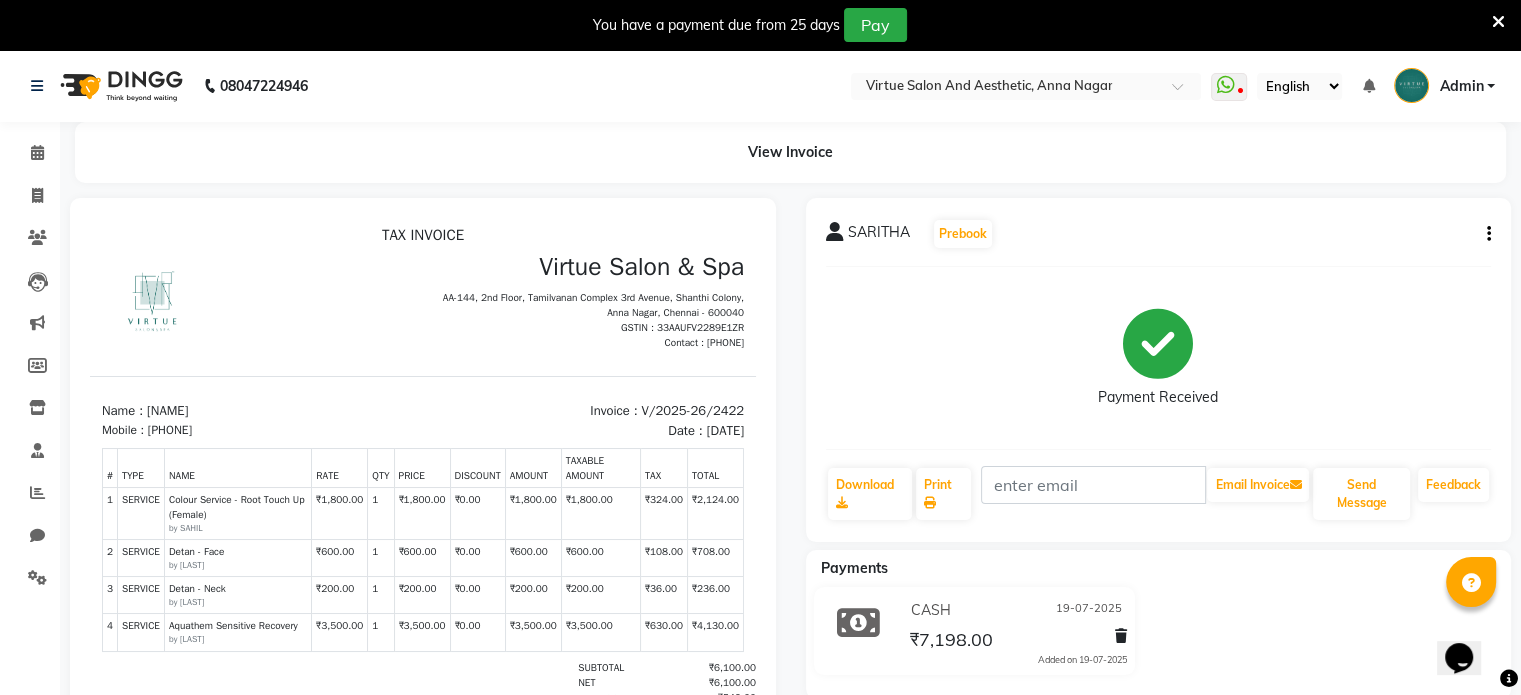 scroll, scrollTop: 0, scrollLeft: 0, axis: both 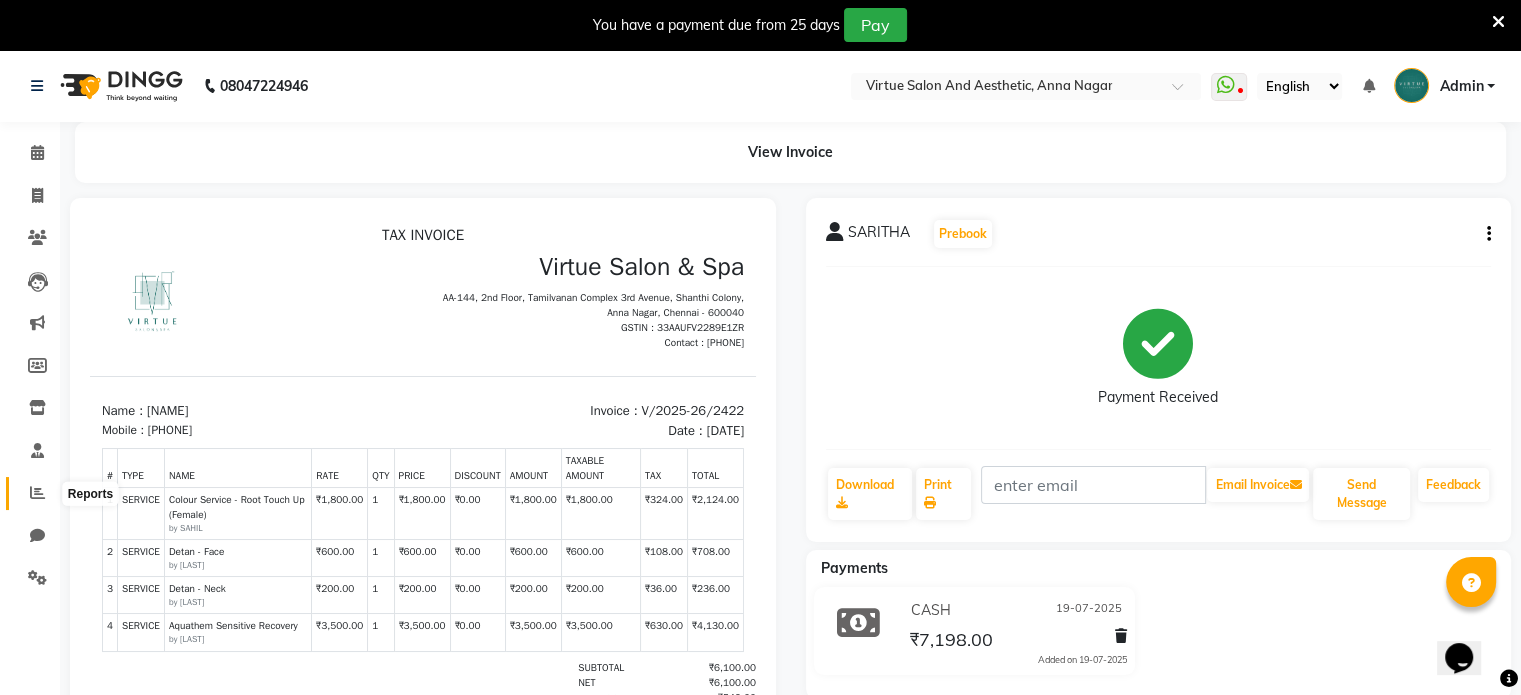click 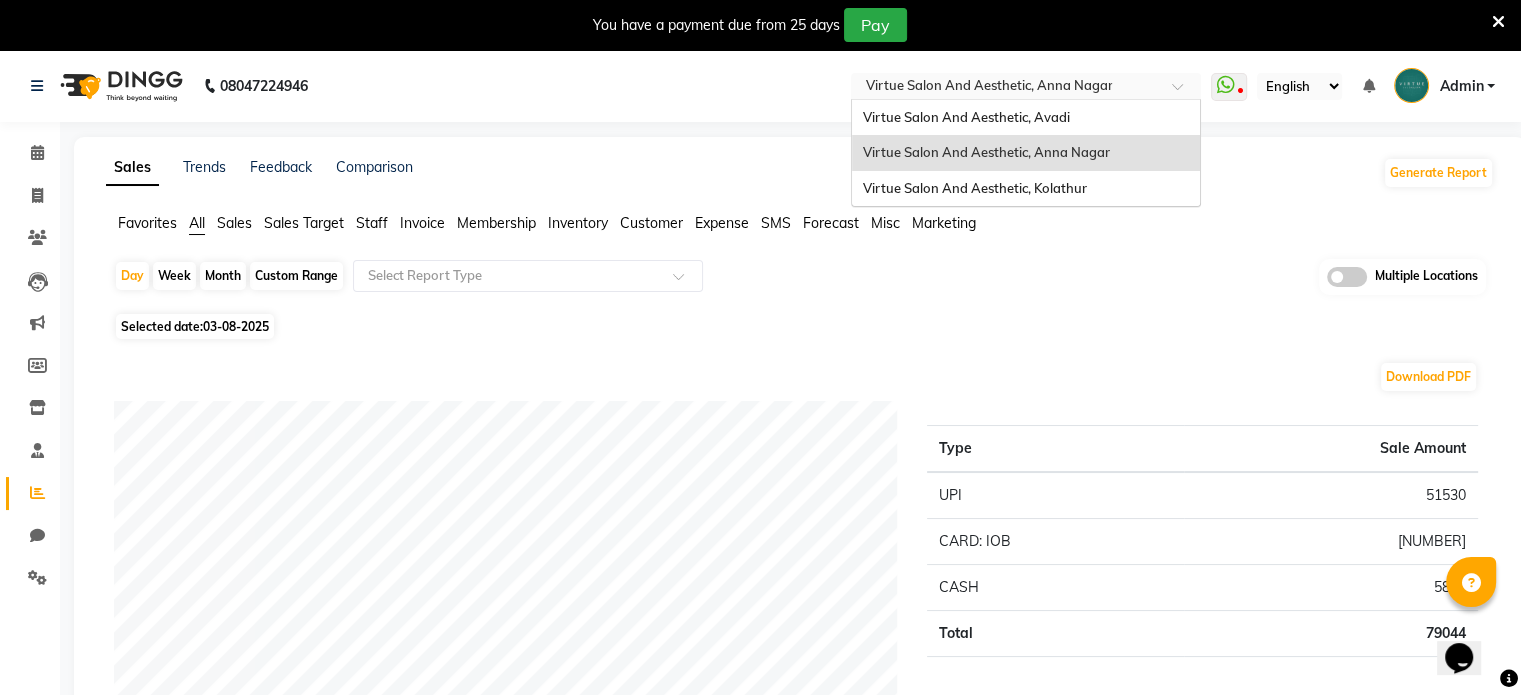 click at bounding box center (1006, 88) 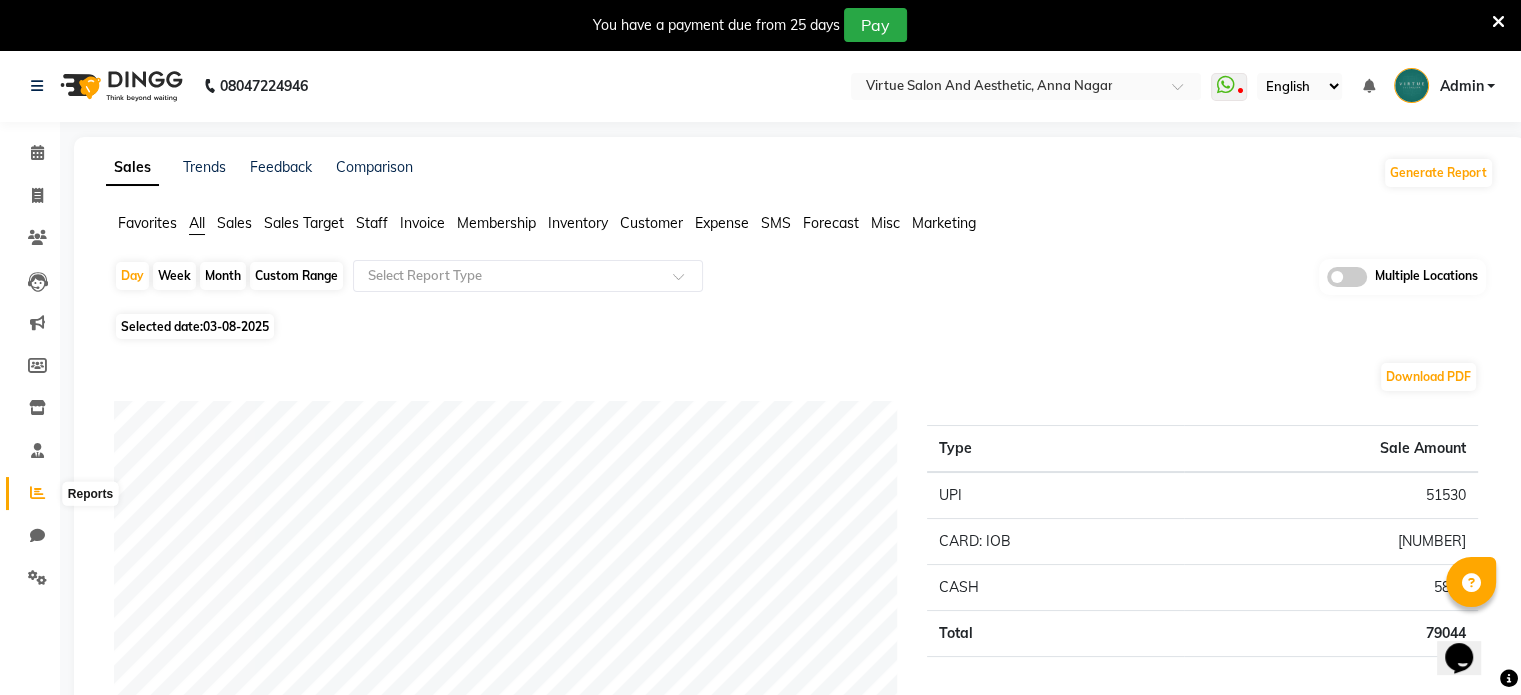 click 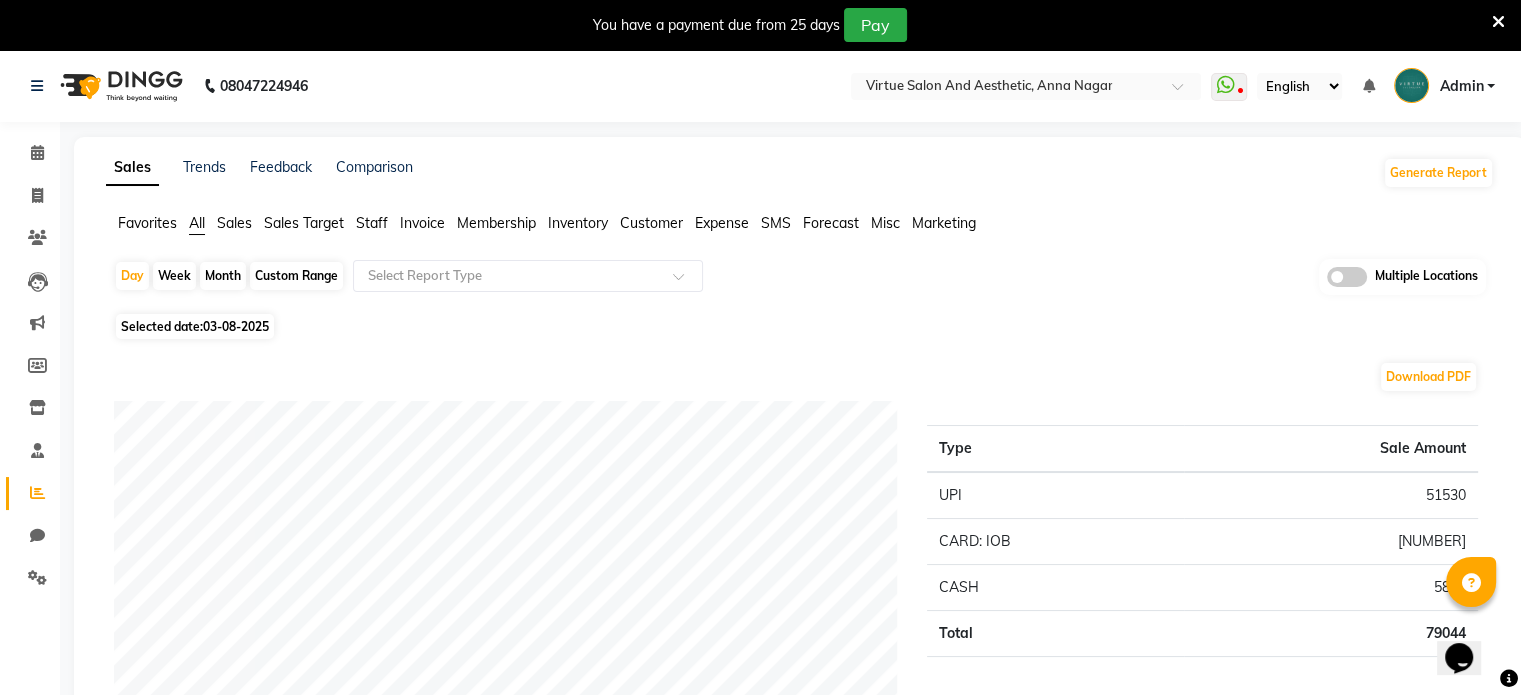click on "Invoice" 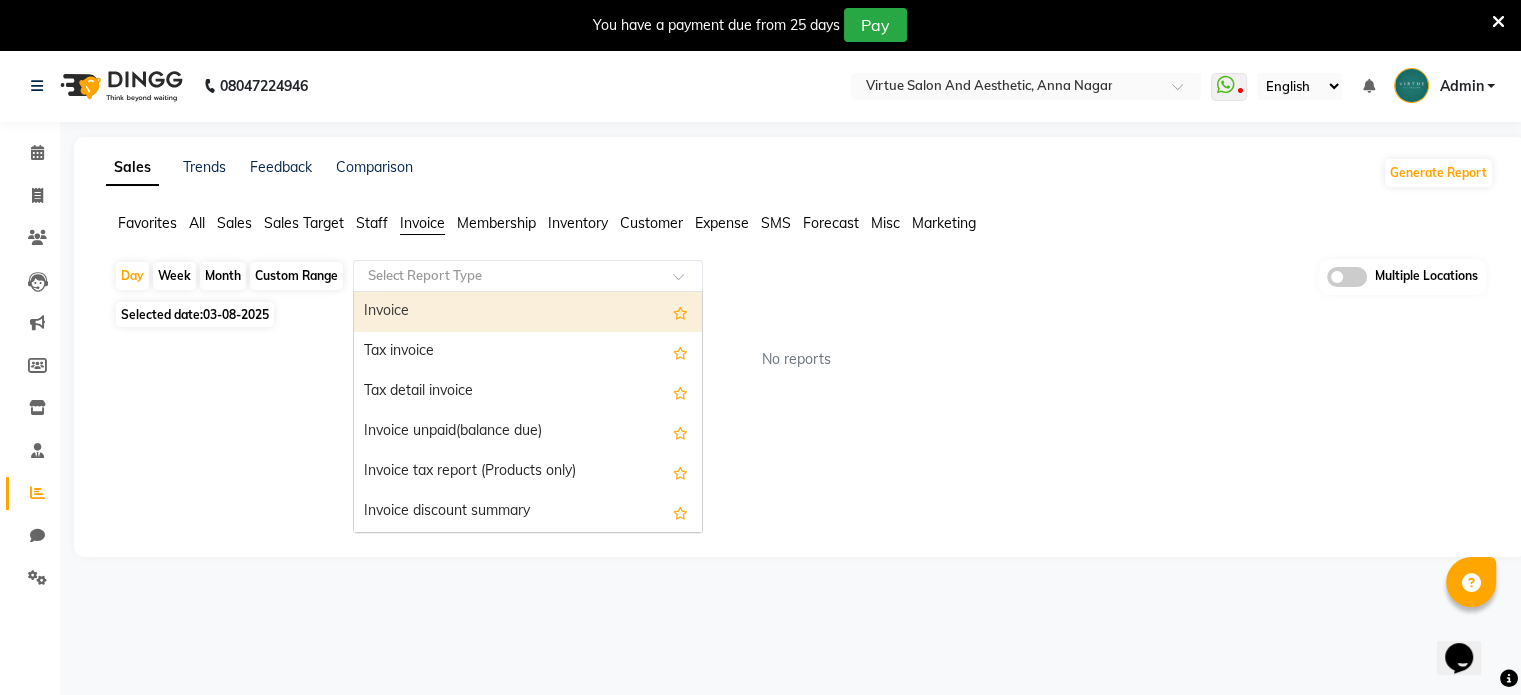 click 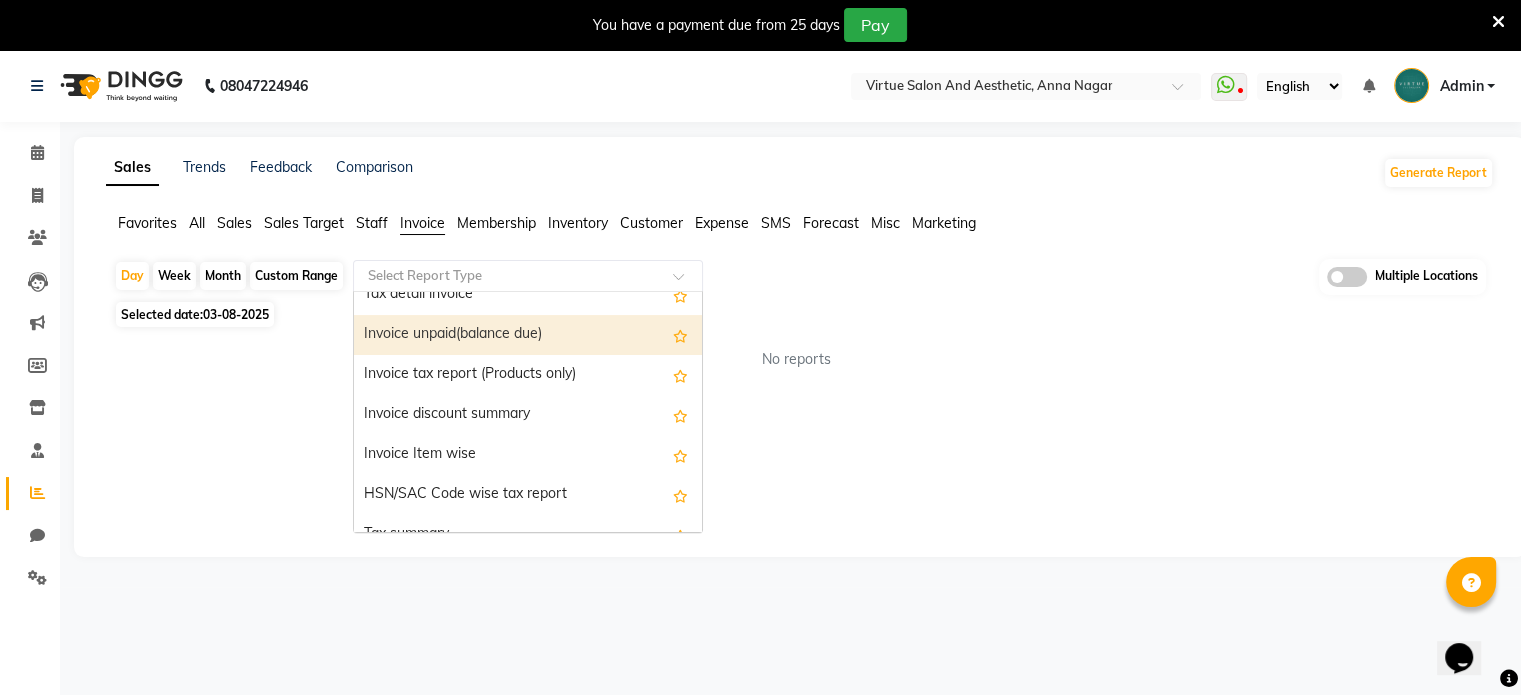scroll, scrollTop: 100, scrollLeft: 0, axis: vertical 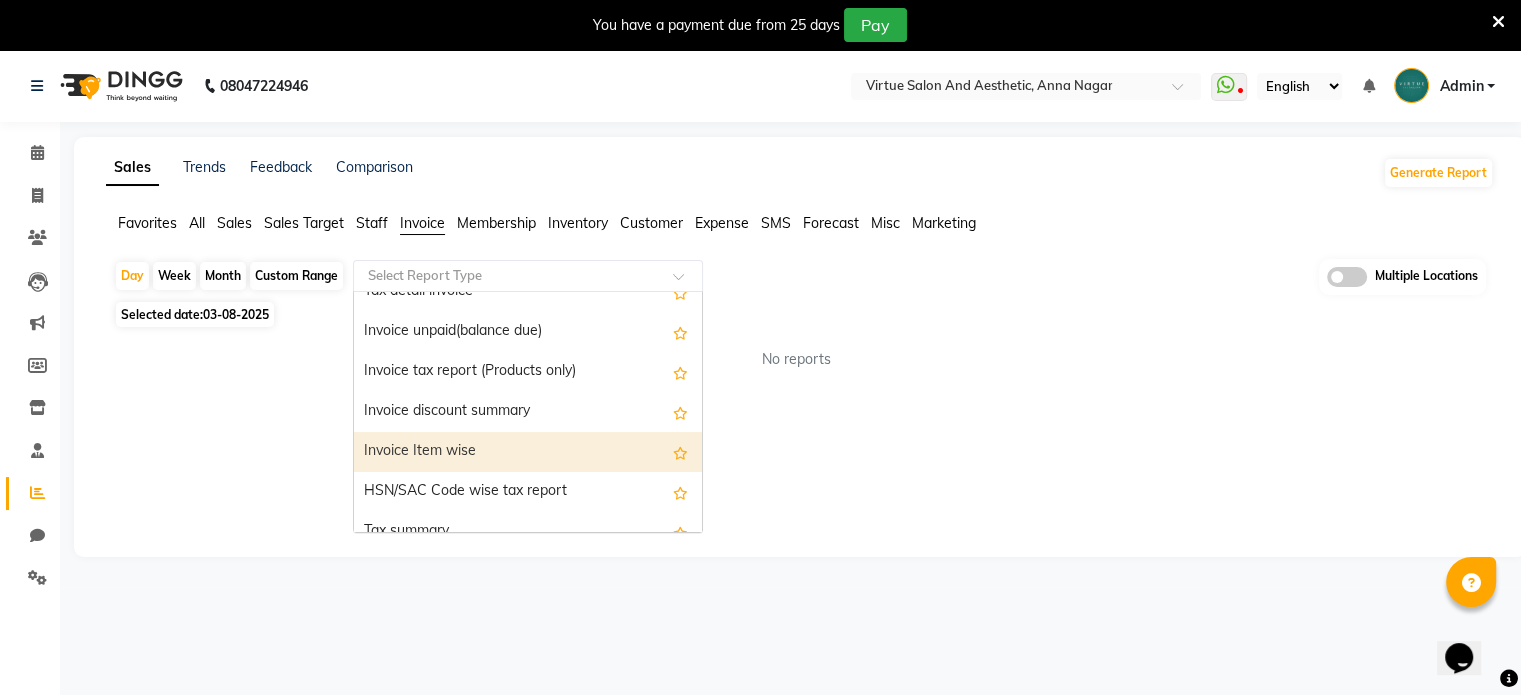 click on "Invoice Item wise" at bounding box center [528, 452] 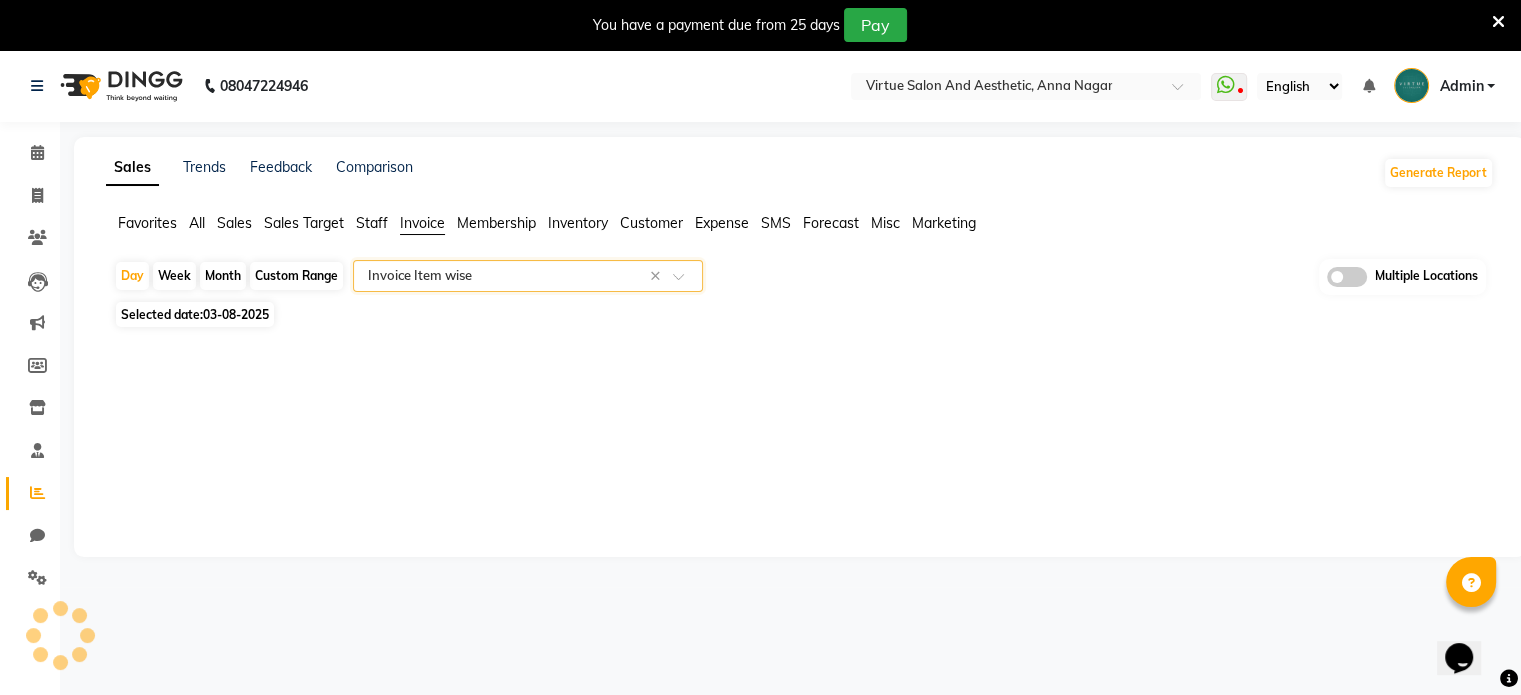 select on "full_report" 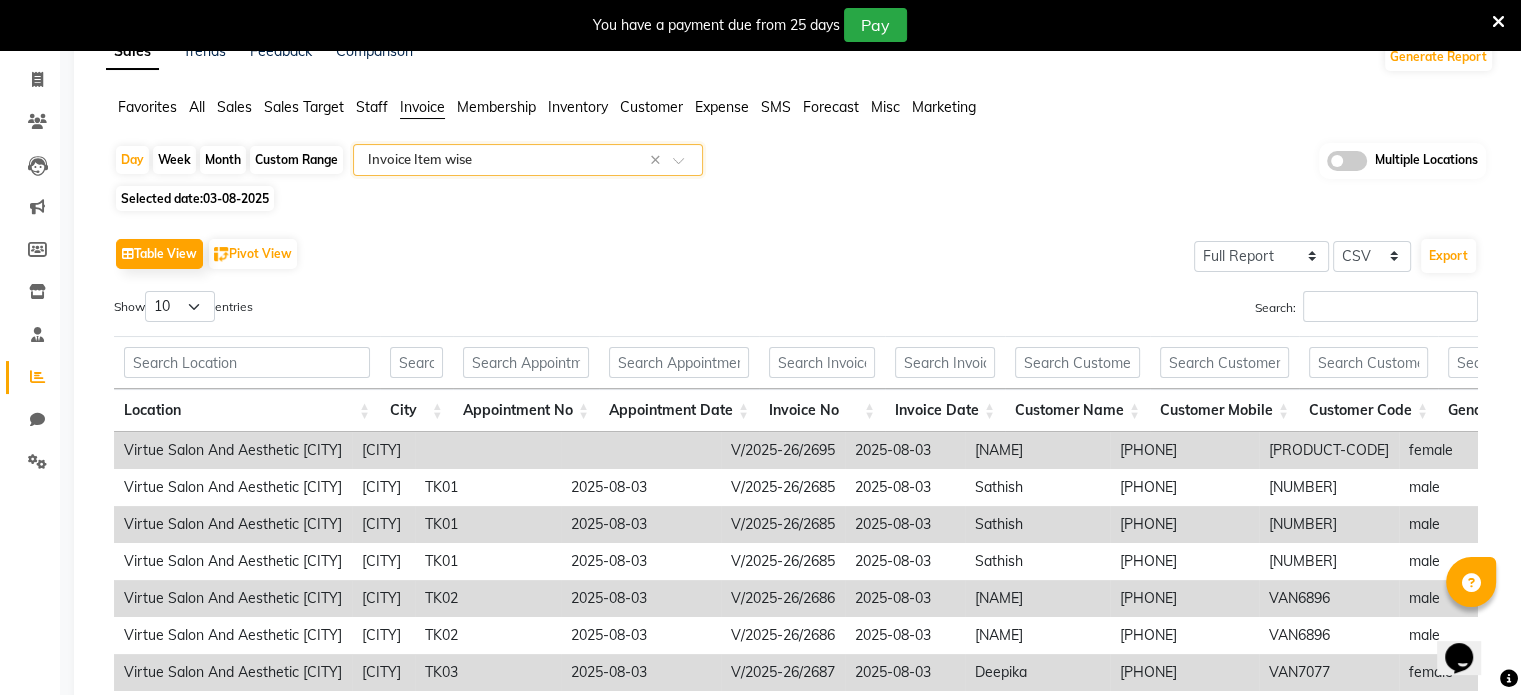 scroll, scrollTop: 100, scrollLeft: 0, axis: vertical 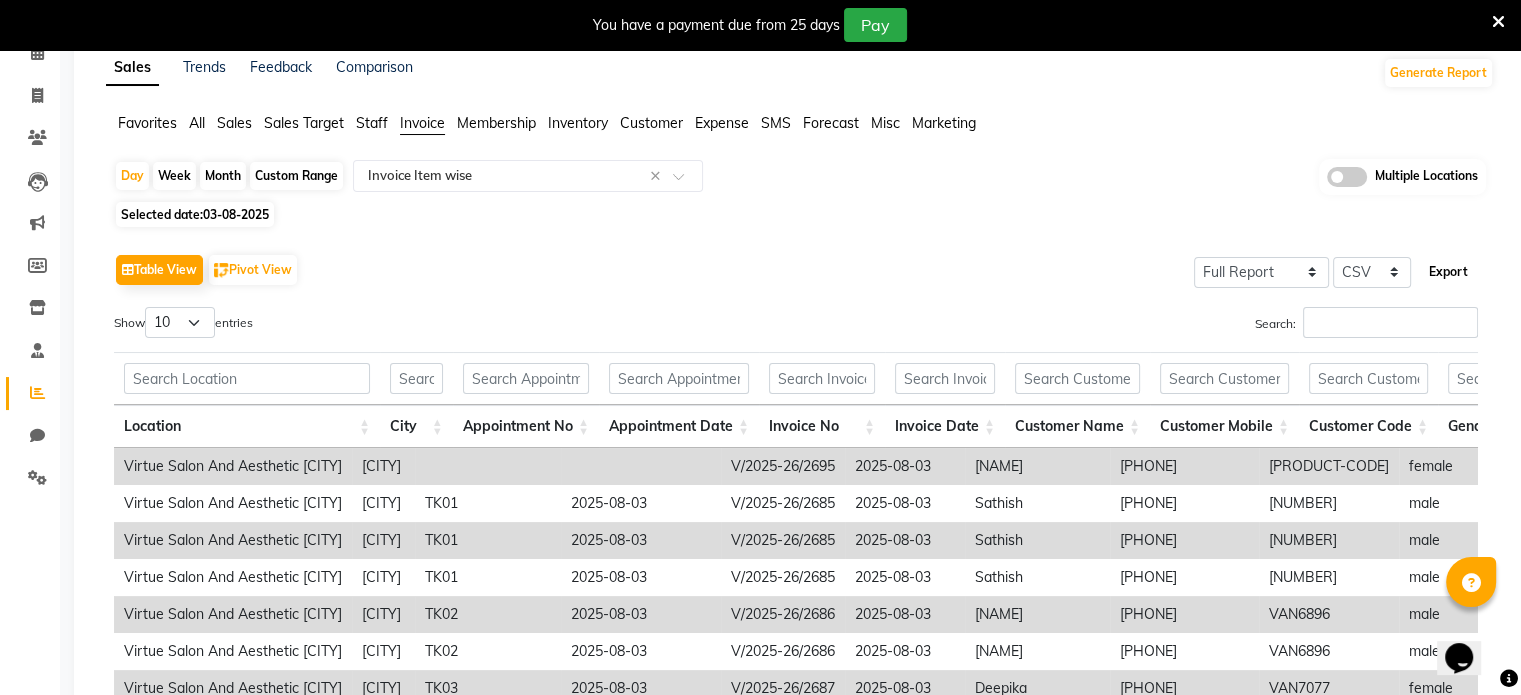 click on "Export" 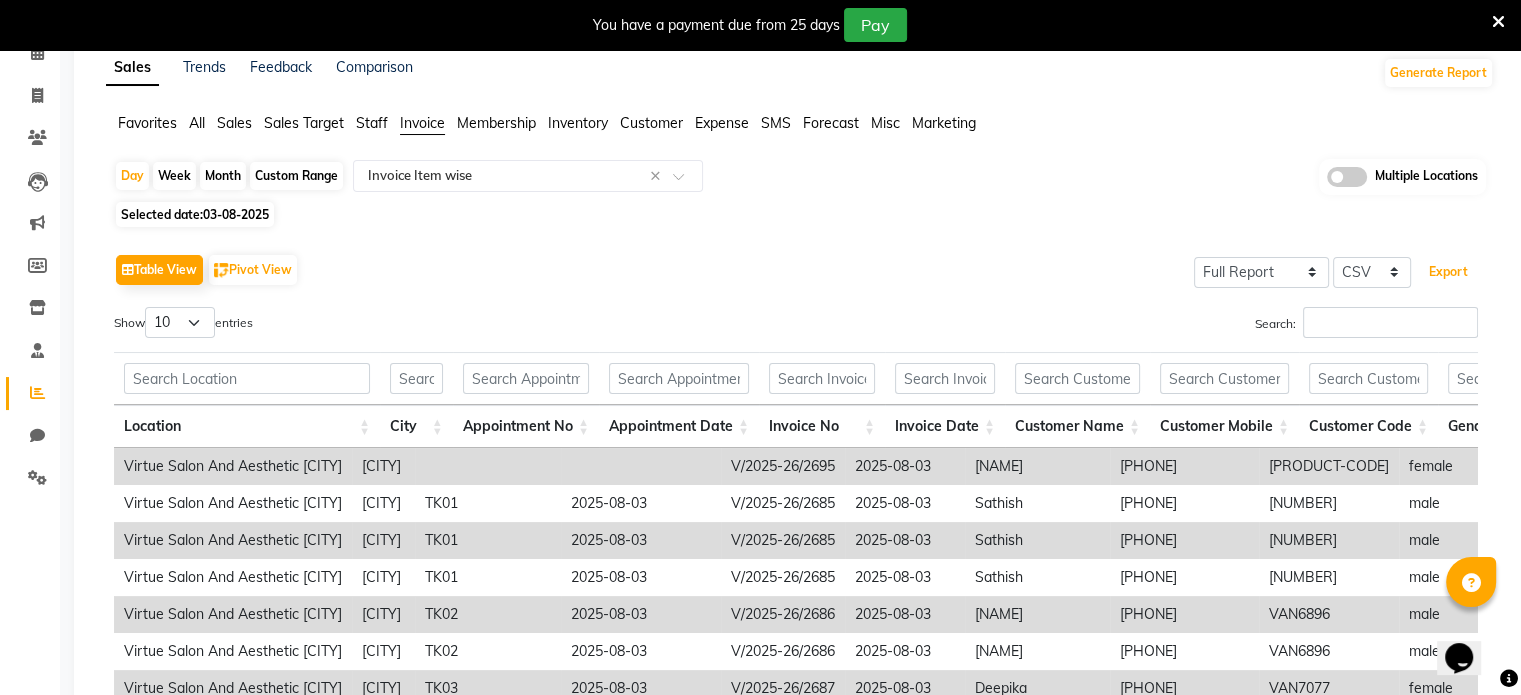 type 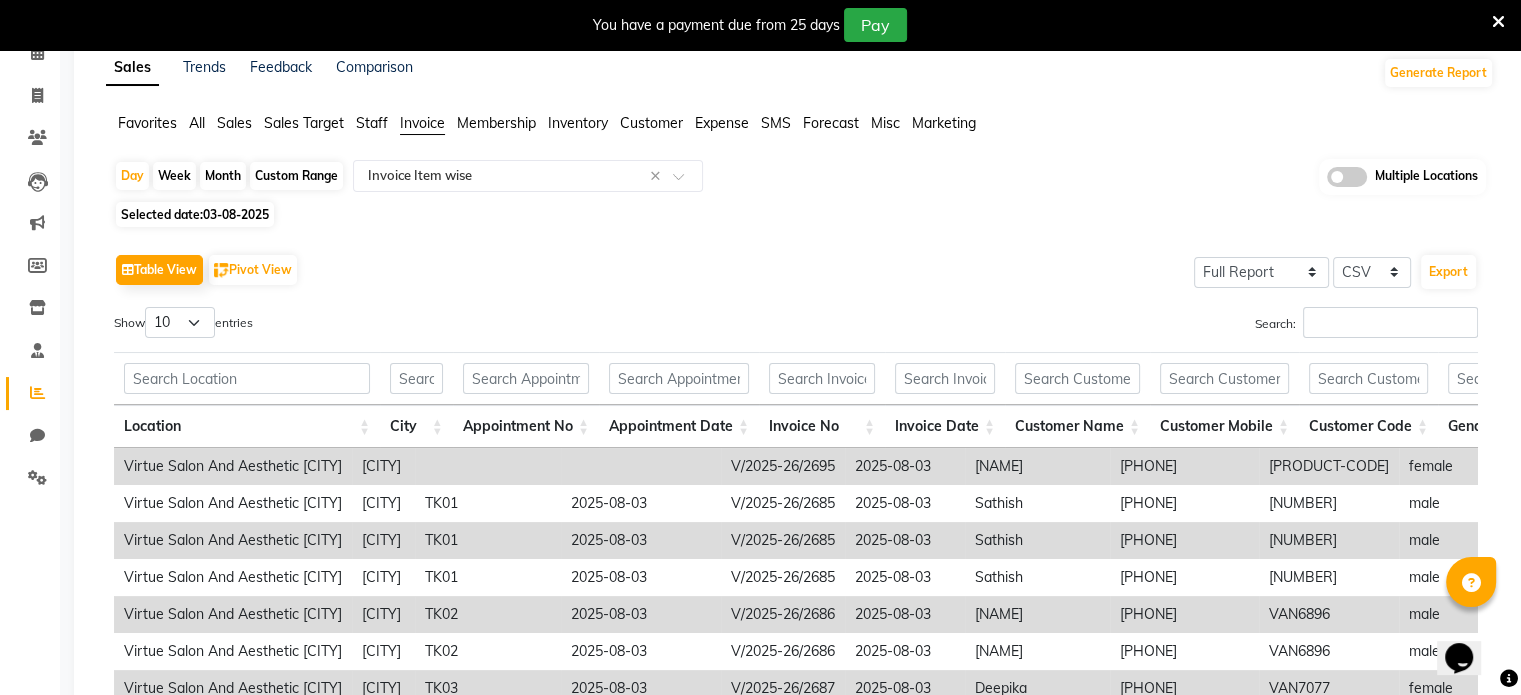 click on "Custom Range" 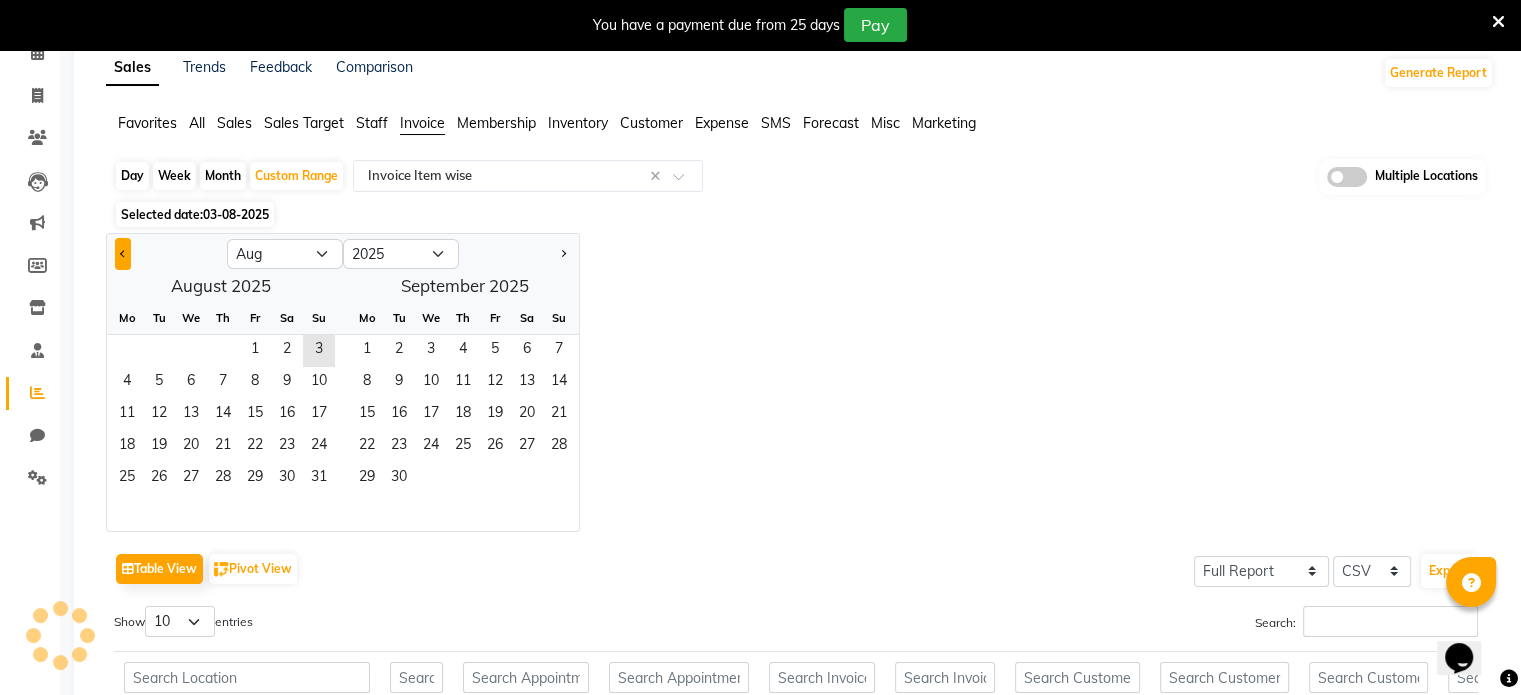 click 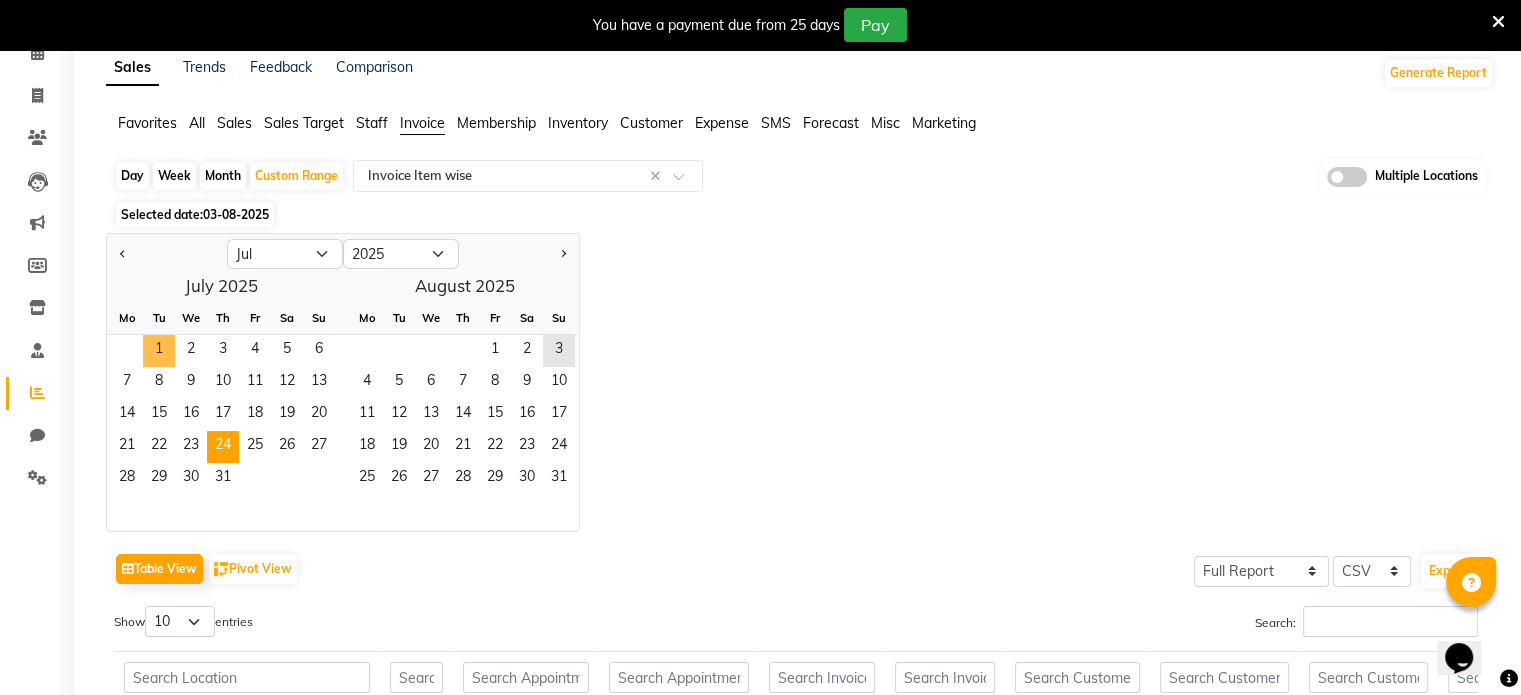 click on "1" 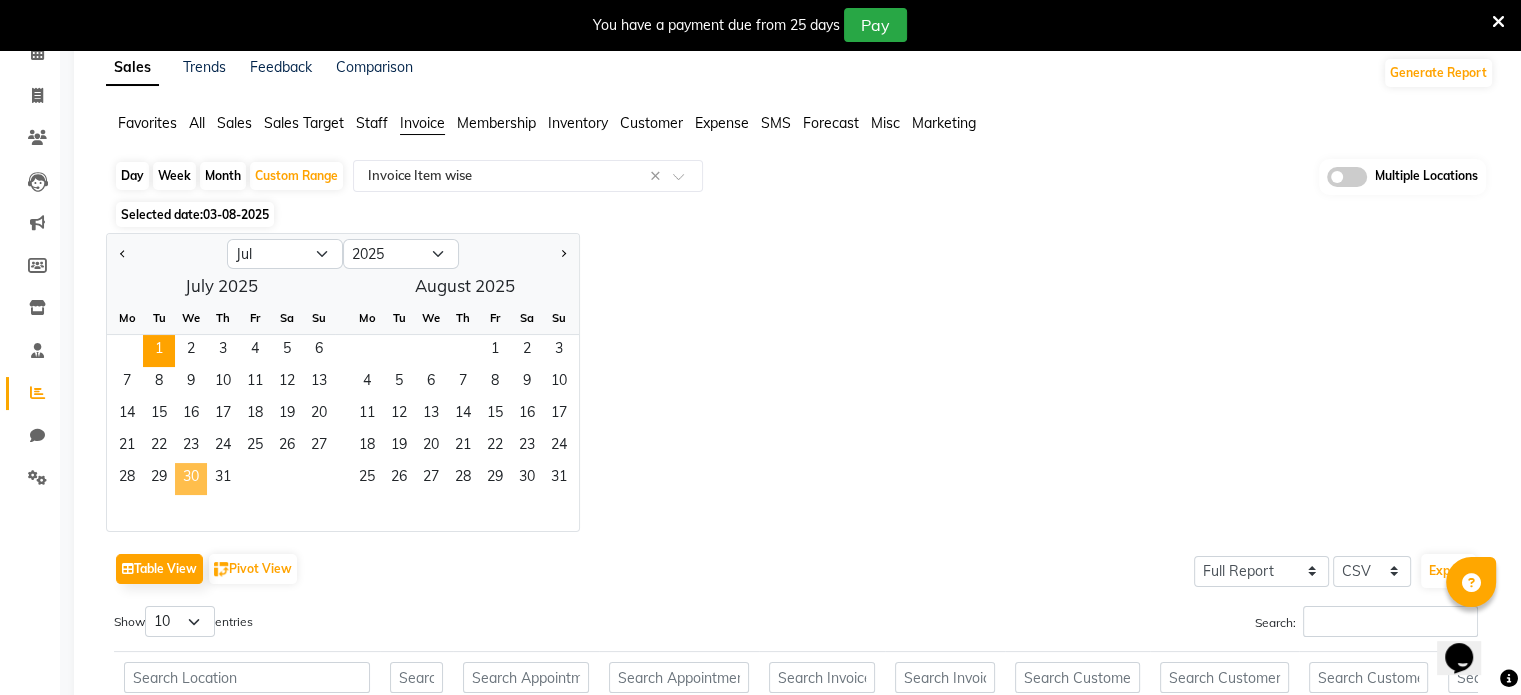 click on "30" 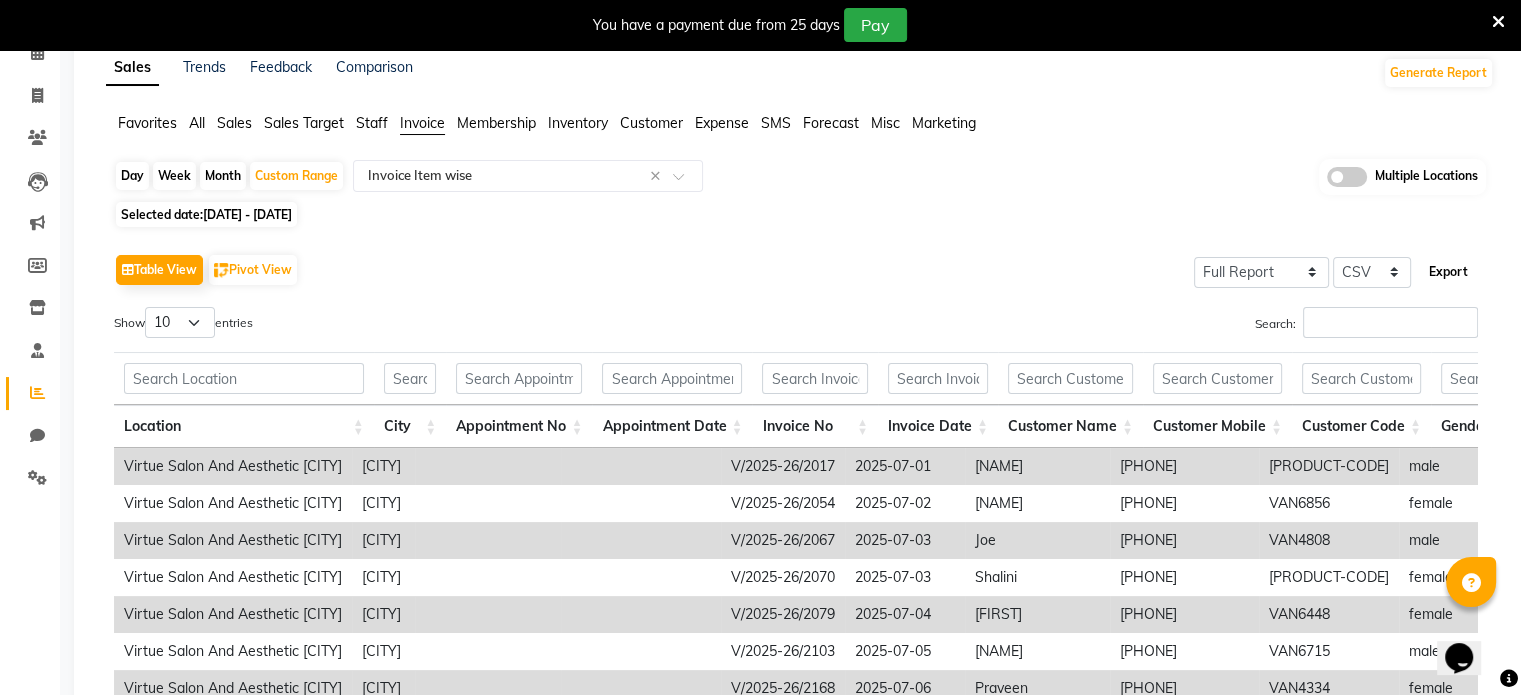 click on "Export" 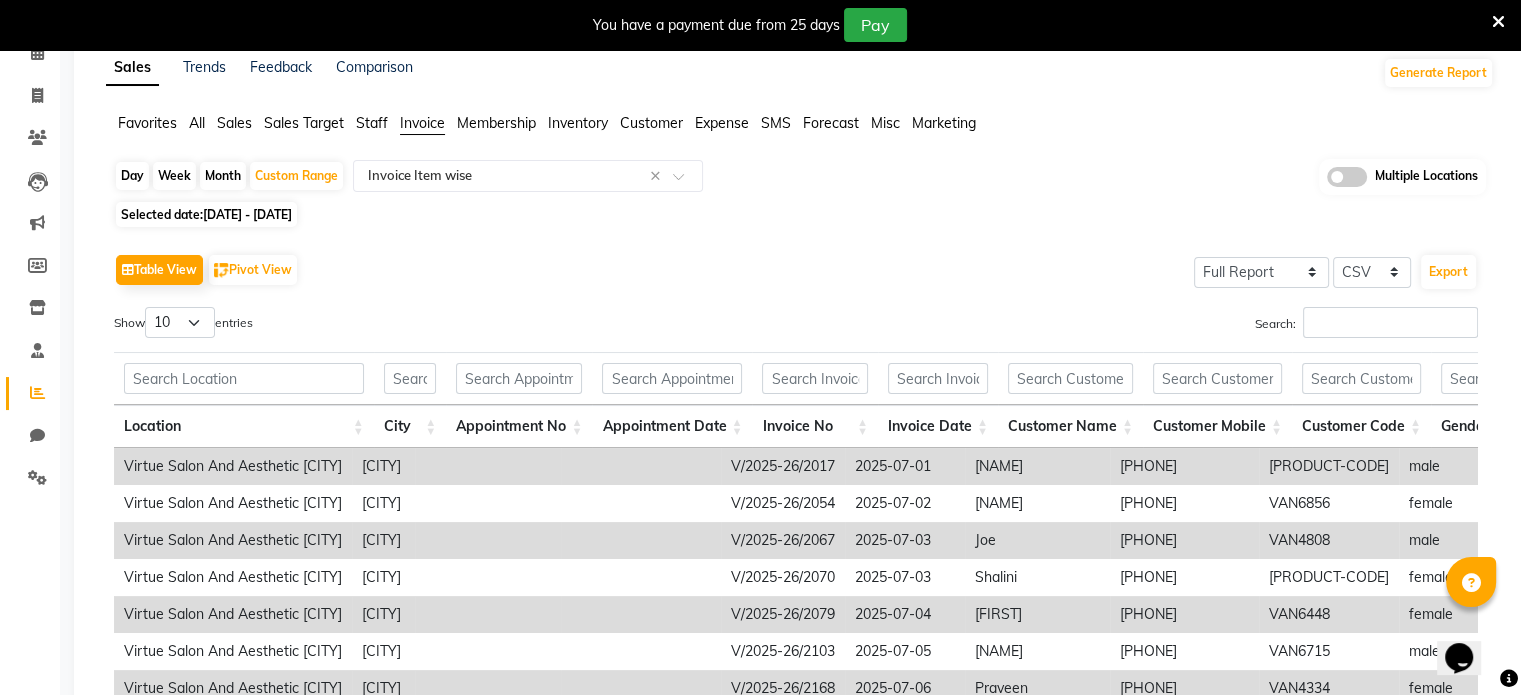 click on "Sales" 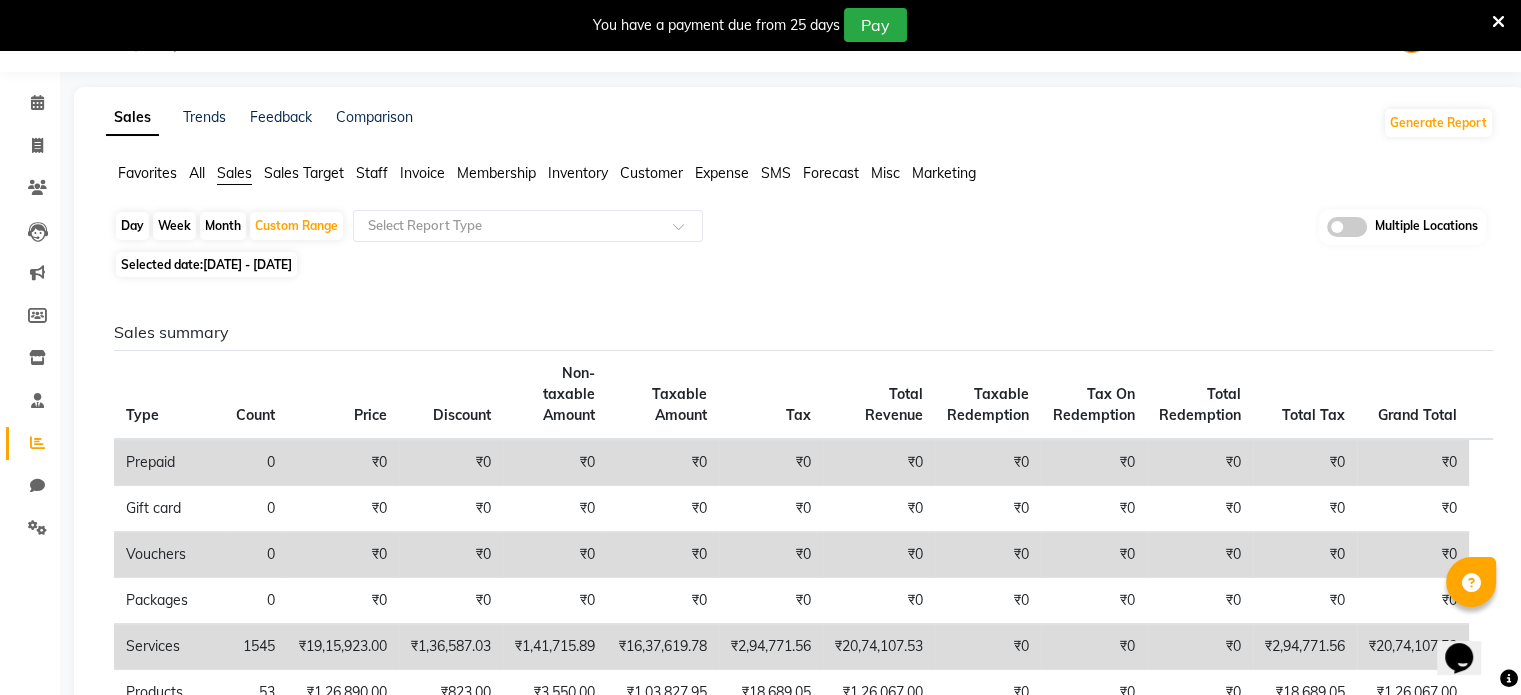 scroll, scrollTop: 100, scrollLeft: 0, axis: vertical 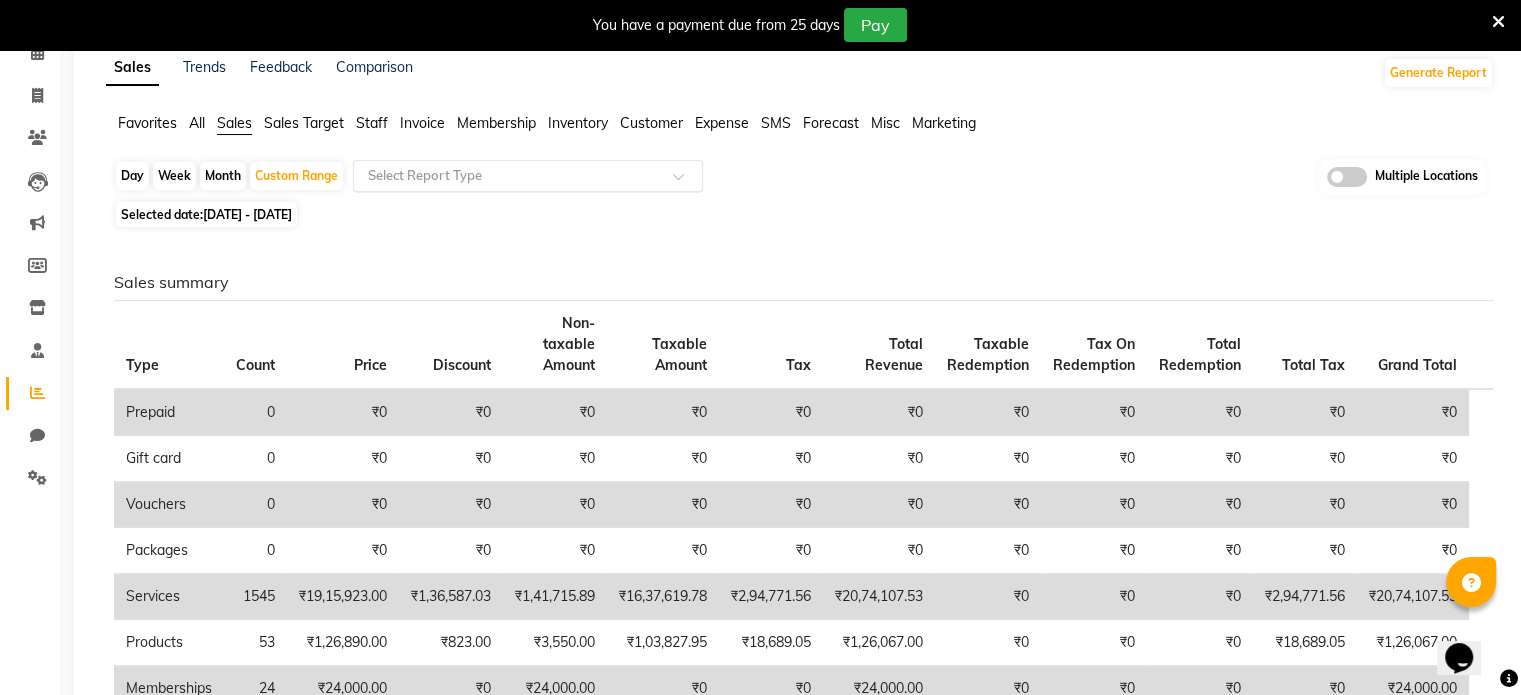 click 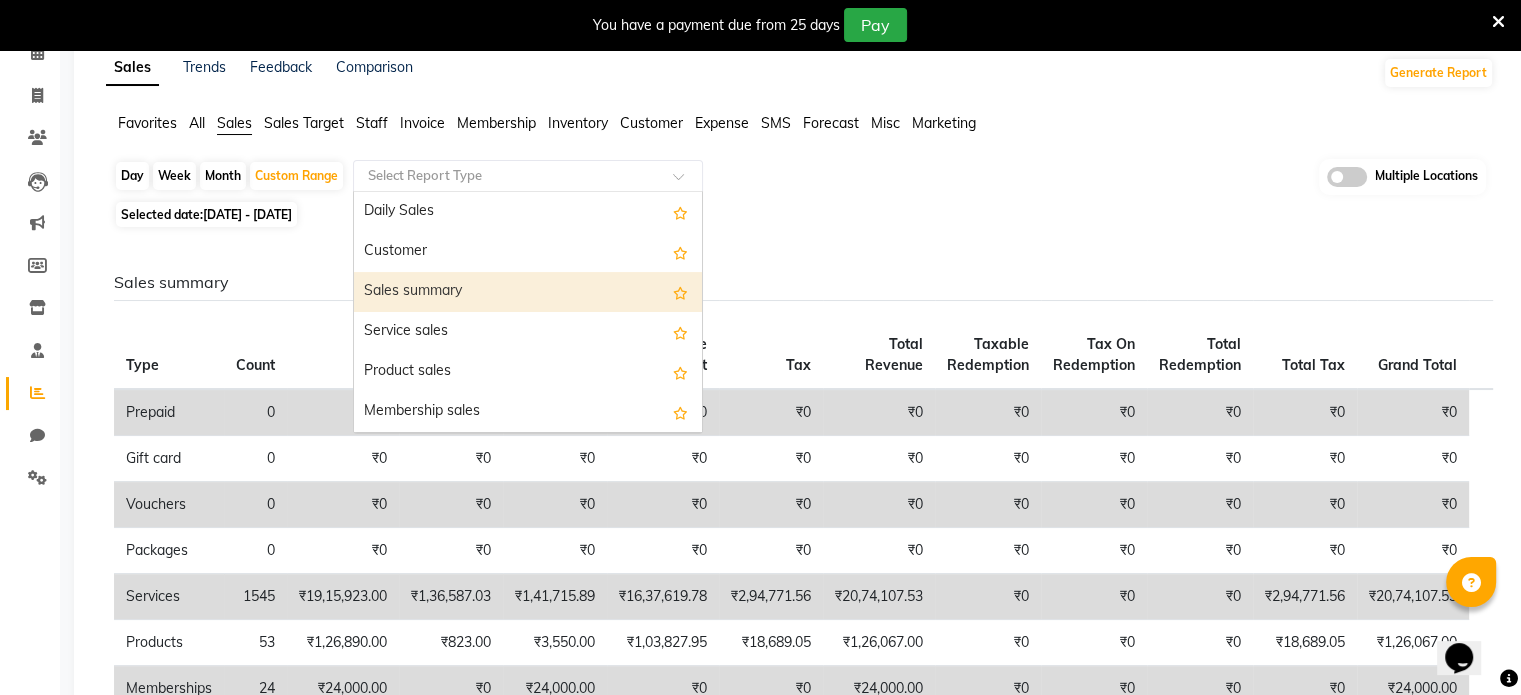 click on "Sales summary" at bounding box center [528, 292] 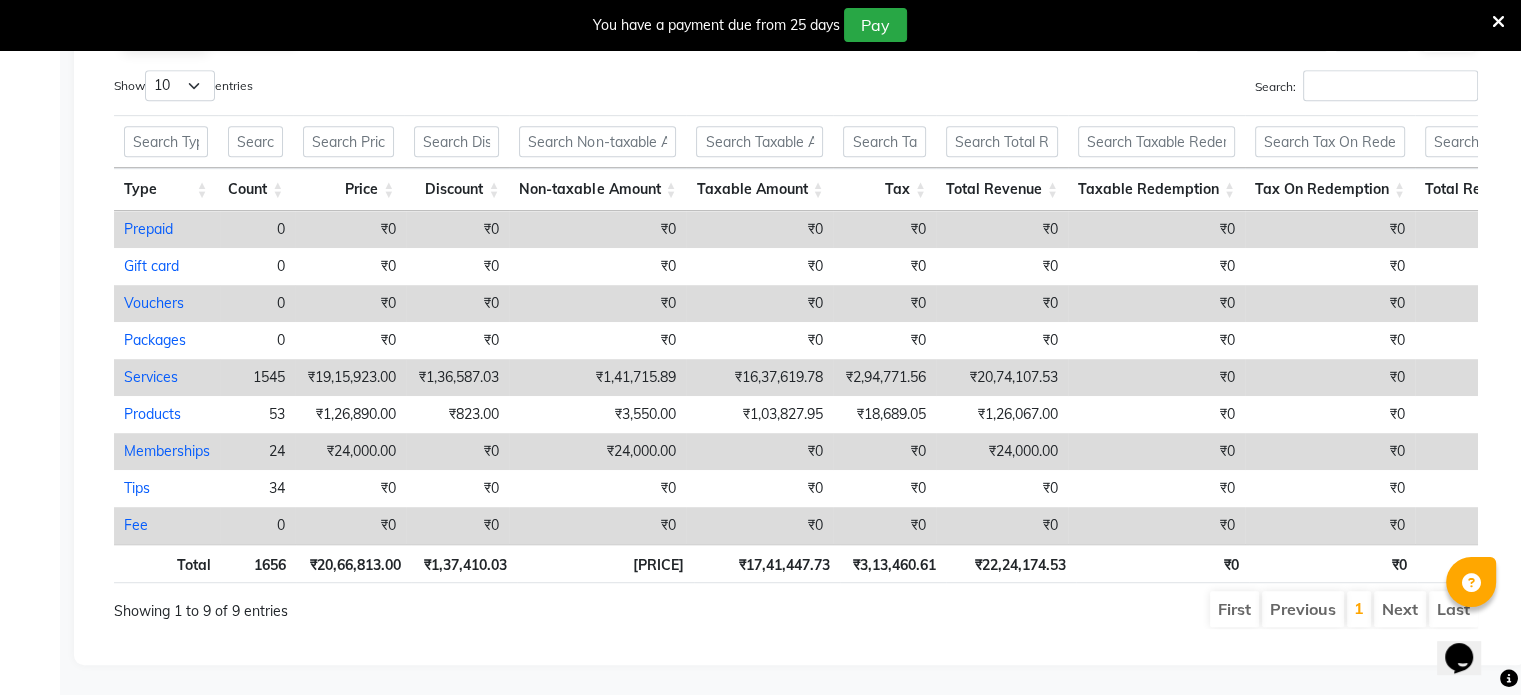 scroll, scrollTop: 1088, scrollLeft: 0, axis: vertical 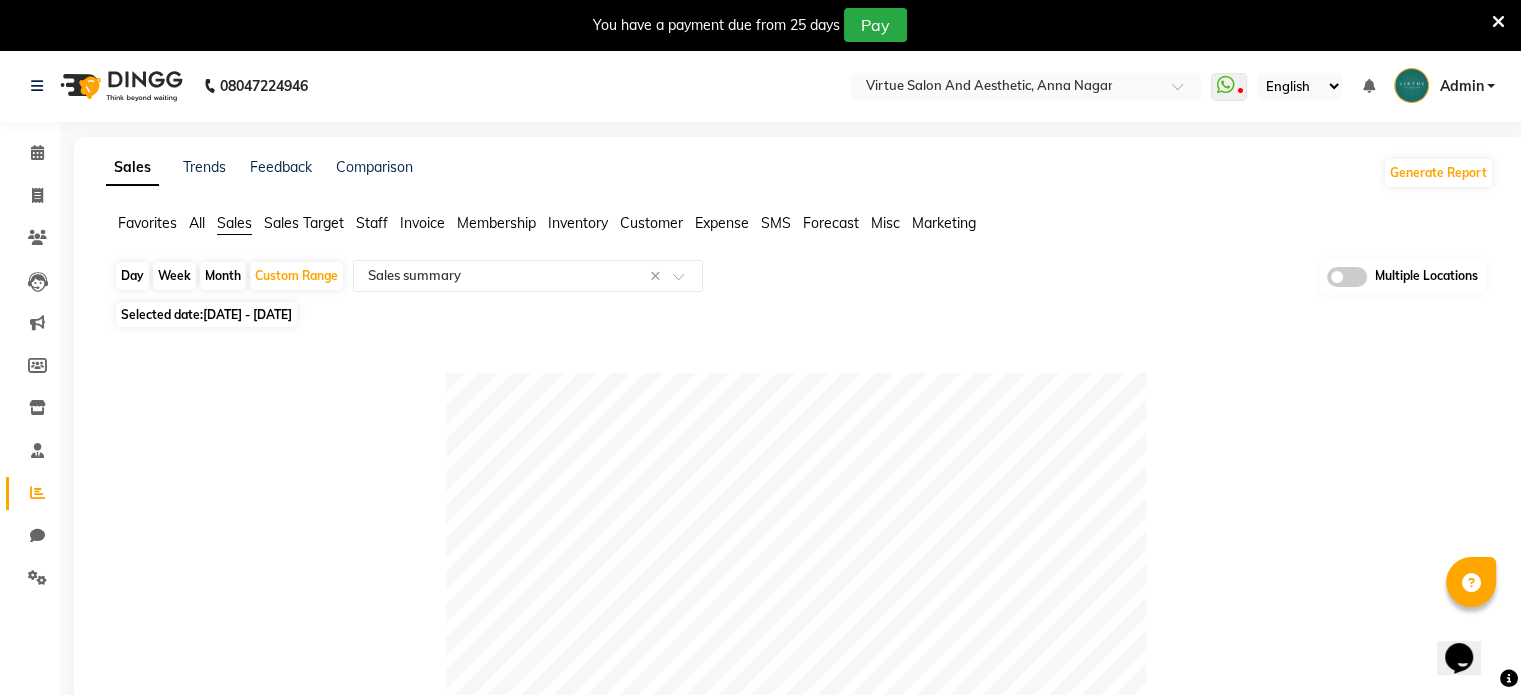 drag, startPoint x: 1356, startPoint y: 273, endPoint x: 1012, endPoint y: 247, distance: 344.98117 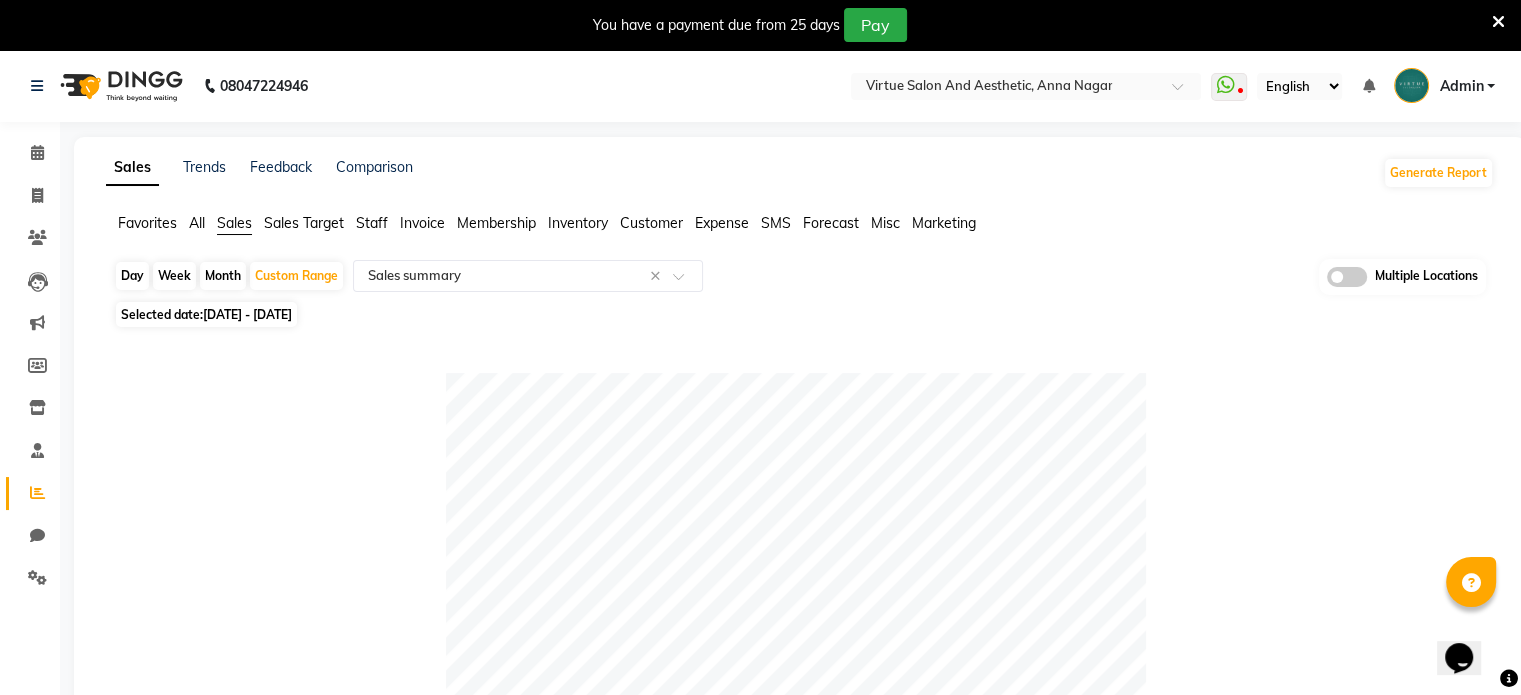 click 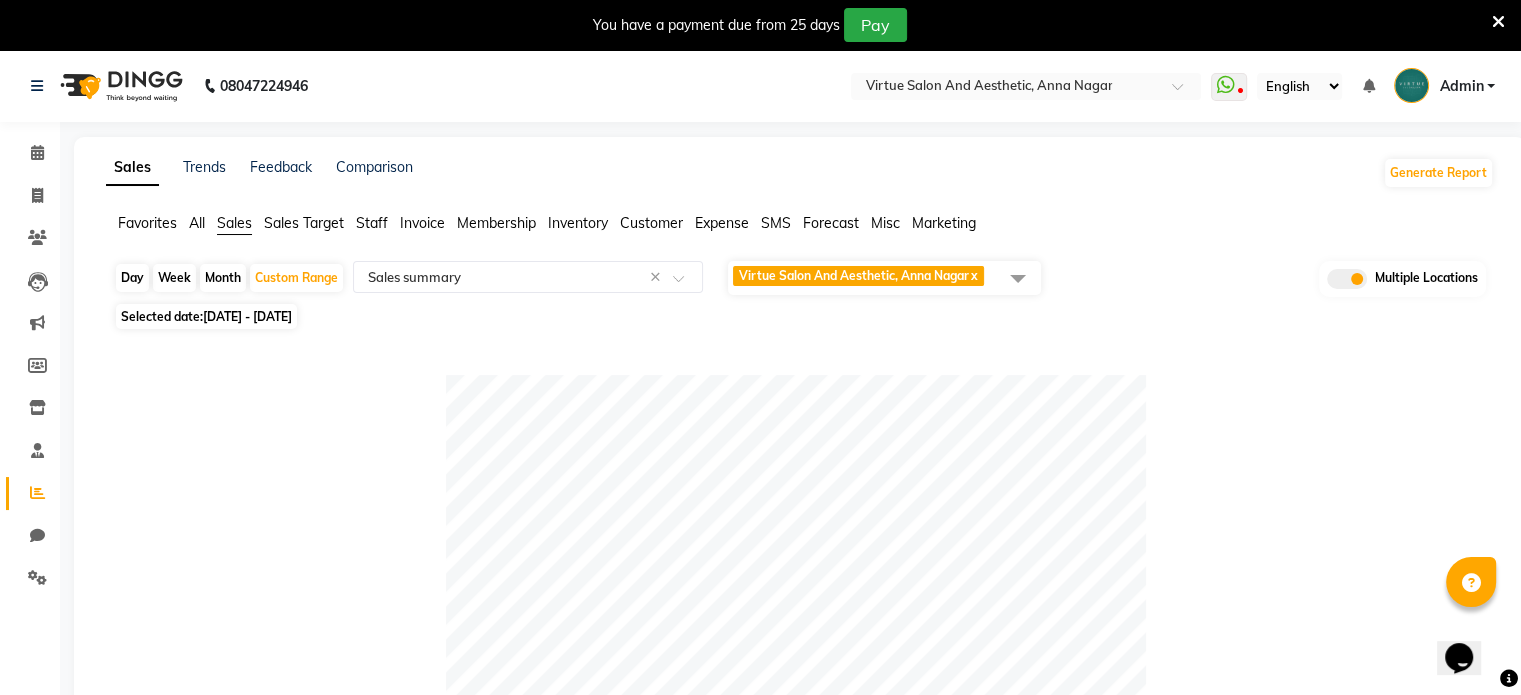 click 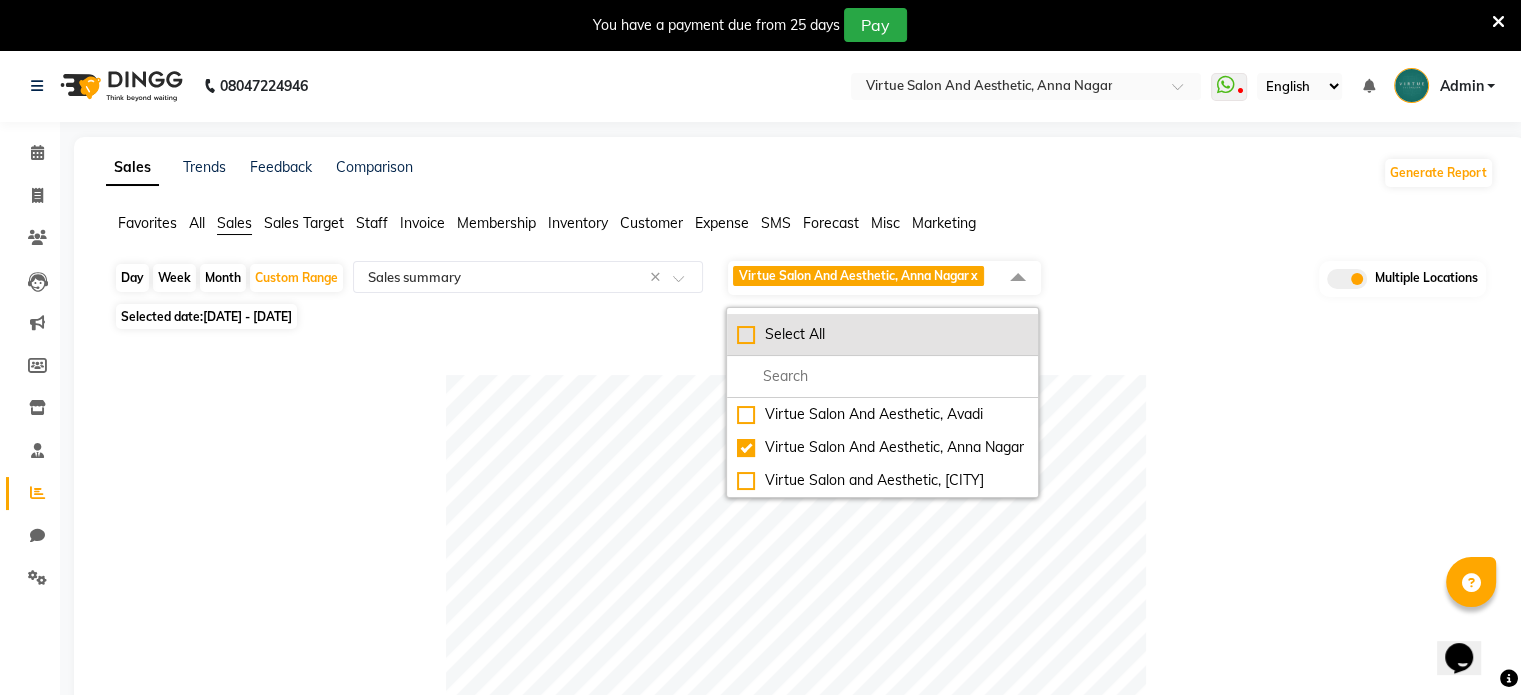 click on "Select All" 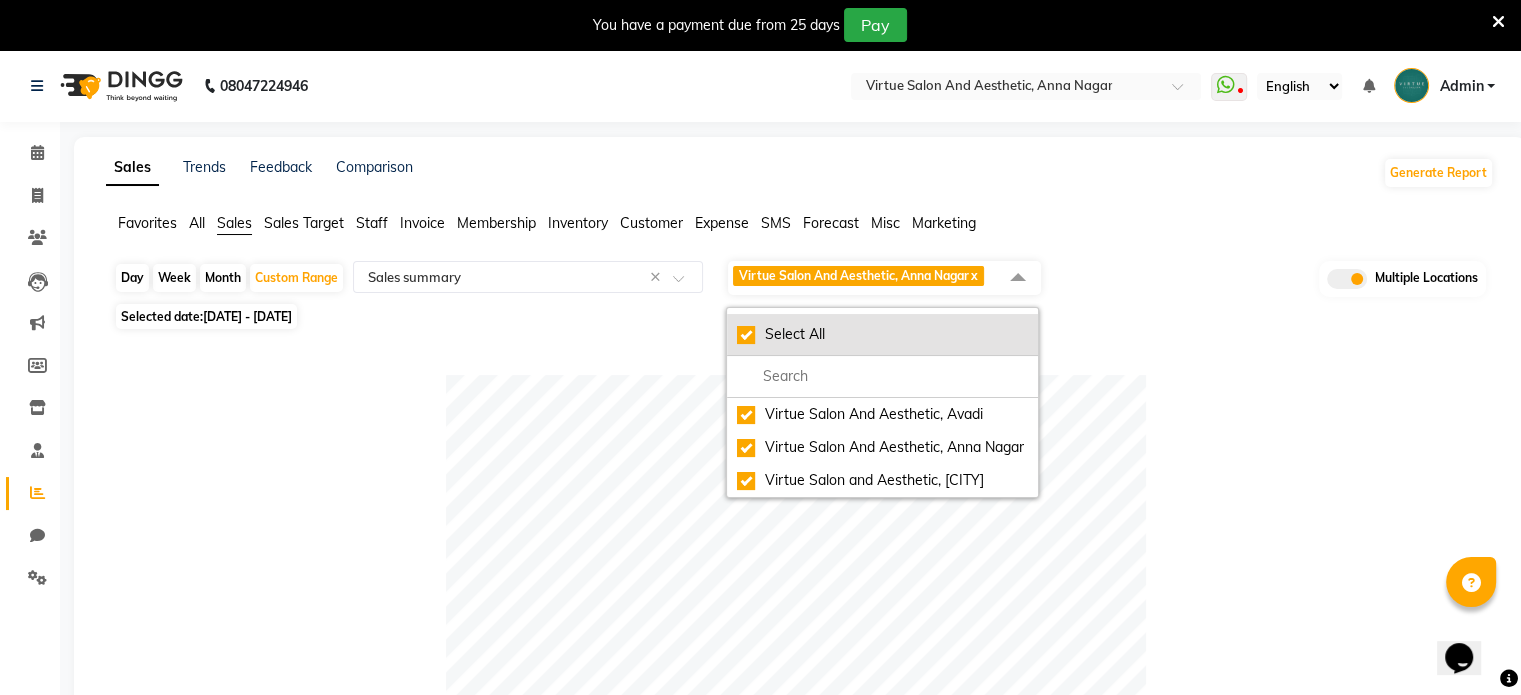 checkbox on "true" 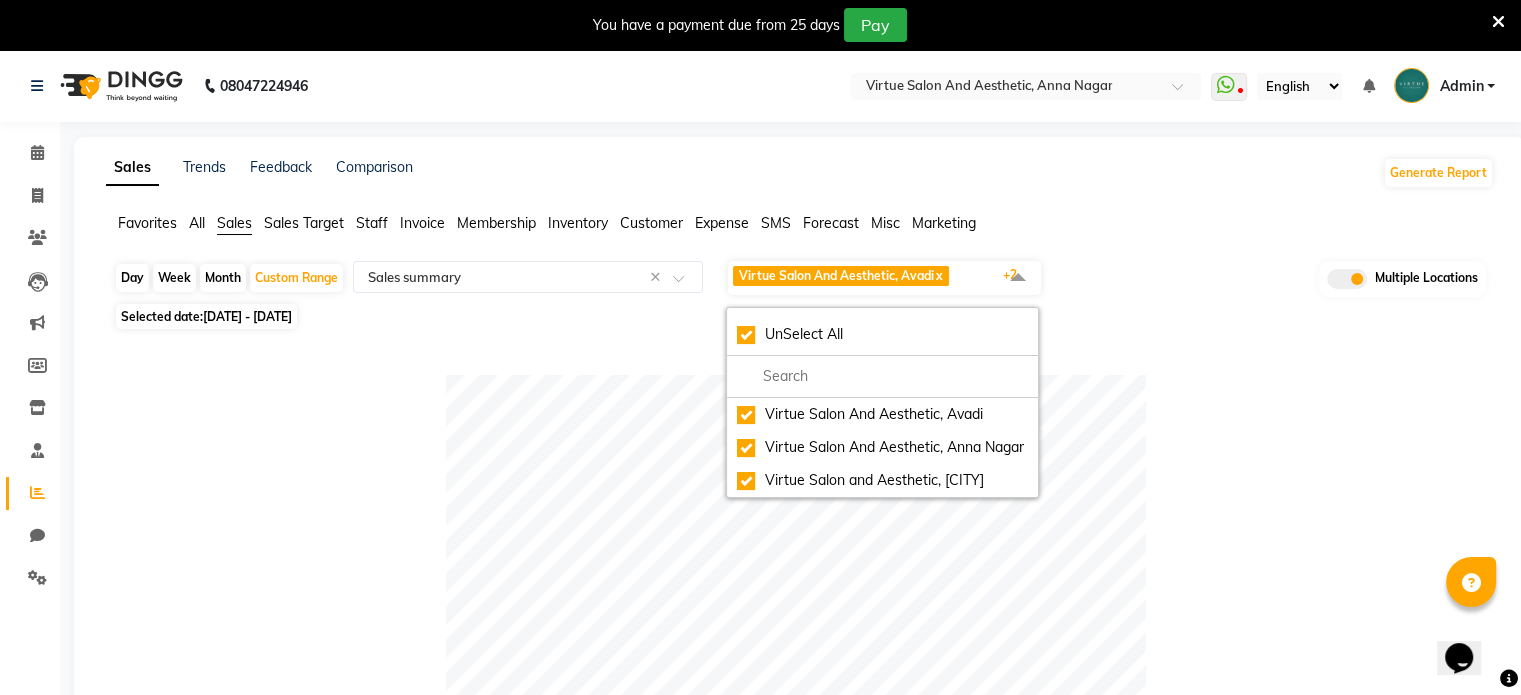 click on "Favorites All Sales Sales Target Staff Invoice Membership Inventory Customer Expense SMS Forecast Misc Marketing" 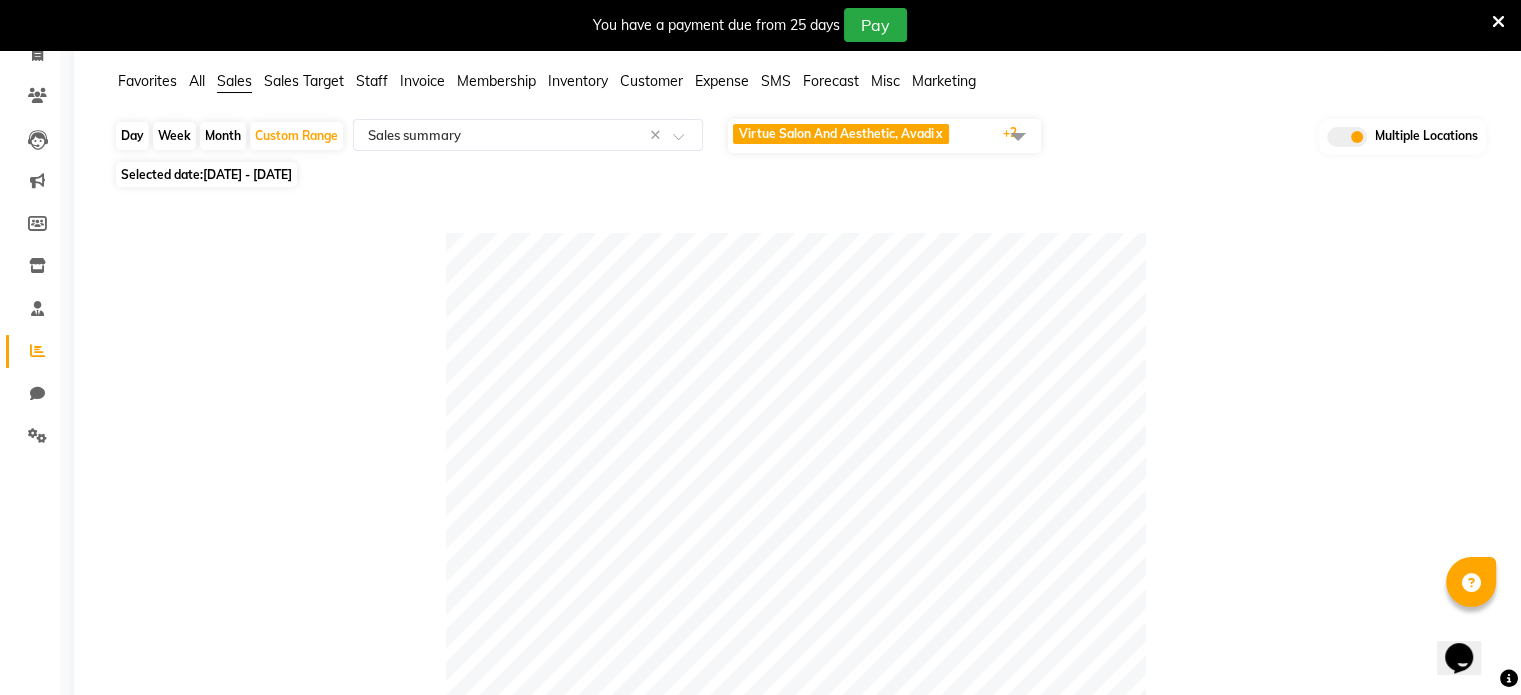 scroll, scrollTop: 0, scrollLeft: 0, axis: both 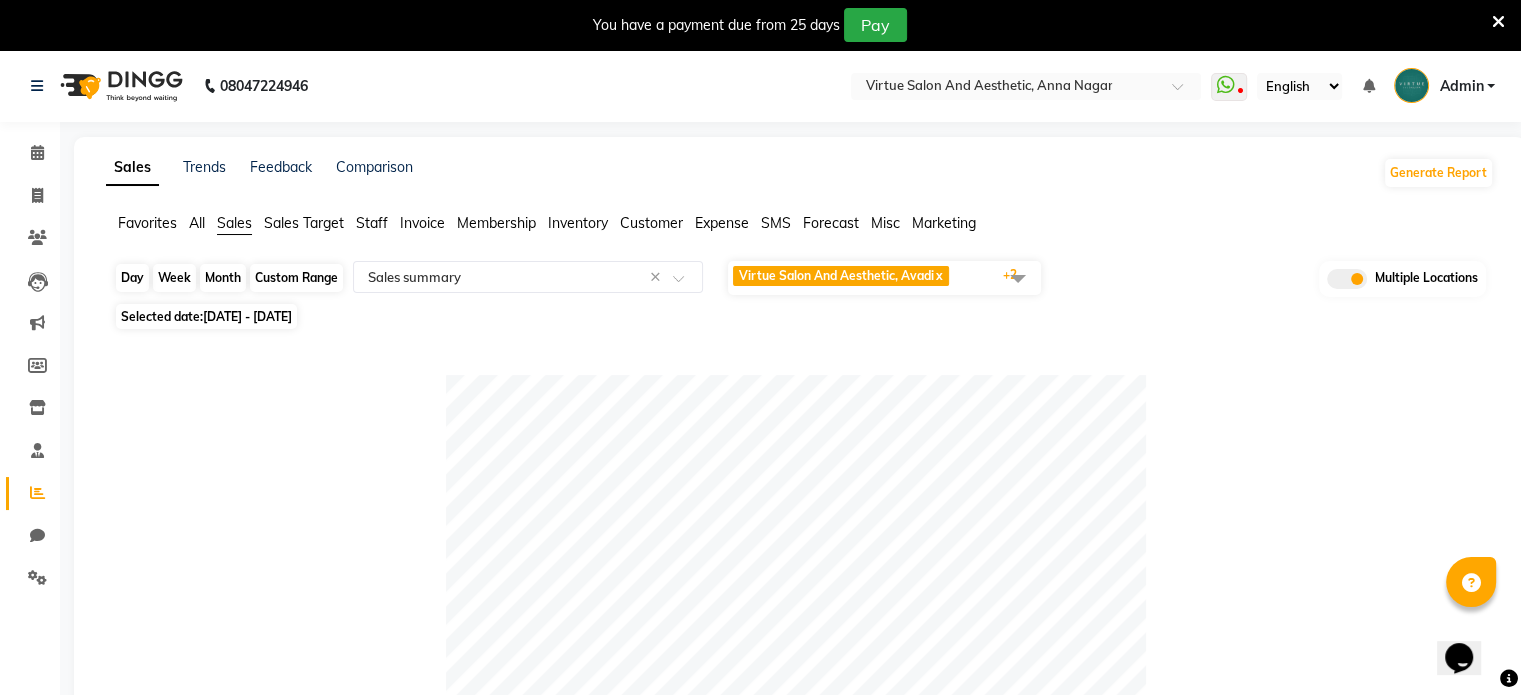 click on "Custom Range" 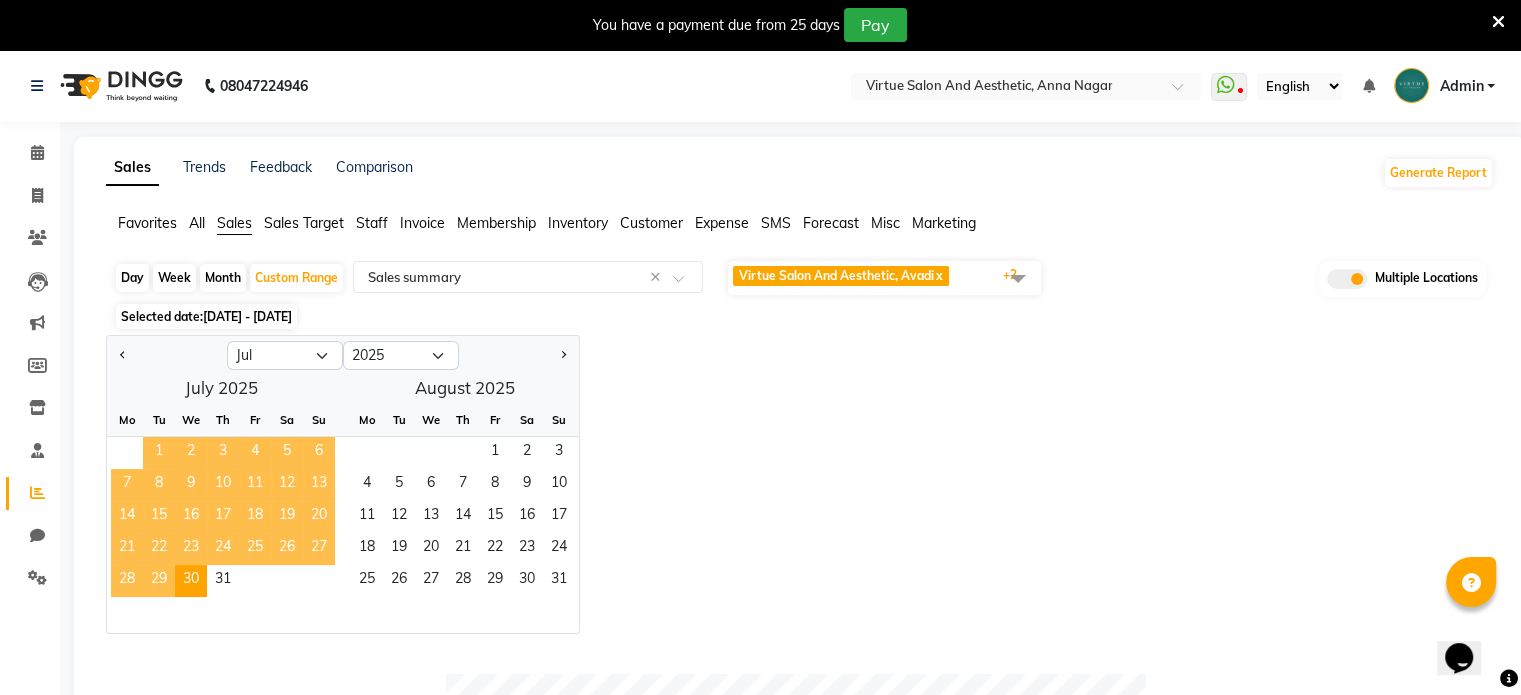 click on "1" 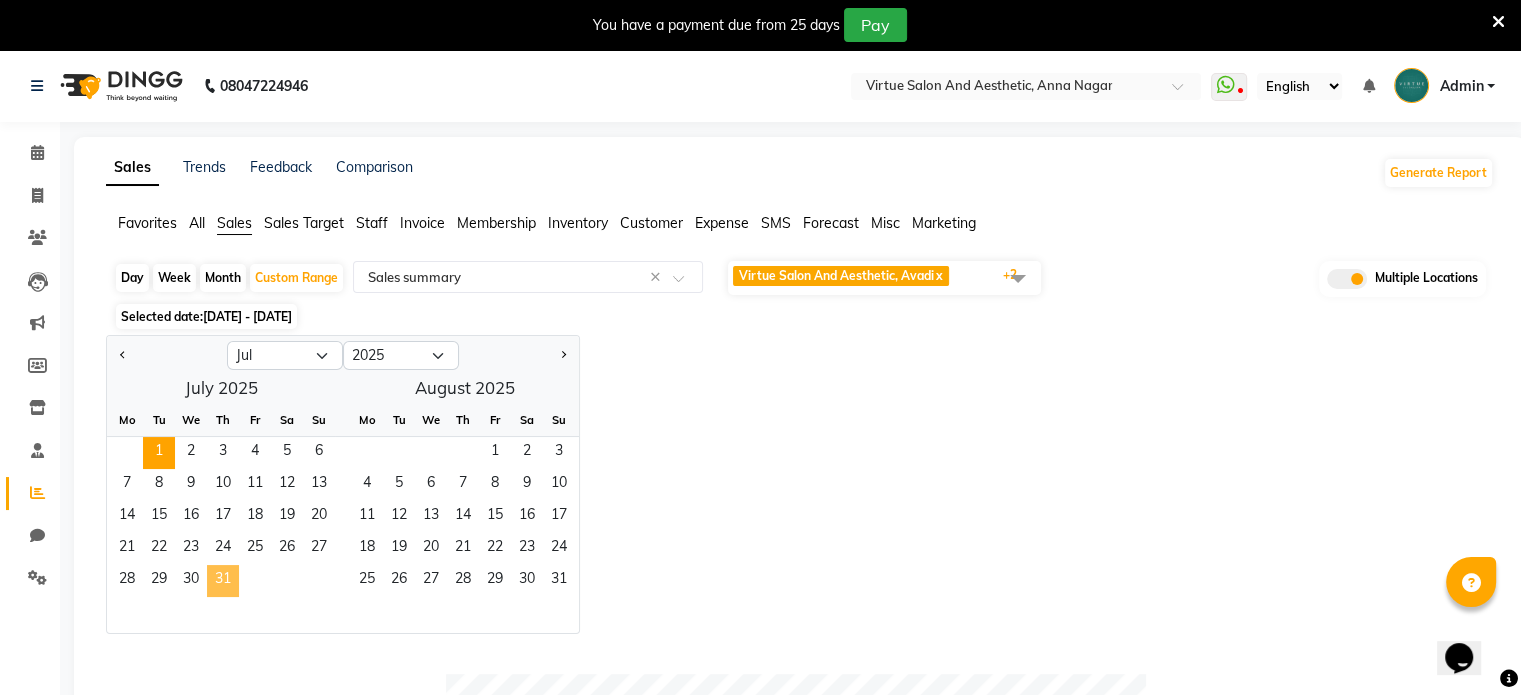 click on "31" 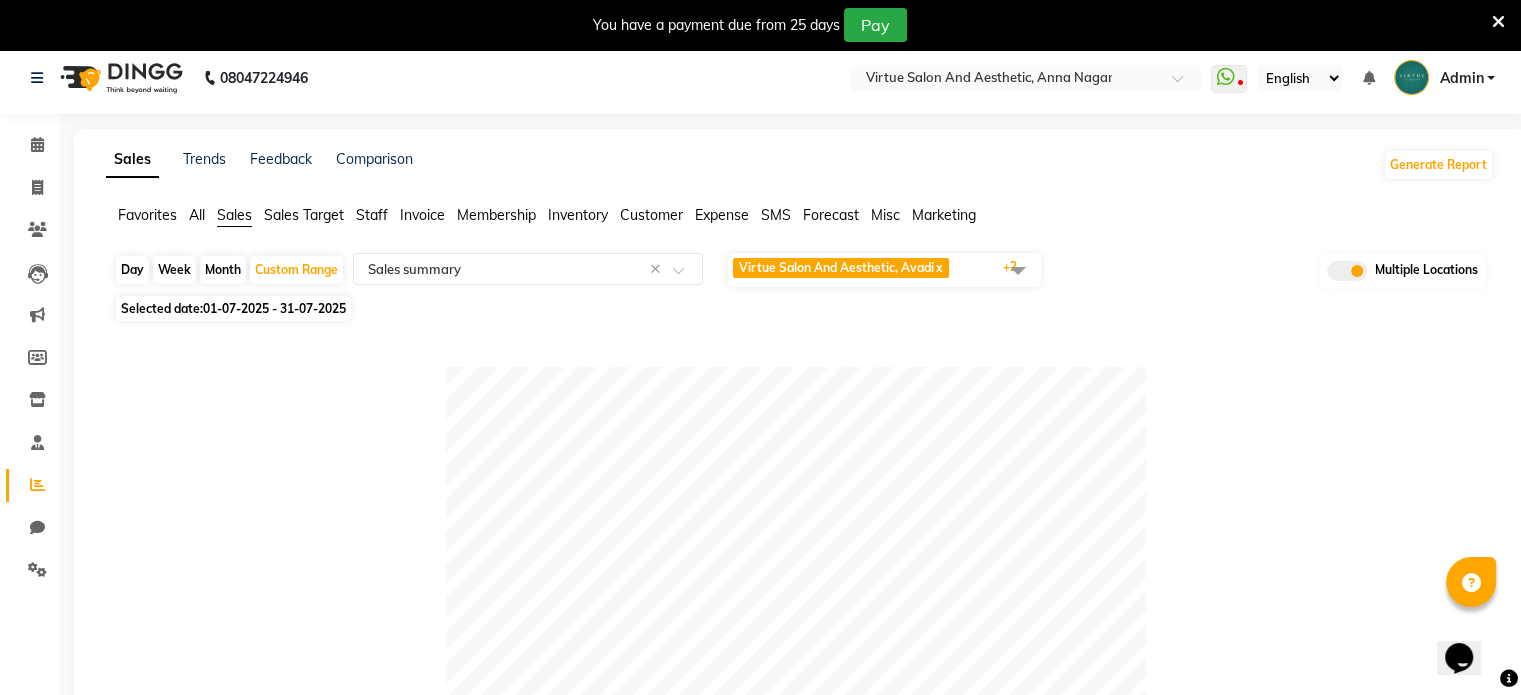 scroll, scrollTop: 0, scrollLeft: 0, axis: both 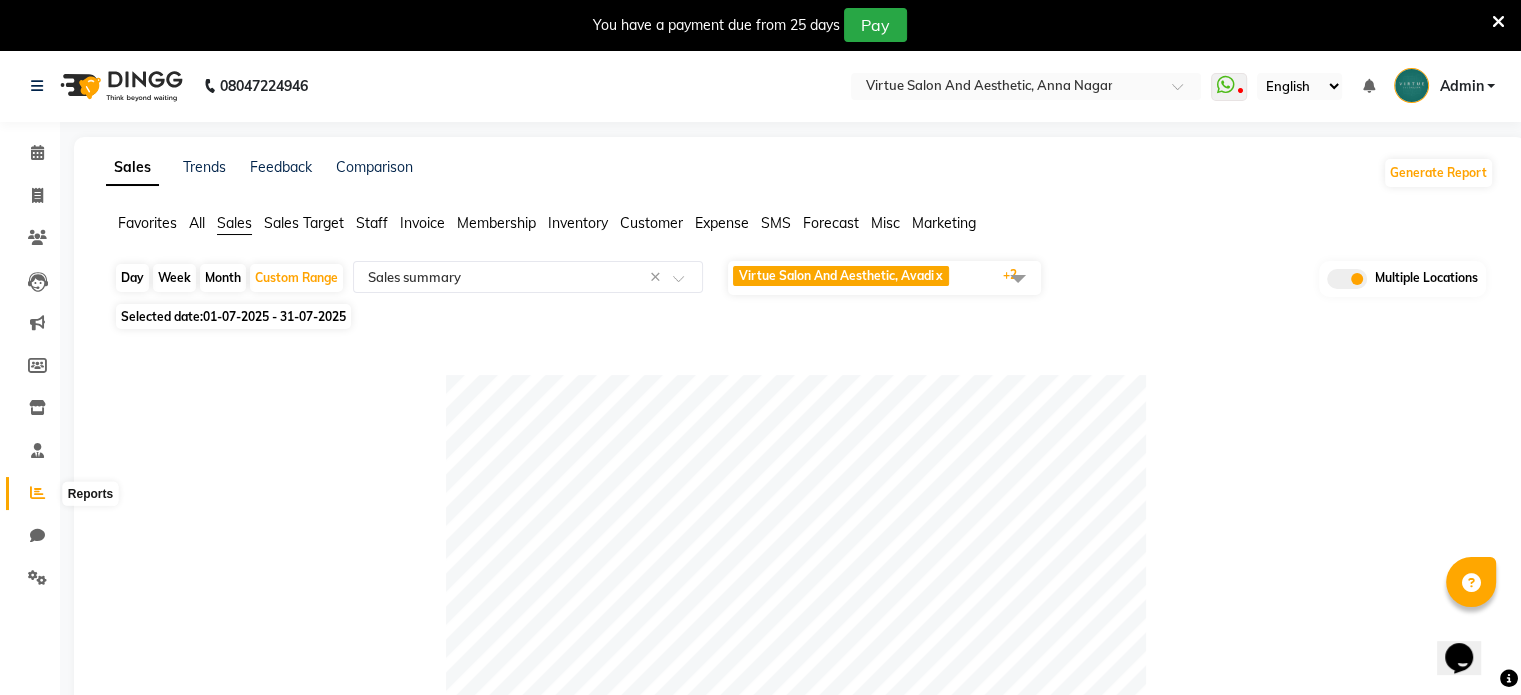 click 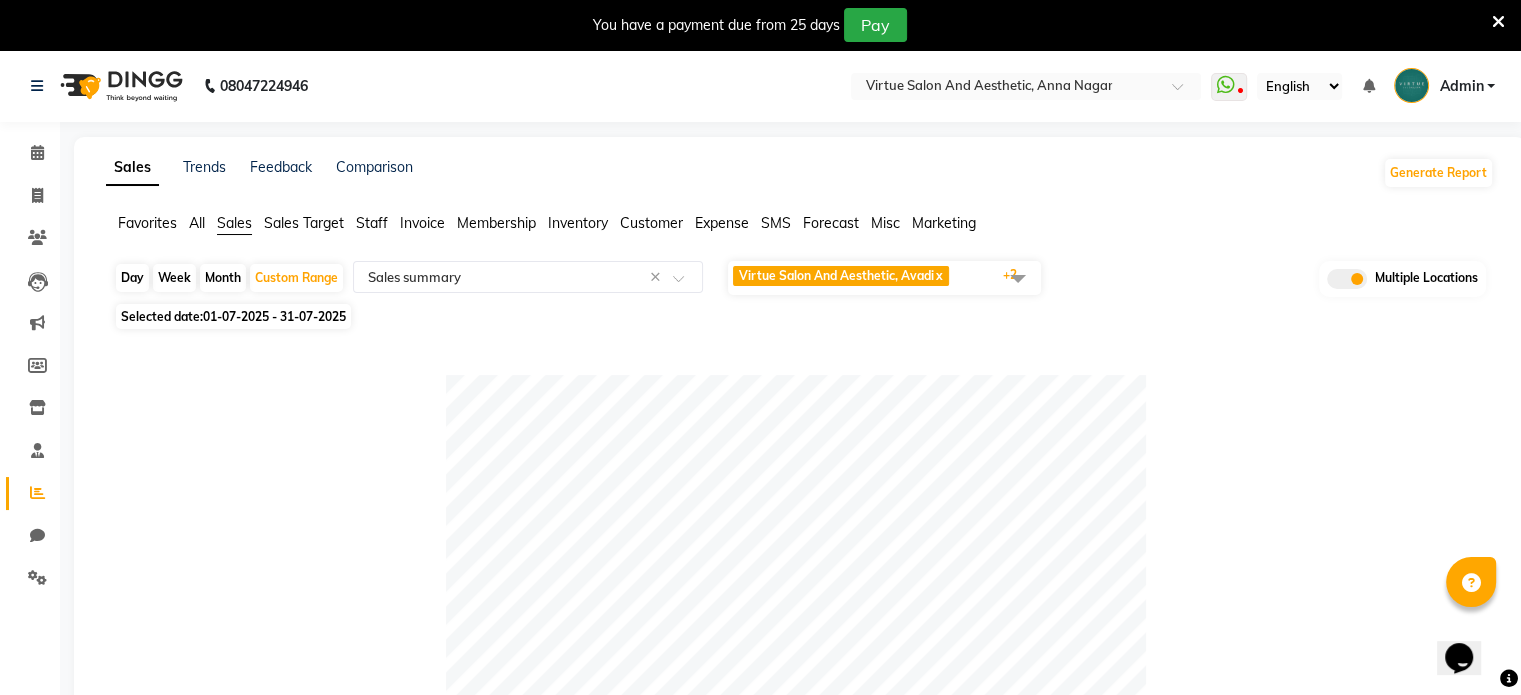 click on "Sales Trends Feedback Comparison Generate Report Favorites All Sales Sales Target Staff Invoice Membership Inventory Customer Expense SMS Forecast Misc Marketing  Day   Week   Month   Custom Range  Select Report Type × Sales summary × Virtue Salon And Aesthetic, Avadi  x Virtue Salon And Aesthetic, Anna Nagar  x Virtue Salon and Aesthetic, Kolathur  x +2 UnSelect All Virtue Salon And Aesthetic, Avadi Virtue Salon And Aesthetic, Anna Nagar Virtue Salon and Aesthetic, Kolathur Multiple Locations Selected date:  01-07-2025 - 31-07-2025   Table View   Pivot View  Pie Chart Bar Chart Select Full Report Filtered Report Select CSV PDF  Export  Show  10 25 50 100  entries Search: Type Count Price Discount Non-taxable Amount Taxable Amount Tax Total Revenue Taxable Redemption Tax On Redemption Total Redemption Total Tax Grand Total Type Count Price Discount Non-taxable Amount Taxable Amount Tax Total Revenue Taxable Redemption Tax On Redemption Total Redemption Total Tax Grand Total Total 2831 ₹32,11,416.00 0" 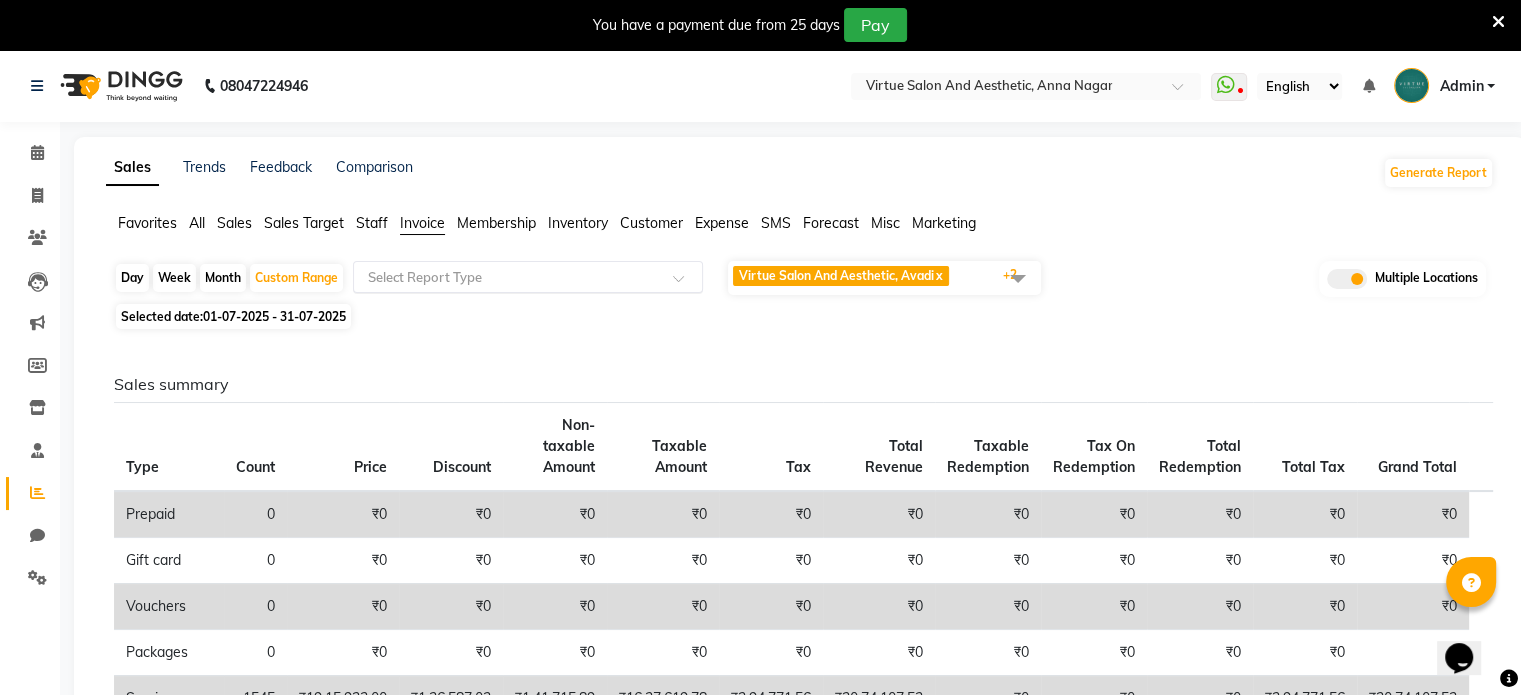 click 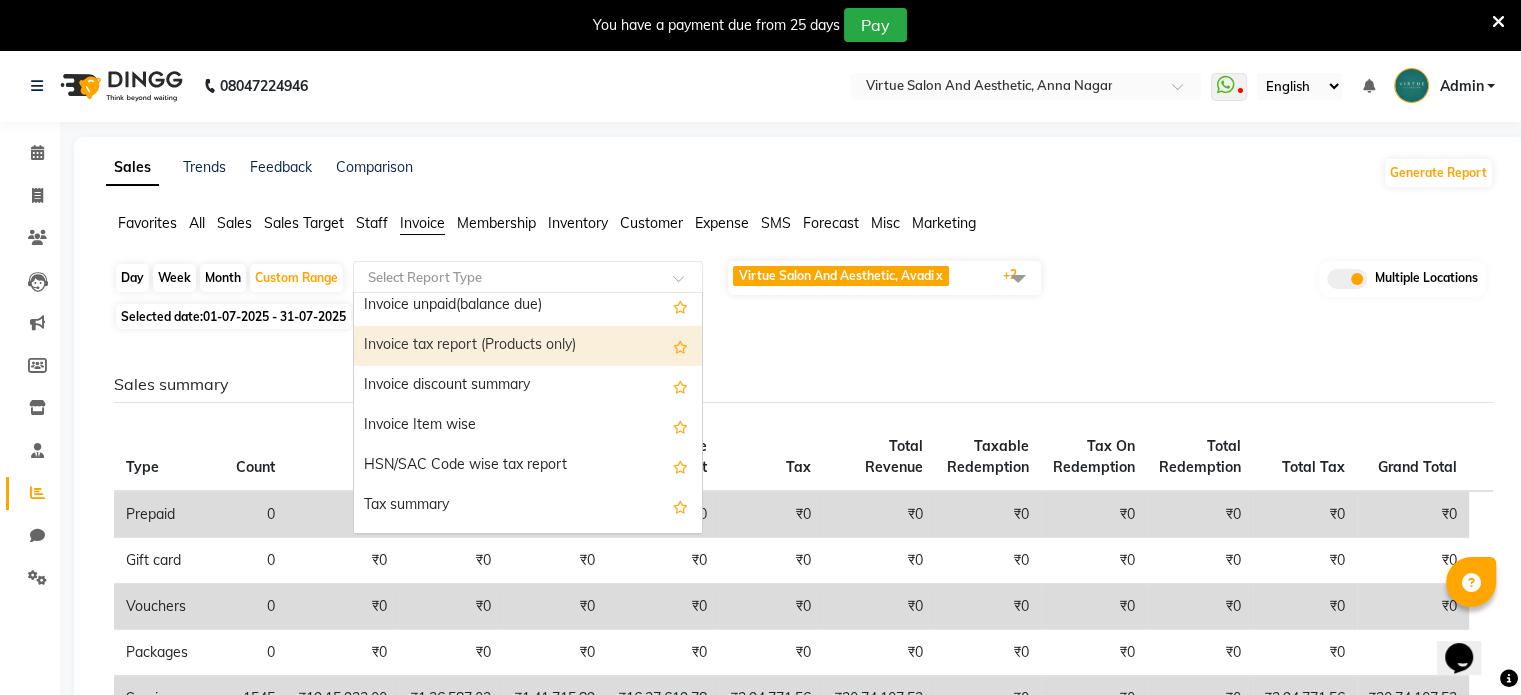 scroll, scrollTop: 200, scrollLeft: 0, axis: vertical 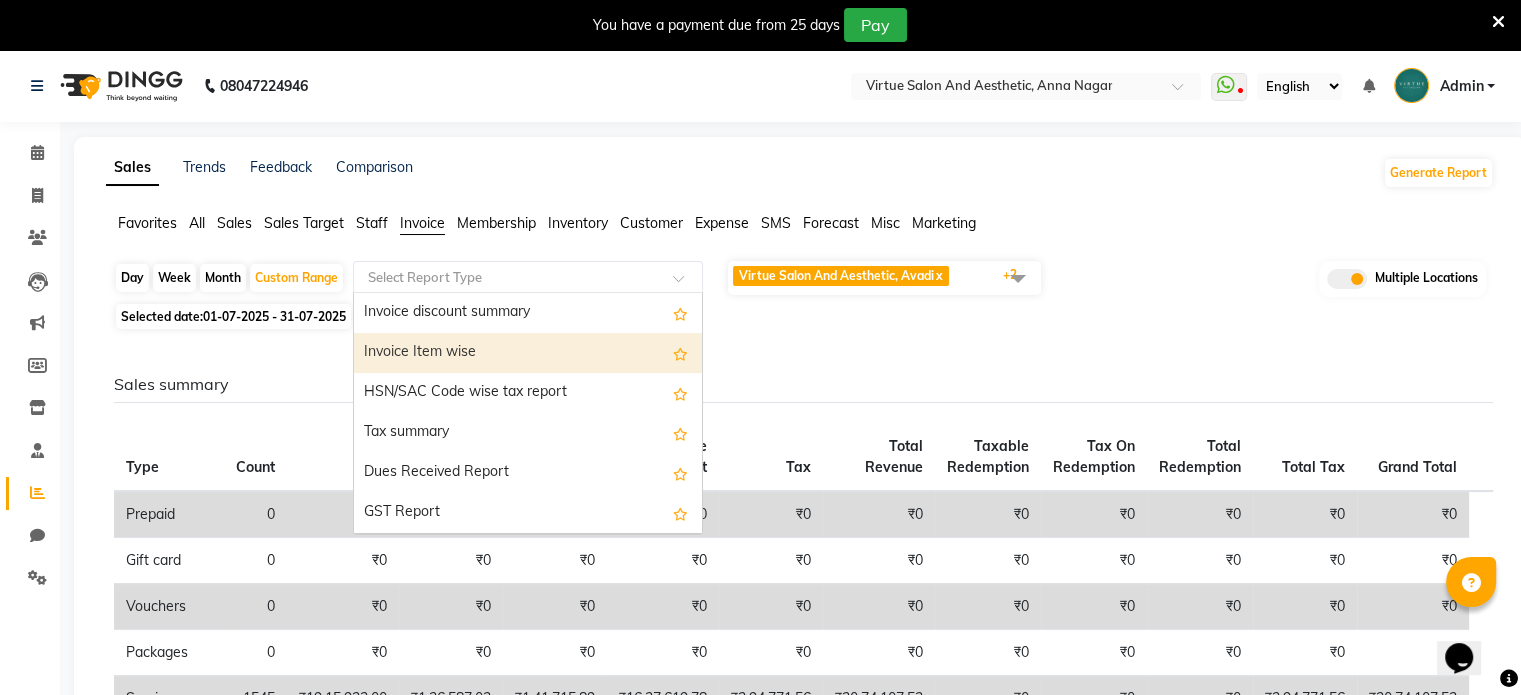 click on "Invoice Item wise" at bounding box center (528, 353) 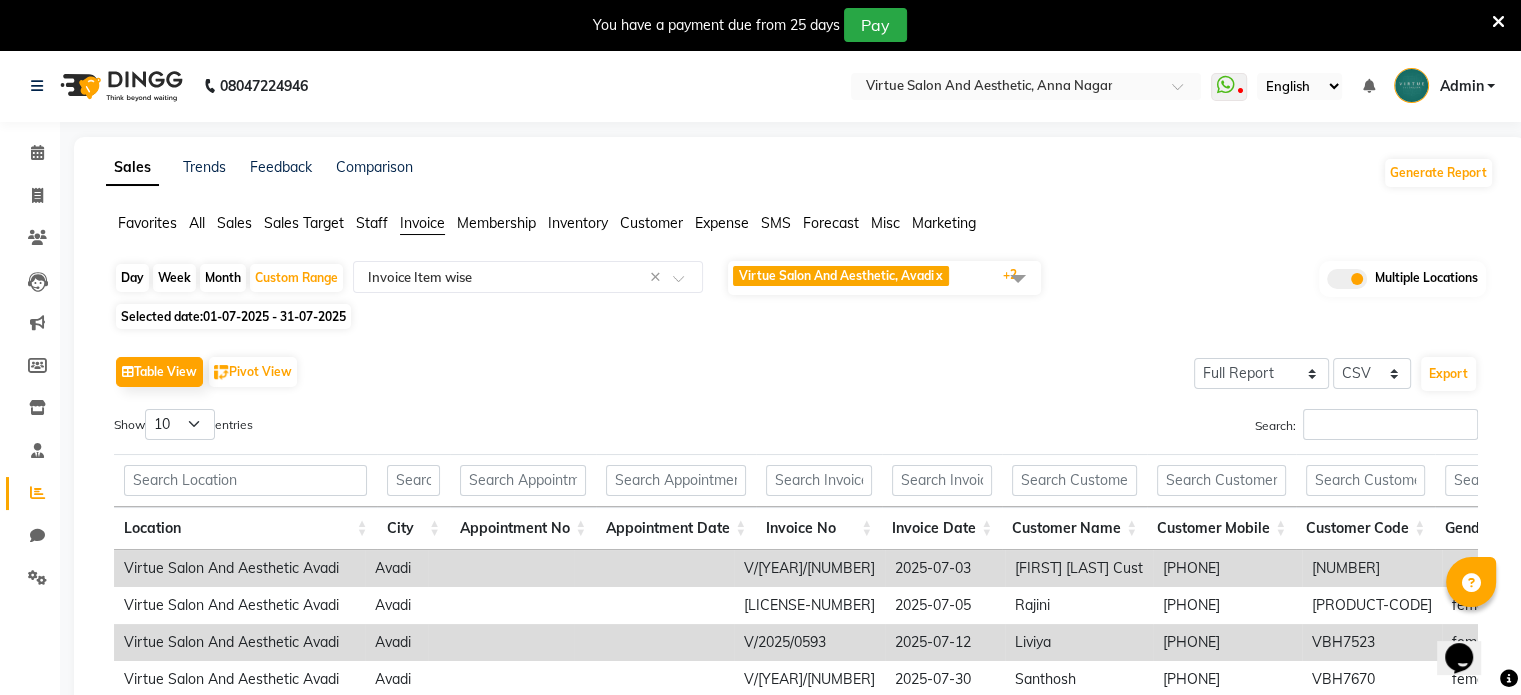click 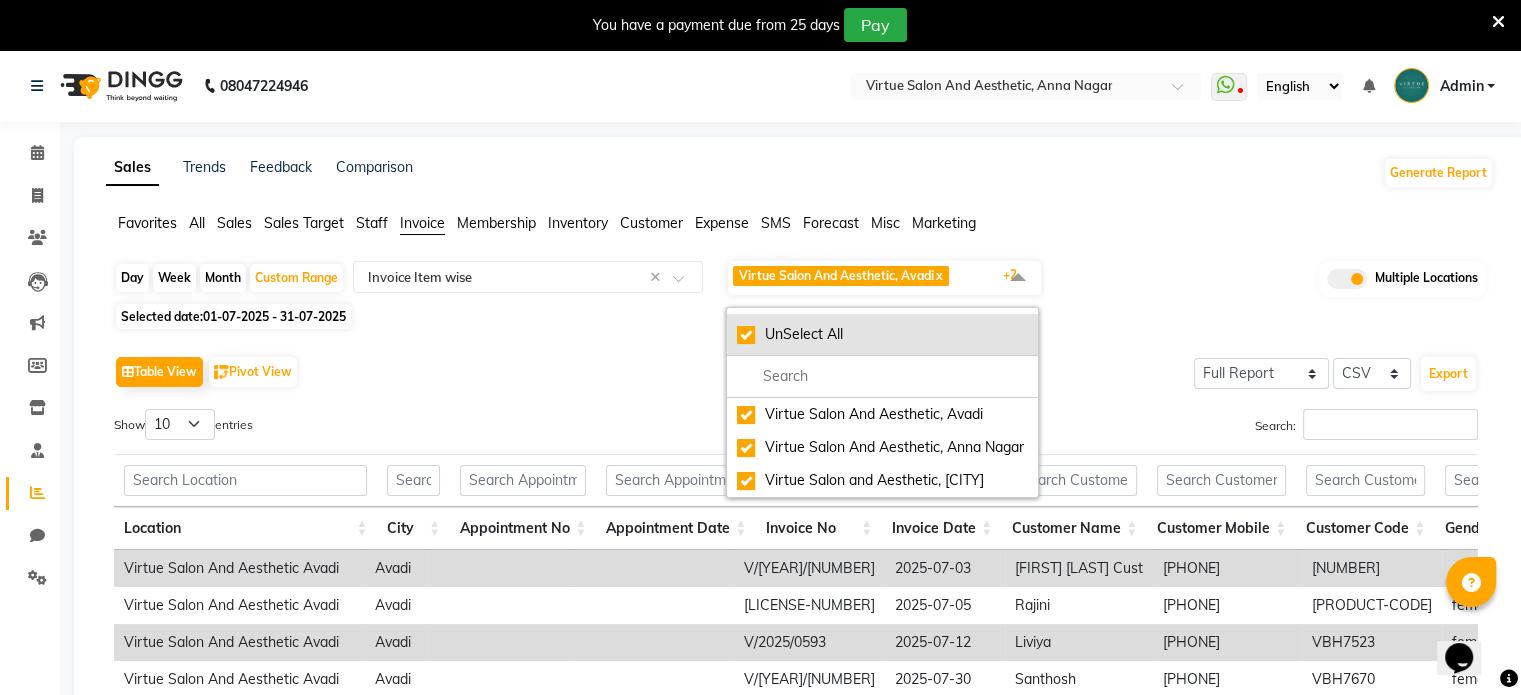 click on "UnSelect All" 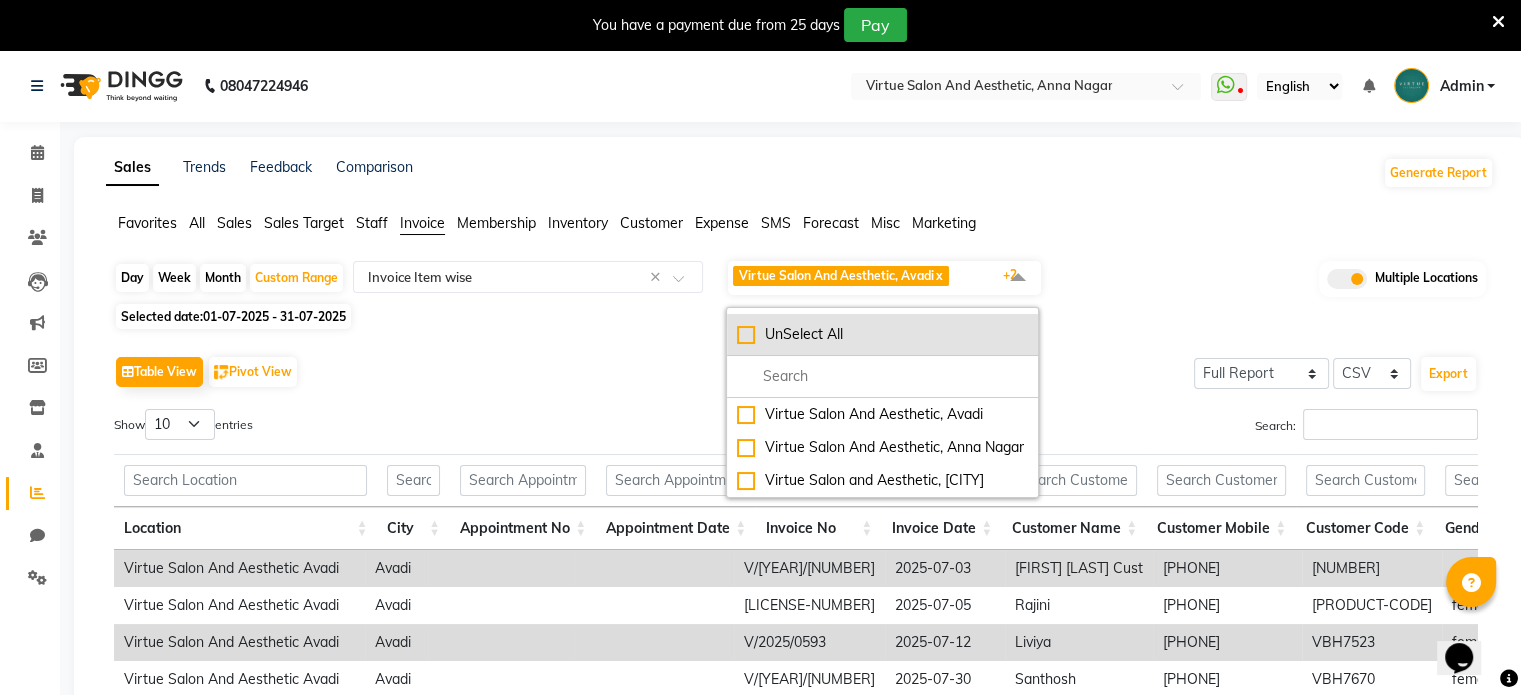 checkbox on "false" 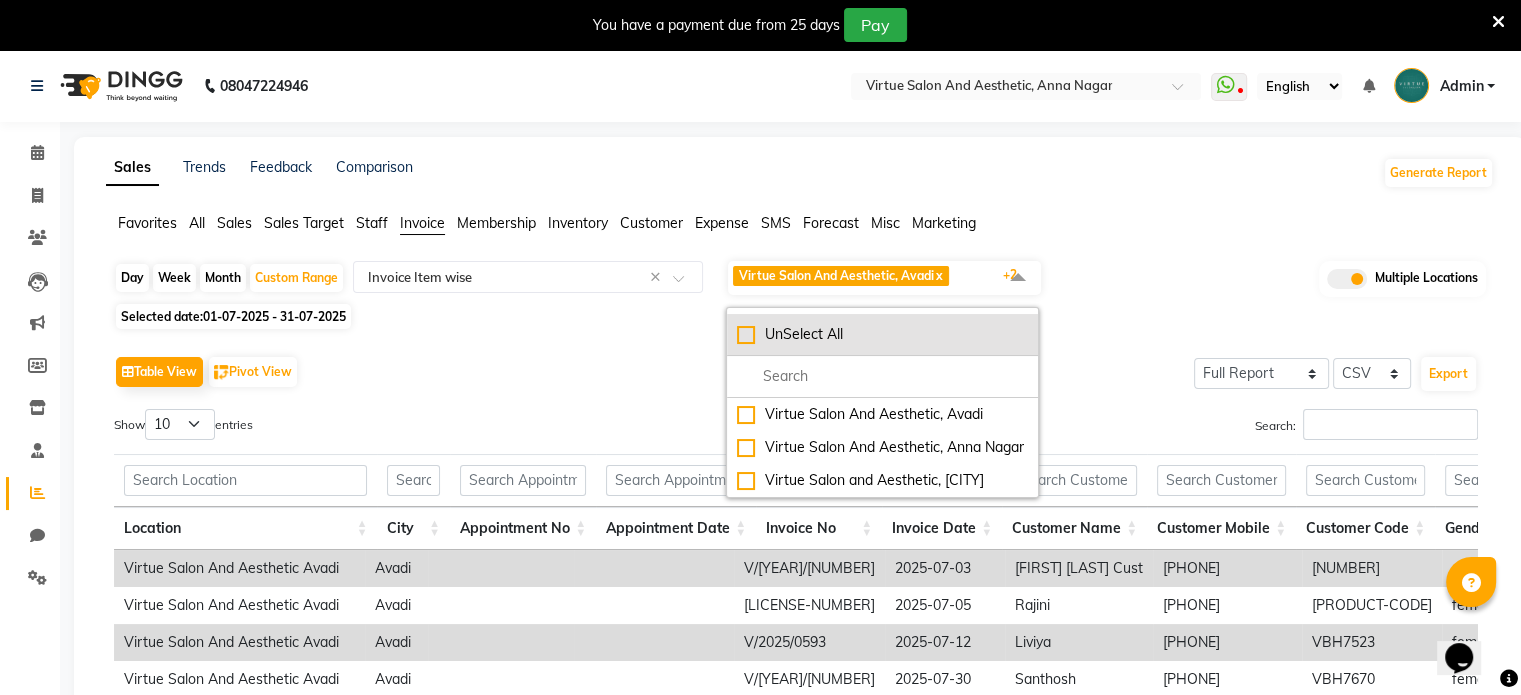 checkbox on "false" 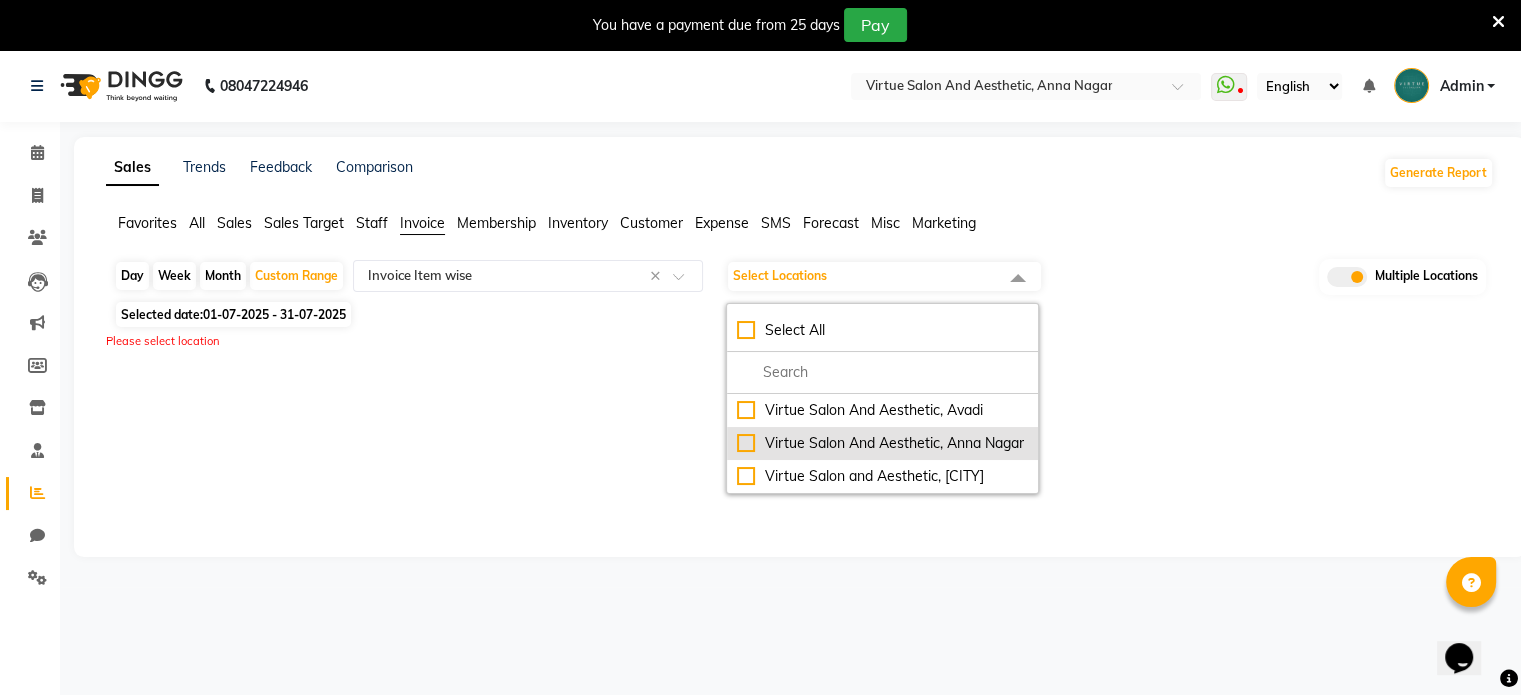 click on "Virtue Salon And Aesthetic, Anna Nagar" 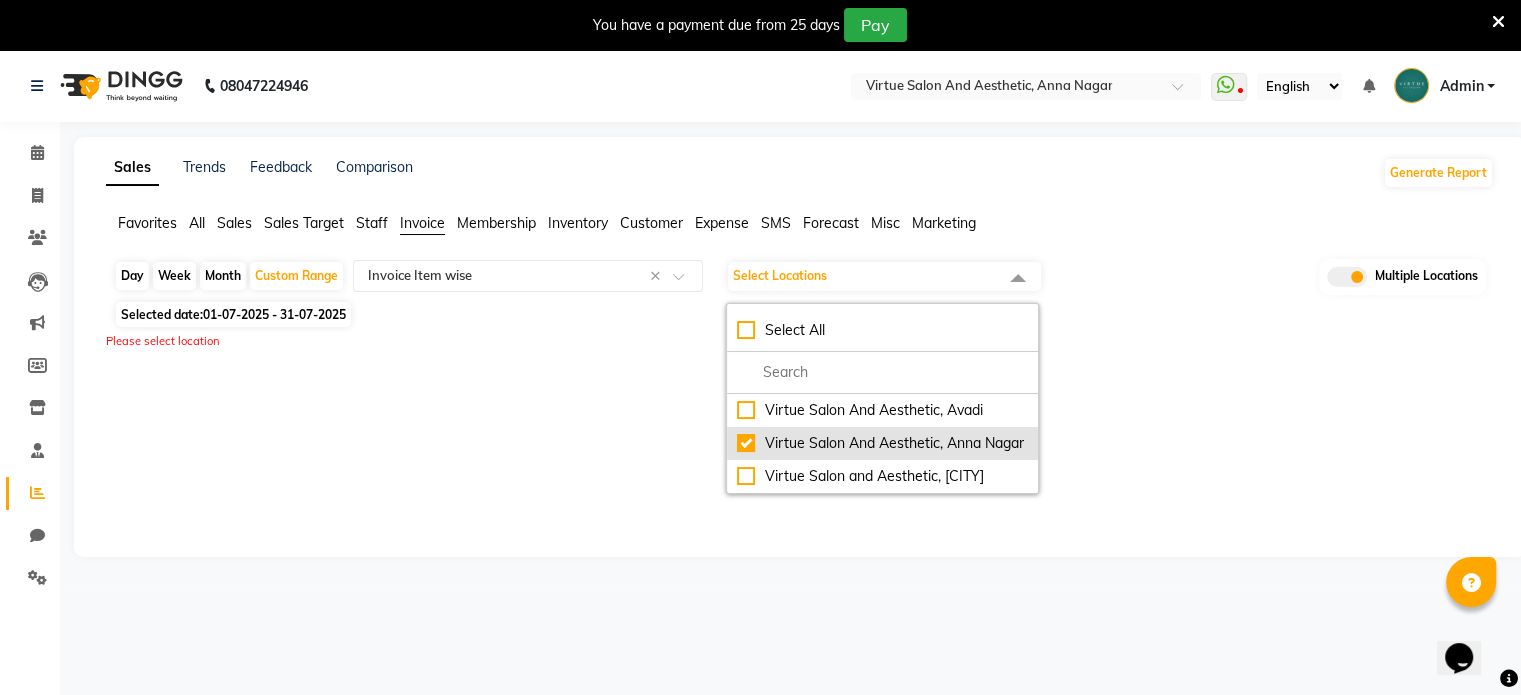 checkbox on "true" 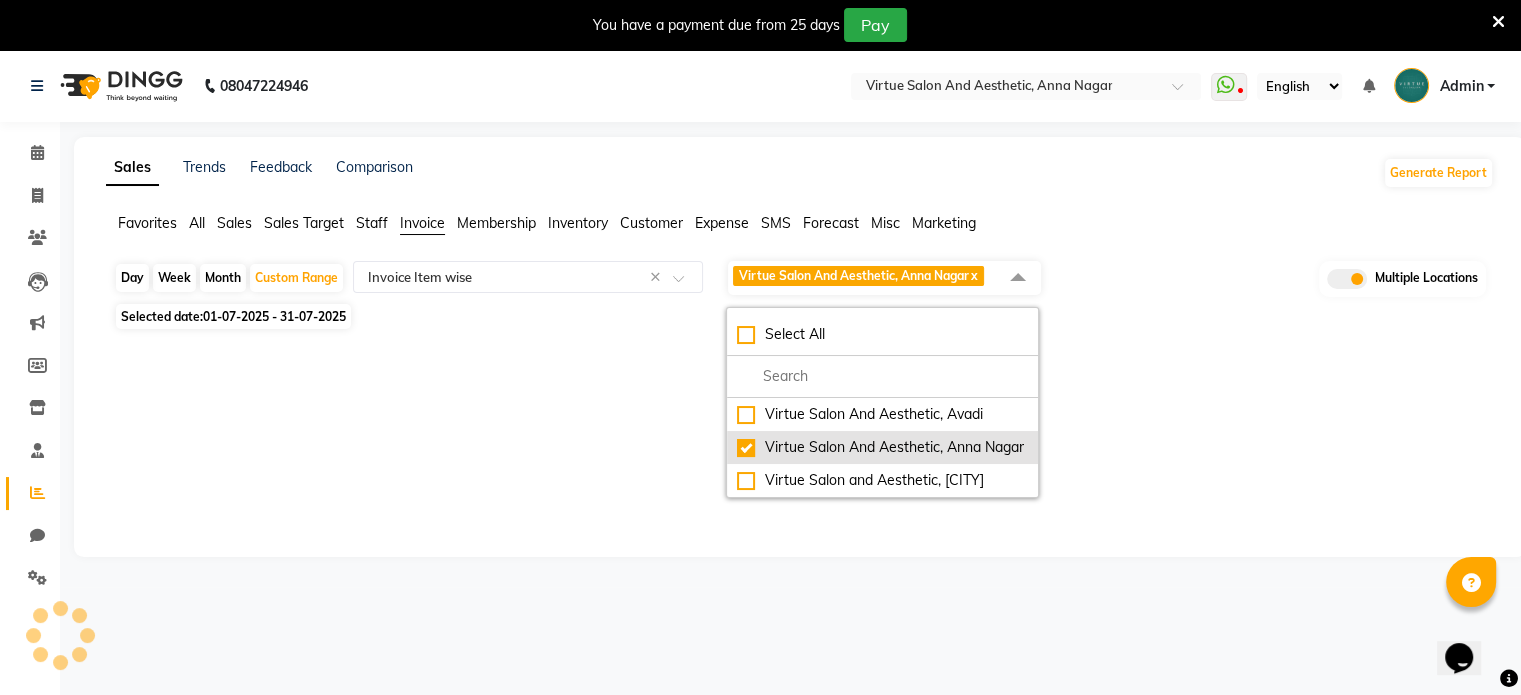 select on "full_report" 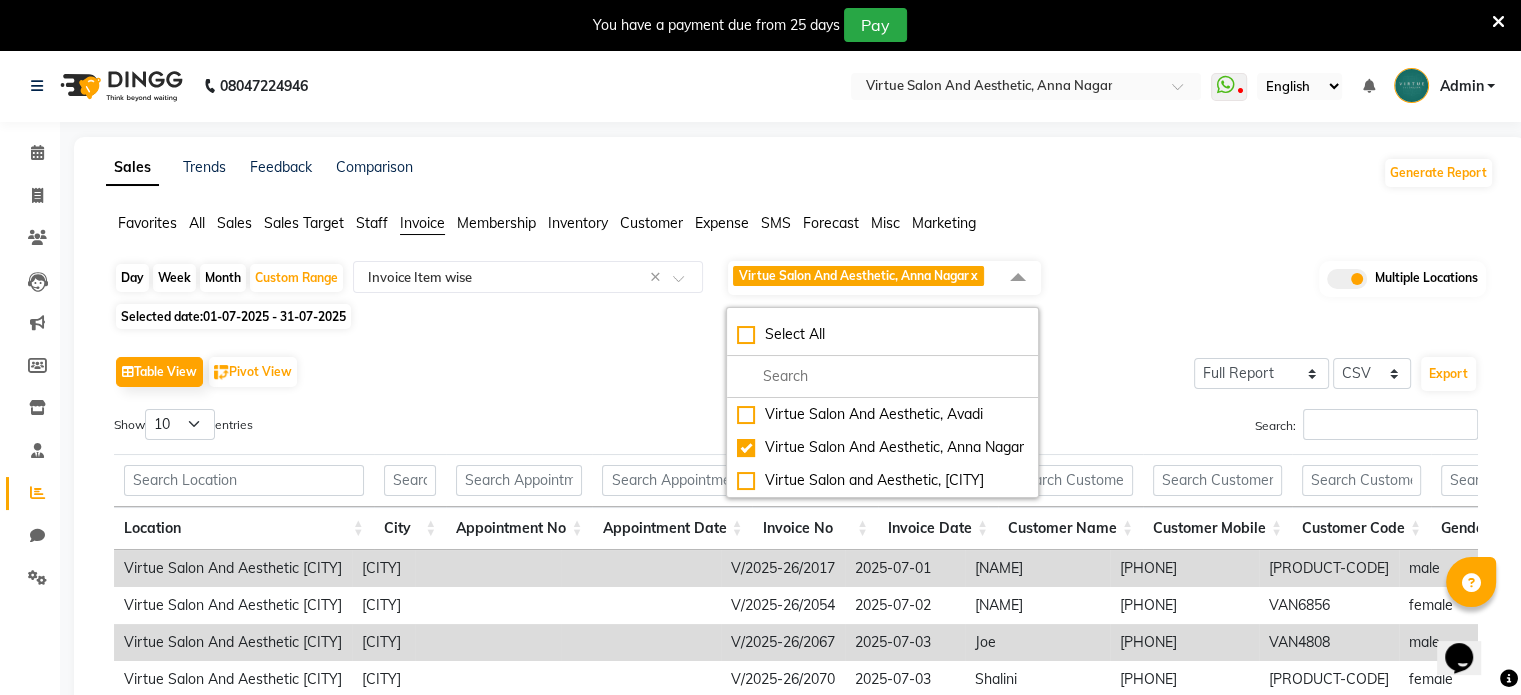 click on "Selected date:  01-07-2025 - 31-07-2025" 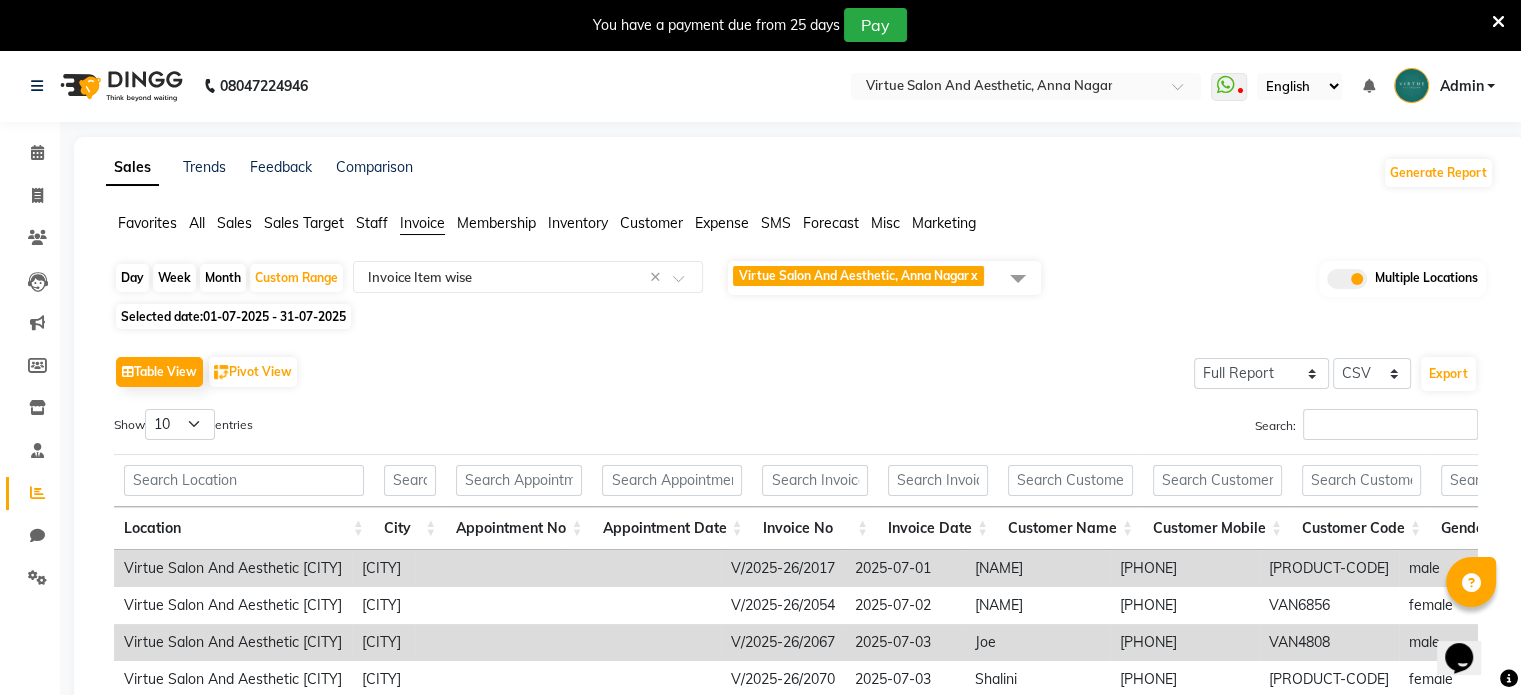 click 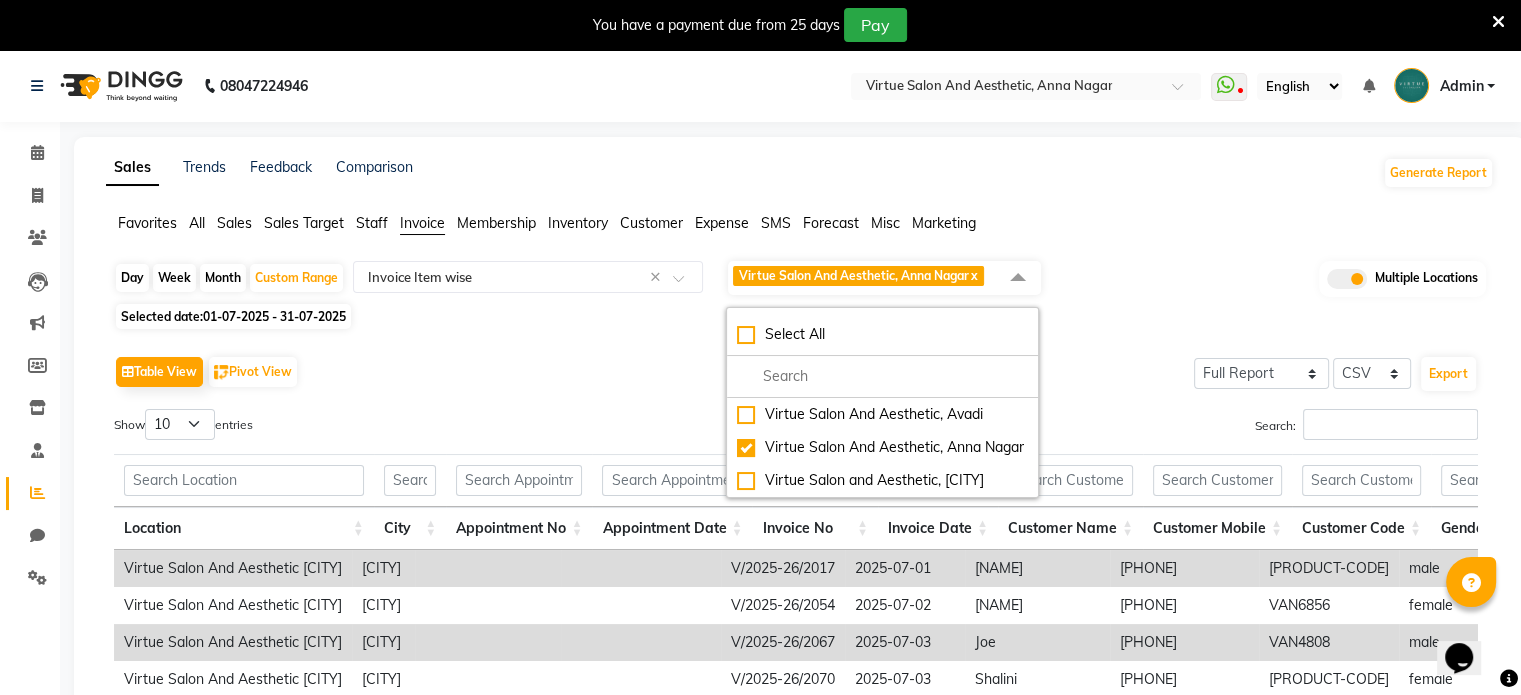 click on "Table View   Pivot View  Select Full Report Filtered Report Select CSV PDF  Export" 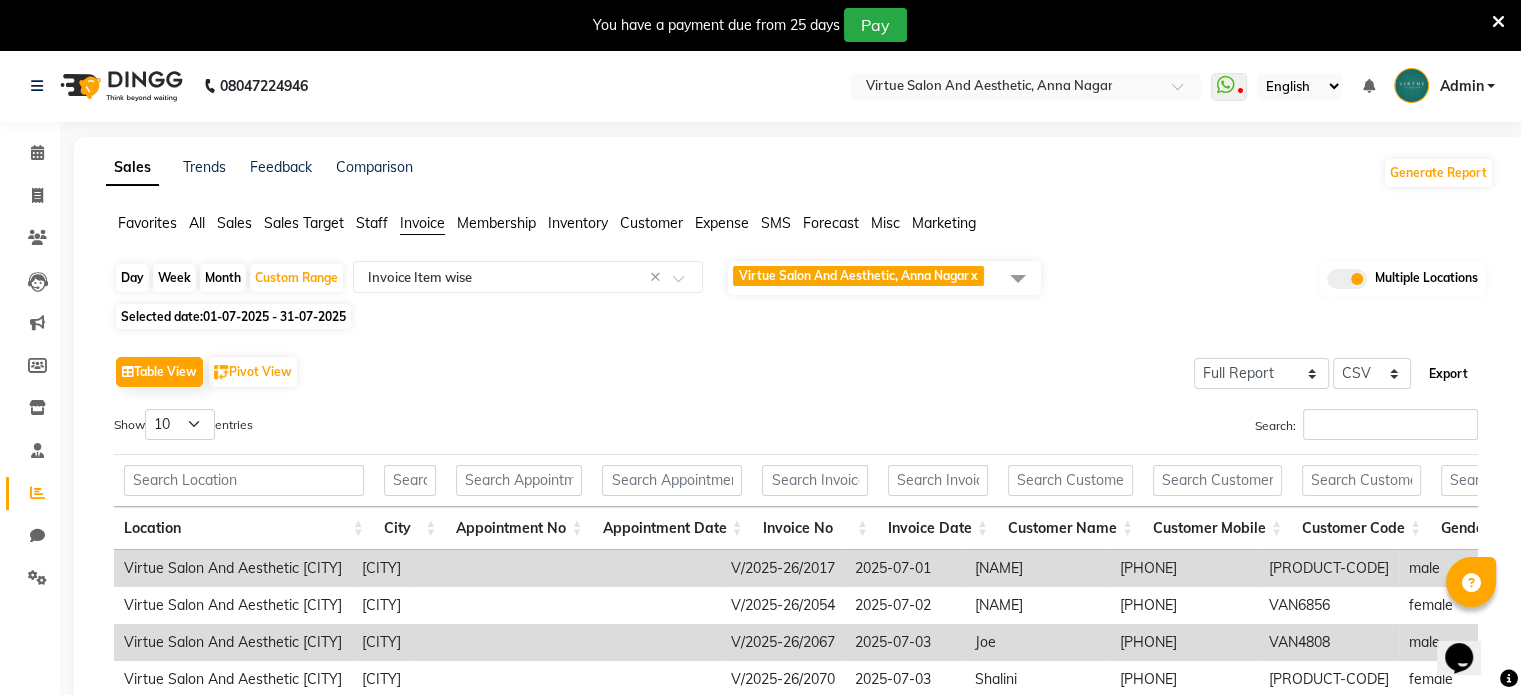 click on "Export" 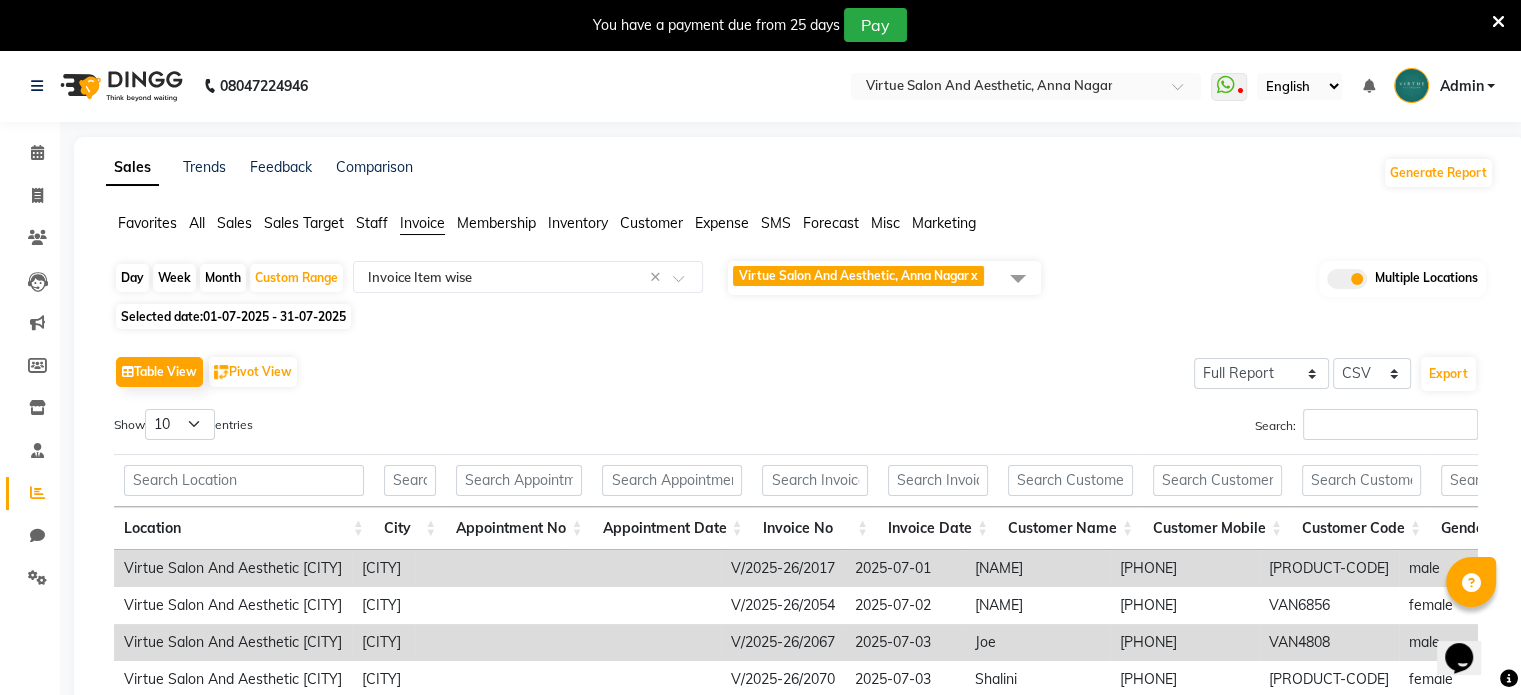click 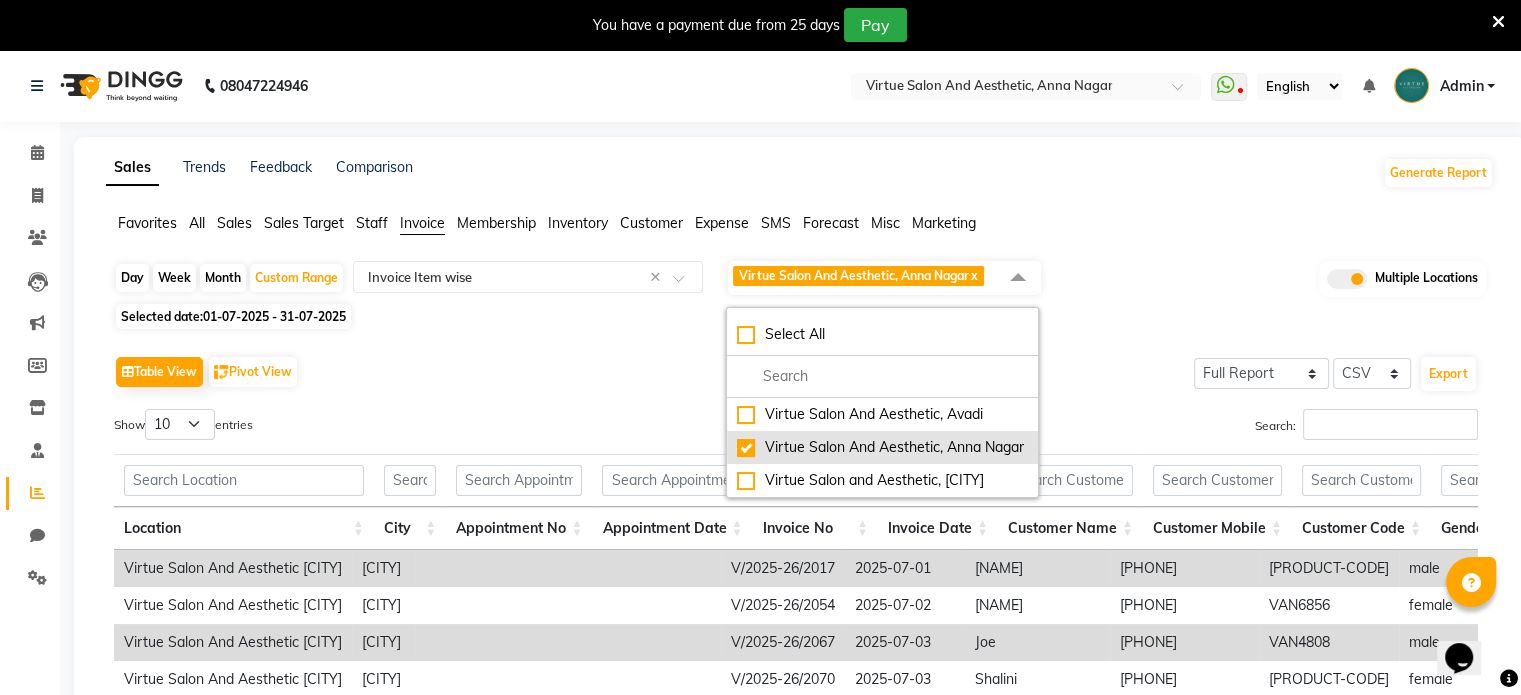 click on "Virtue Salon And Aesthetic, Anna Nagar" 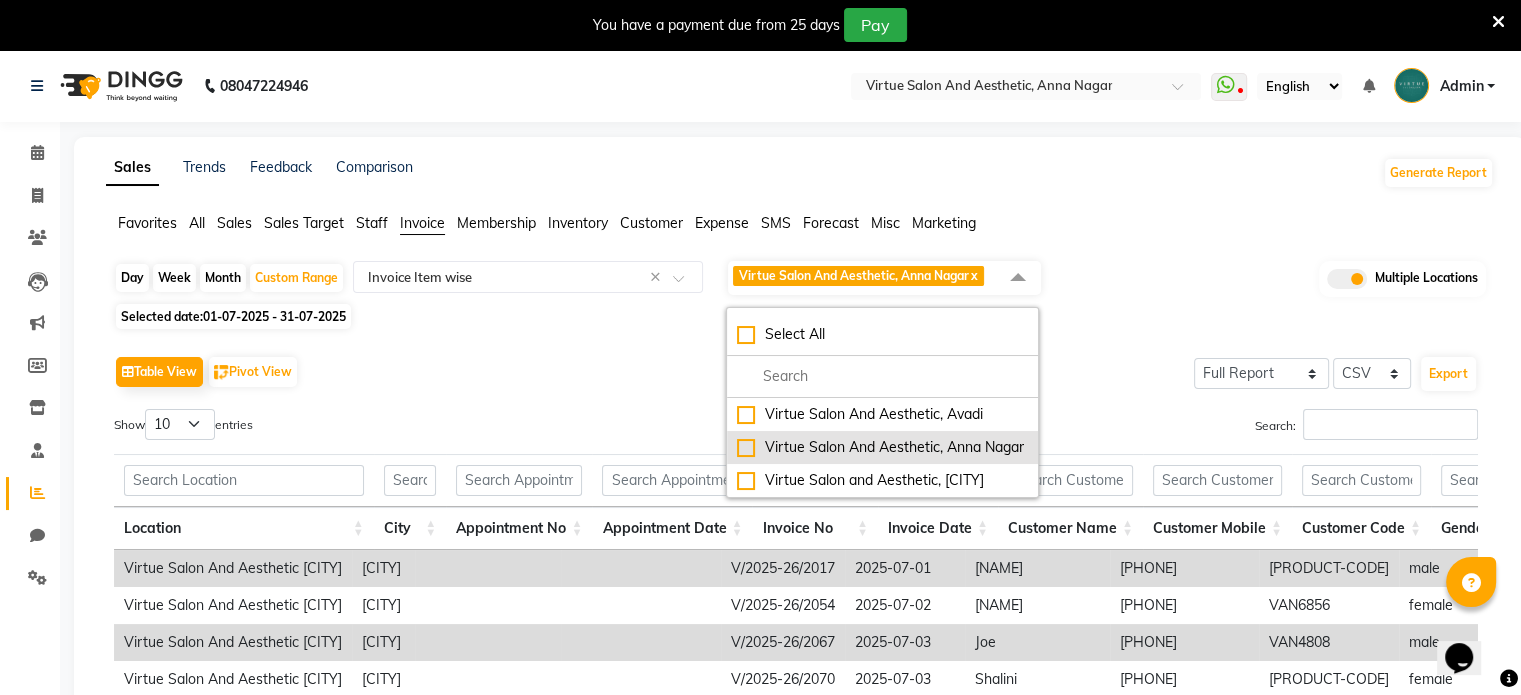 checkbox on "false" 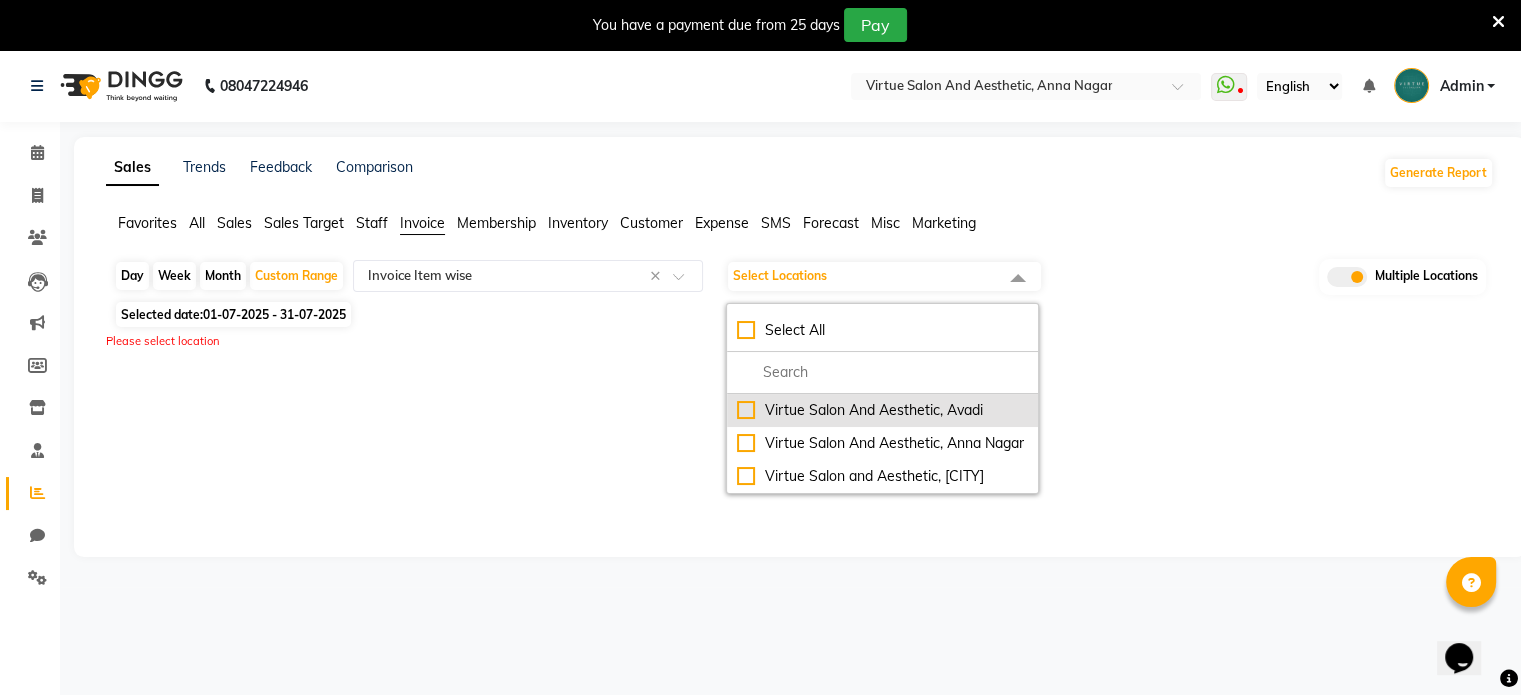 click on "Virtue Salon And Aesthetic, Avadi" 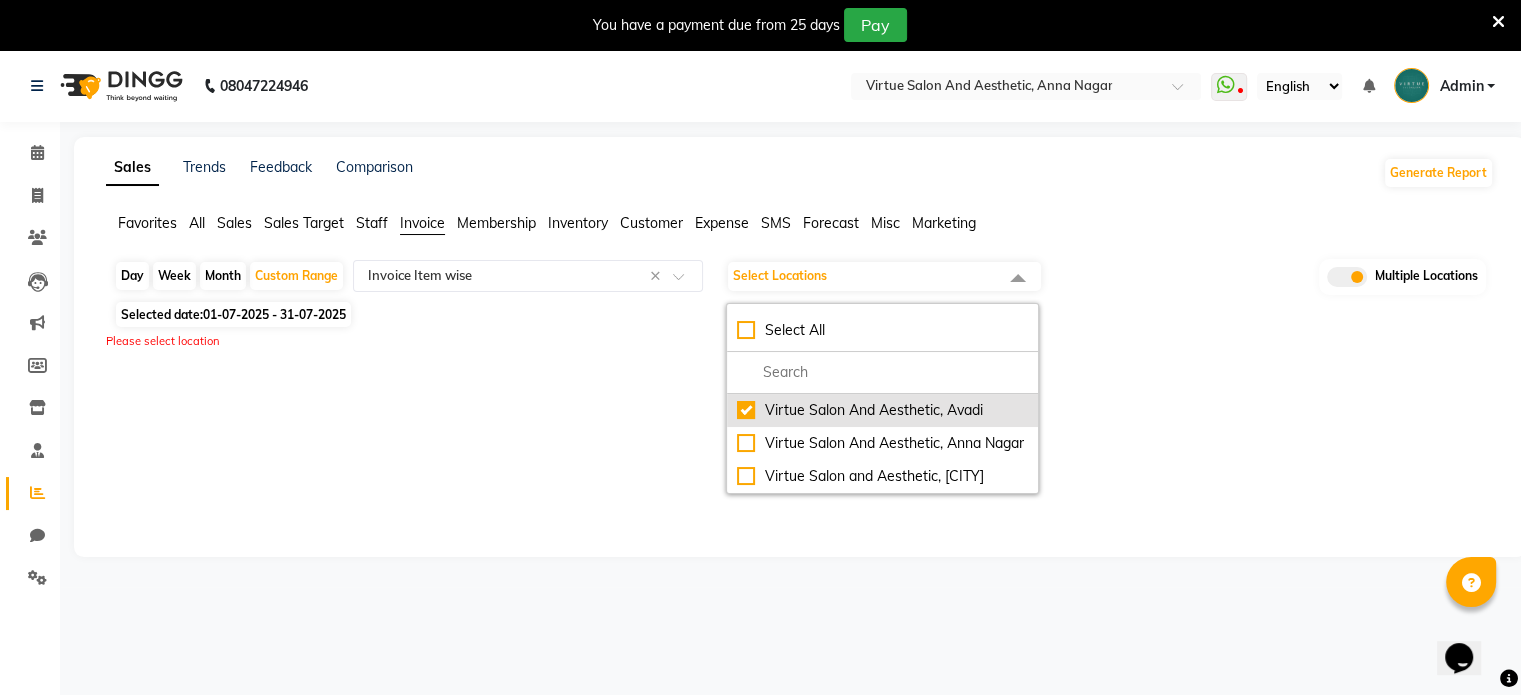 checkbox on "true" 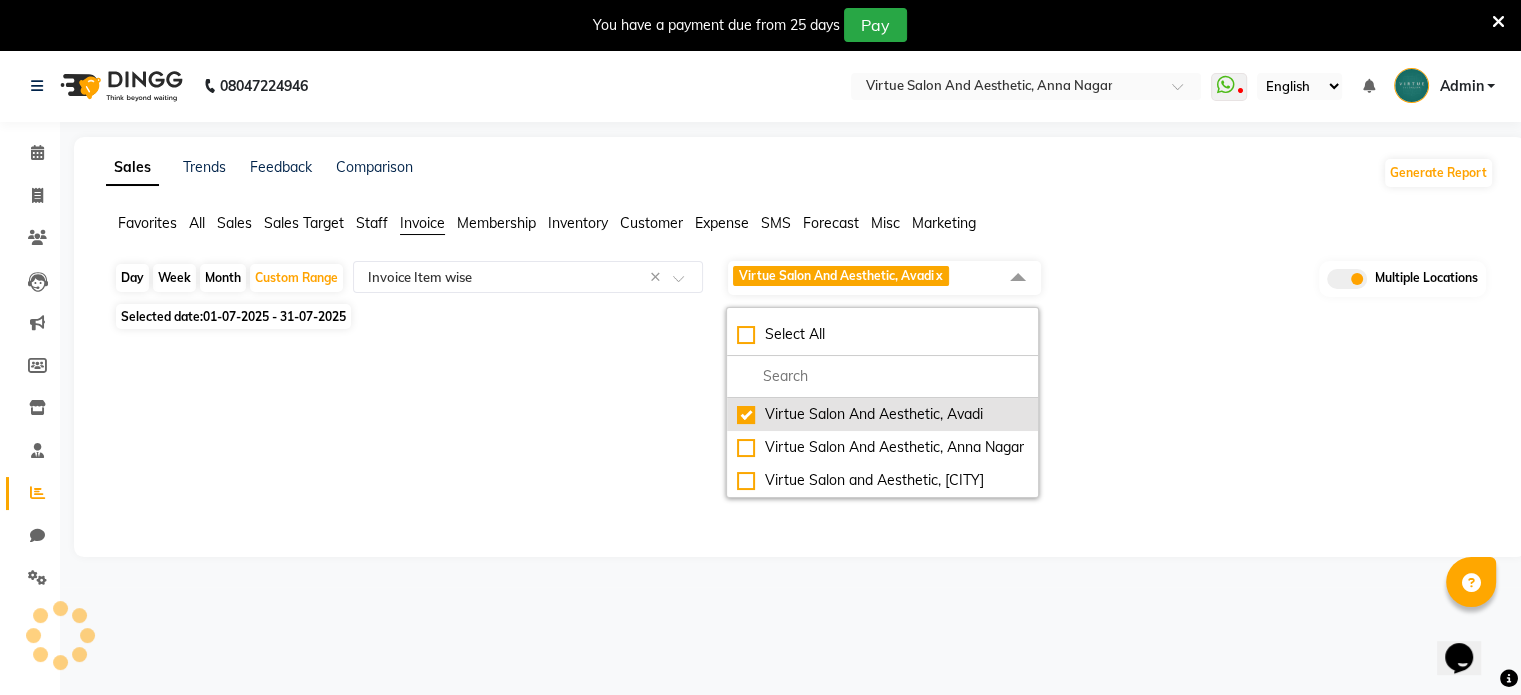 select on "full_report" 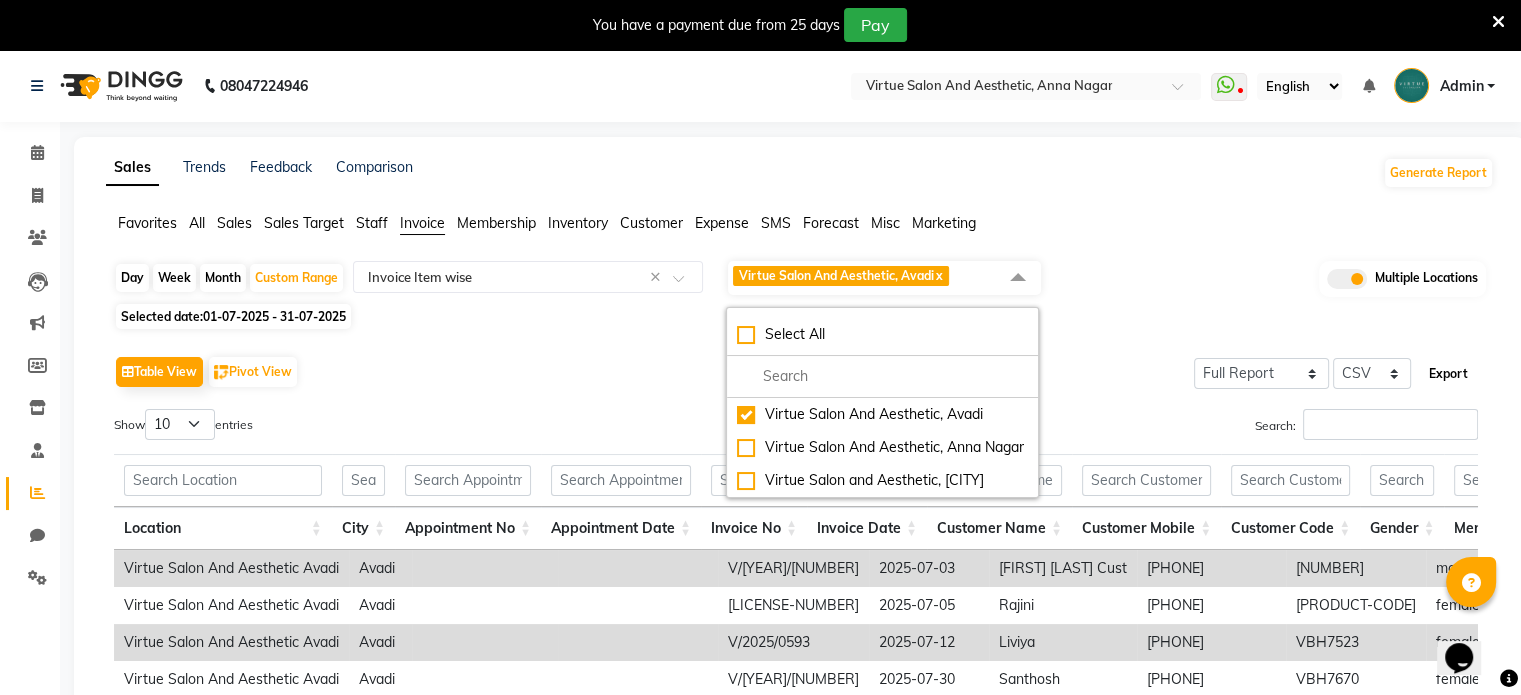 click on "Export" 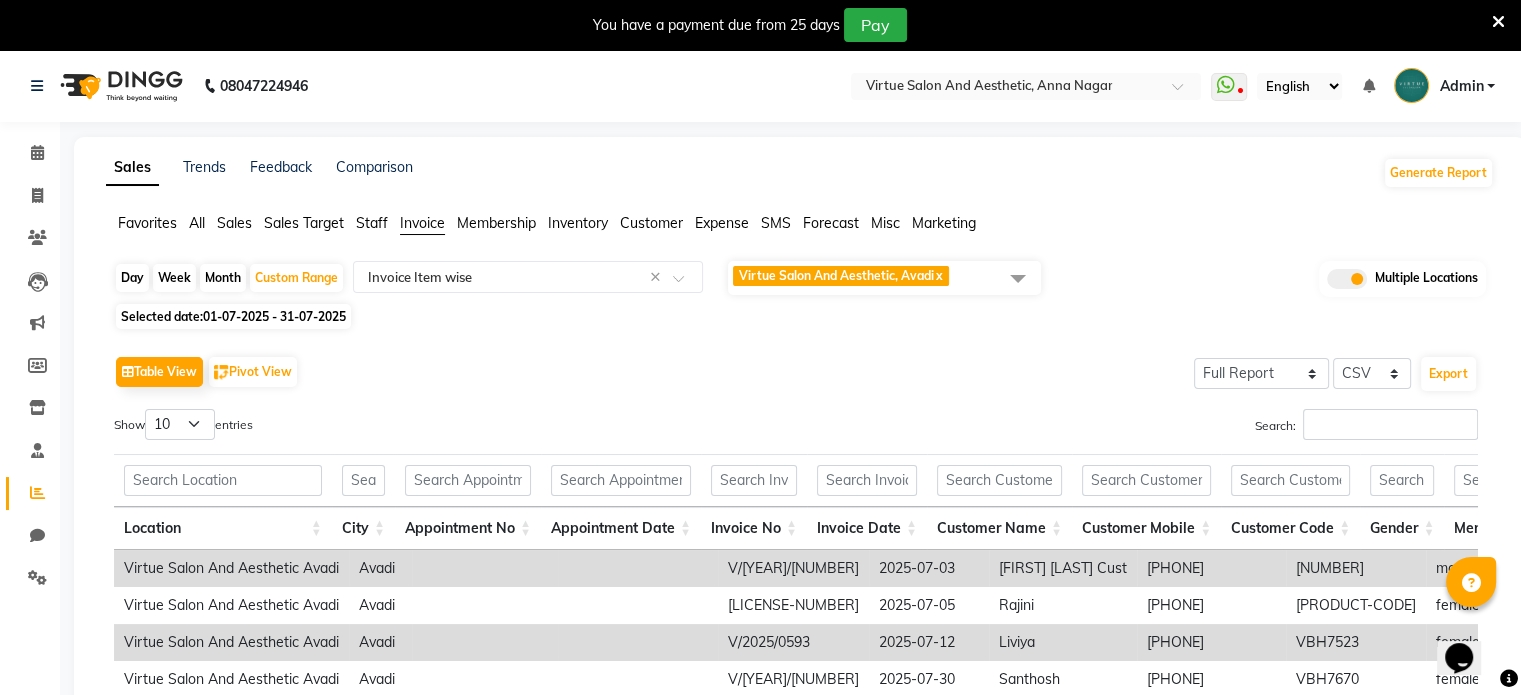 click 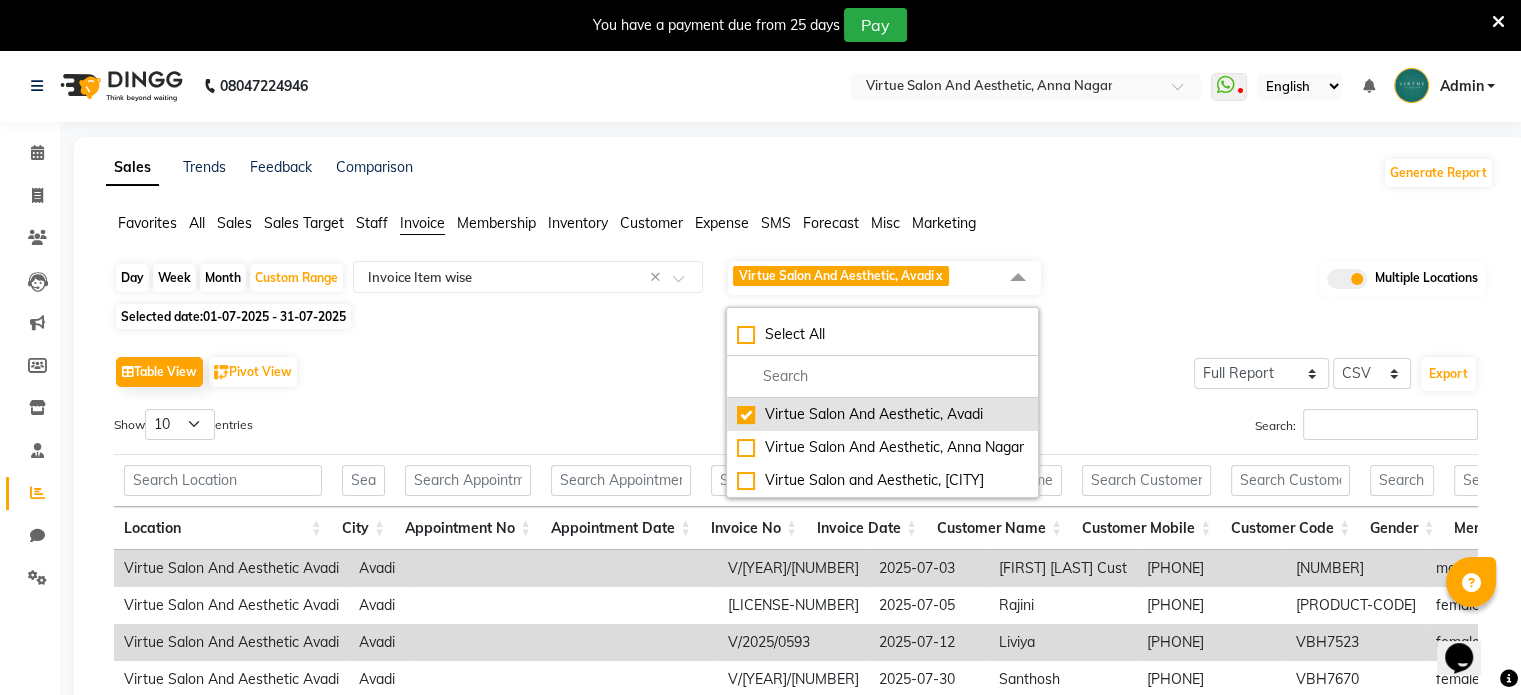 click on "Virtue Salon And Aesthetic, Avadi" 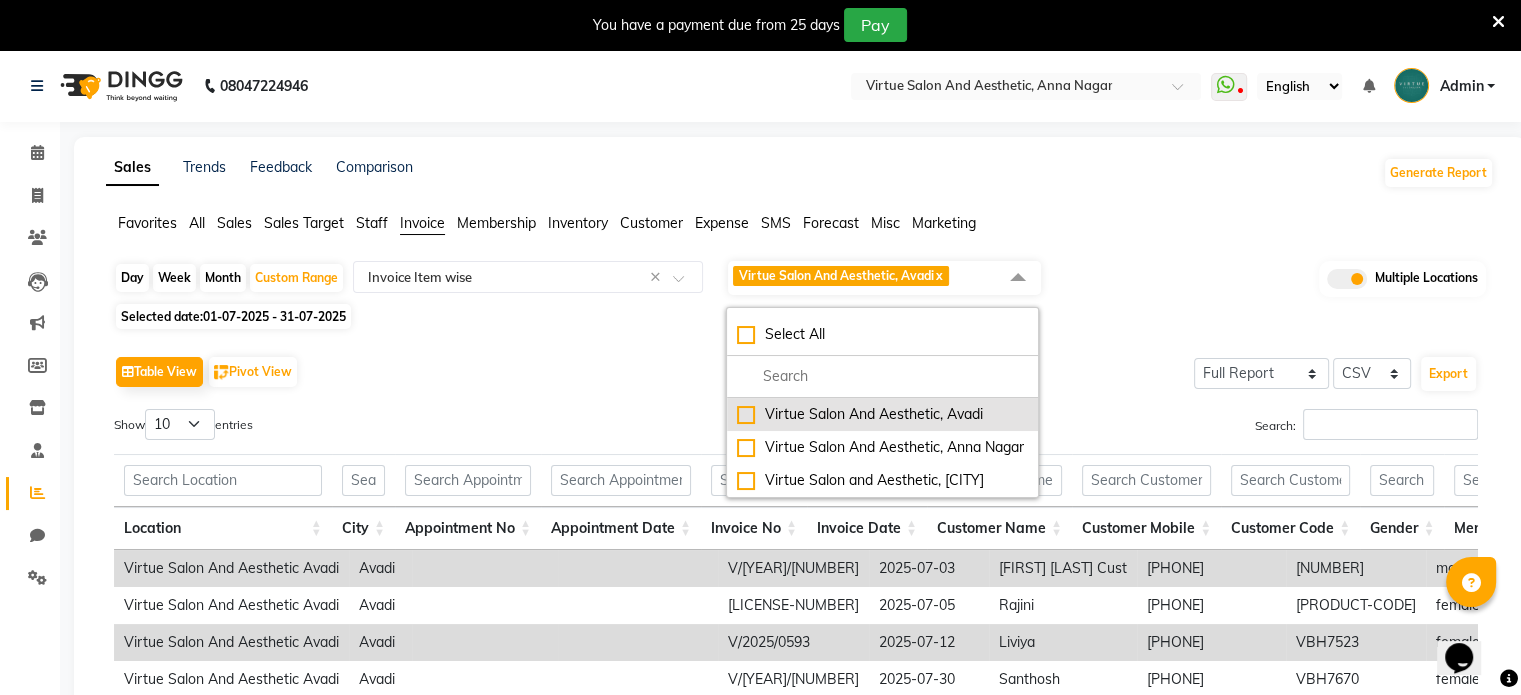 checkbox on "false" 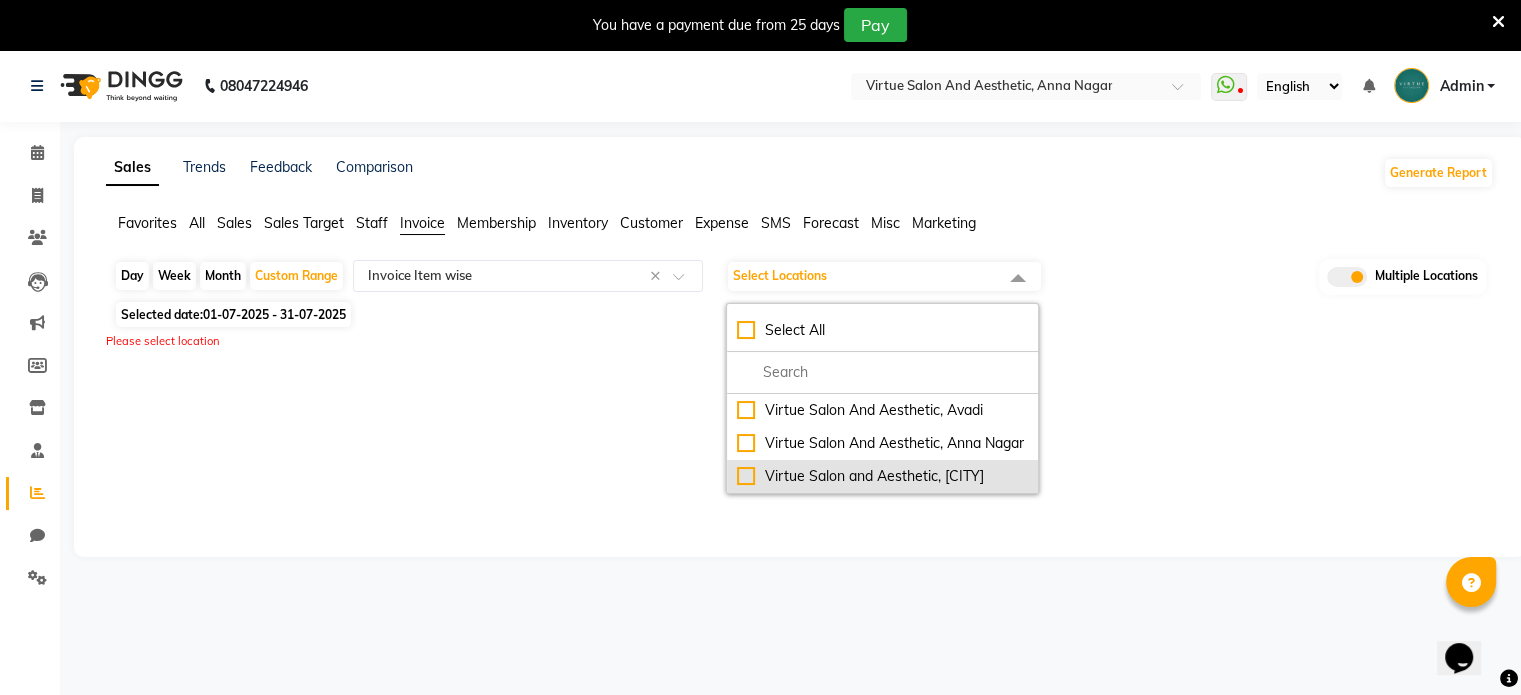 click on "Virtue Salon and Aesthetic, Kolathur" 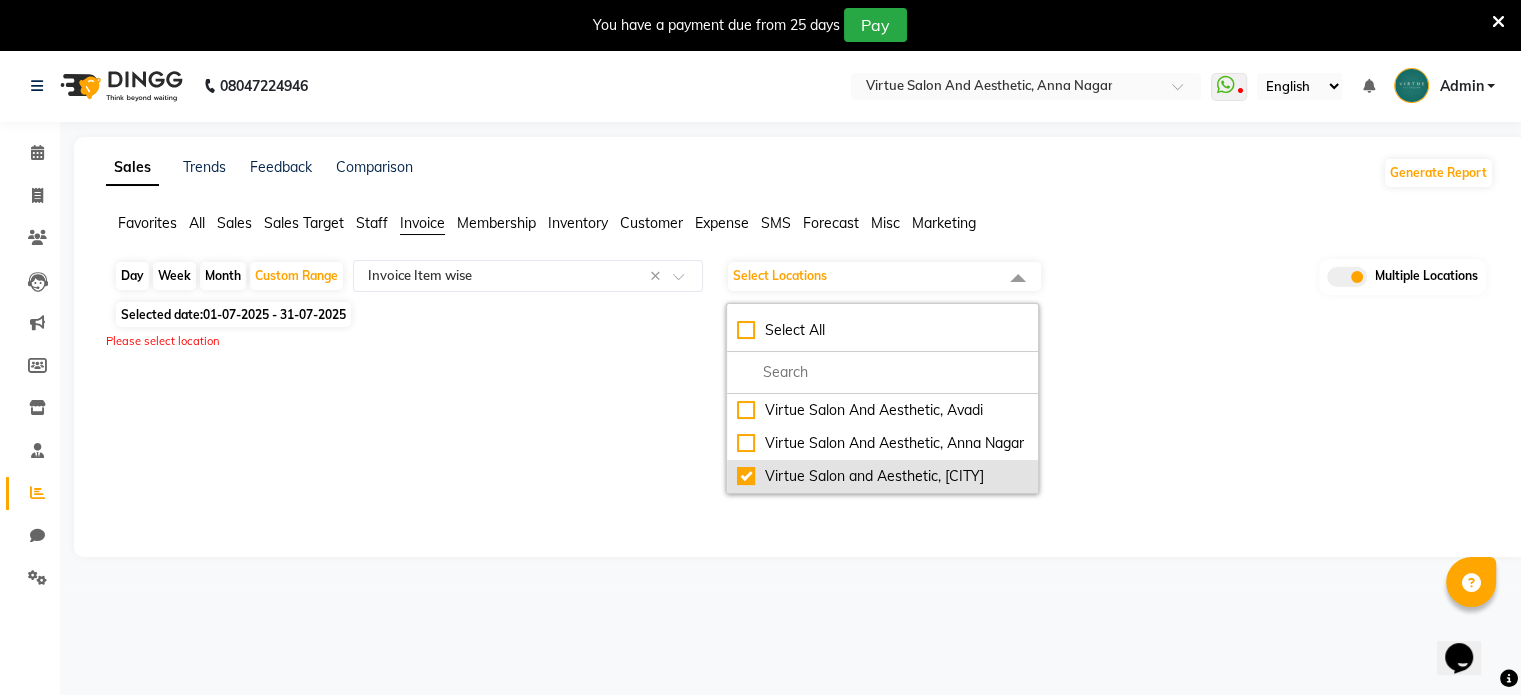 checkbox on "true" 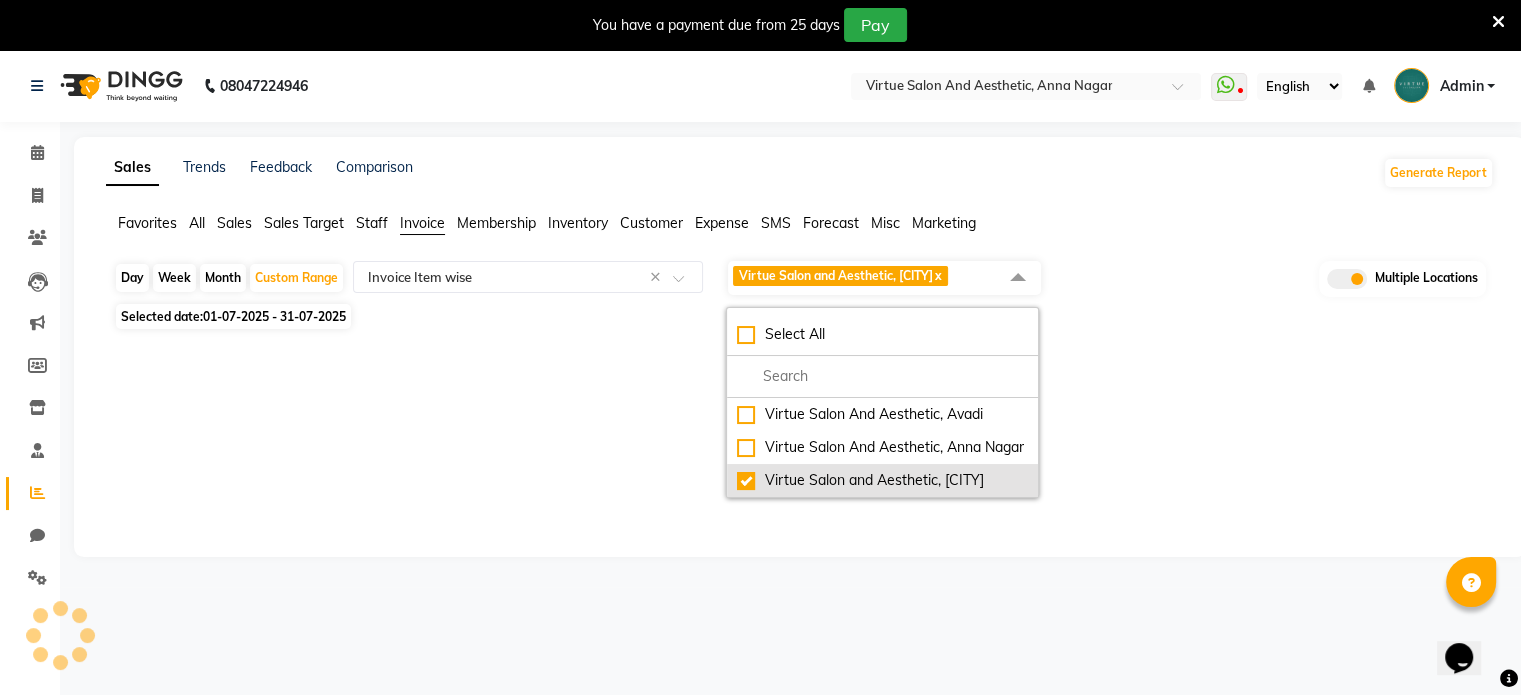 select on "full_report" 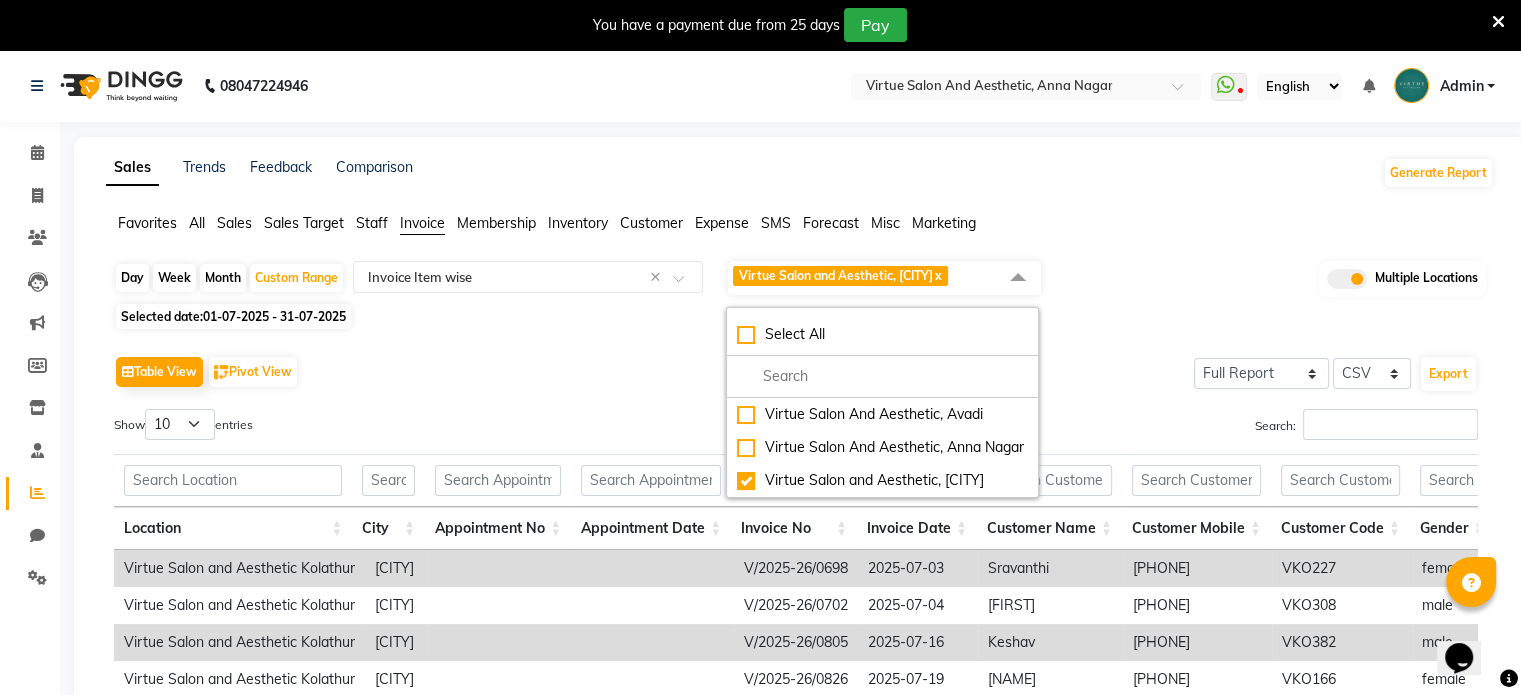 click on "Selected date:  01-07-2025 - 31-07-2025" 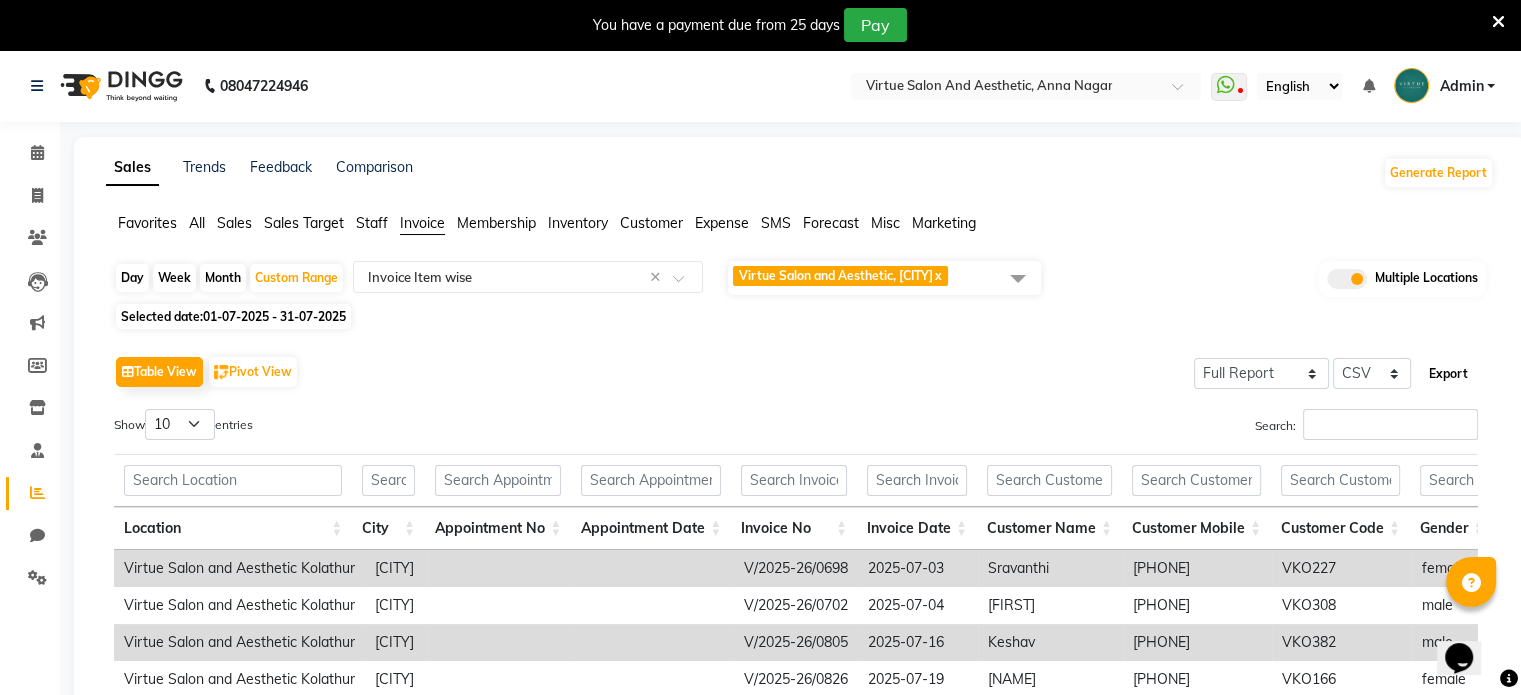 click on "Export" 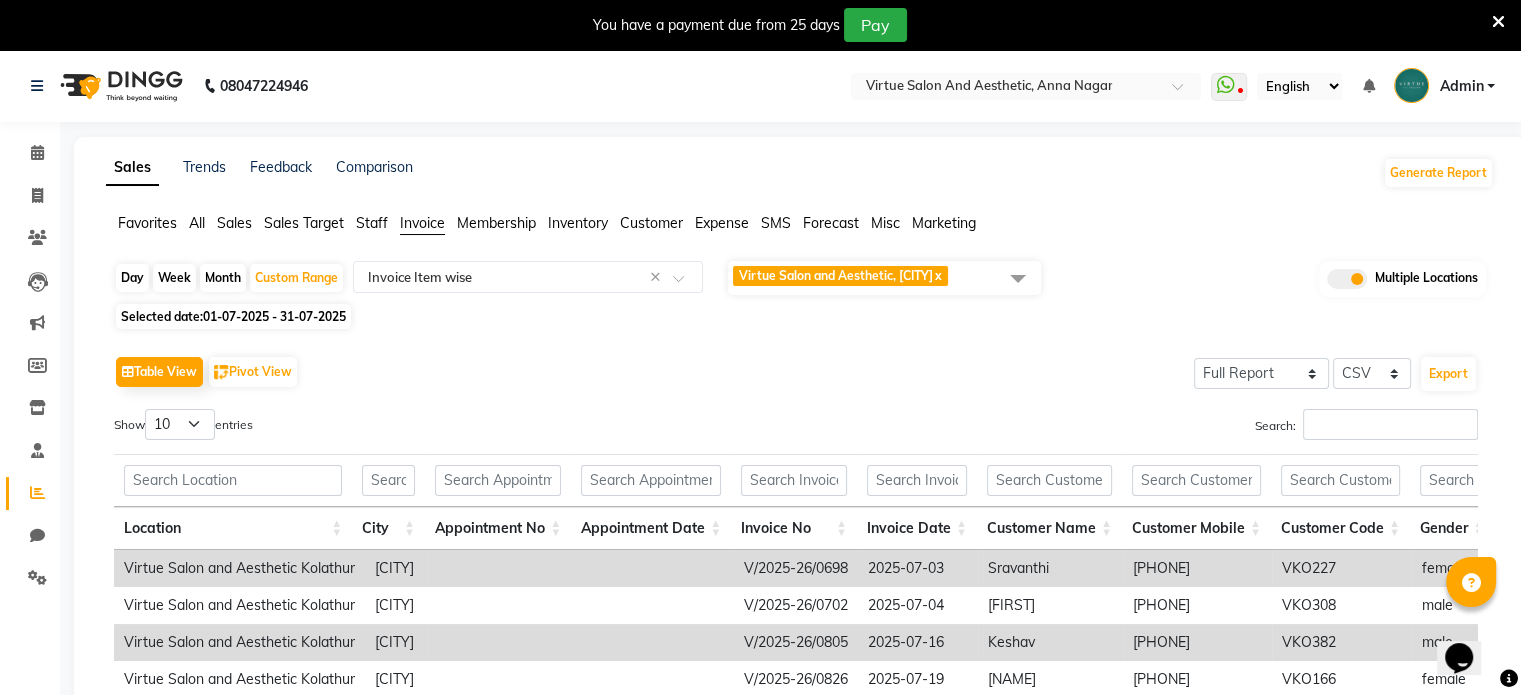 click on "Day" 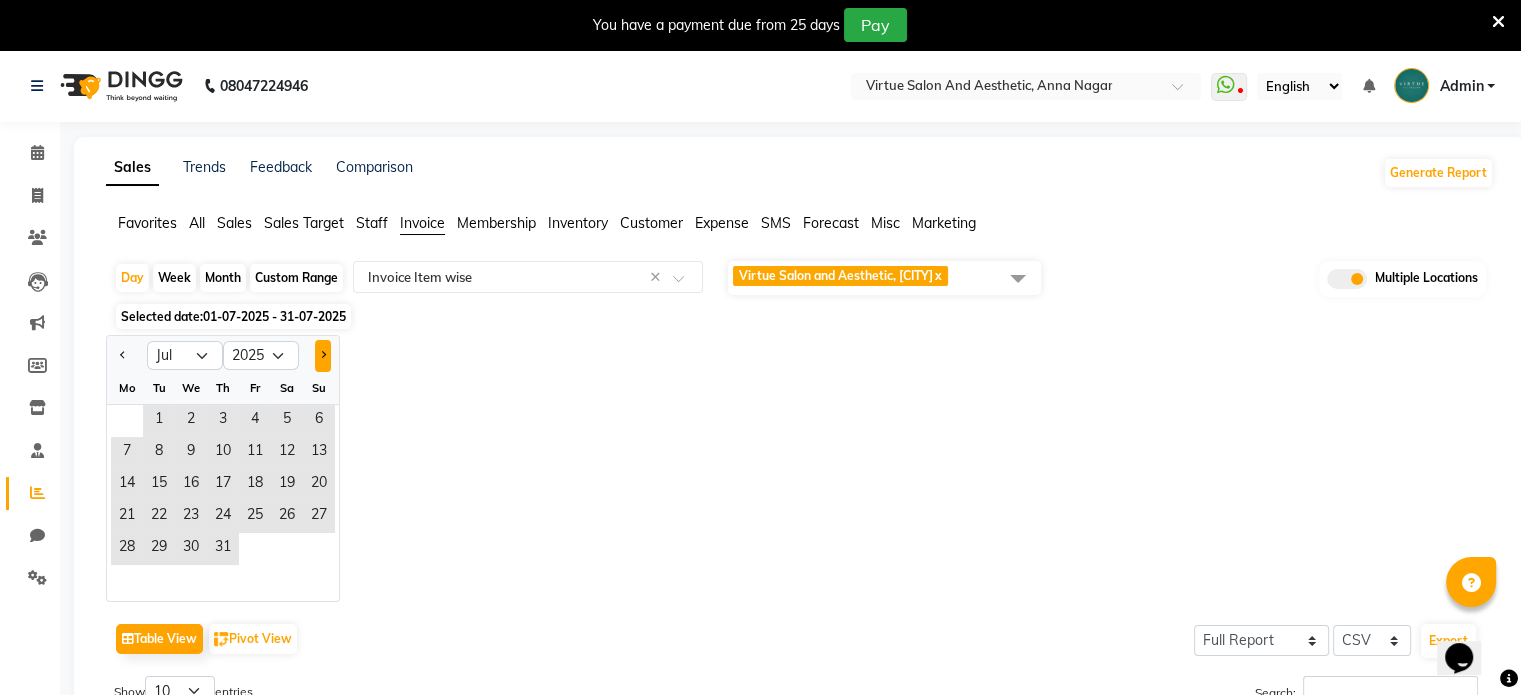 click 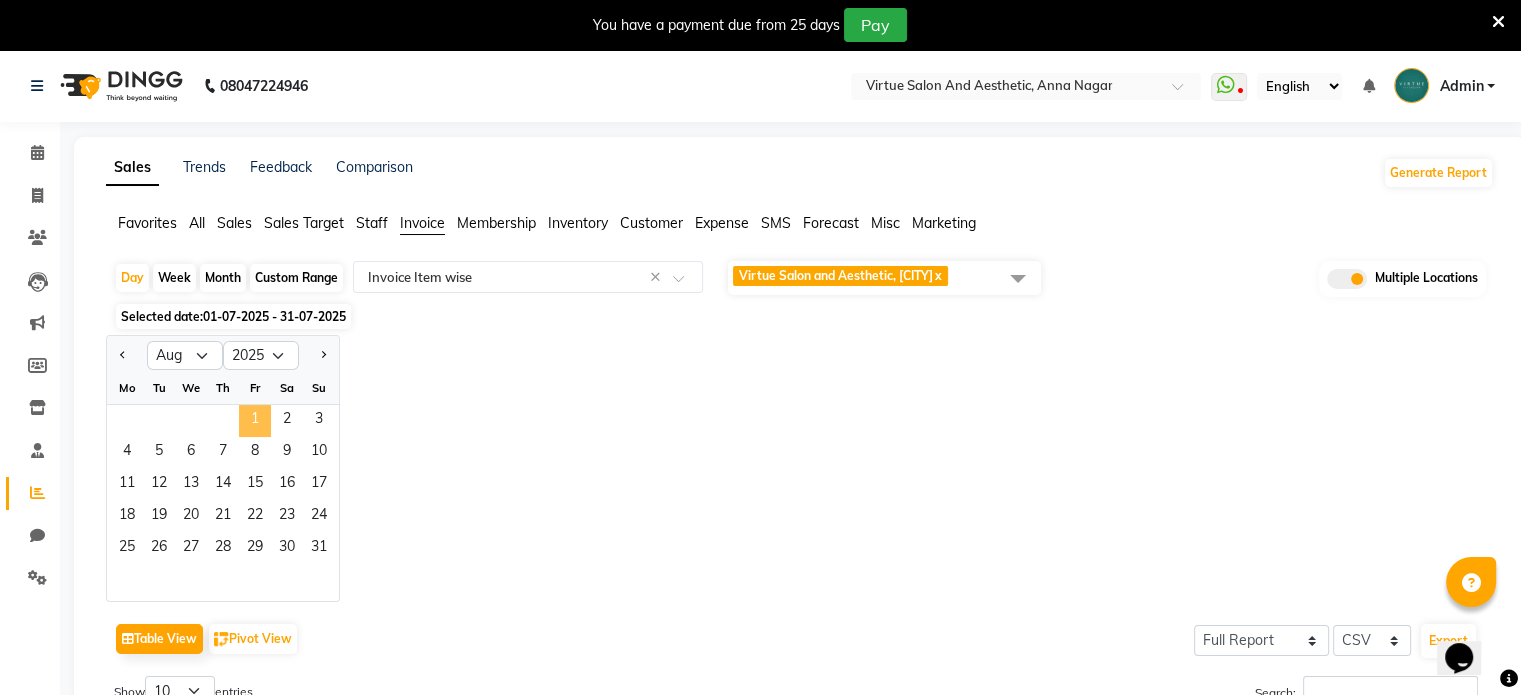 click on "1" 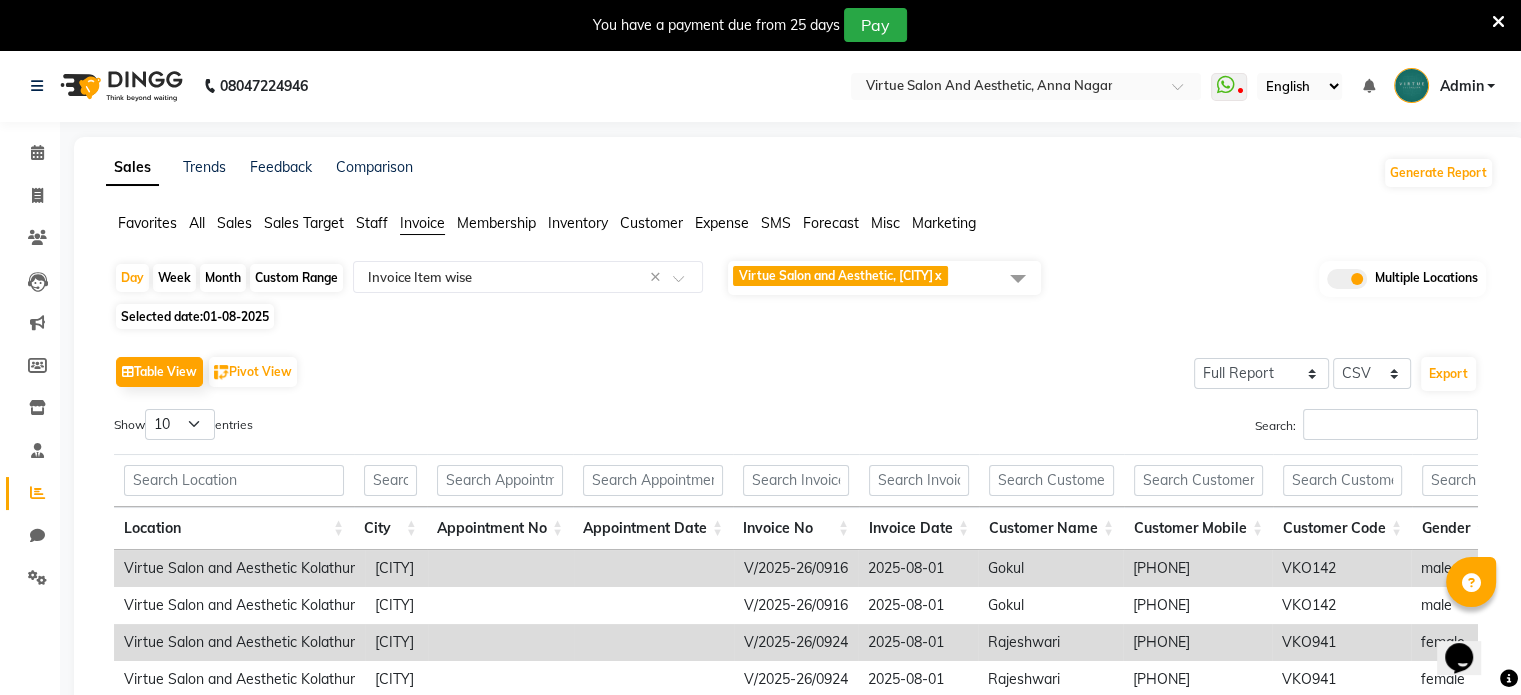 click 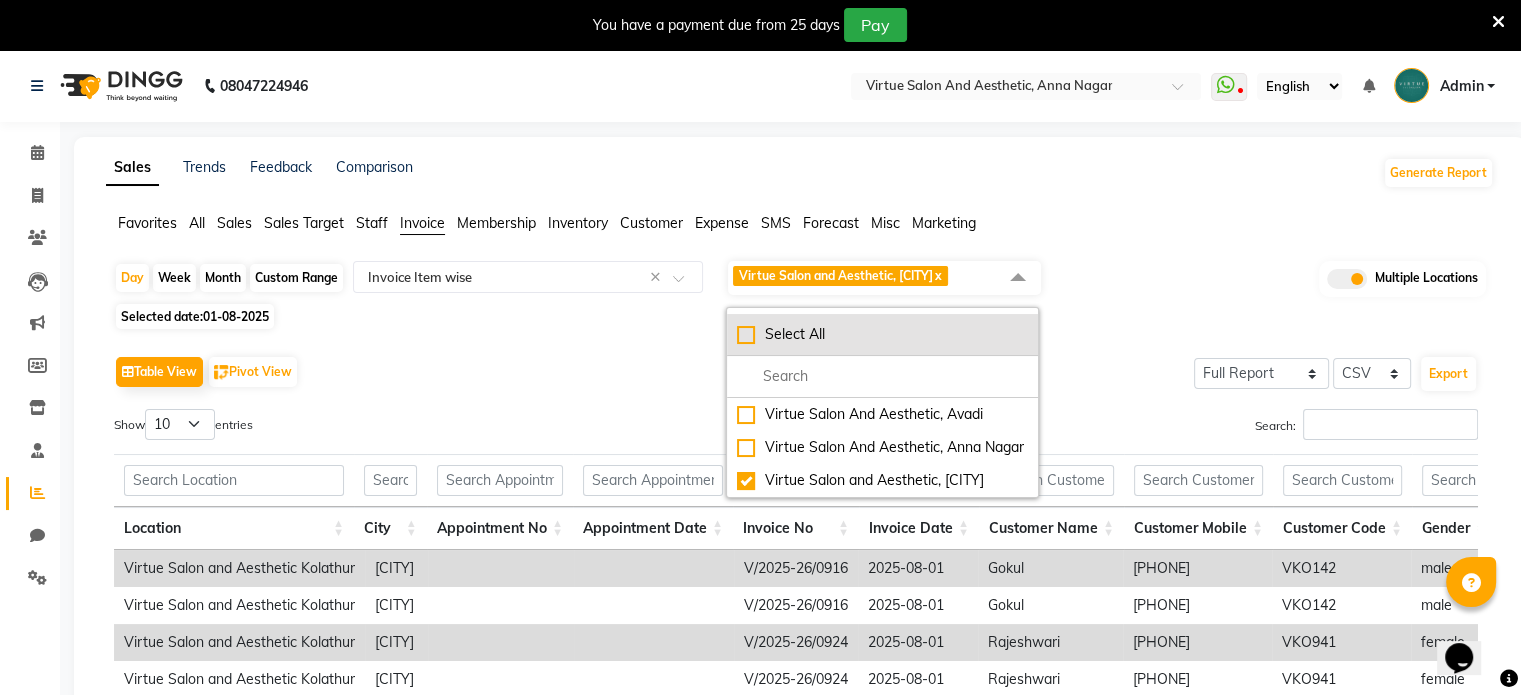 click on "Select All" 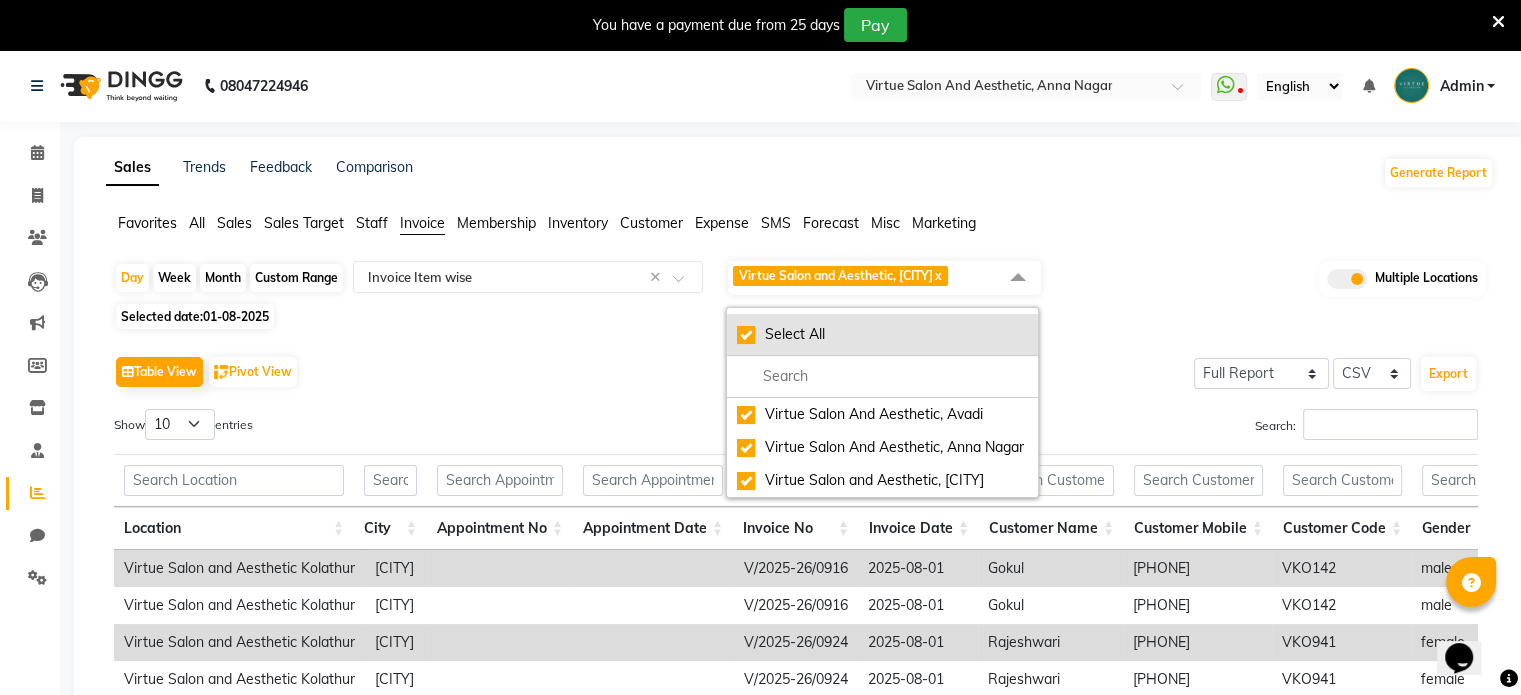 checkbox on "true" 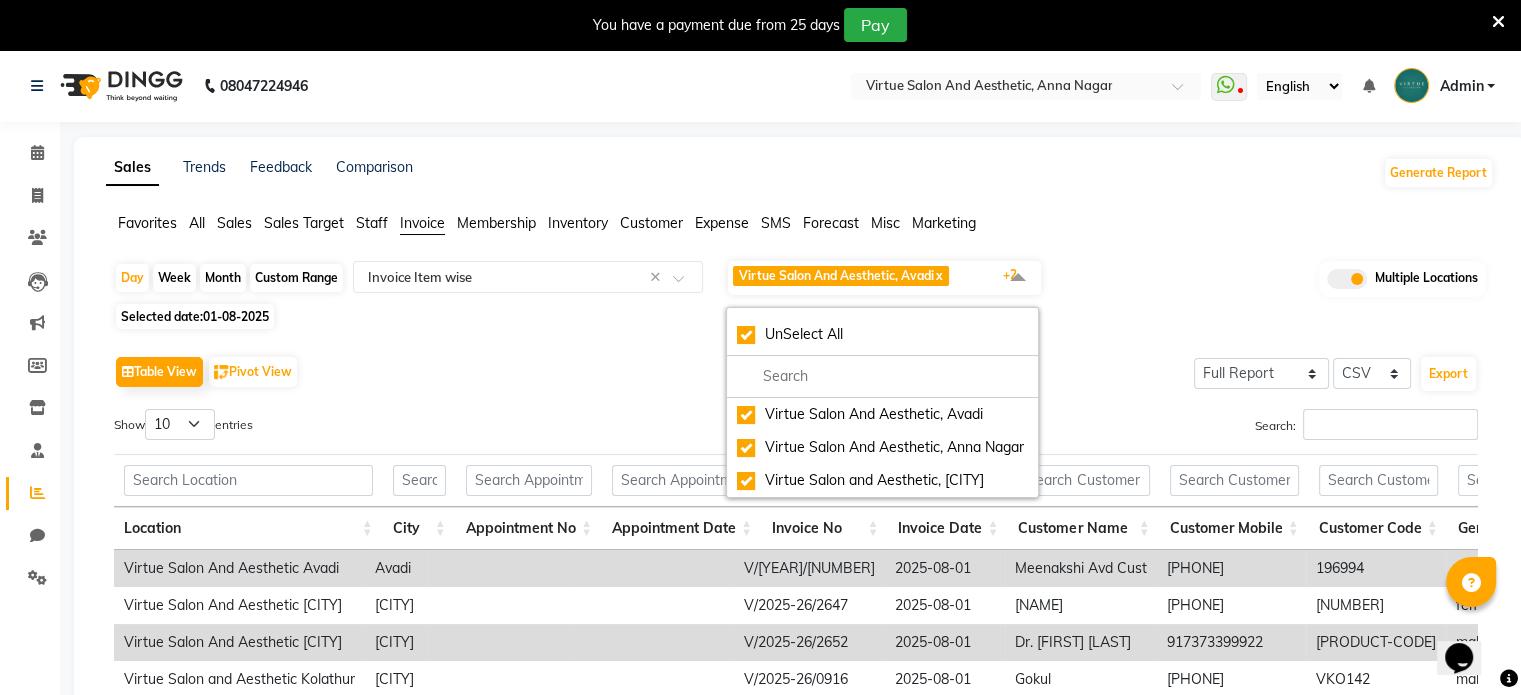 click on "Table View   Pivot View  Select Full Report Filtered Report Select CSV PDF  Export" 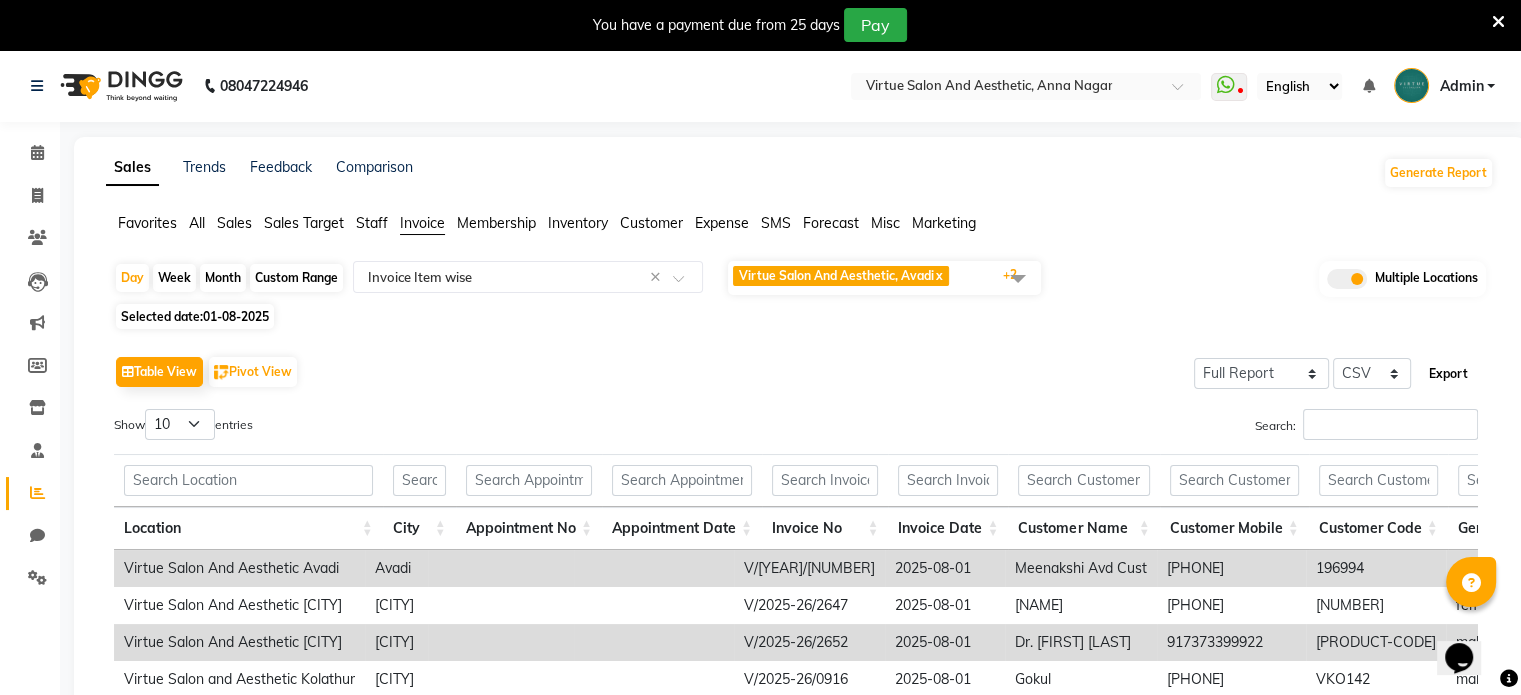 click on "Export" 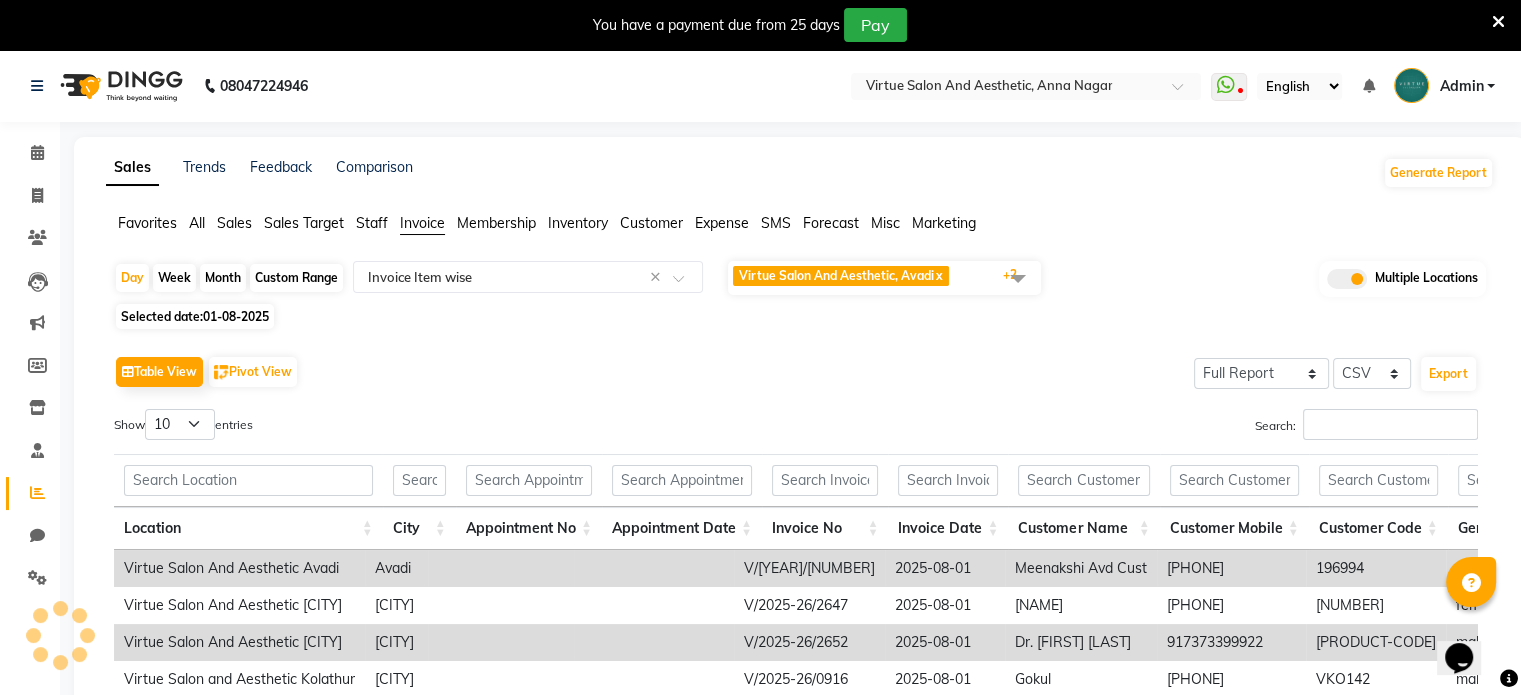 click on "Sales Trends Feedback Comparison Generate Report Favorites All Sales Sales Target Staff Invoice Membership Inventory Customer Expense SMS Forecast Misc Marketing  Day   Week   Month   Custom Range  Select Report Type × Invoice Item wise × Virtue Salon And Aesthetic, Avadi  x Virtue Salon And Aesthetic, Anna Nagar  x Virtue Salon and Aesthetic, Kolathur  x +2 UnSelect All Virtue Salon And Aesthetic, Avadi Virtue Salon And Aesthetic, Anna Nagar Virtue Salon and Aesthetic, Kolathur Multiple Locations Selected date:  01-08-2025   Table View   Pivot View  Select Full Report Filtered Report Select CSV PDF  Export  Show  10 25 50 100  entries Search: Location City Appointment No Appointment Date Invoice No Invoice Date Customer Name Customer Mobile Customer Code Gender Member Visit Tax Number Source Employee Name Category Sub Category Item Type Item Code Item Name Hsn/sac Code Service Time Quantity Unit Price Item Price Discount Discount Type Employee Share % Total W/o Tax Total Tax Total With Tax Cash Card -" 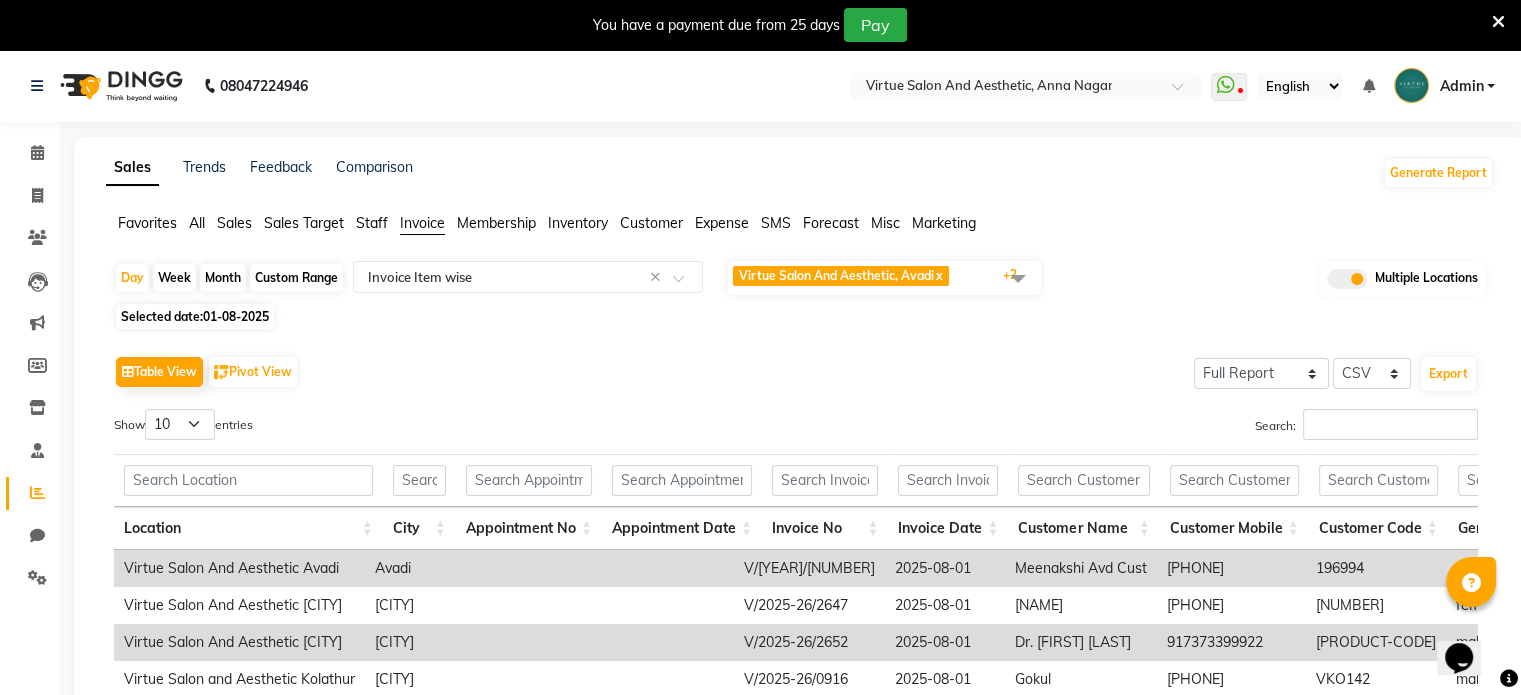click on "Sales" 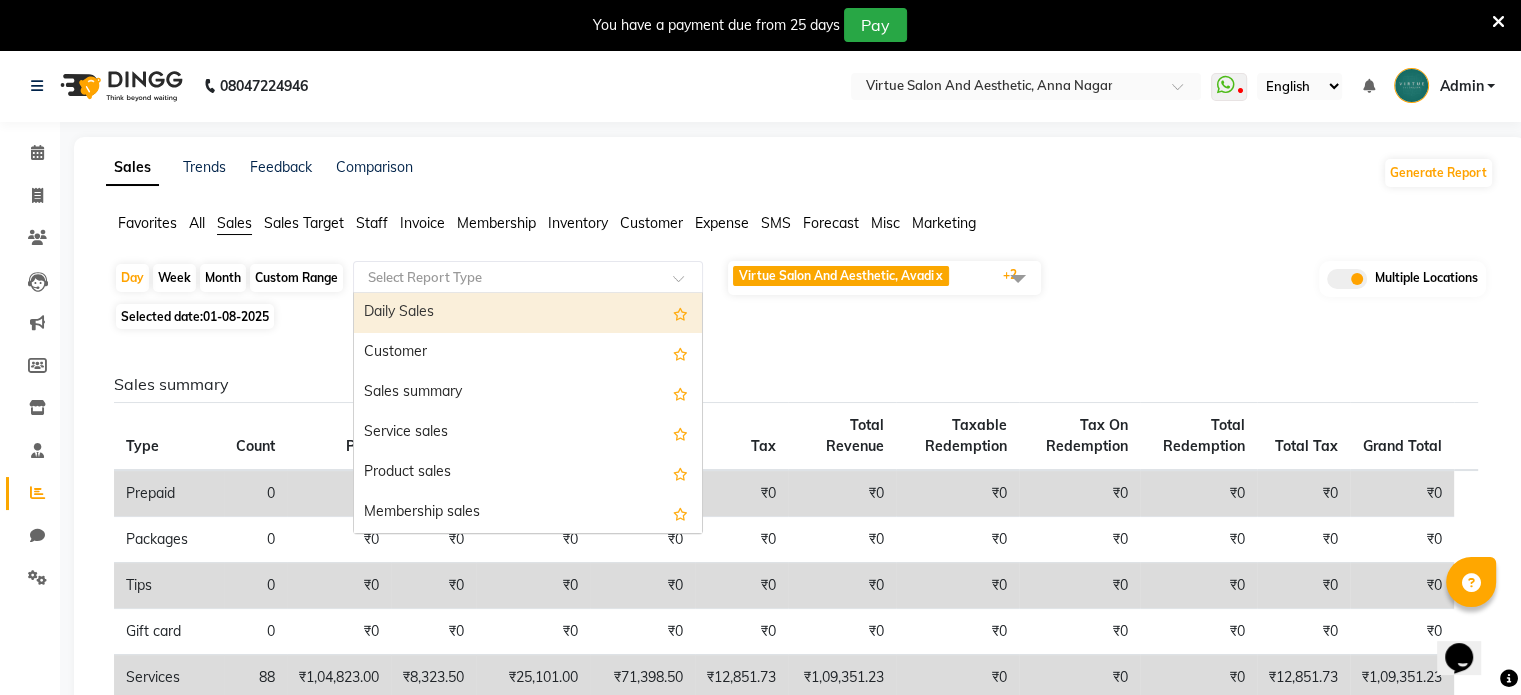 click 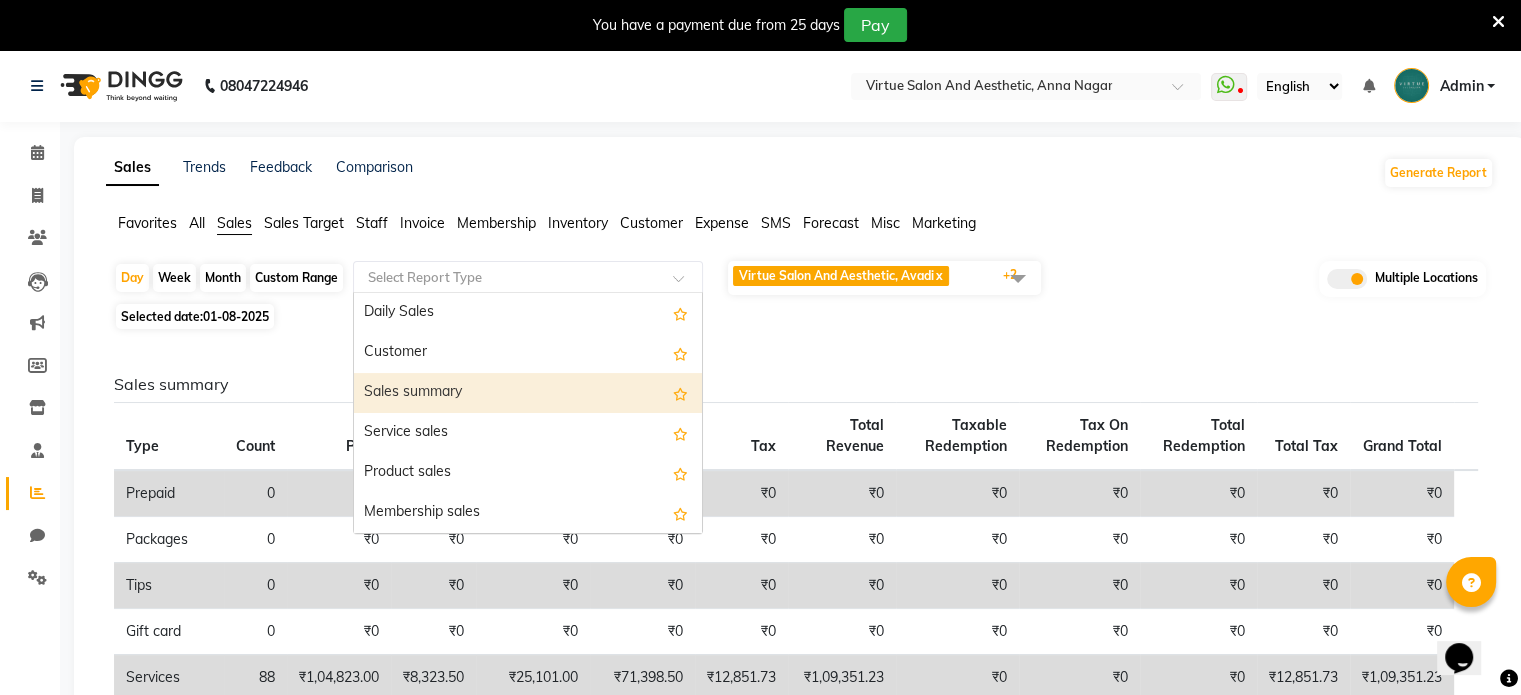 click on "Sales summary" at bounding box center [528, 393] 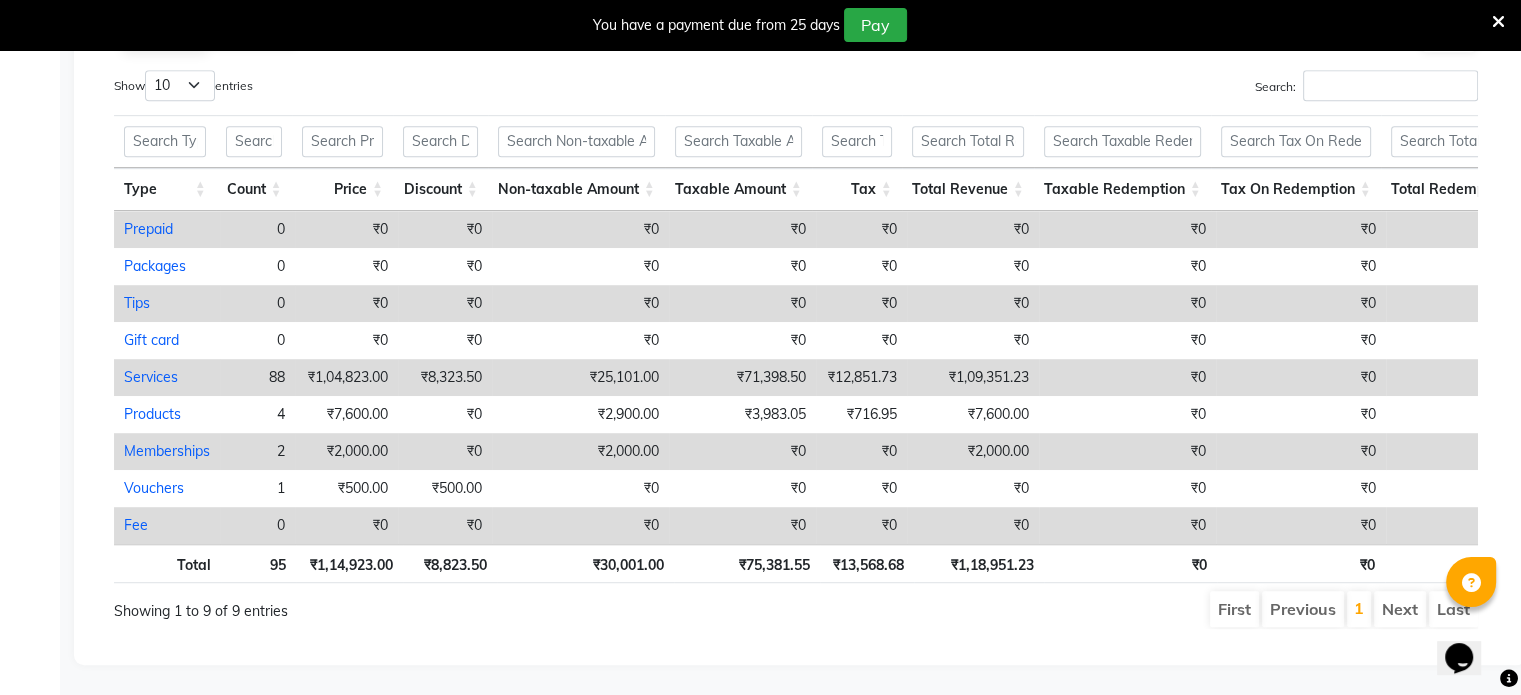 scroll, scrollTop: 1090, scrollLeft: 0, axis: vertical 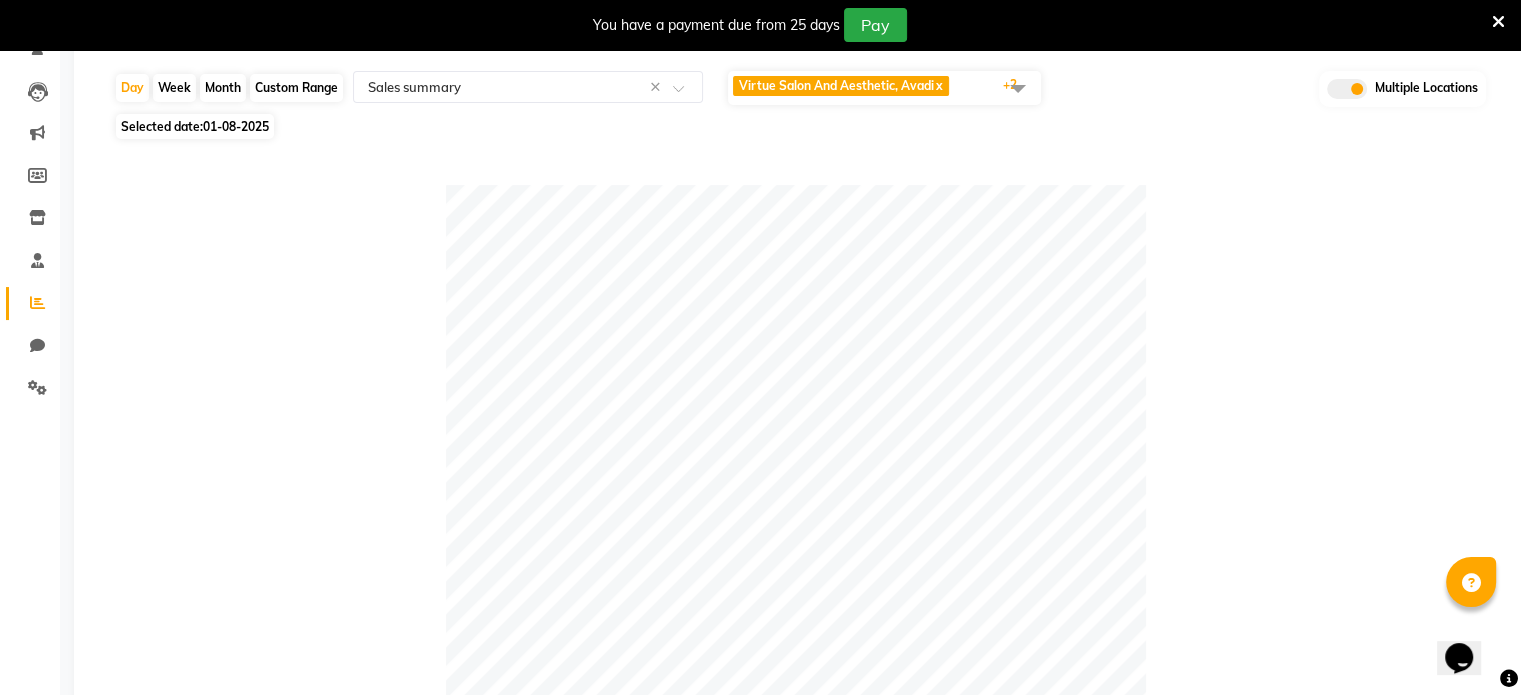 click on "Reports" 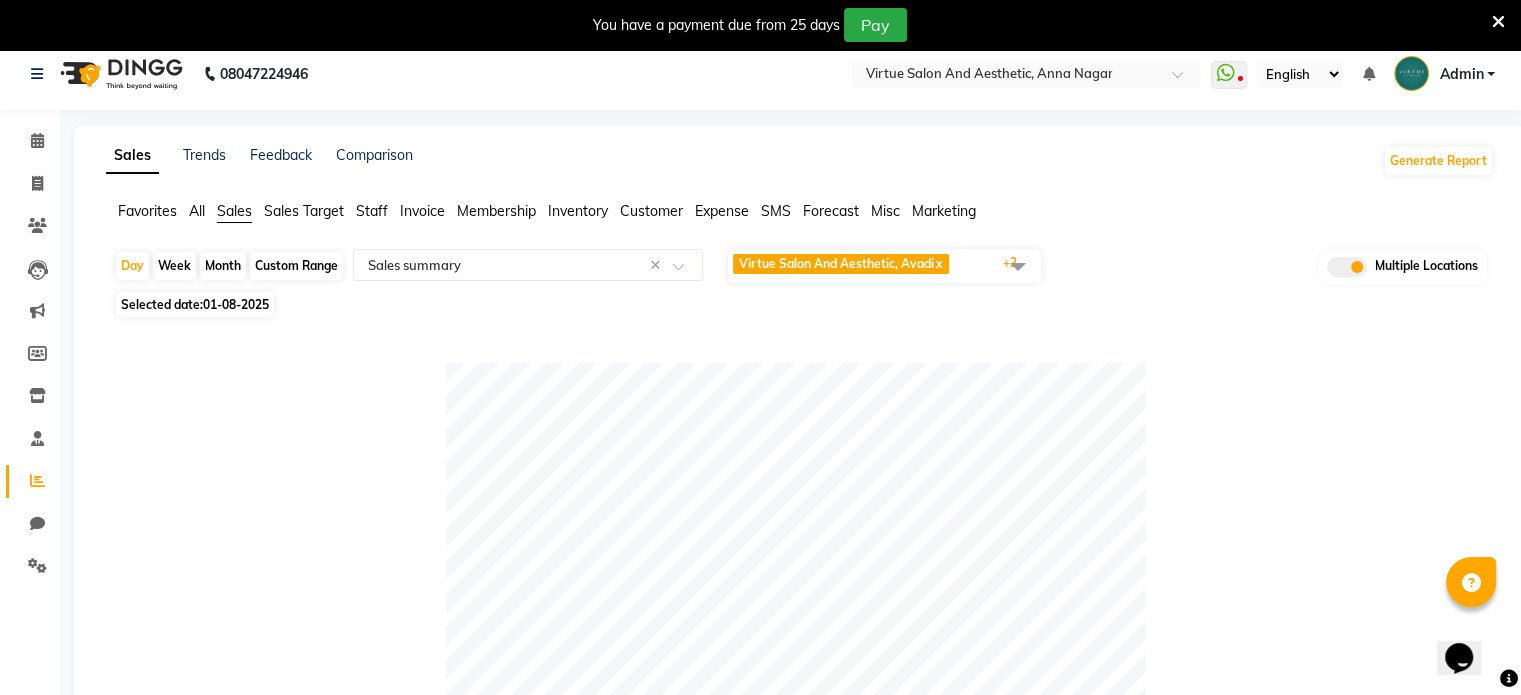scroll, scrollTop: 0, scrollLeft: 0, axis: both 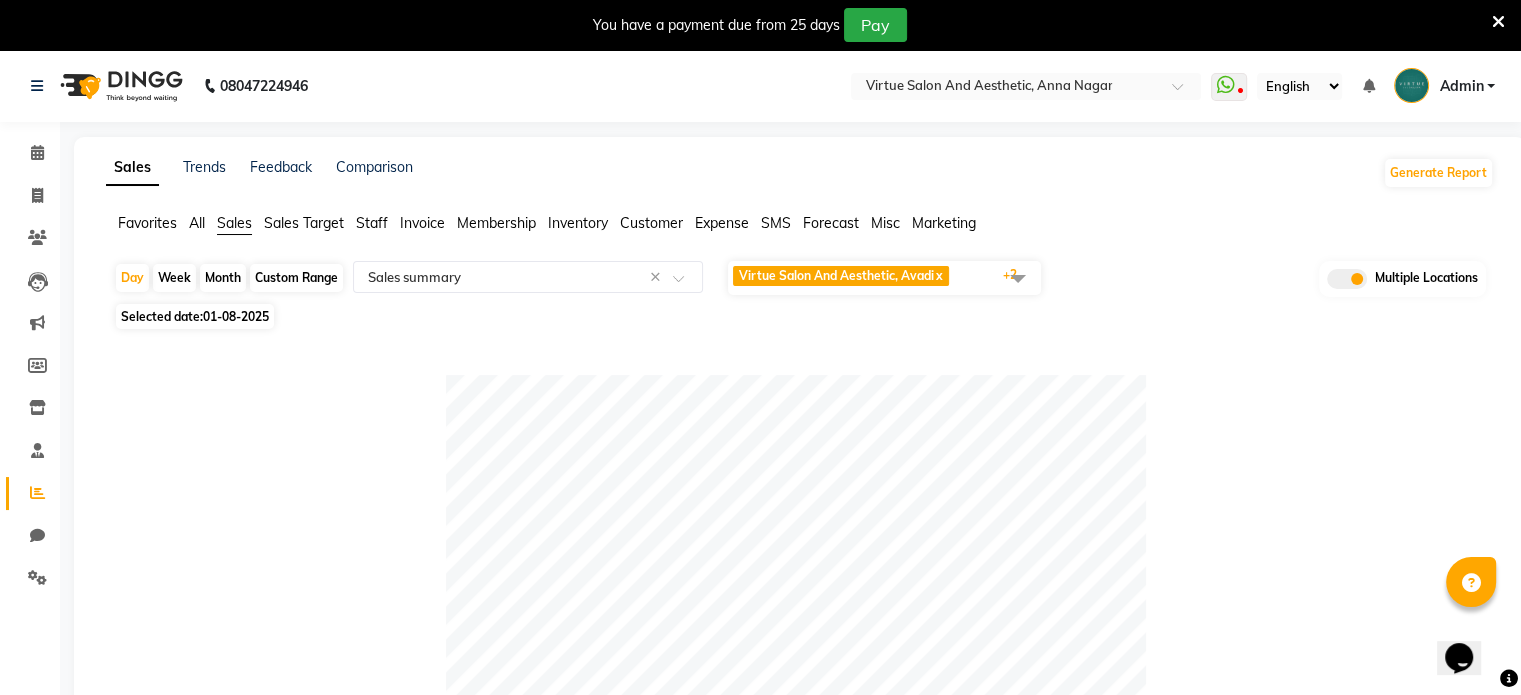 click on "Custom Range" 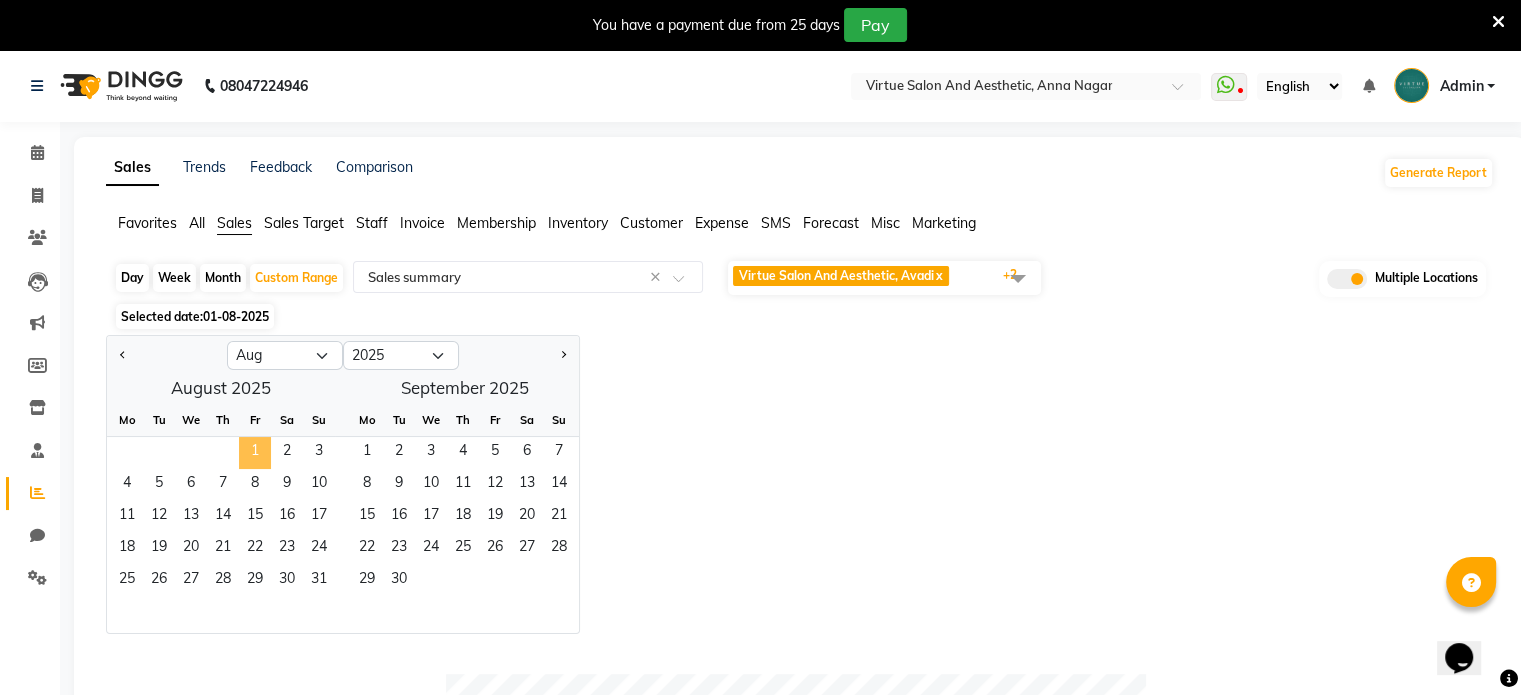 click on "1" 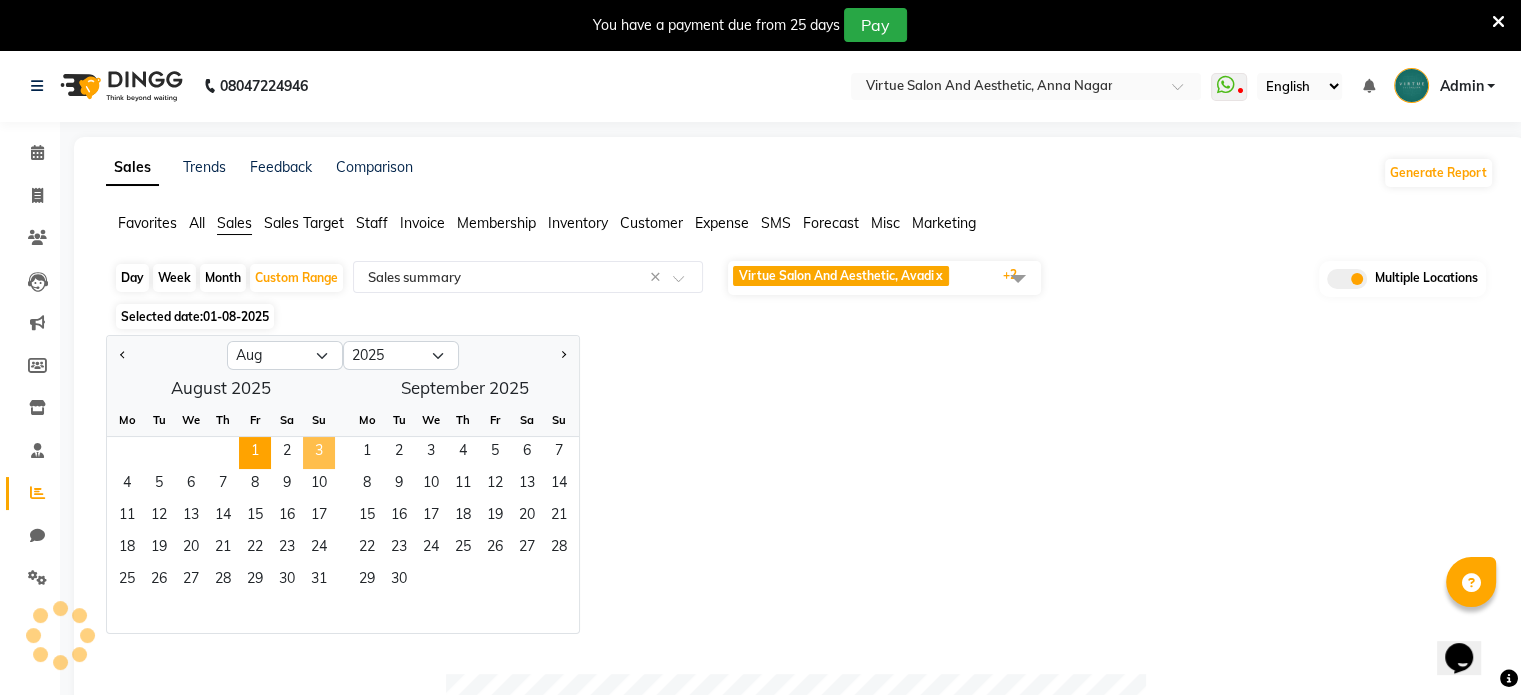 click on "3" 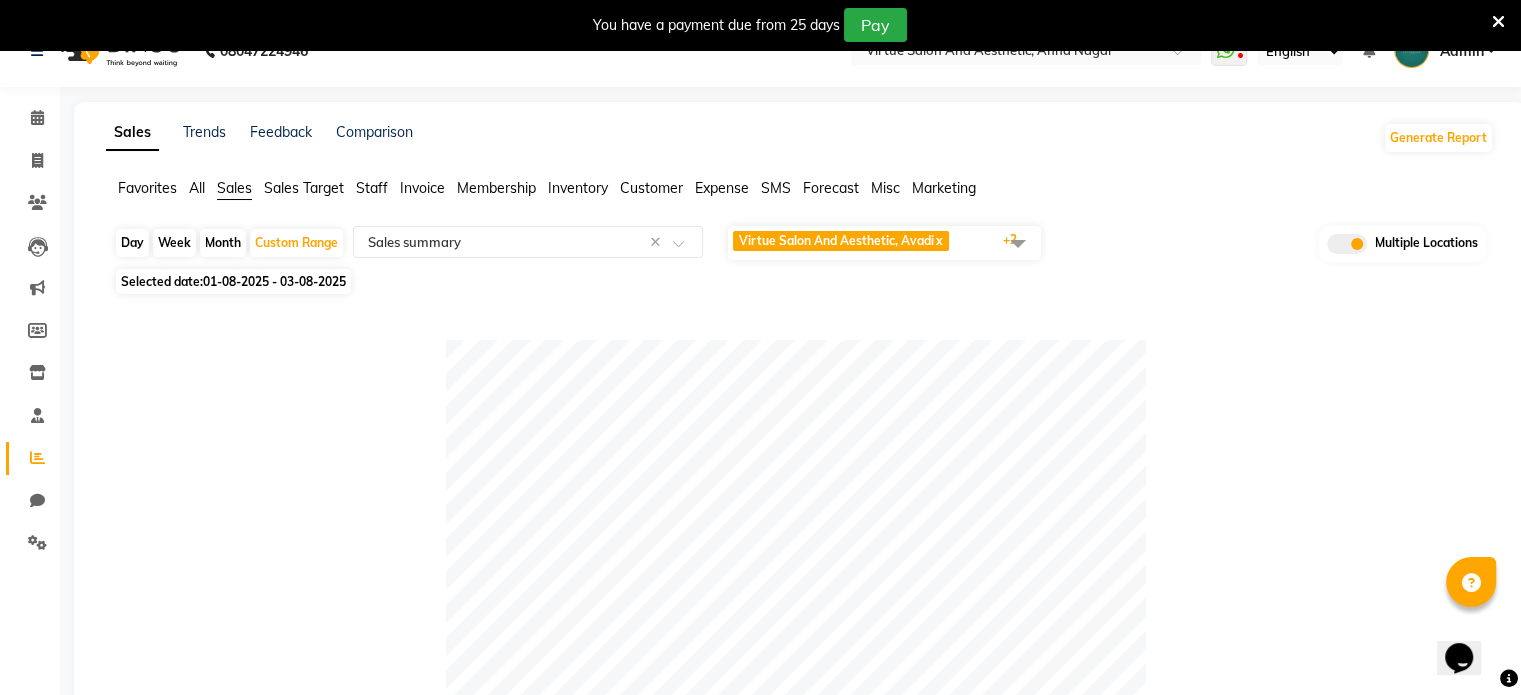 scroll, scrollTop: 0, scrollLeft: 0, axis: both 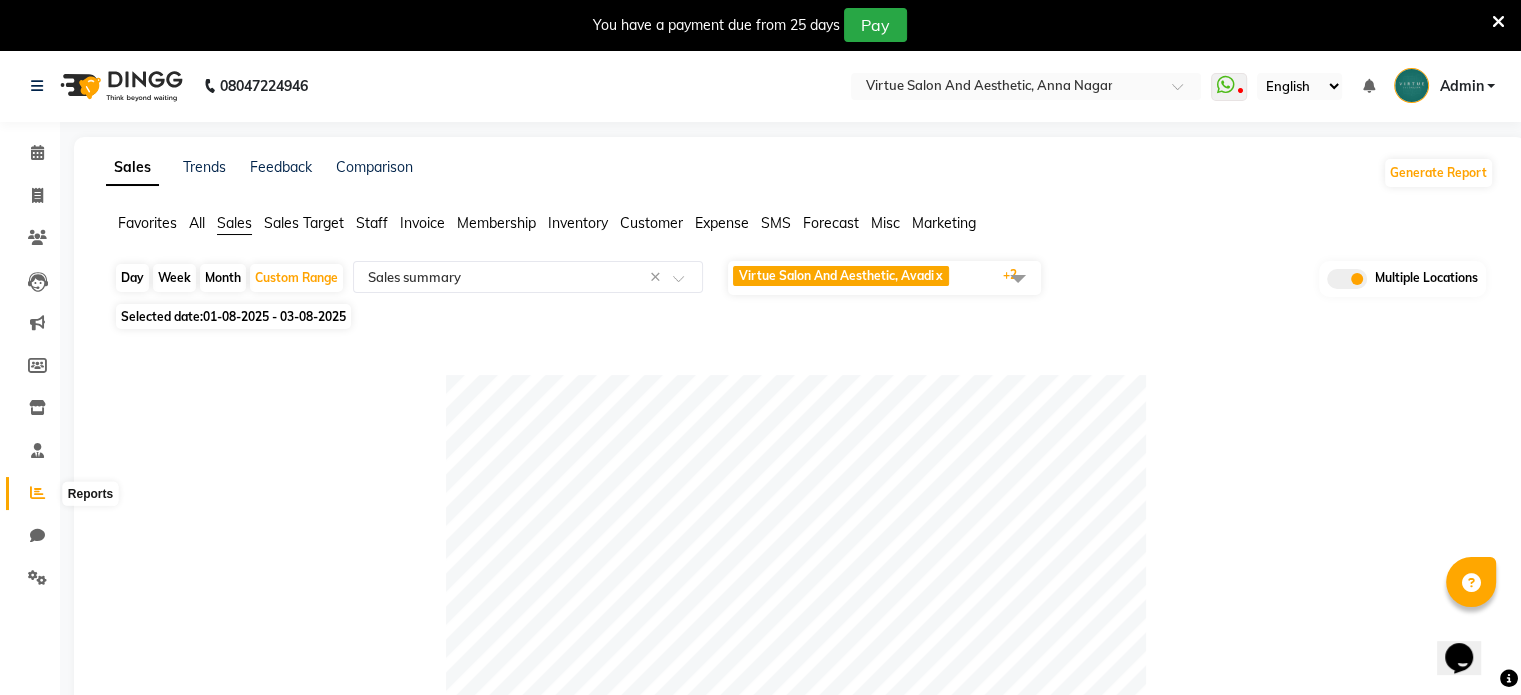 click 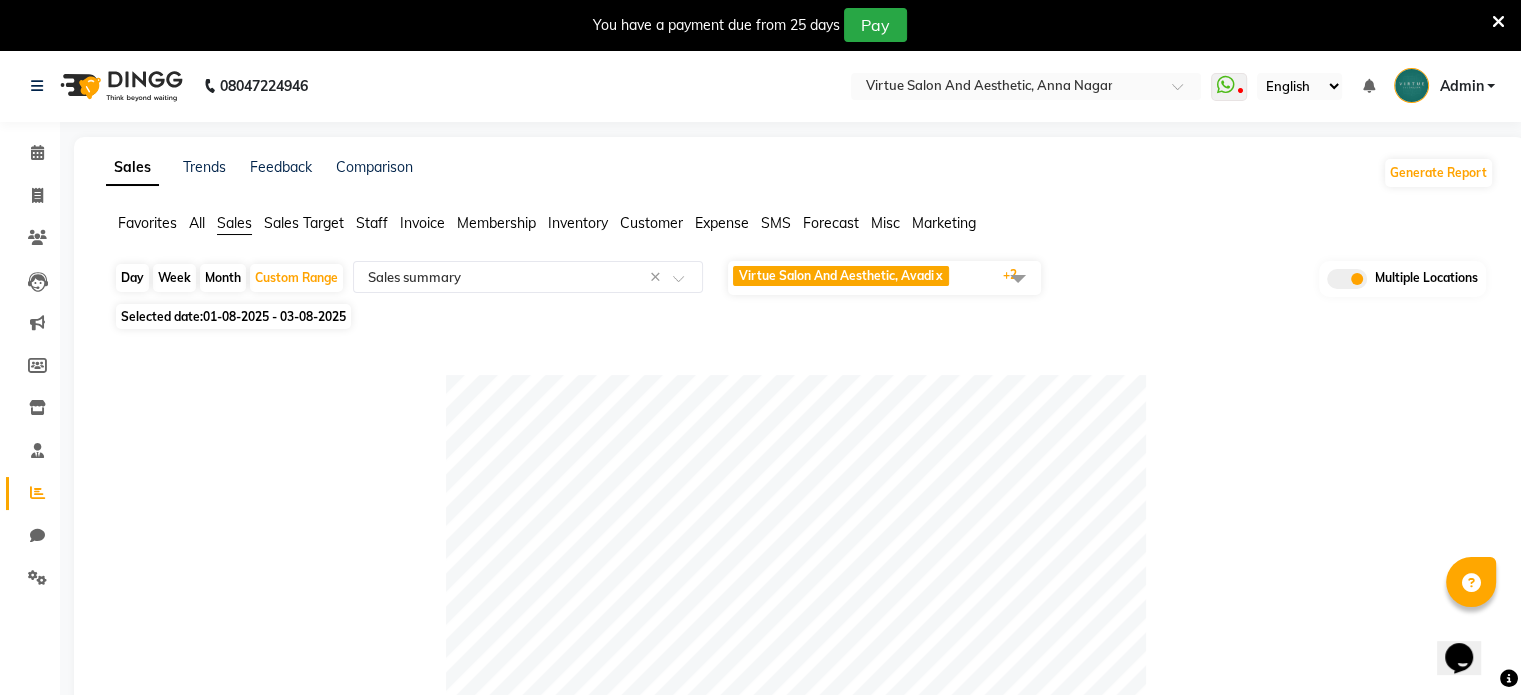 click on "Invoice" 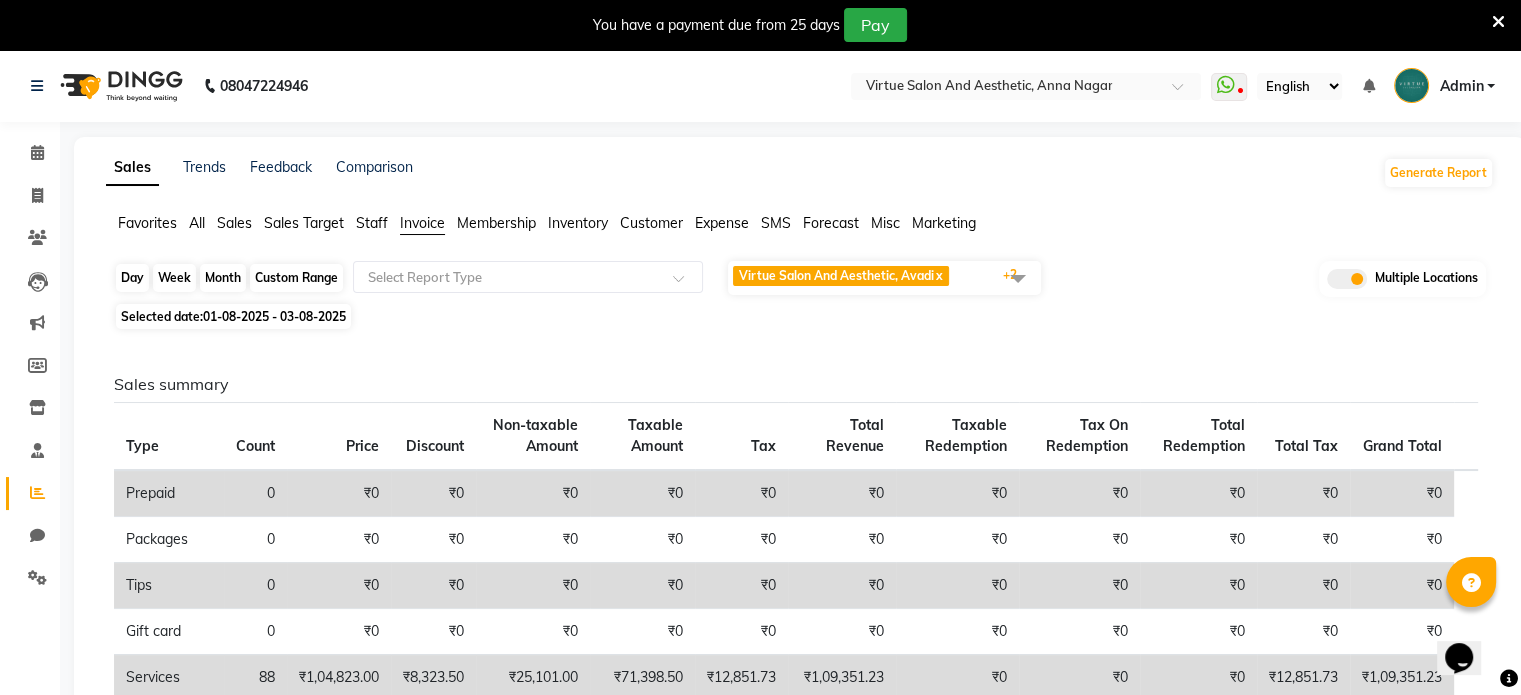 click on "Custom Range" 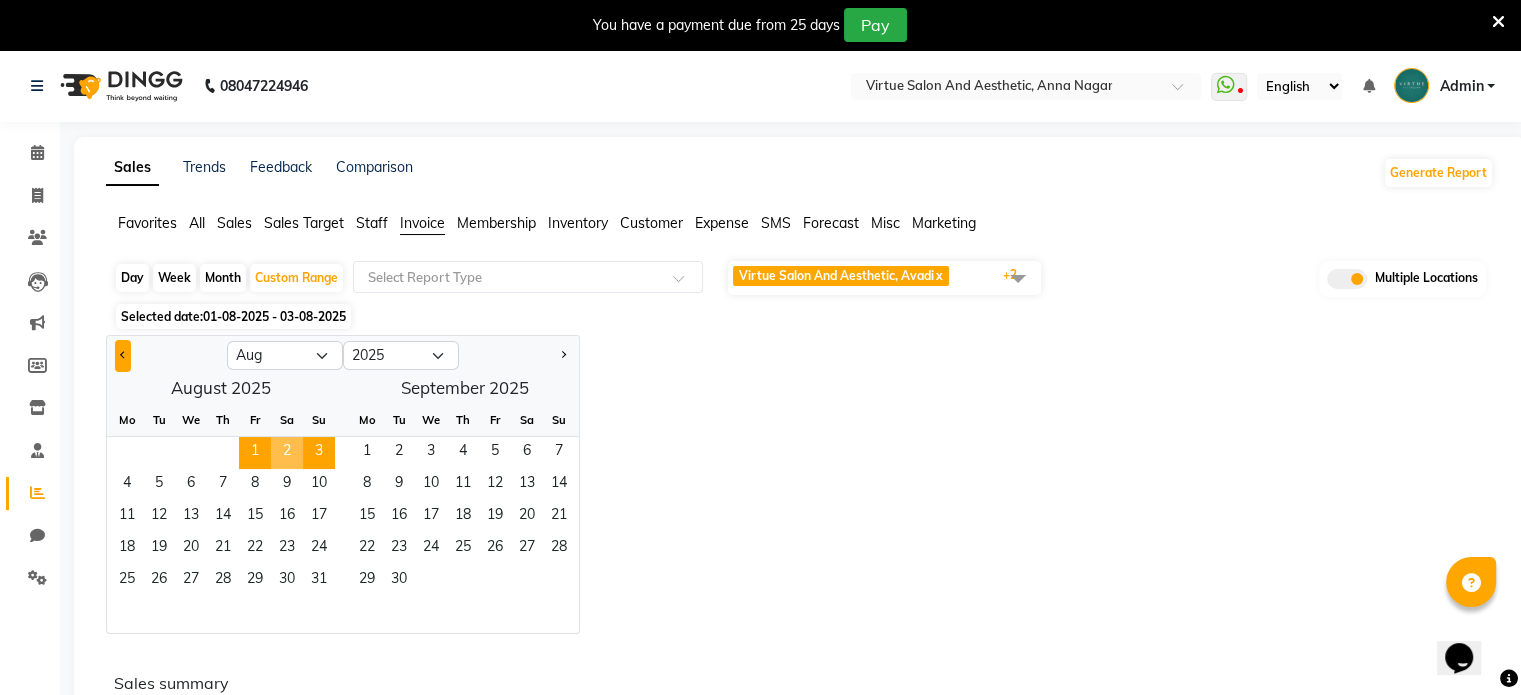 click 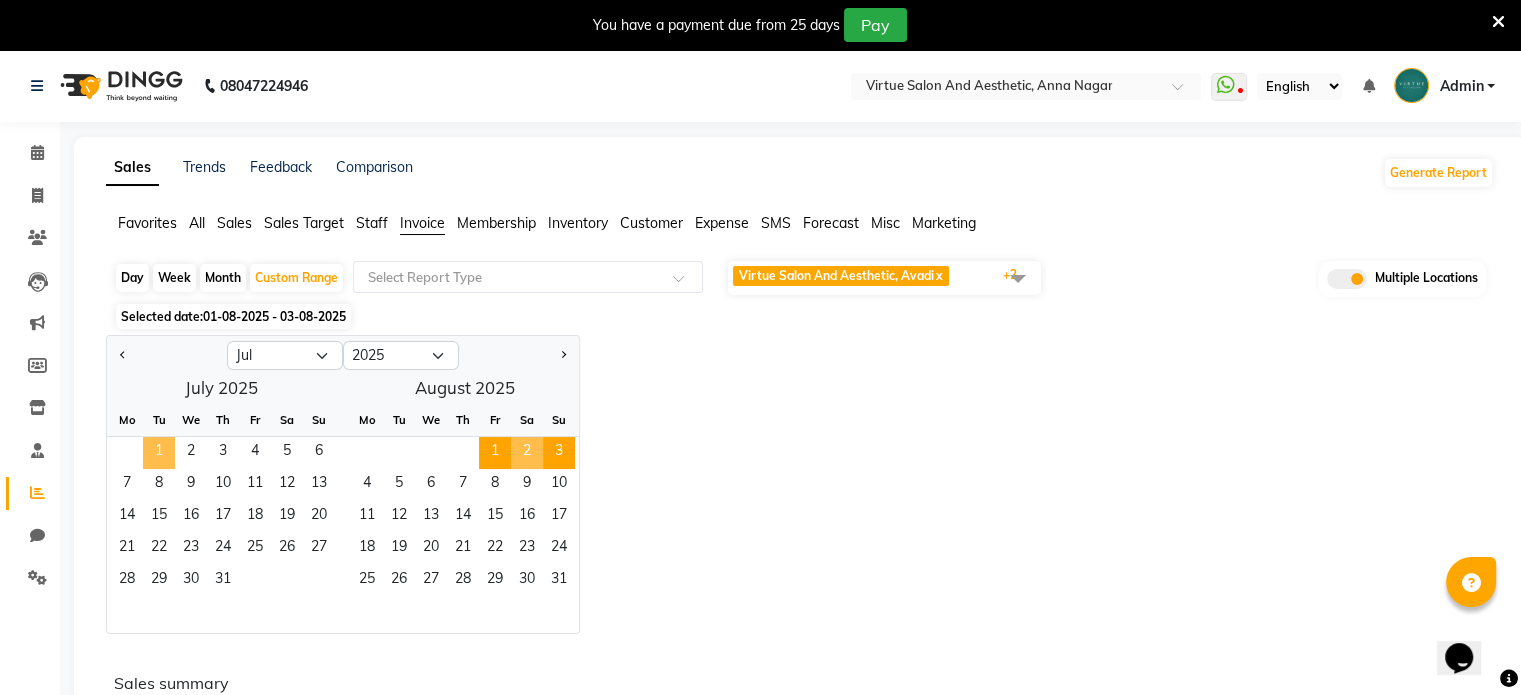 click on "1" 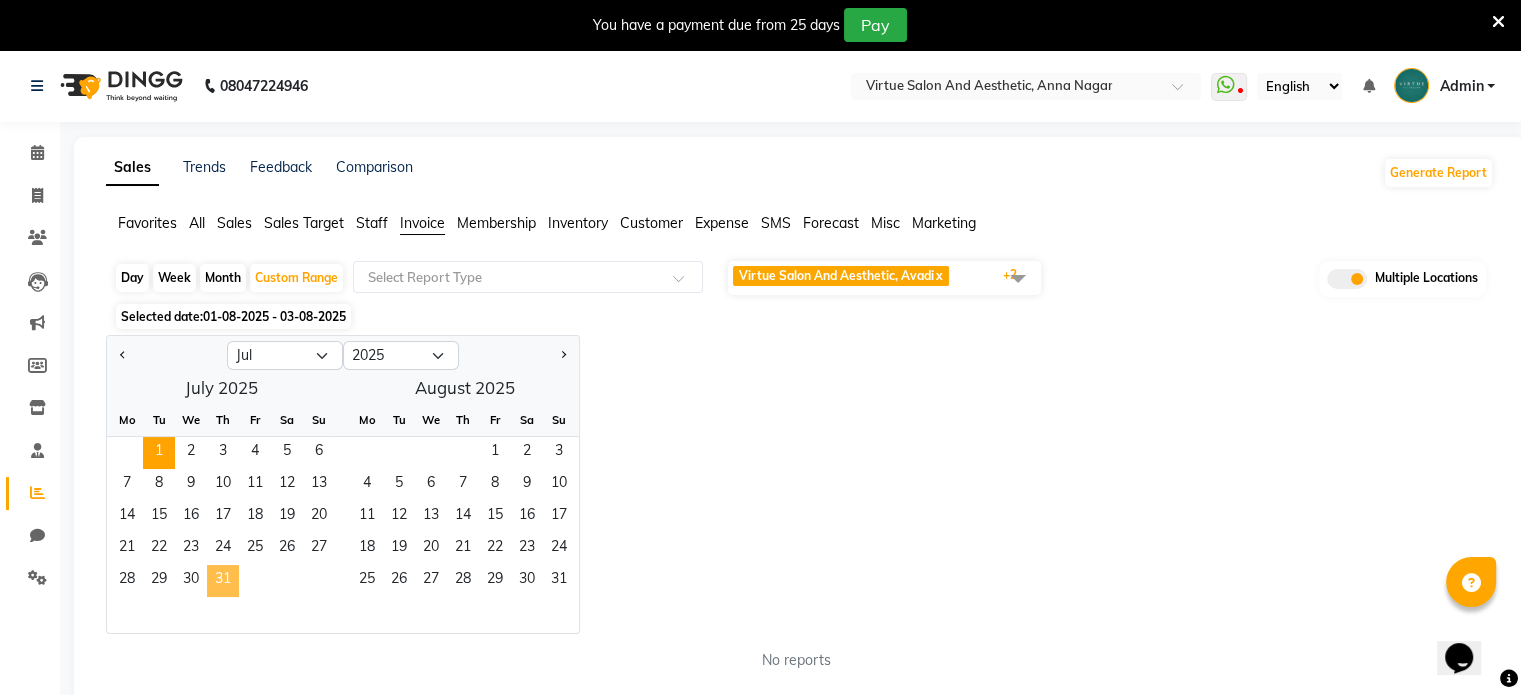 click on "31" 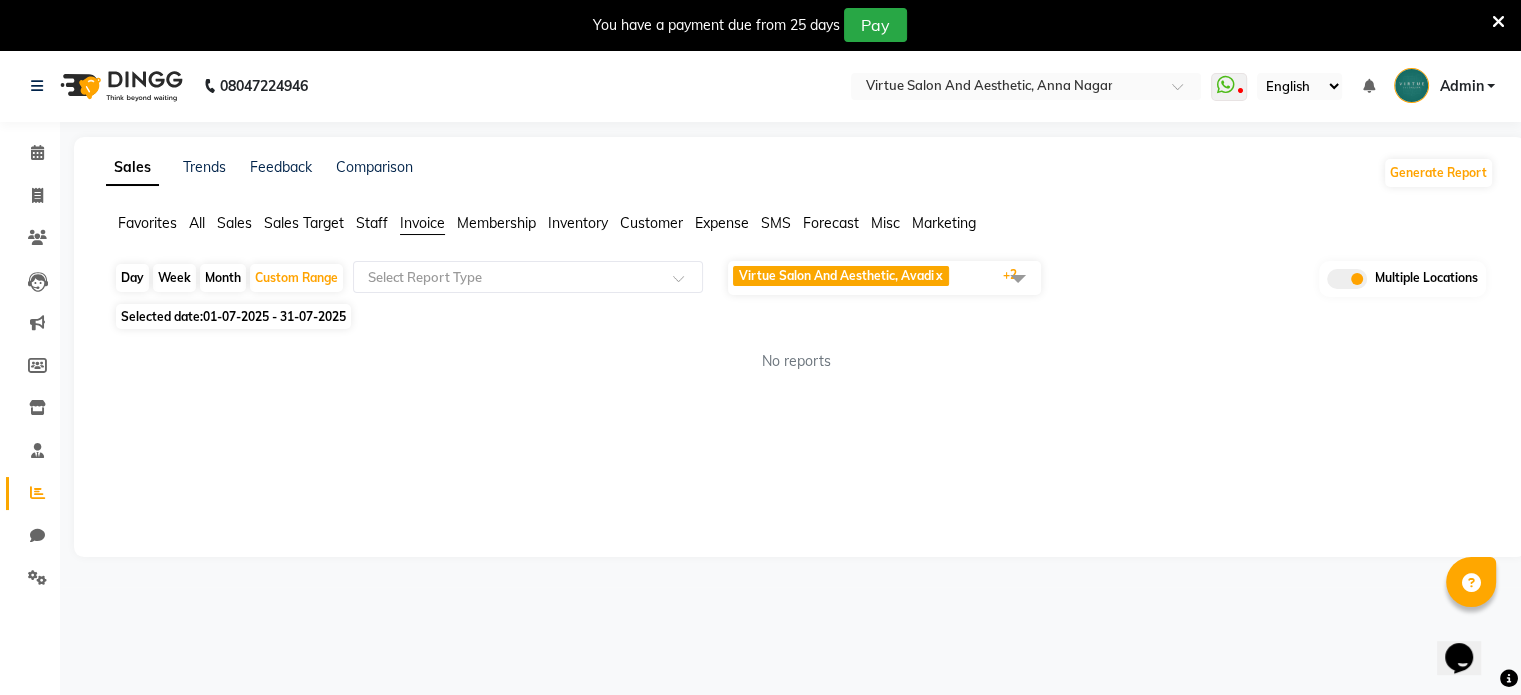 click 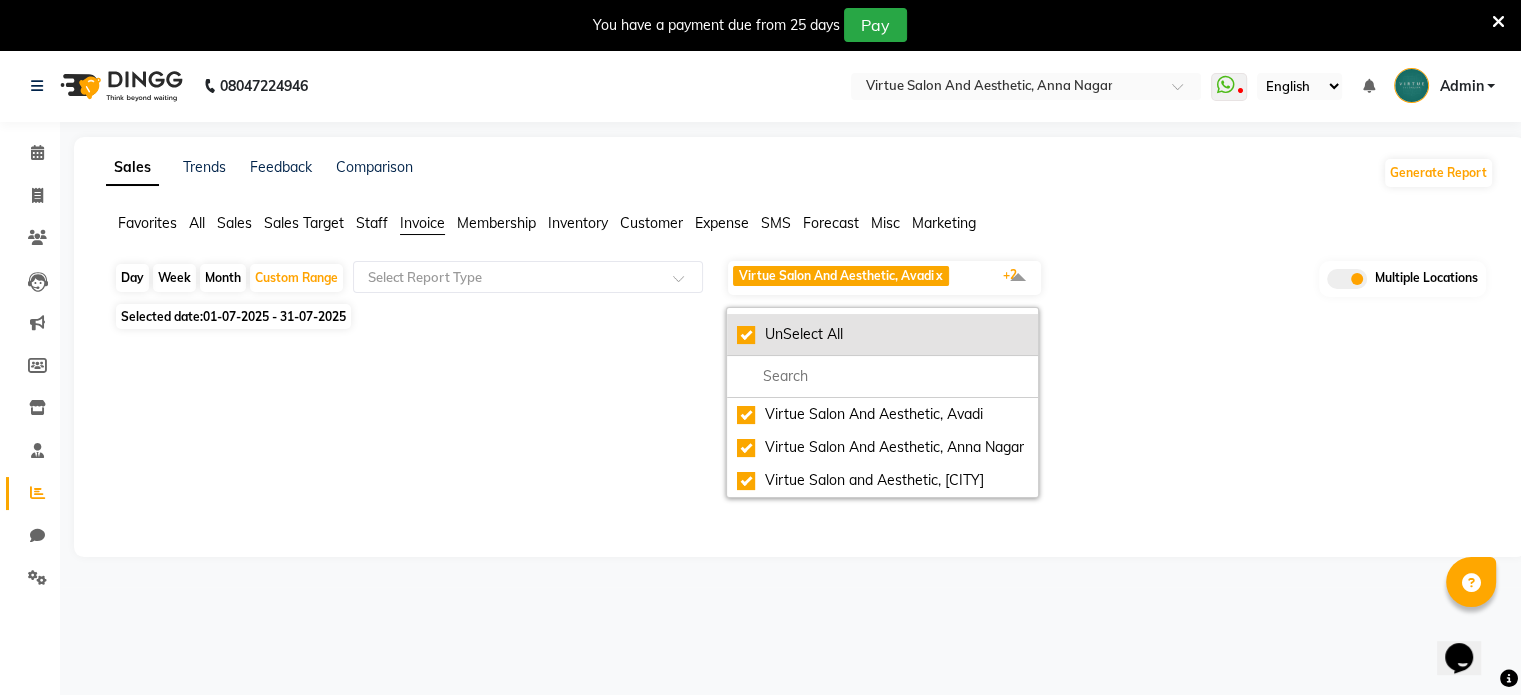 click on "UnSelect All" 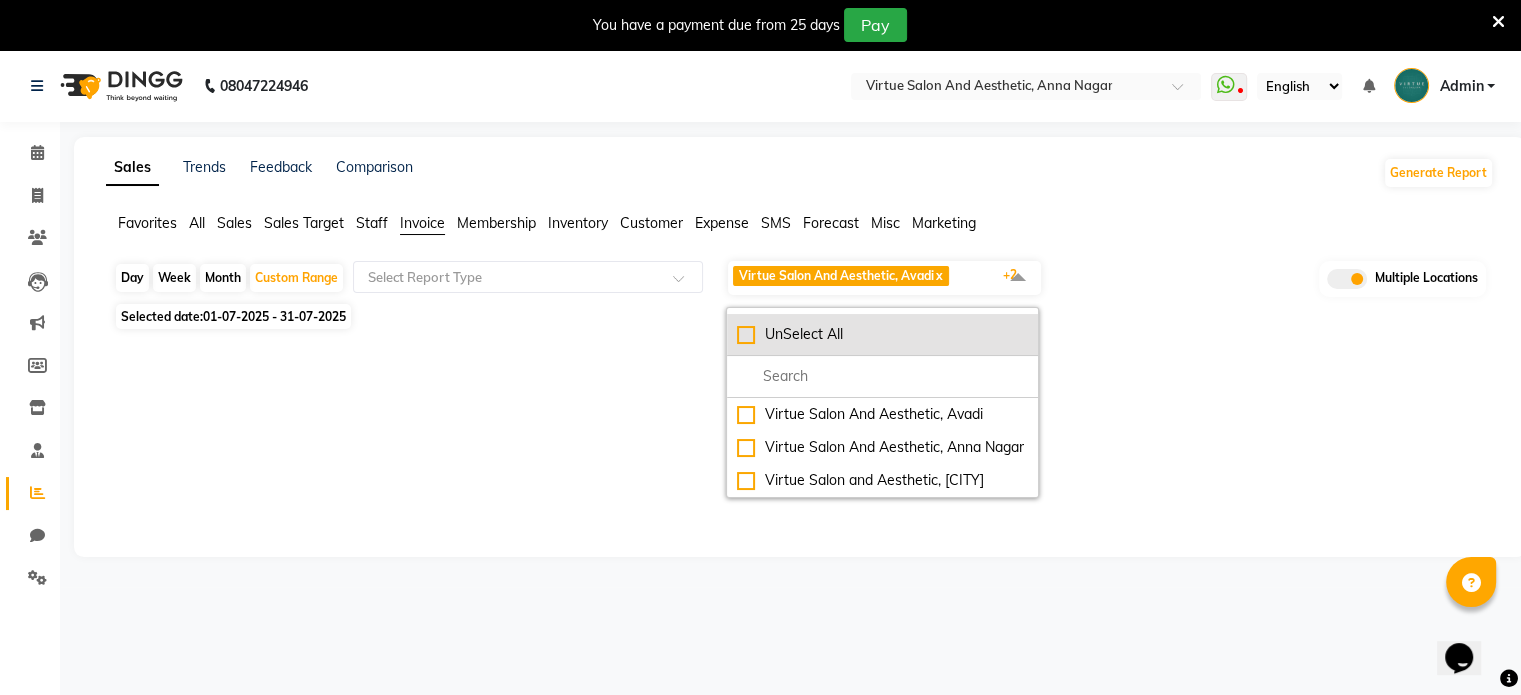 checkbox on "false" 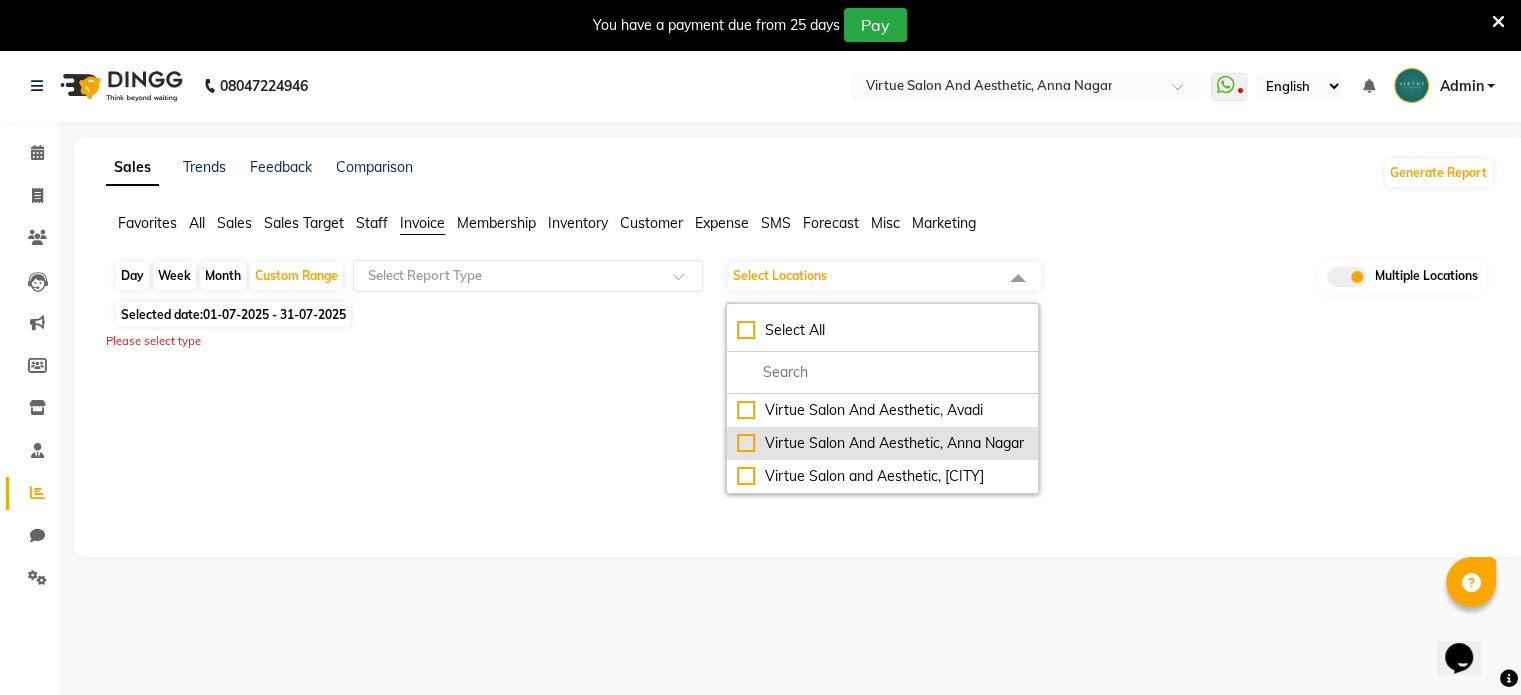 click on "Virtue Salon And Aesthetic, Anna Nagar" 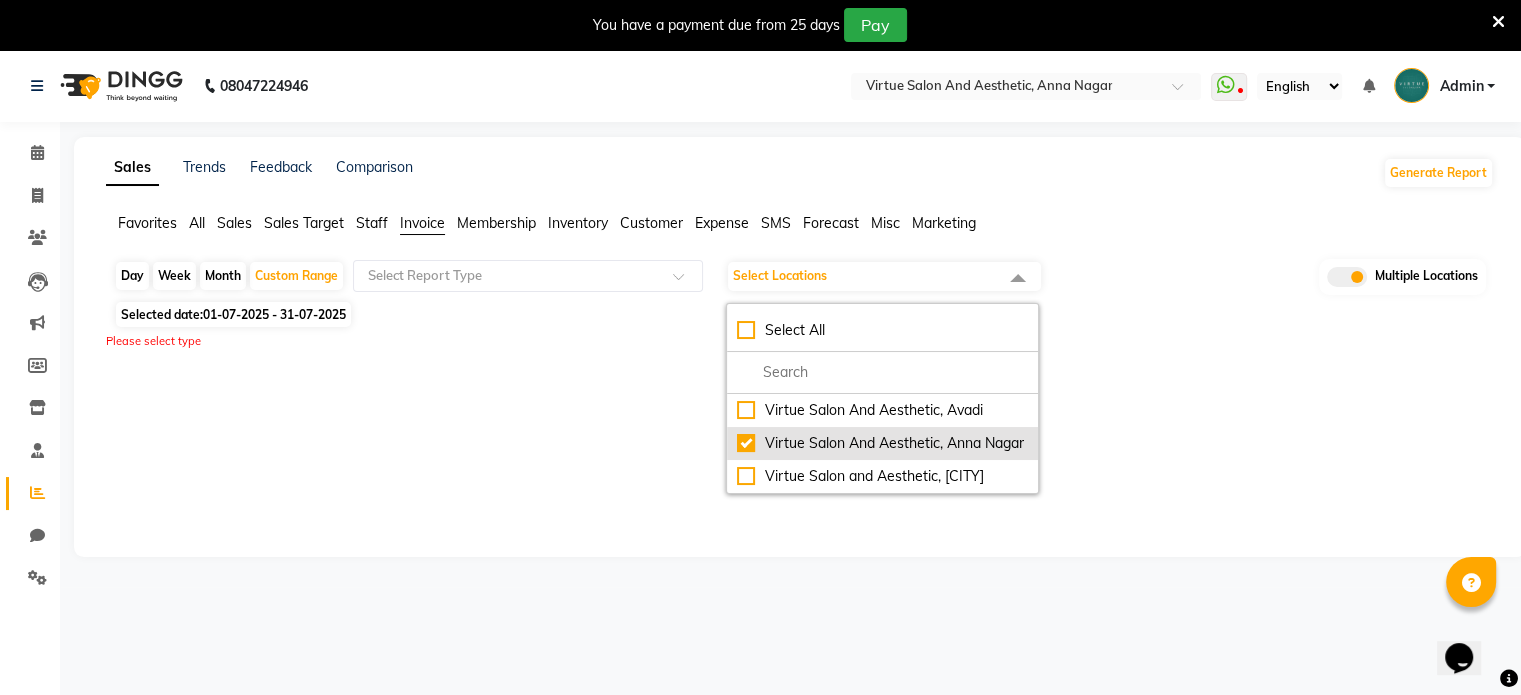 checkbox on "true" 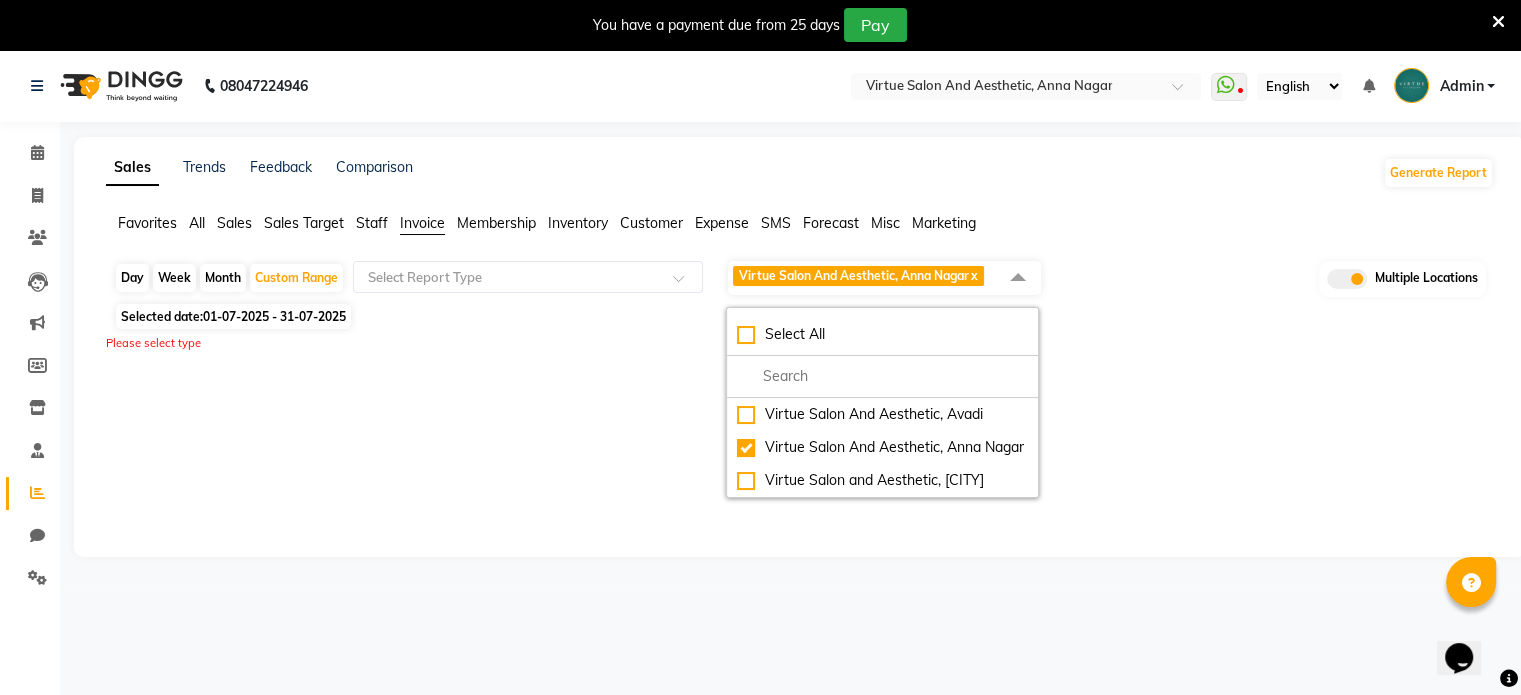 click 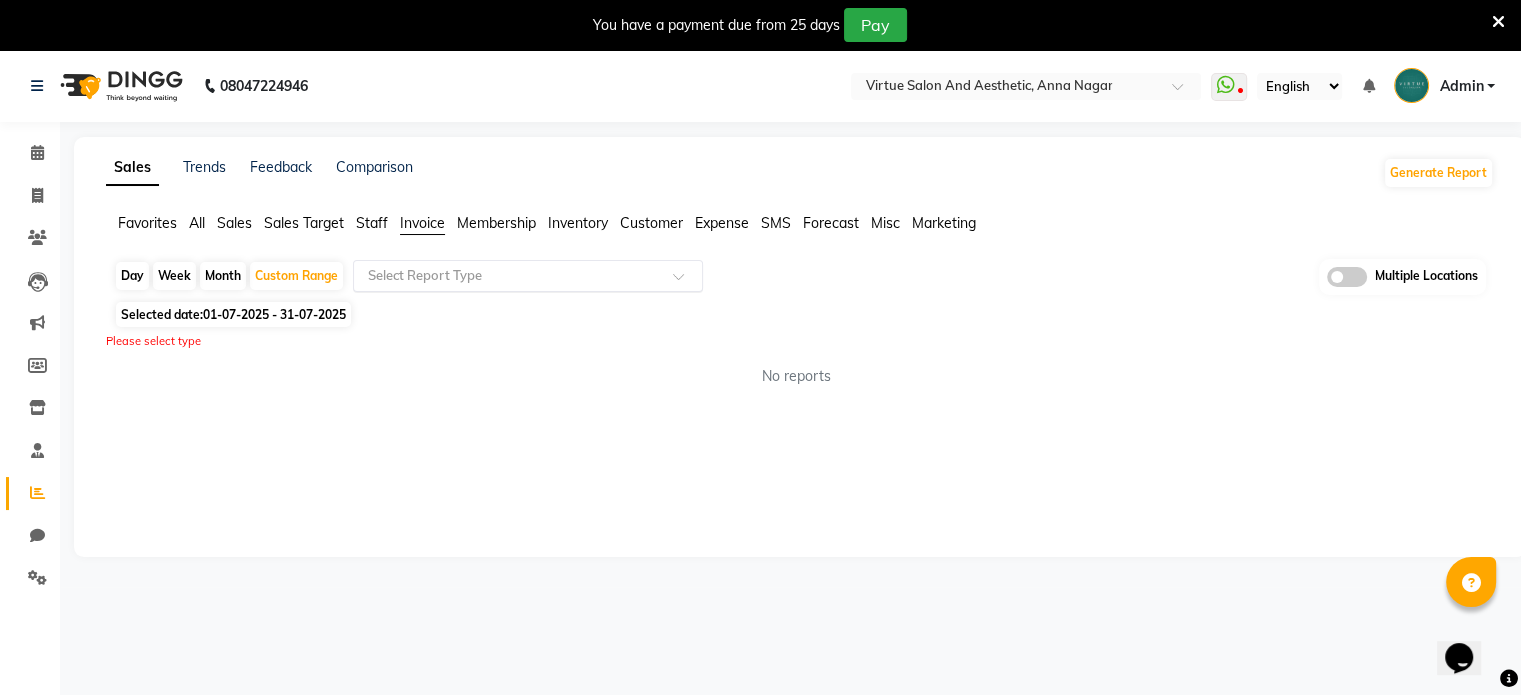 click 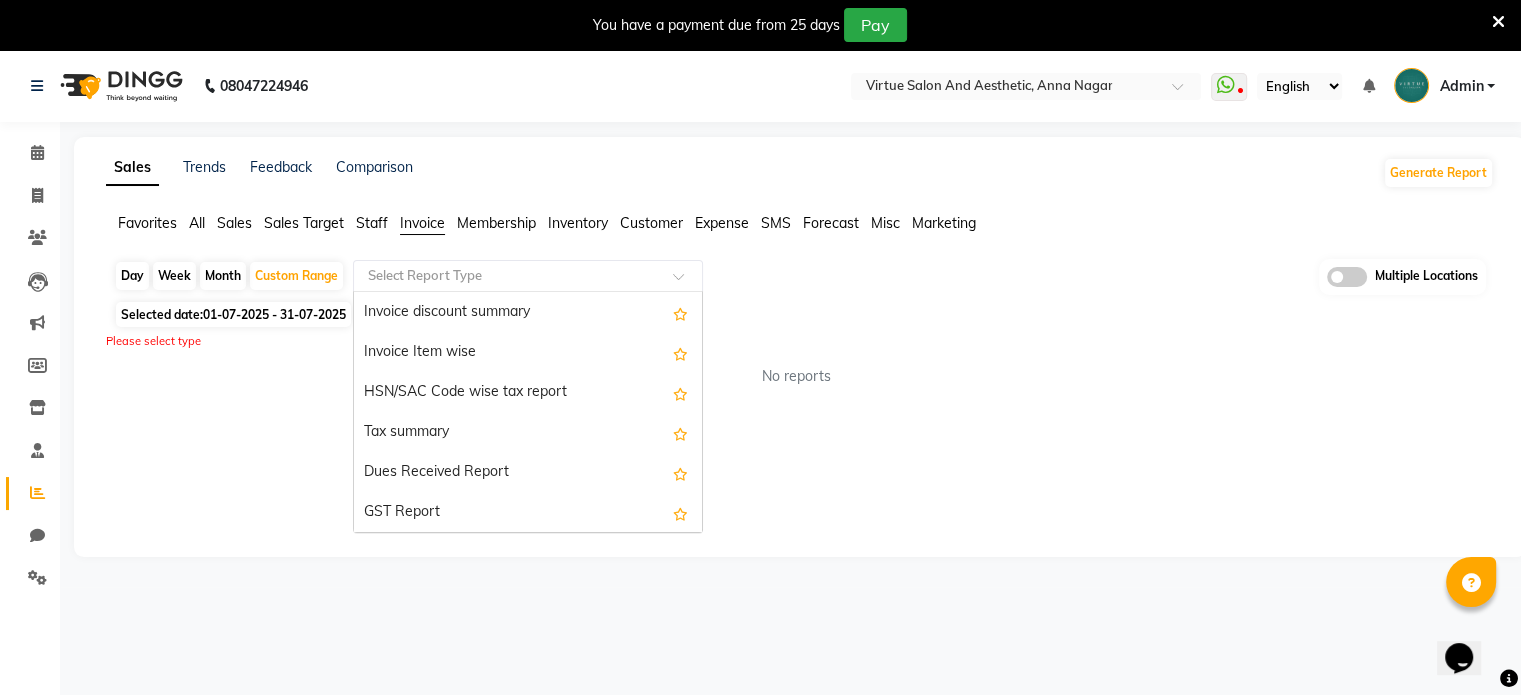 scroll, scrollTop: 200, scrollLeft: 0, axis: vertical 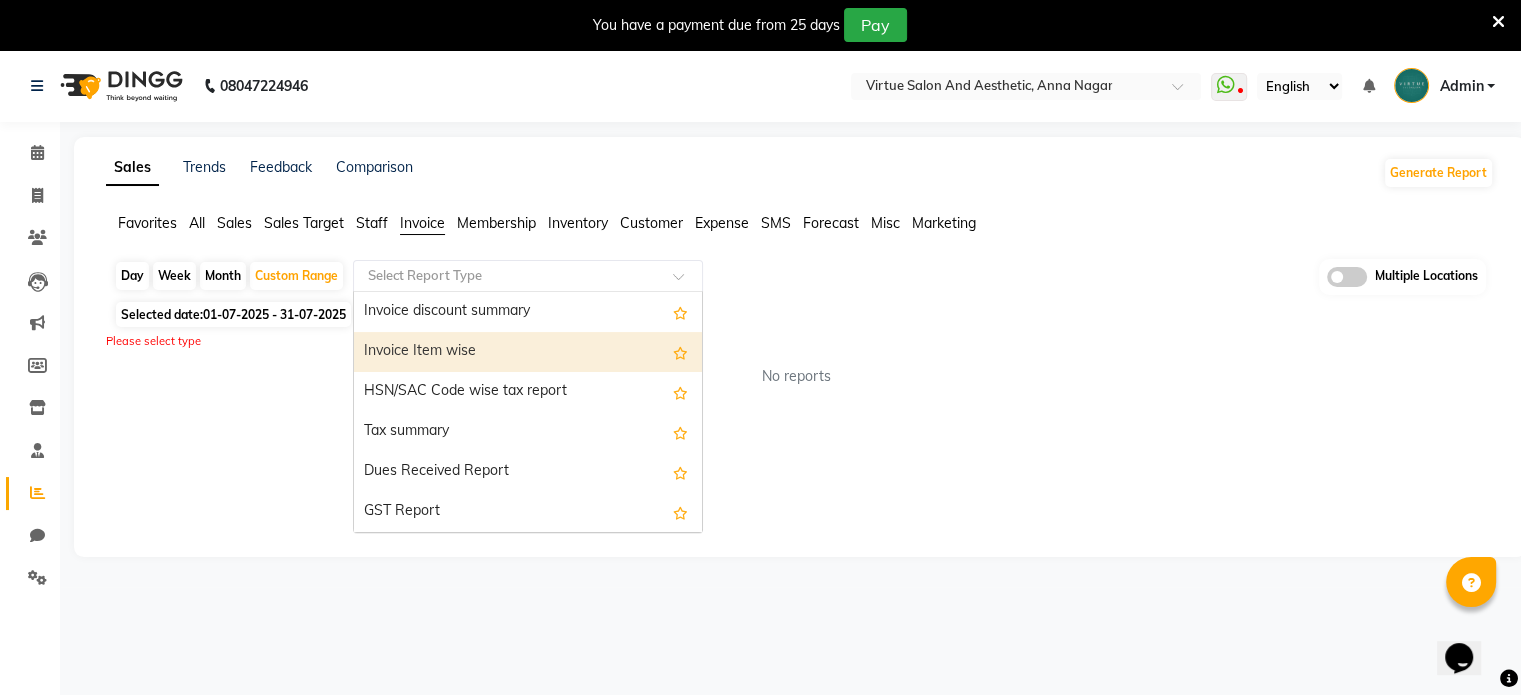 click on "Invoice Item wise" at bounding box center [528, 352] 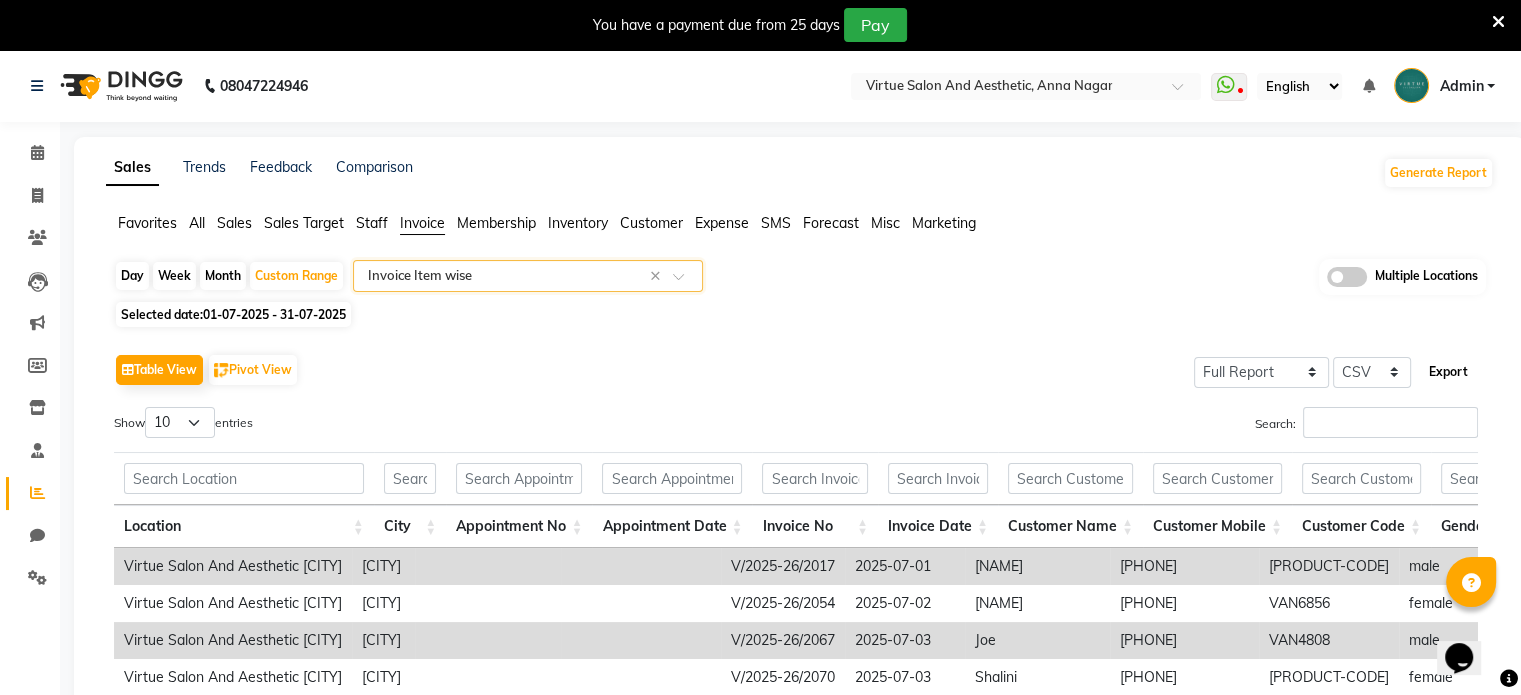 click on "Export" 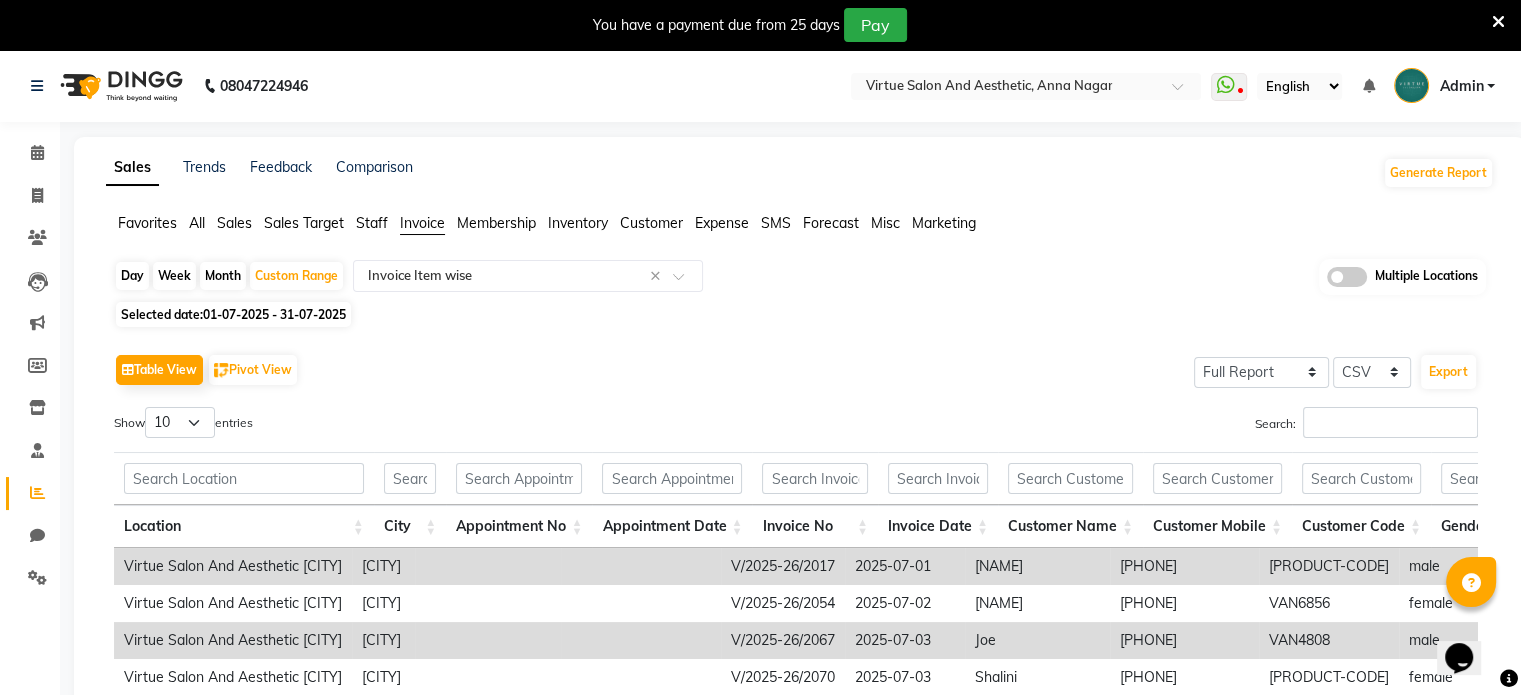click on "Sales" 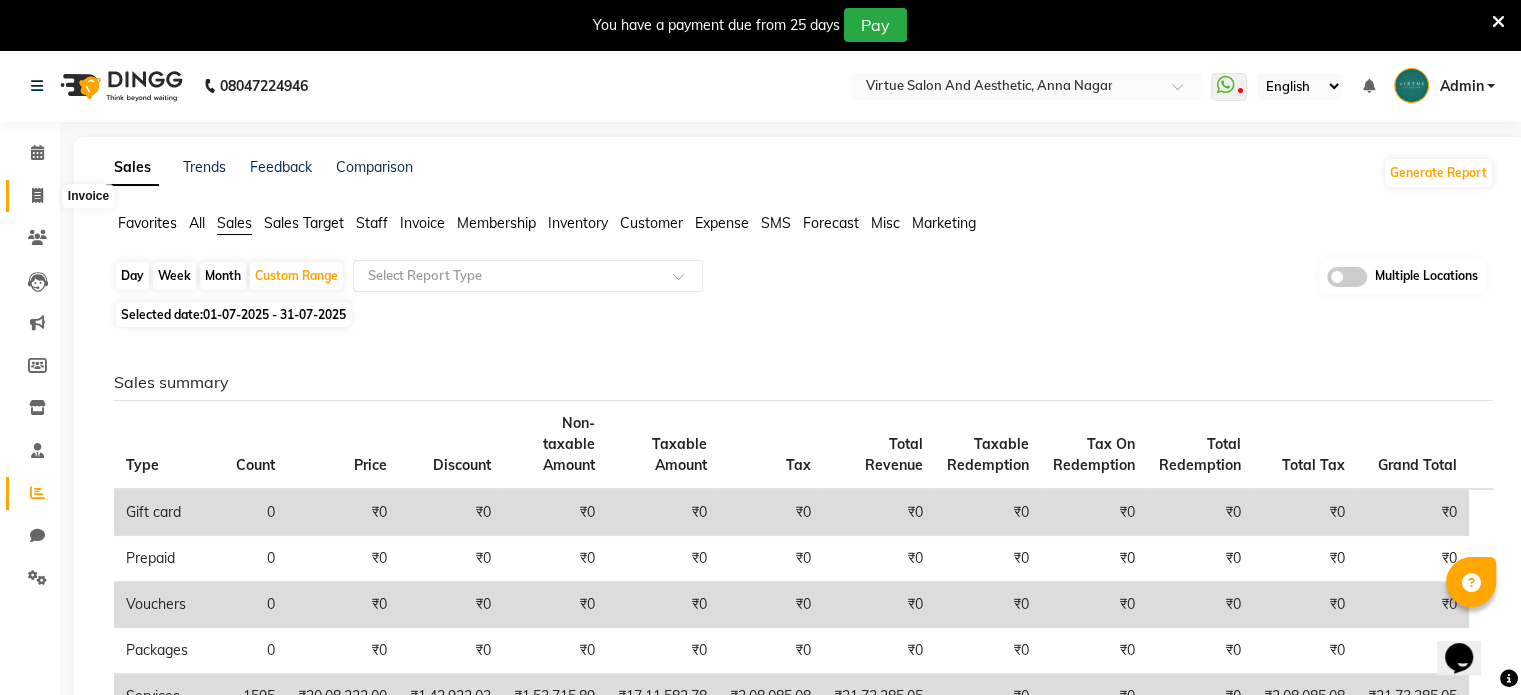 click 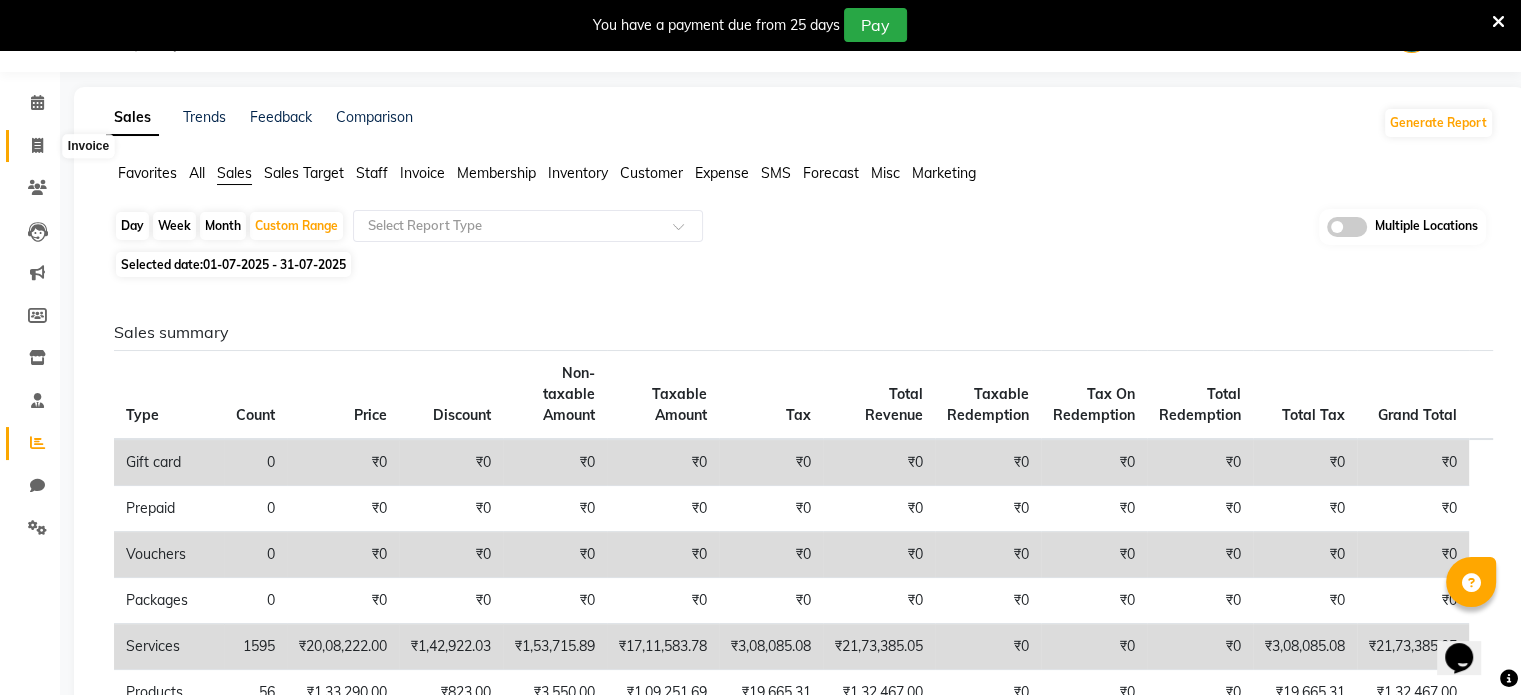 select on "4466" 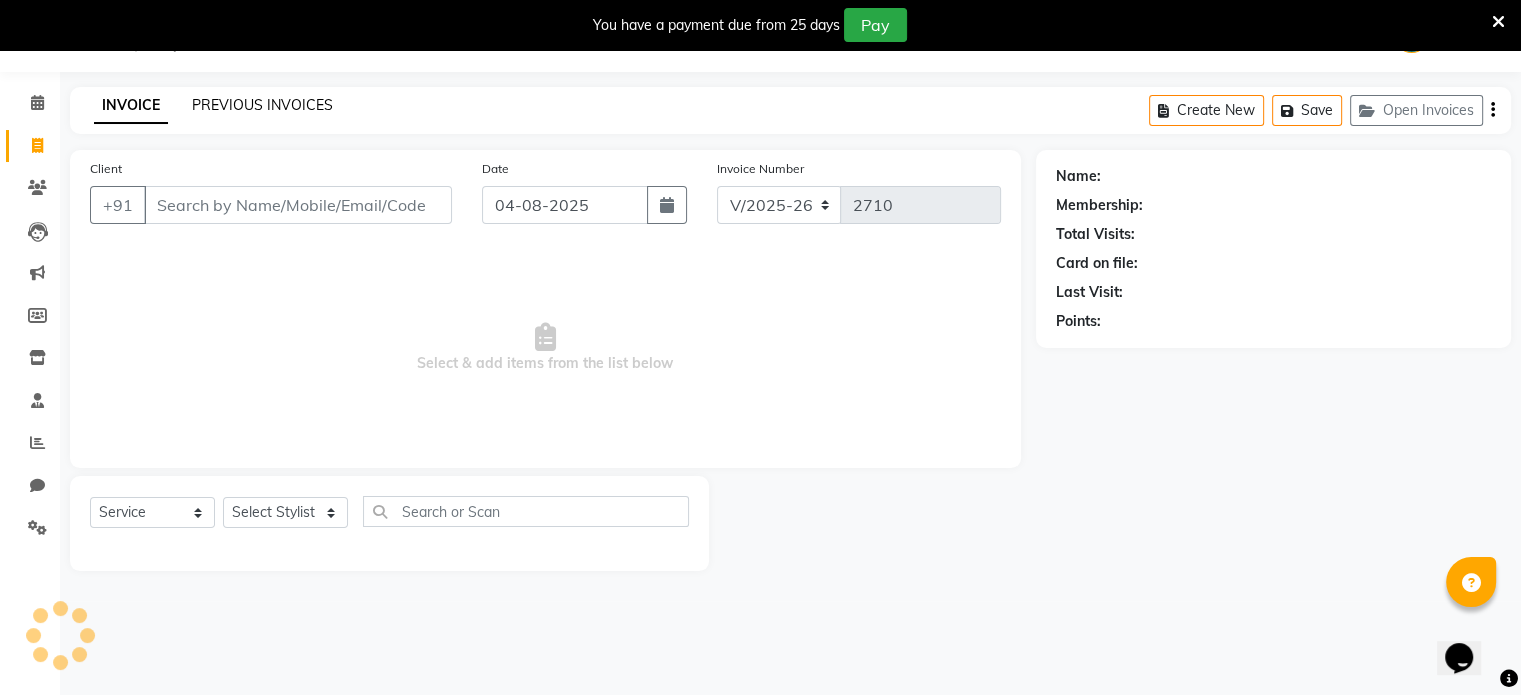 click on "PREVIOUS INVOICES" 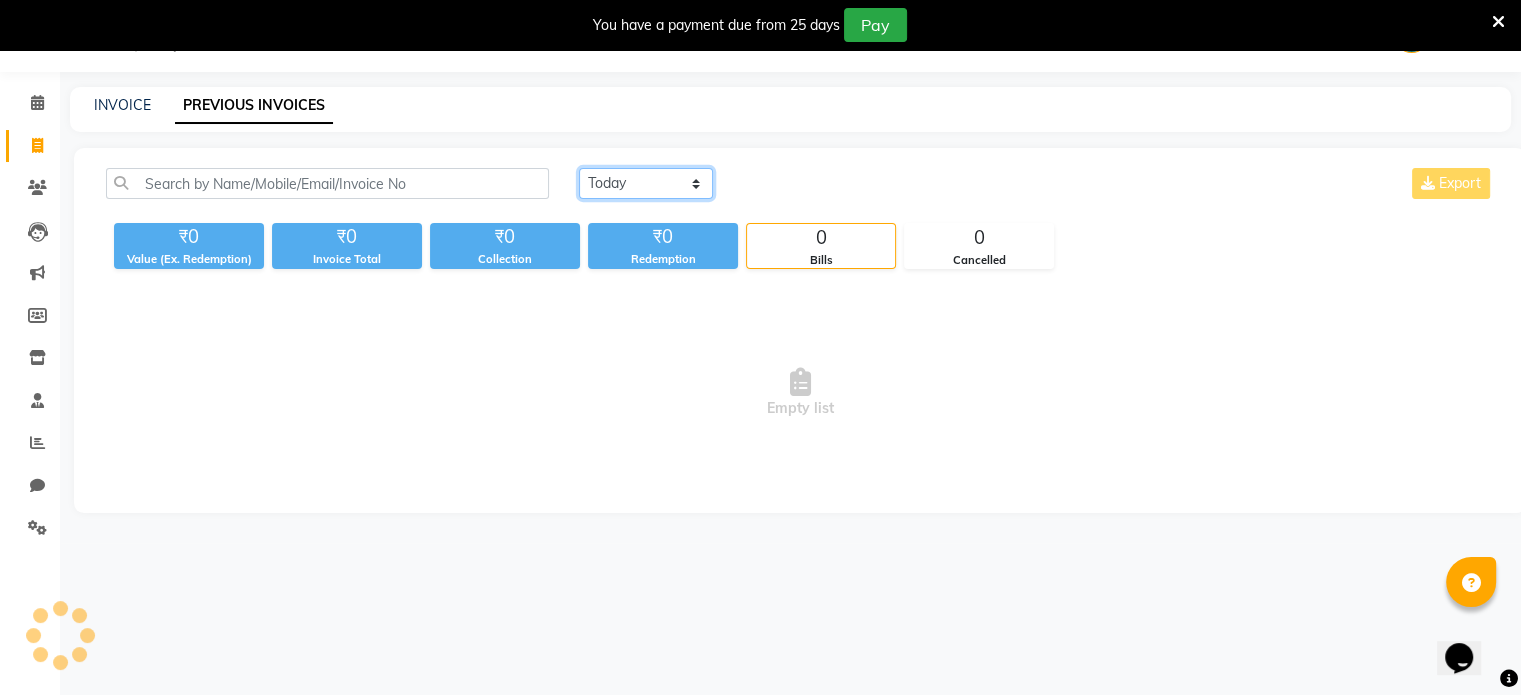 click on "Today Yesterday Custom Range" 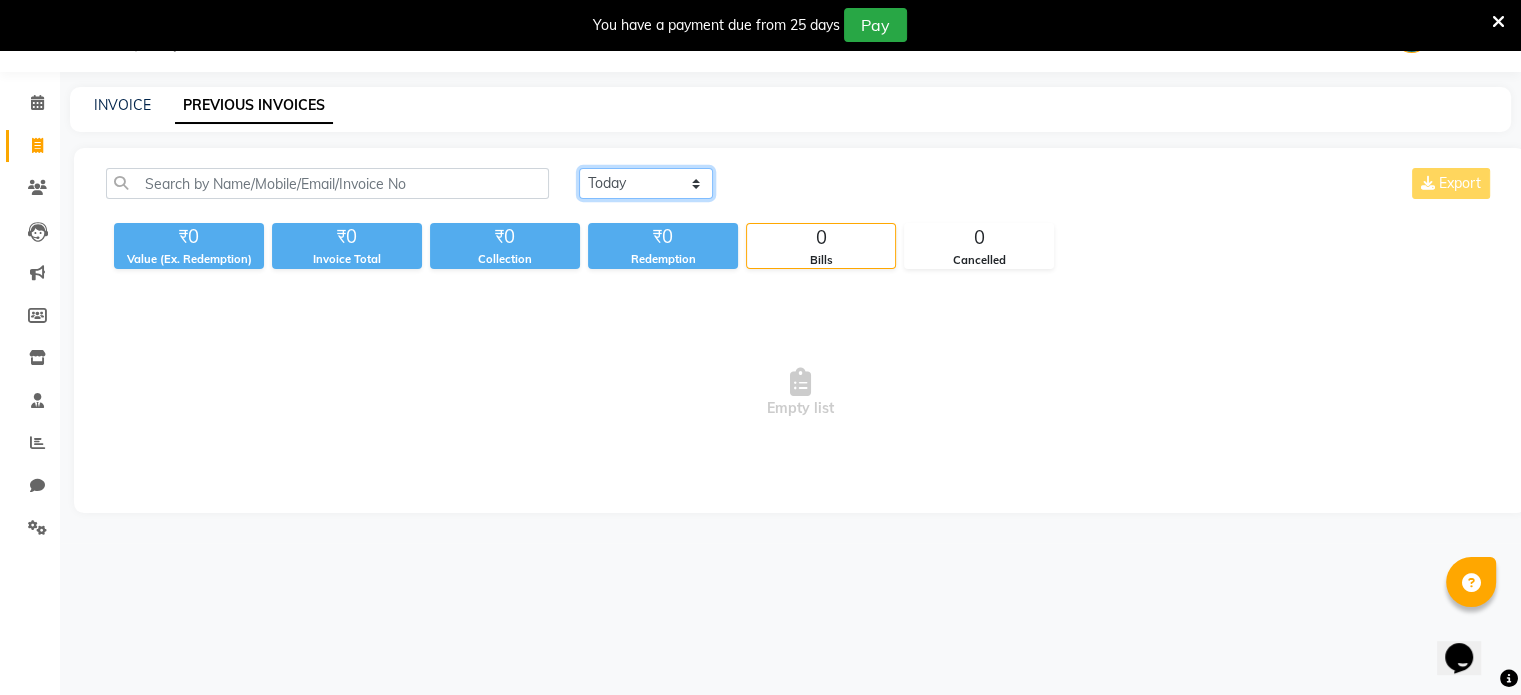select on "range" 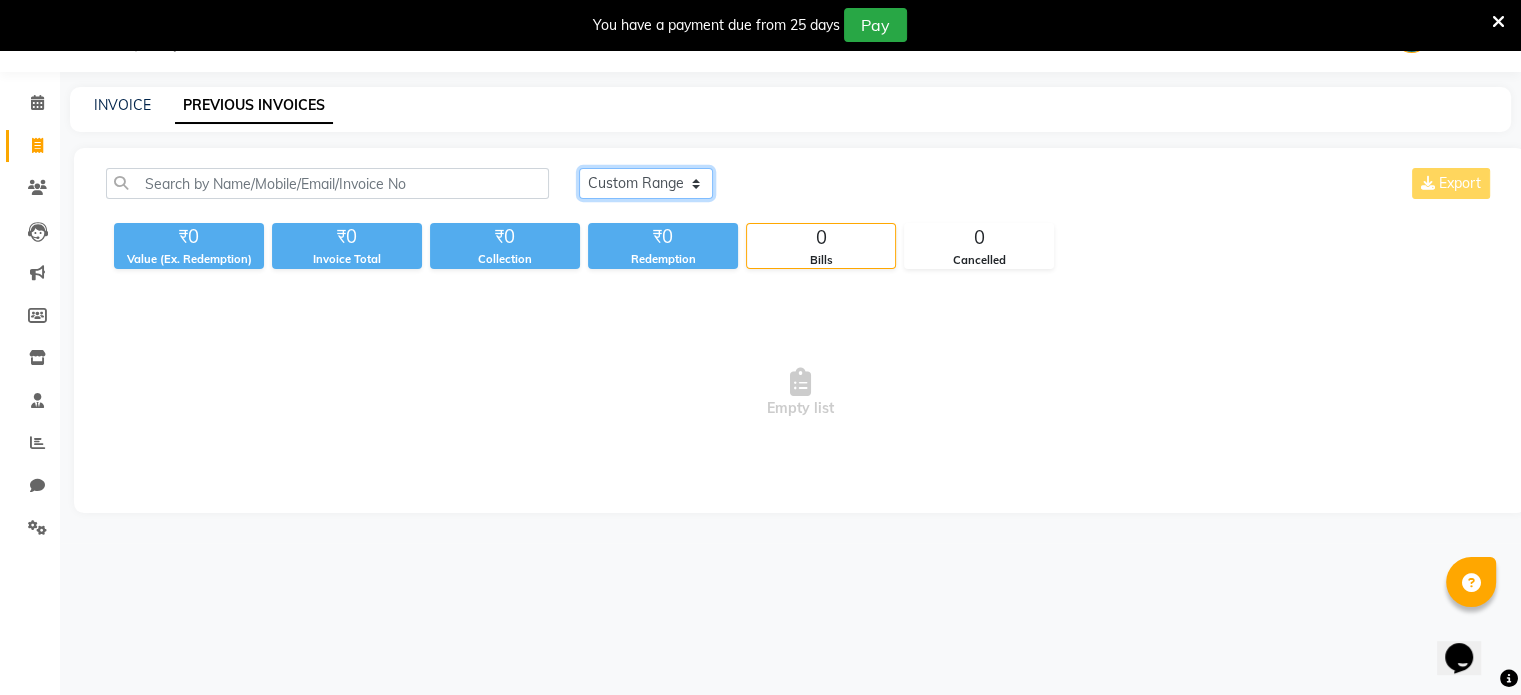click on "Today Yesterday Custom Range" 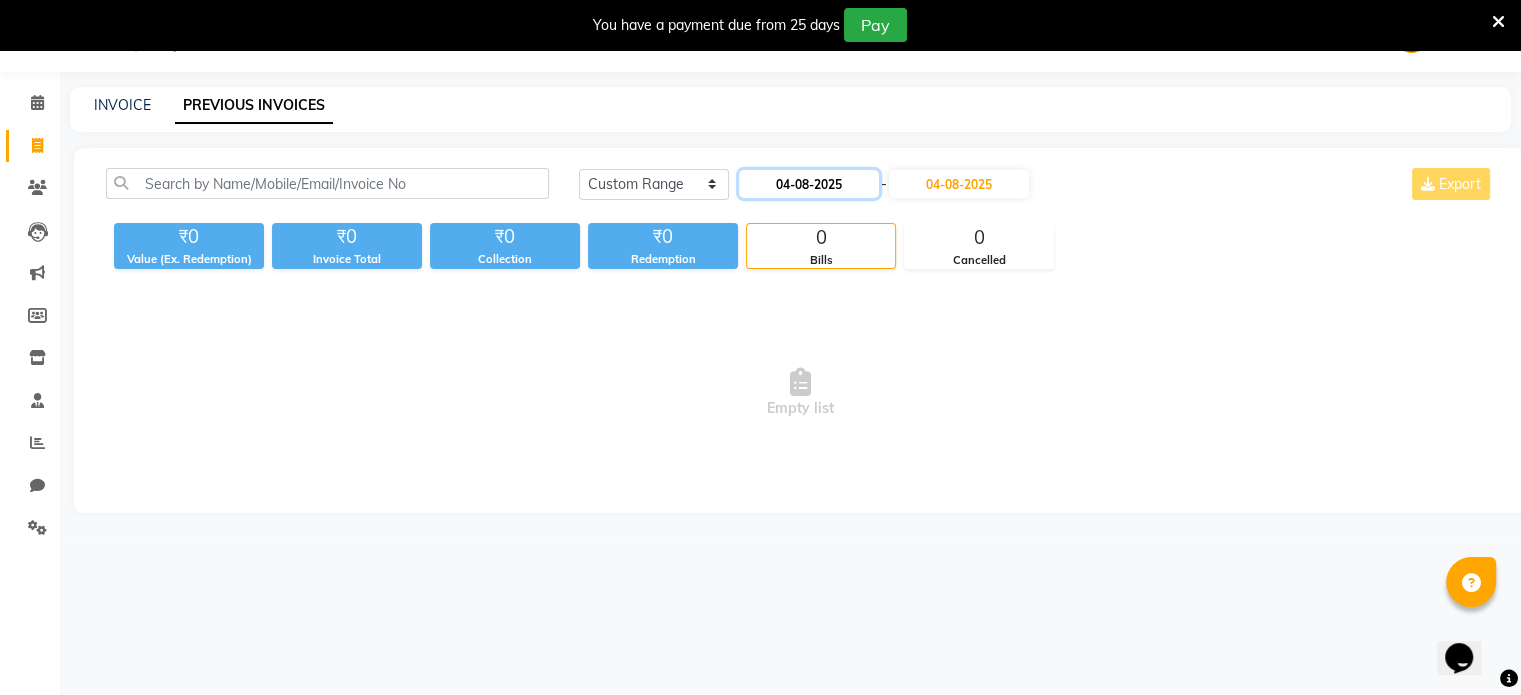 click on "04-08-2025" 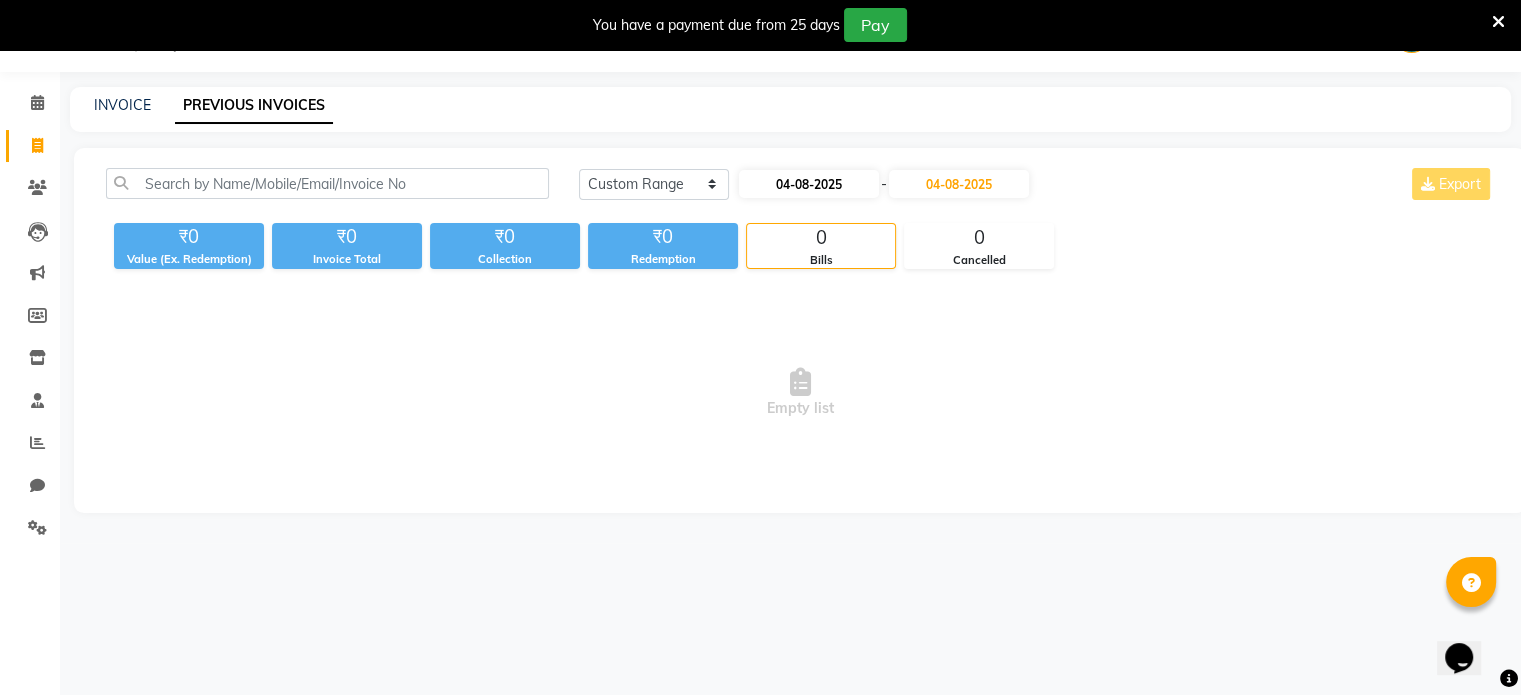 select on "8" 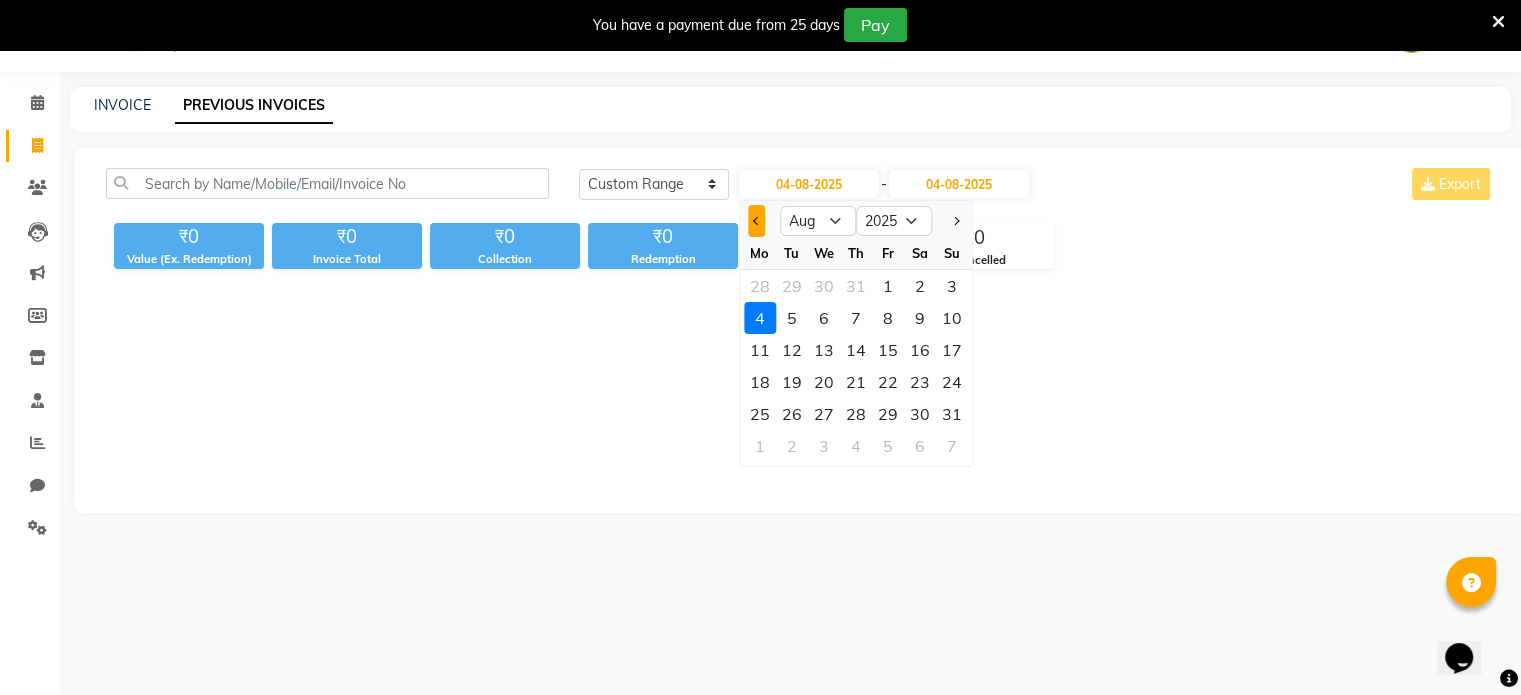 click 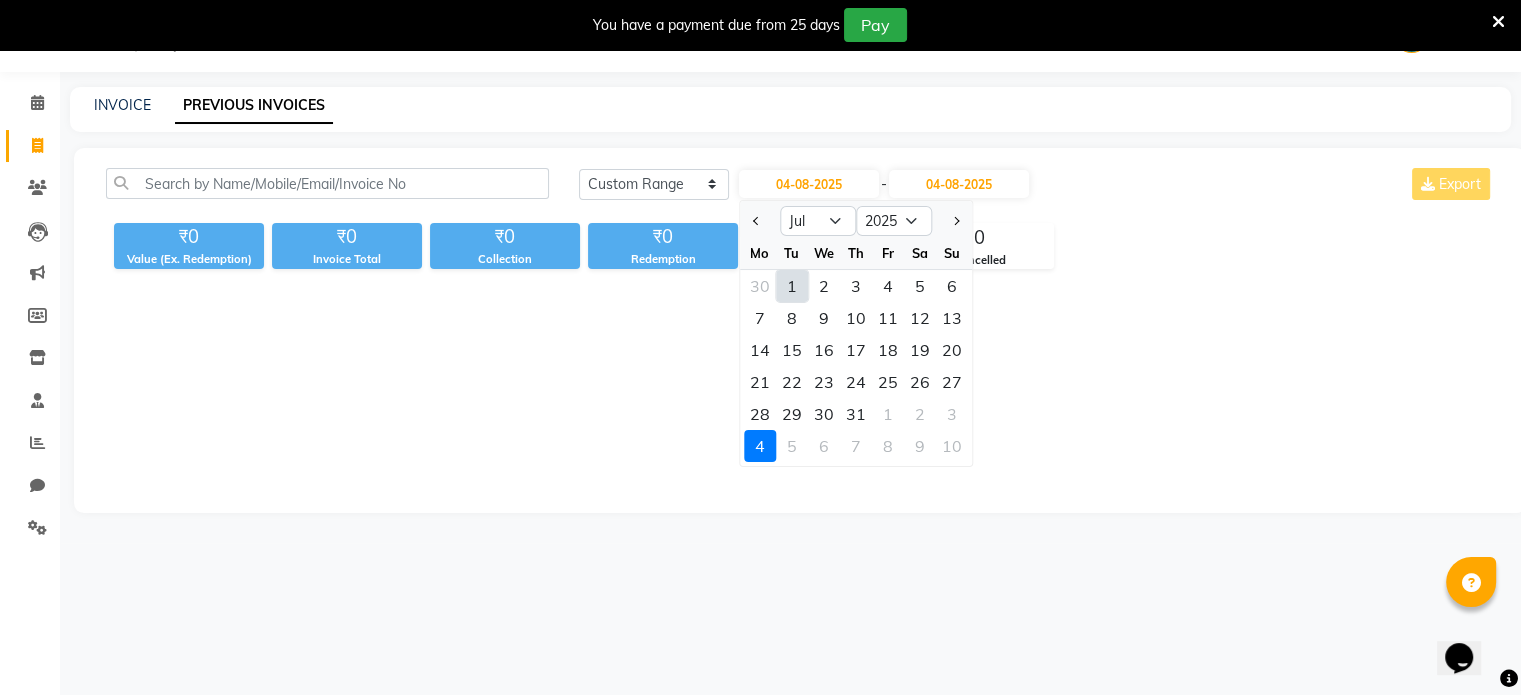 click on "1" 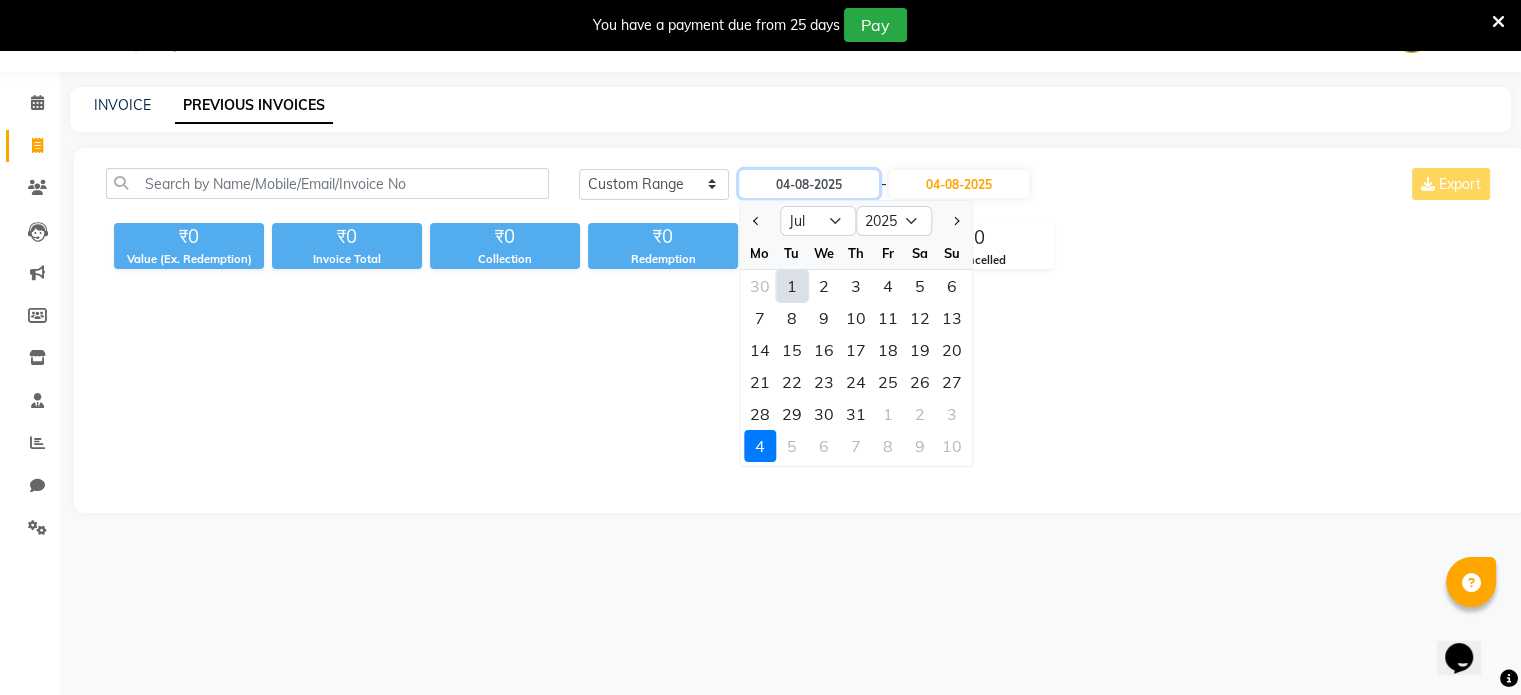 type on "01-07-2025" 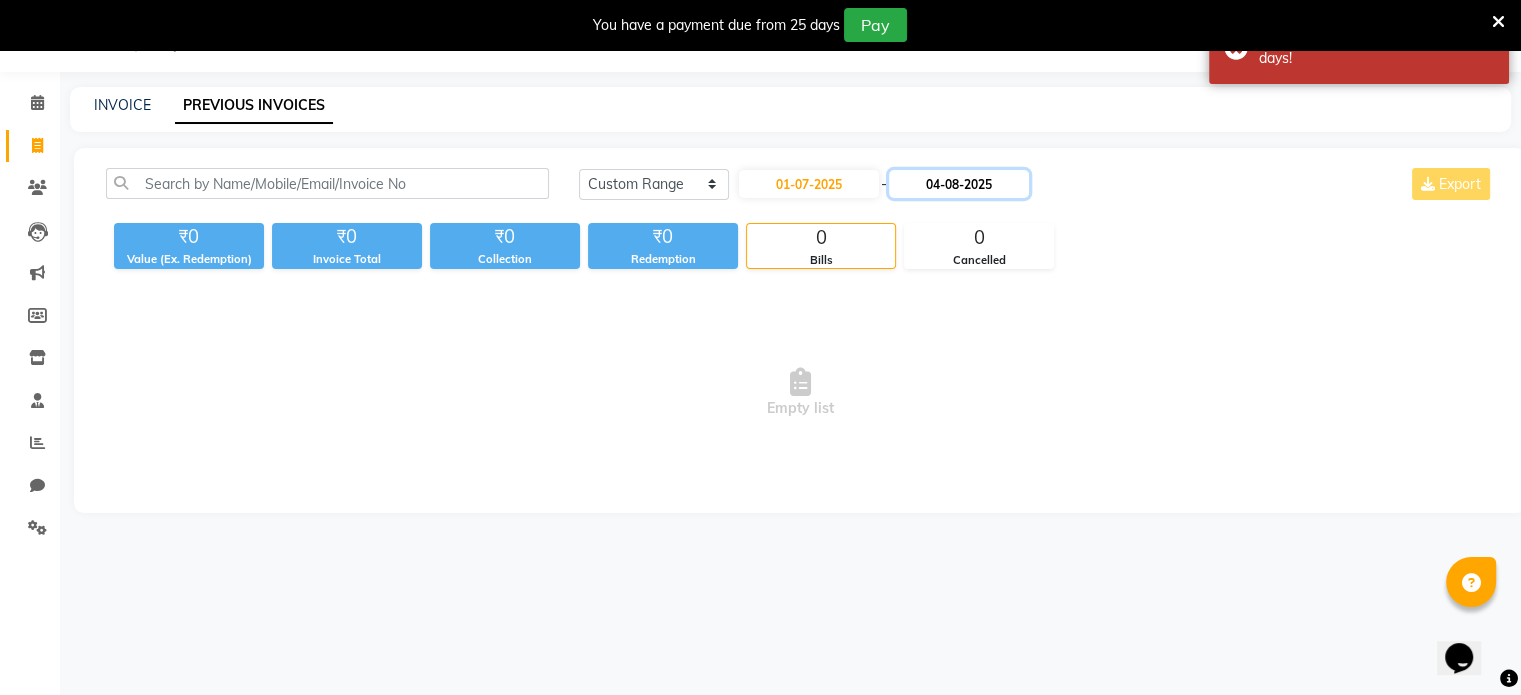 click on "04-08-2025" 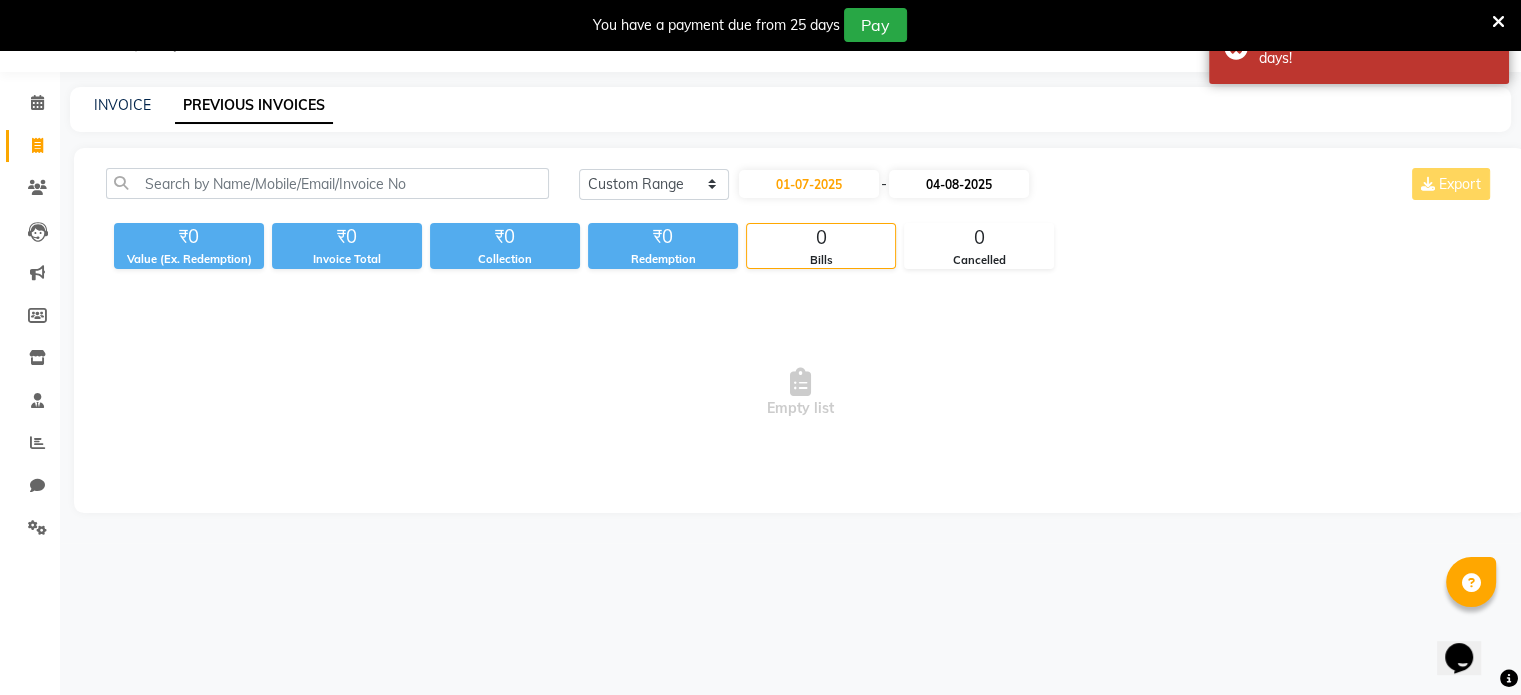 select on "8" 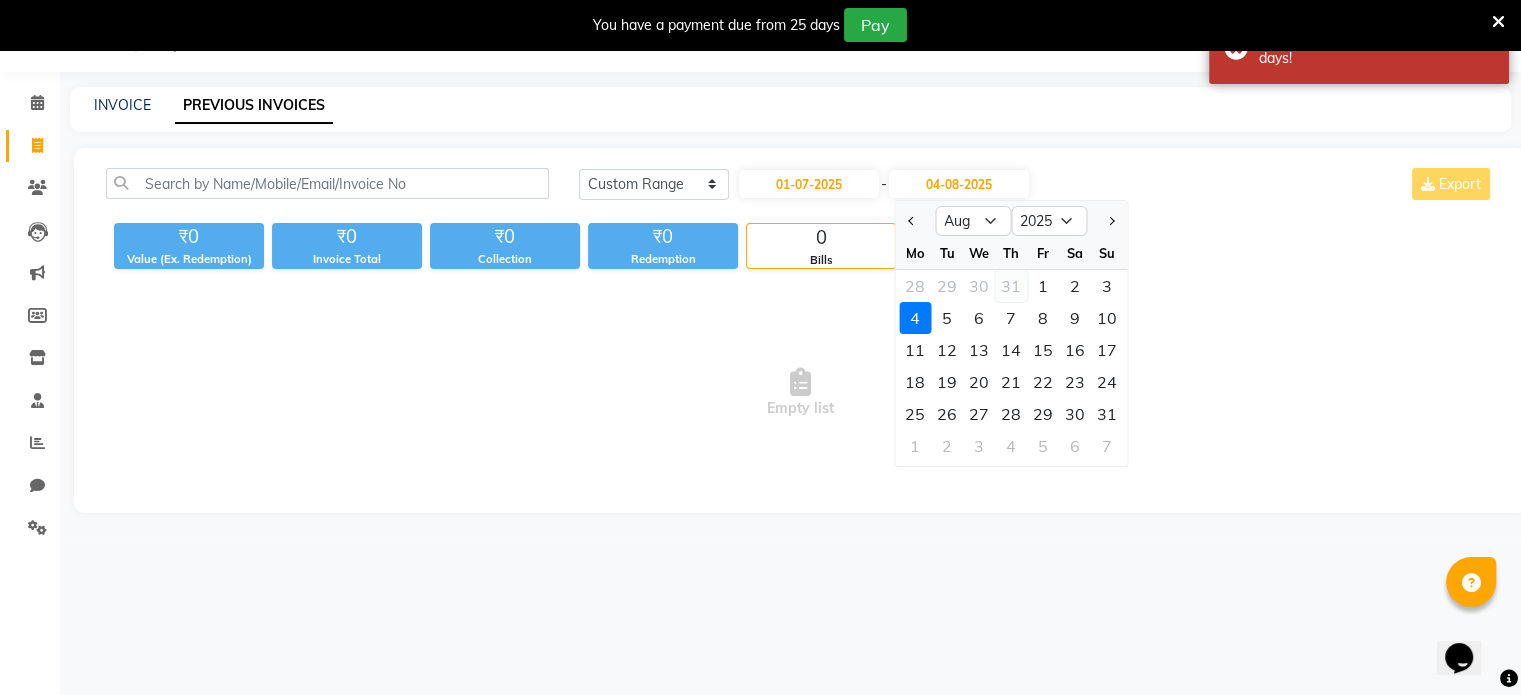 click on "31" 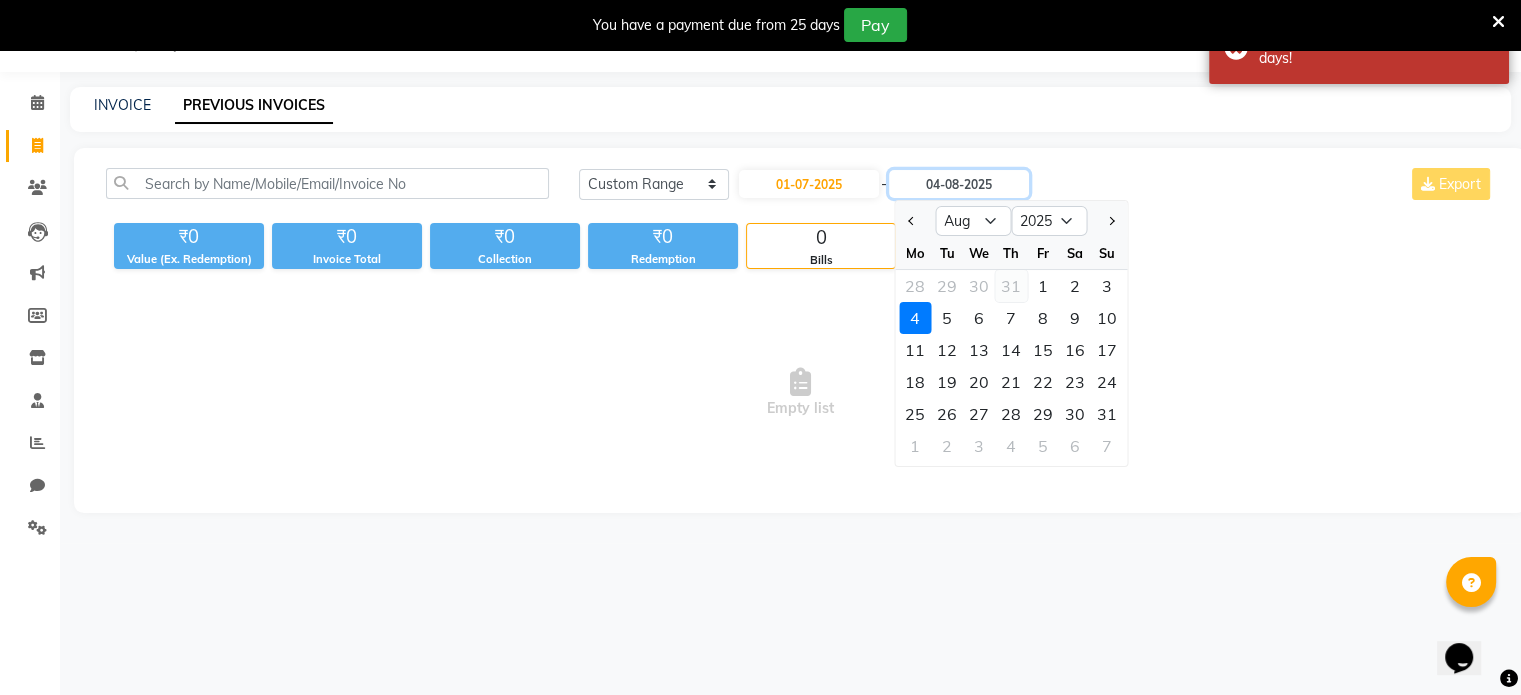 type on "31-07-2025" 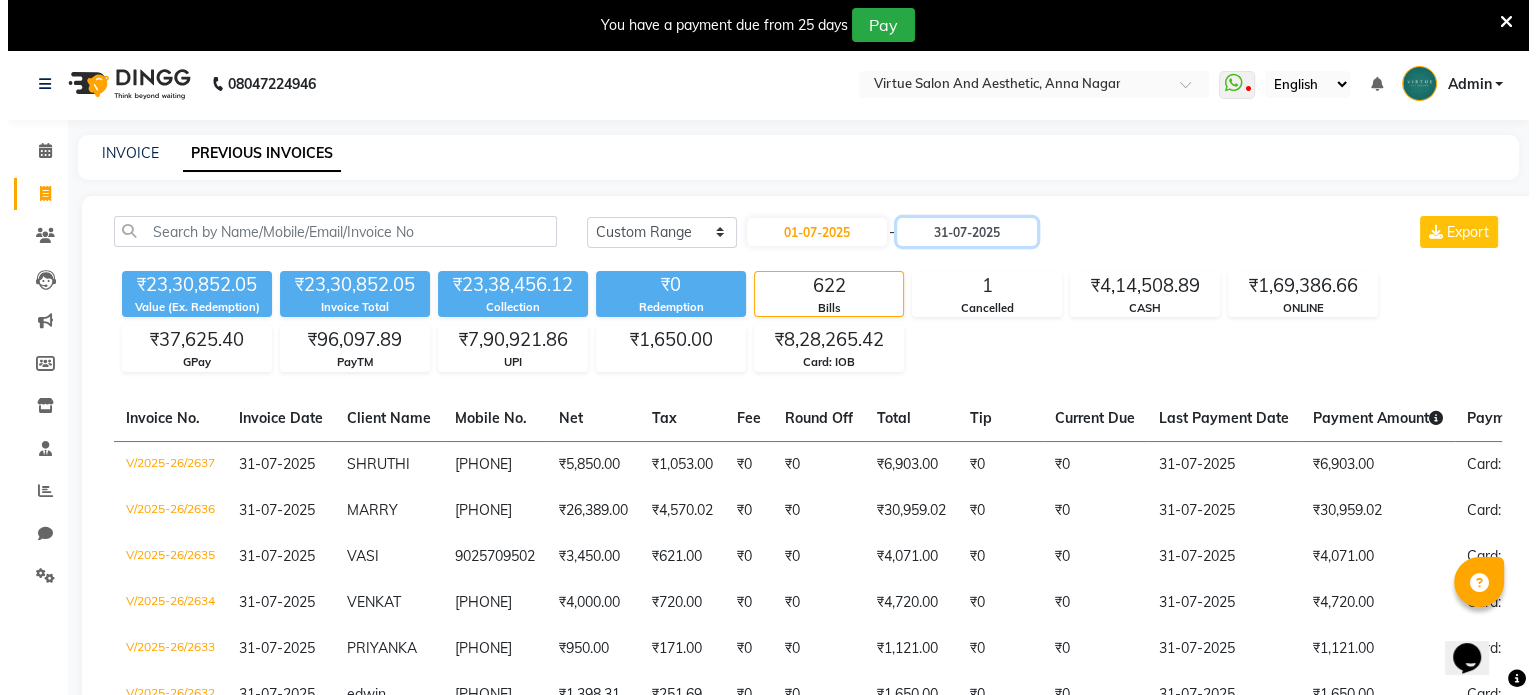 scroll, scrollTop: 0, scrollLeft: 0, axis: both 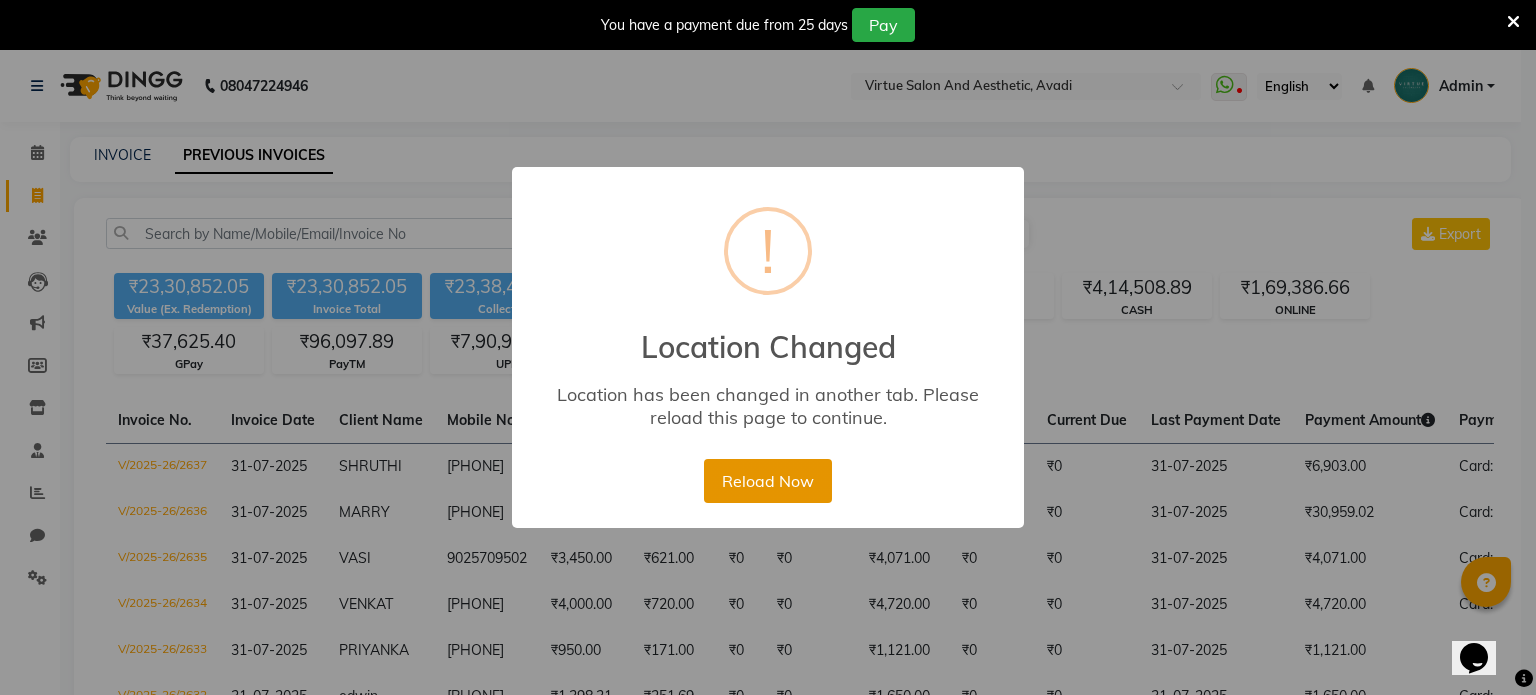 click on "Reload Now" at bounding box center (767, 481) 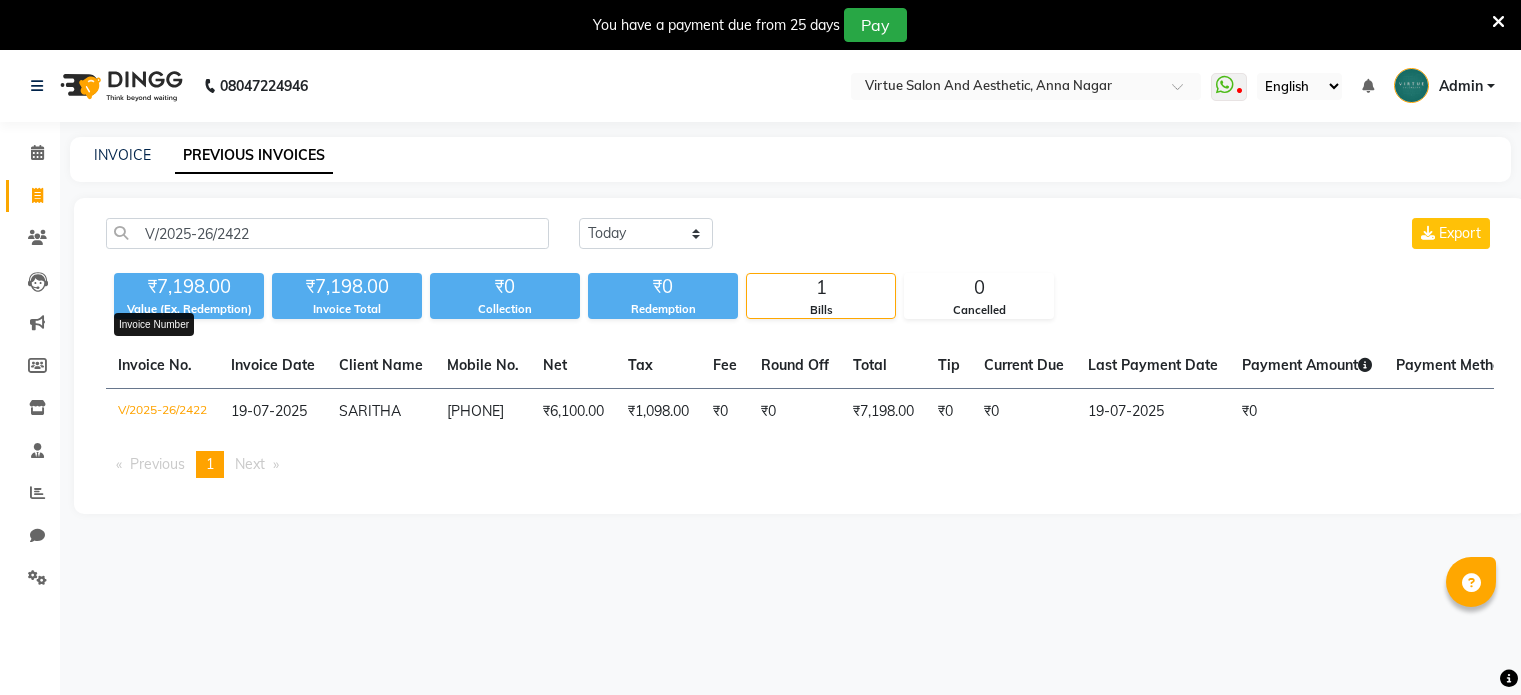 scroll, scrollTop: 50, scrollLeft: 0, axis: vertical 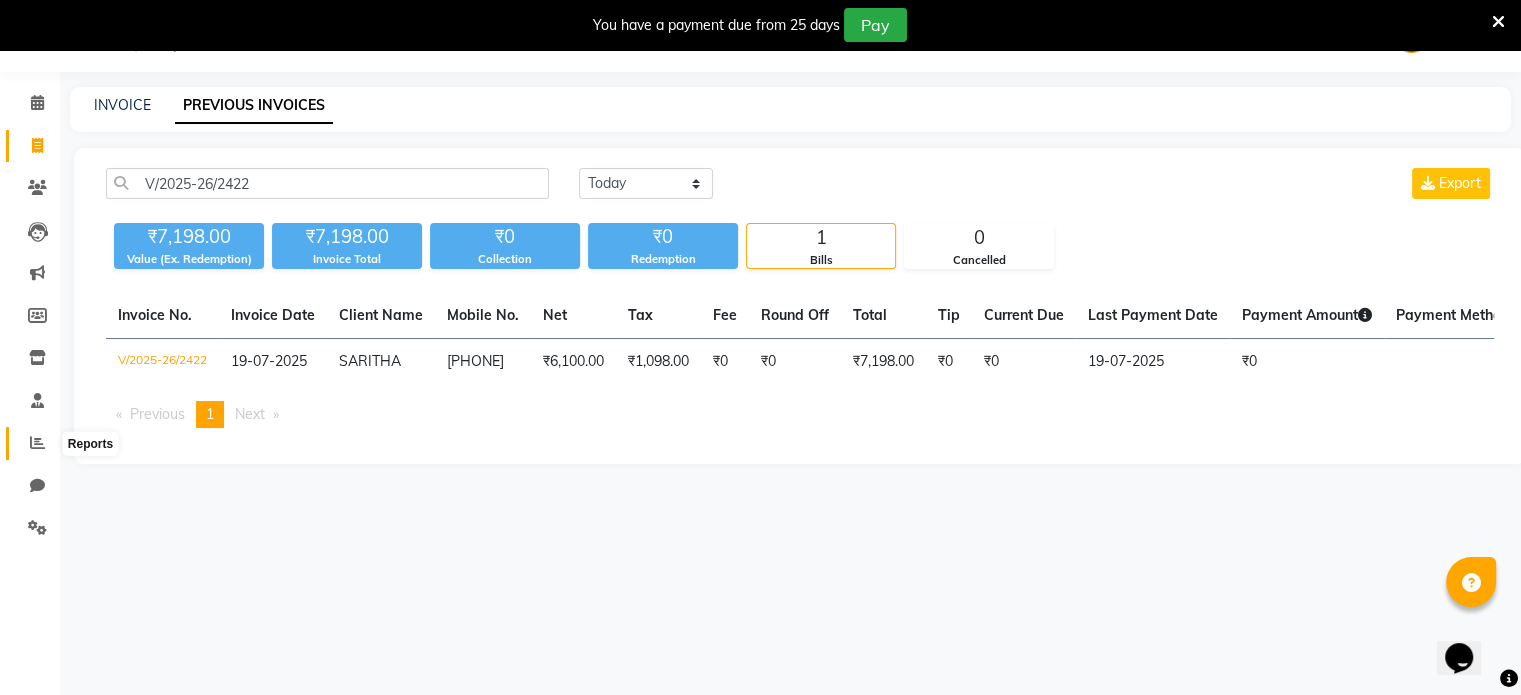 click 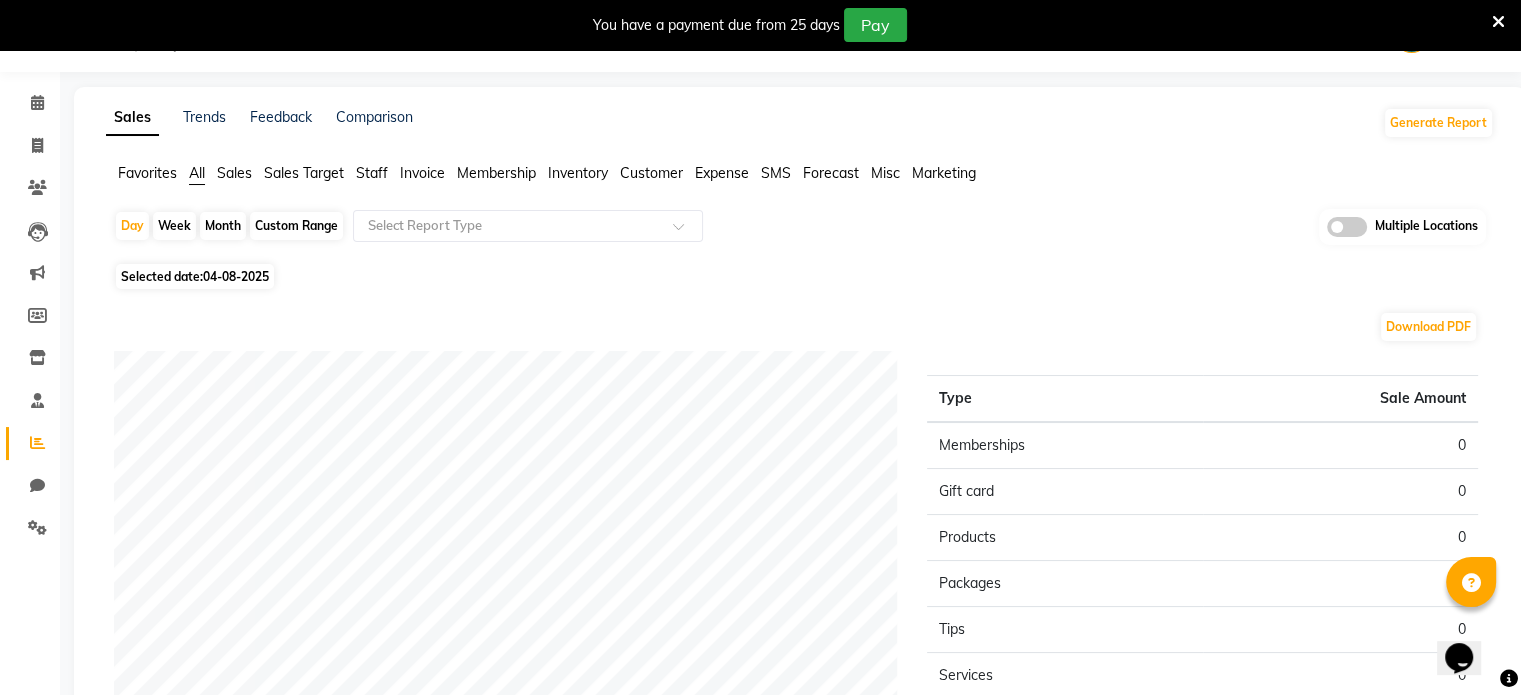click on "Invoice" 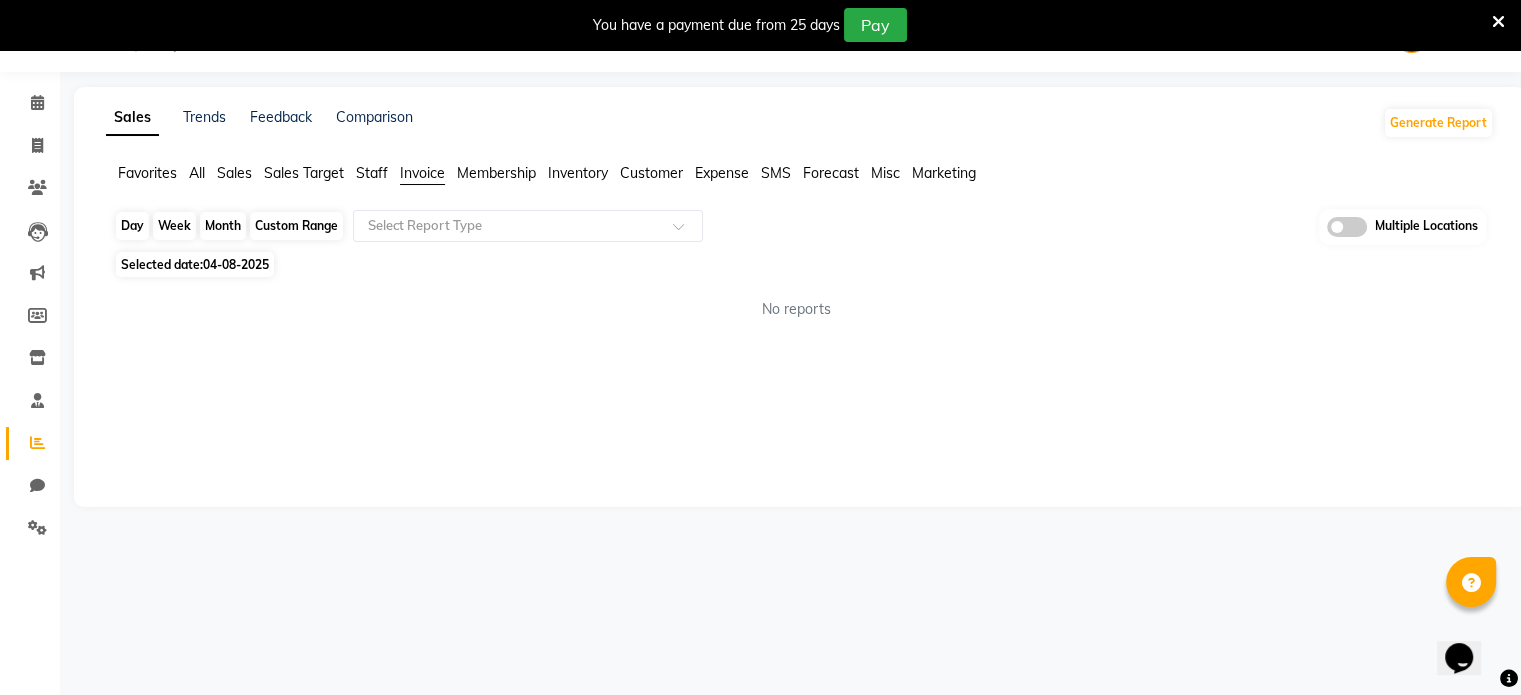 click on "Day" 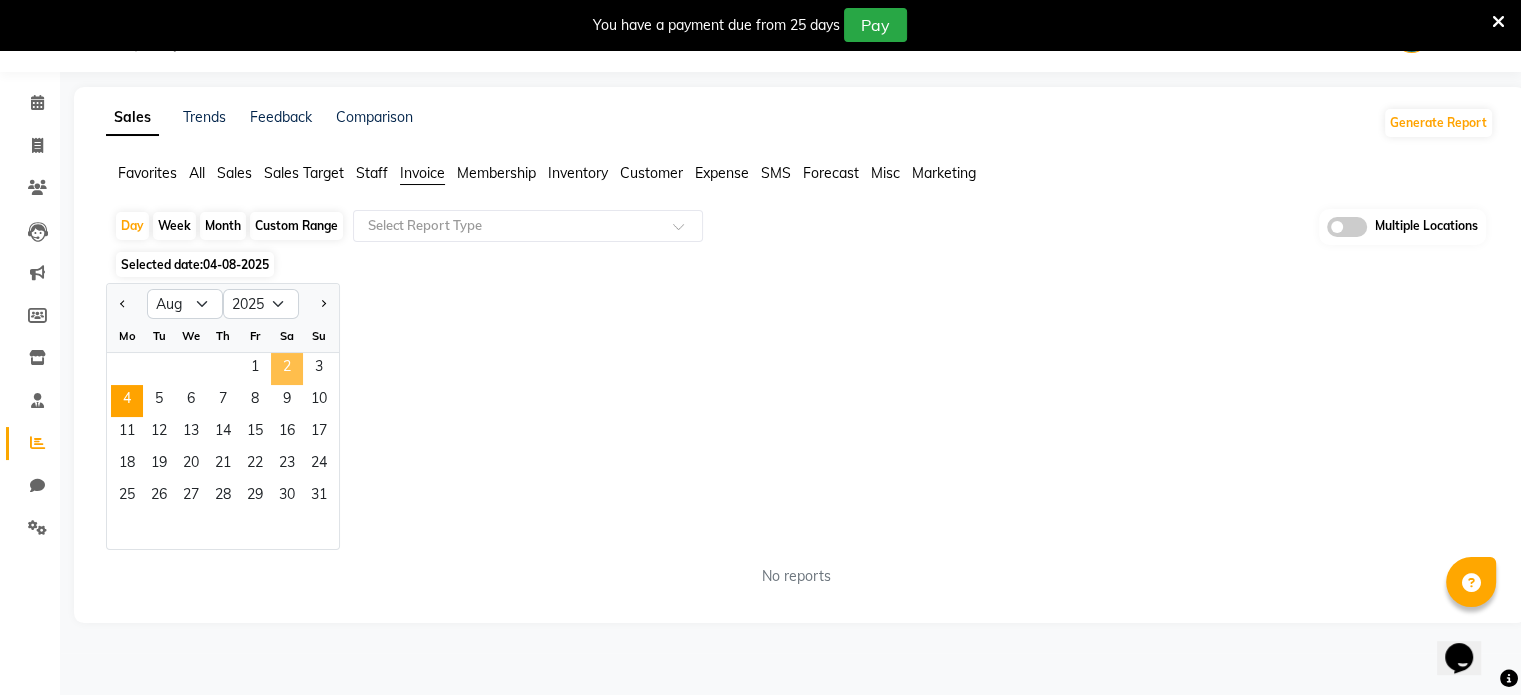 click on "2" 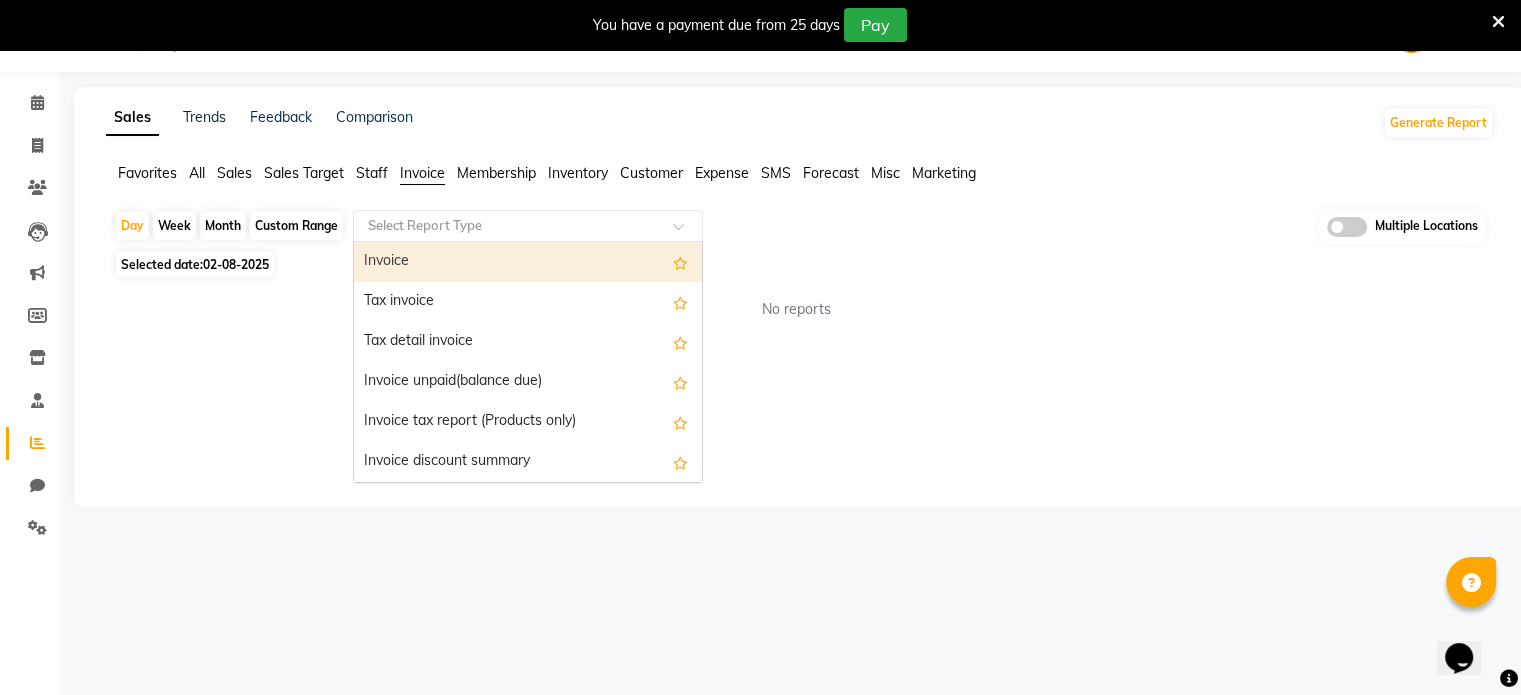 click 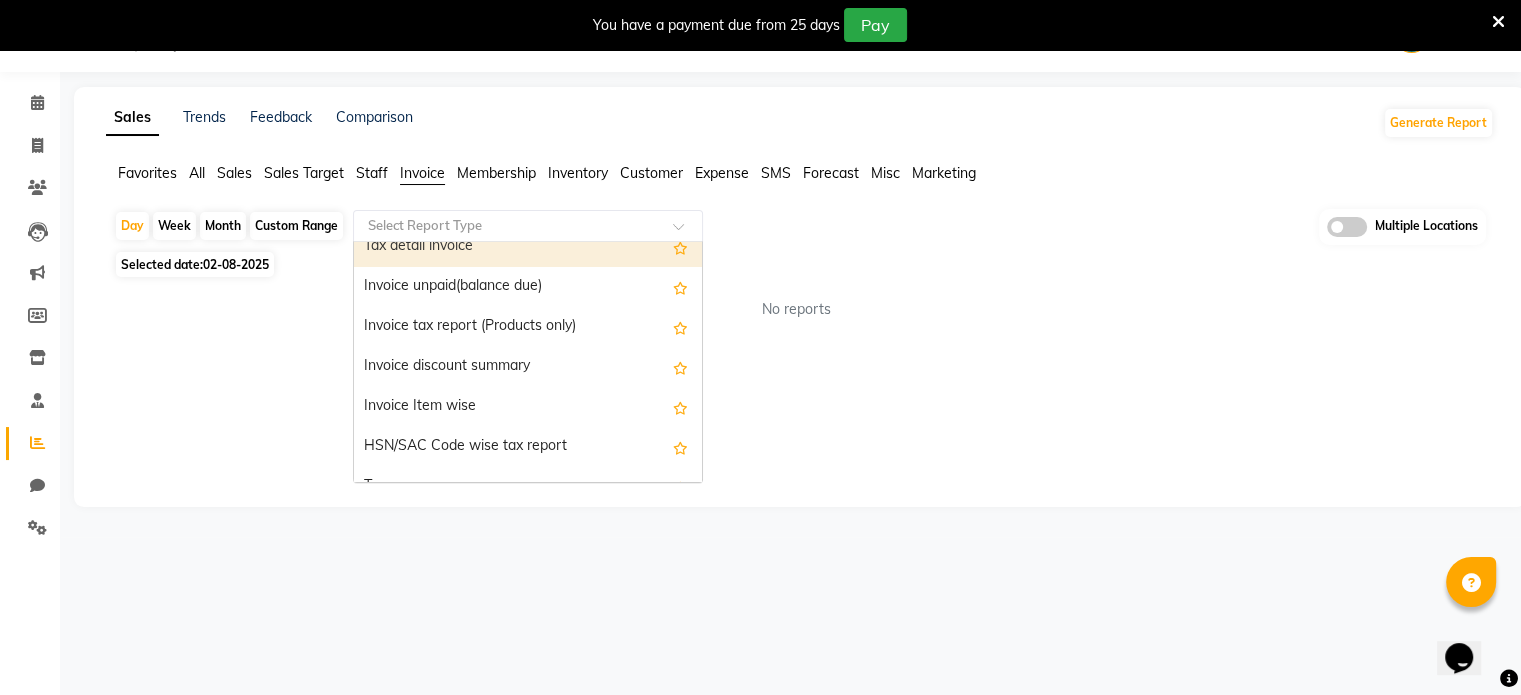 scroll, scrollTop: 100, scrollLeft: 0, axis: vertical 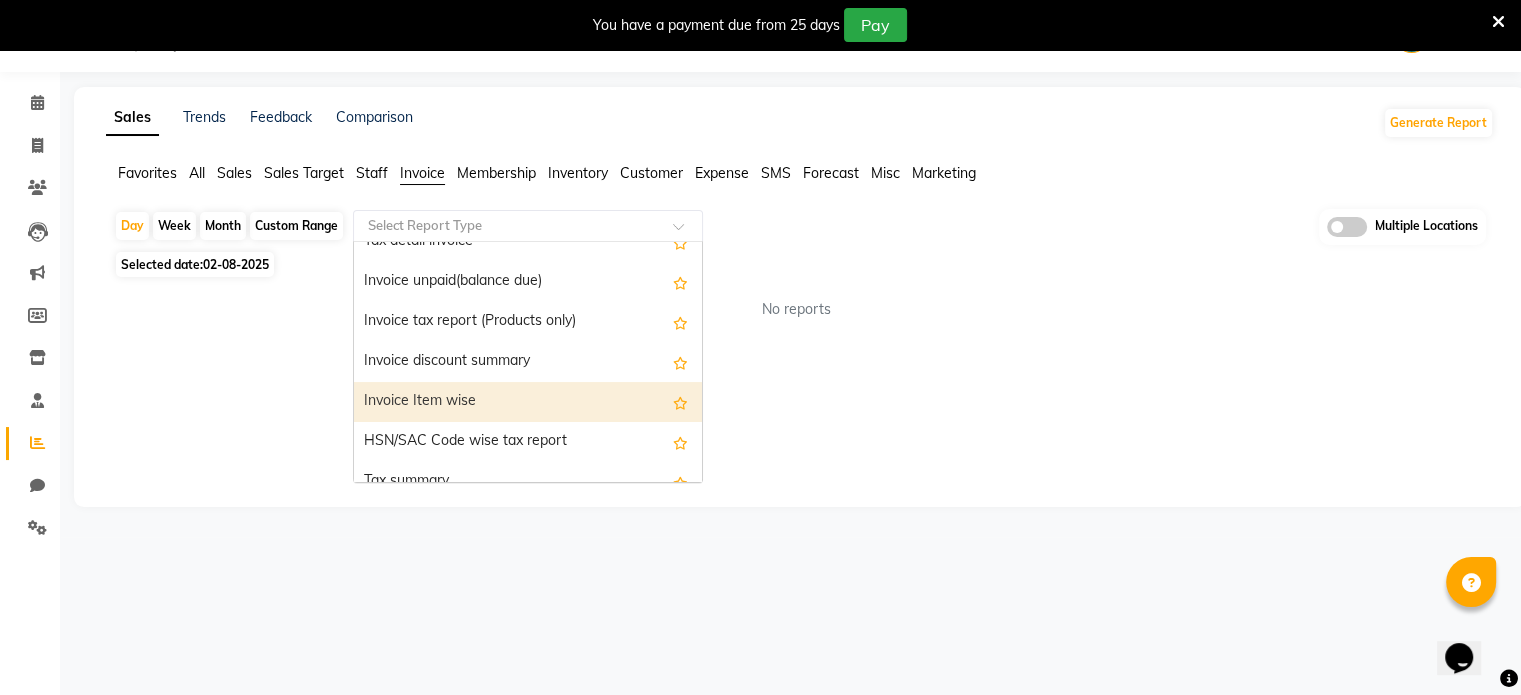 click on "Invoice Item wise" at bounding box center [528, 402] 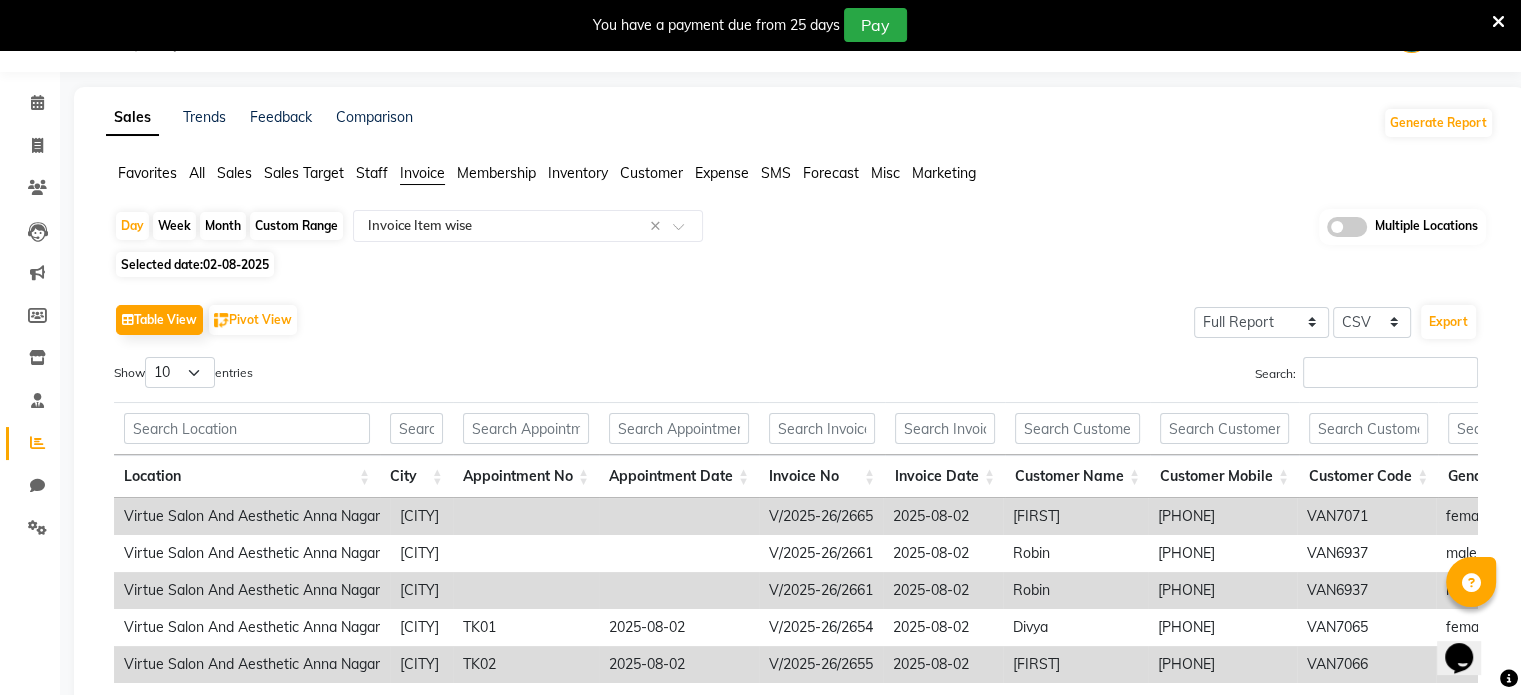 click 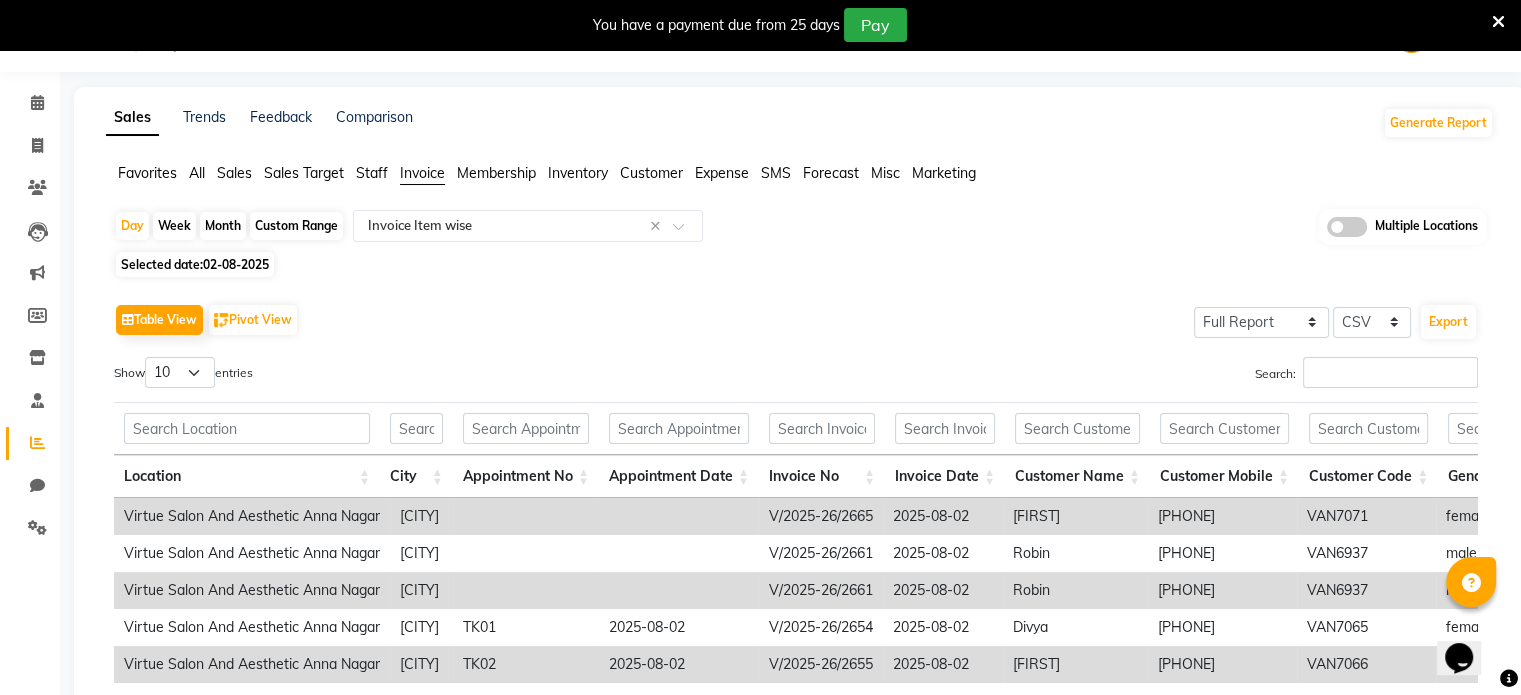 click 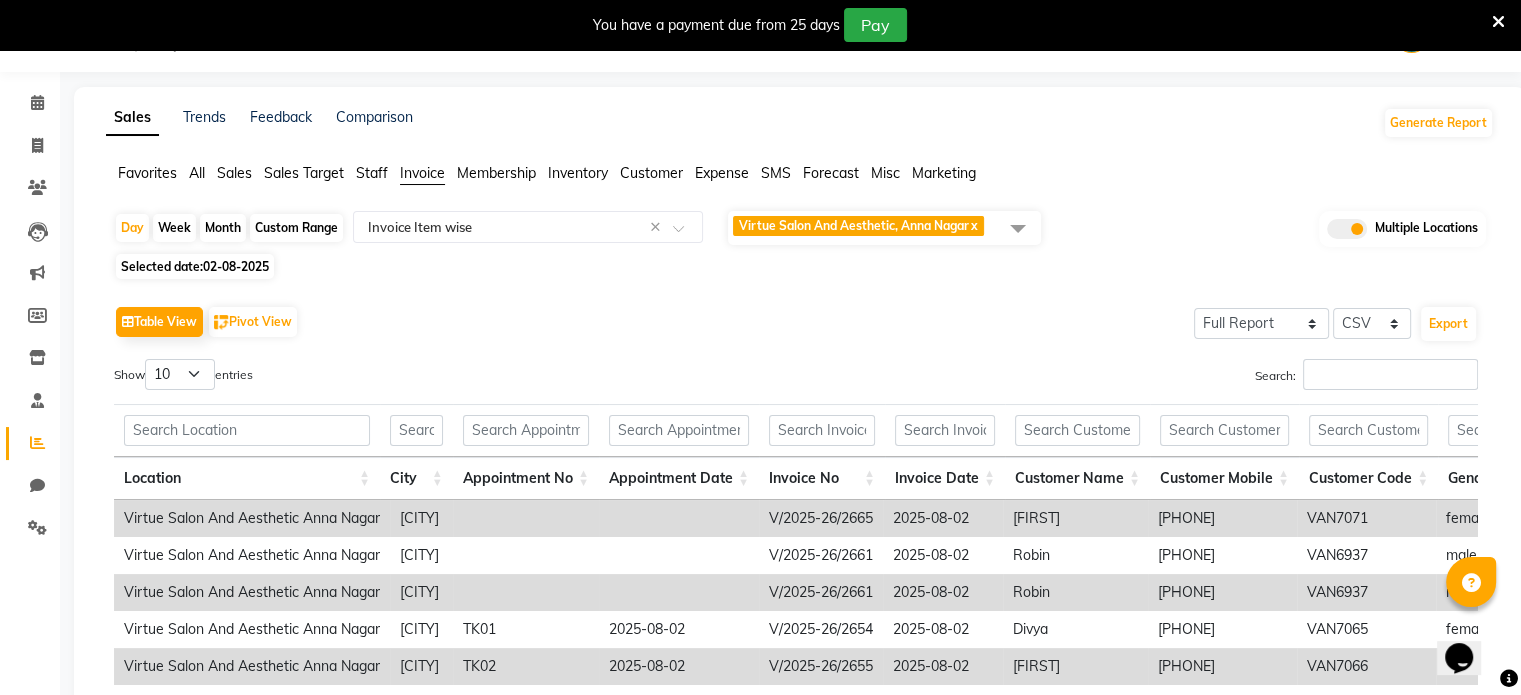click 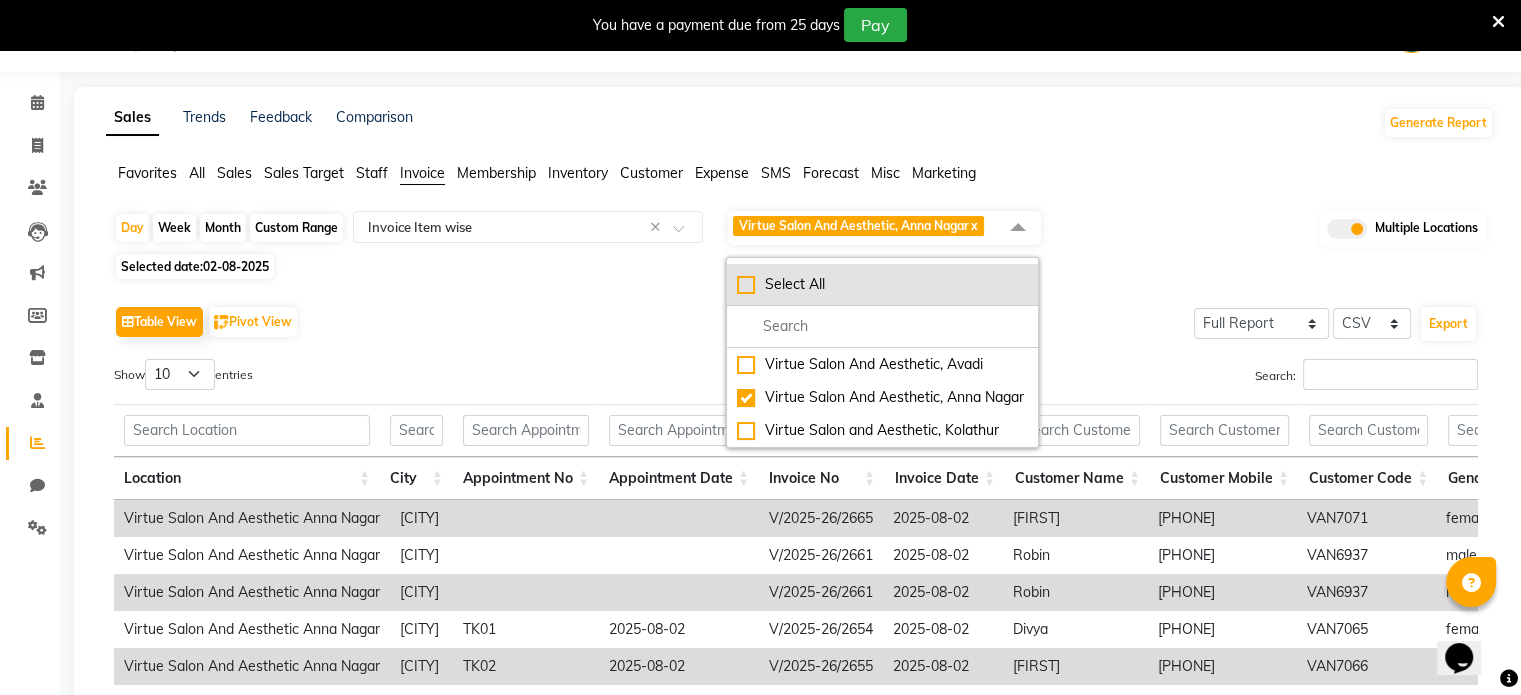 click on "Select All" 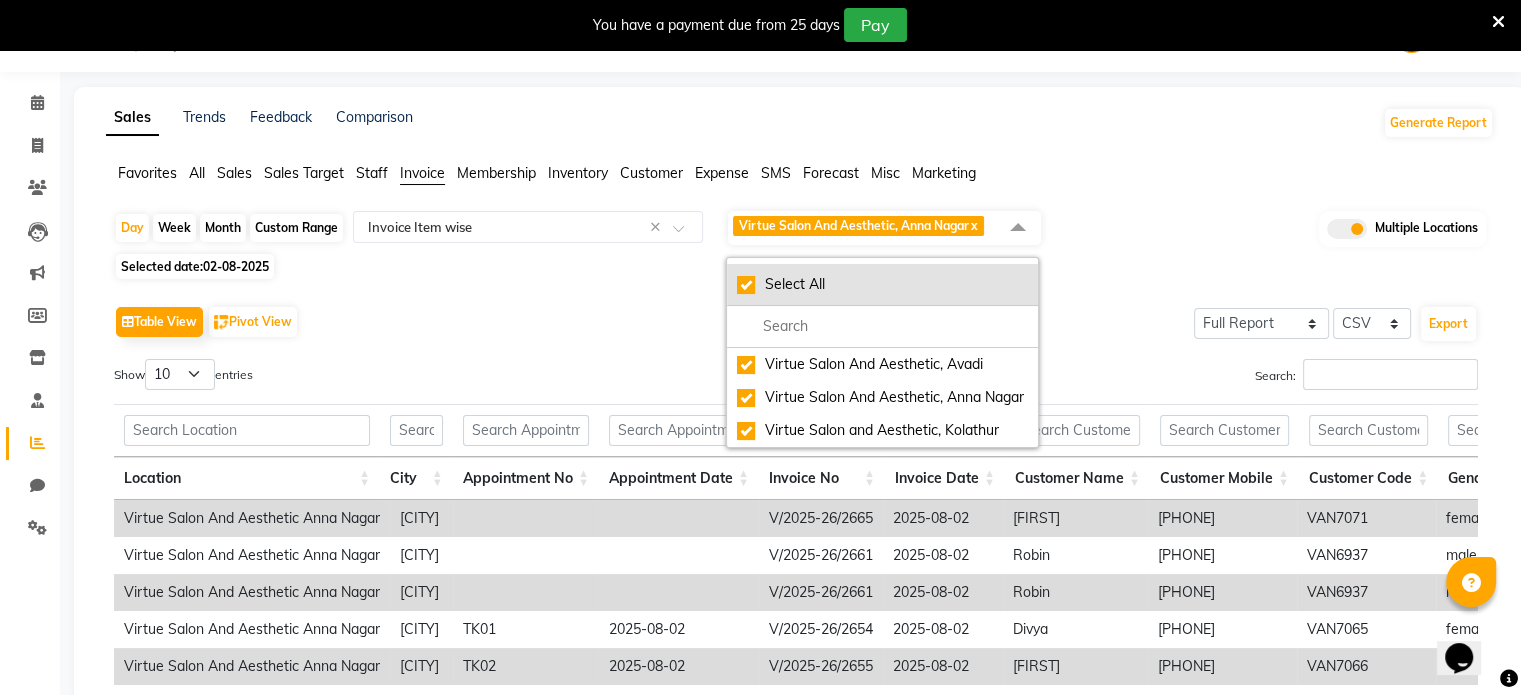 checkbox on "true" 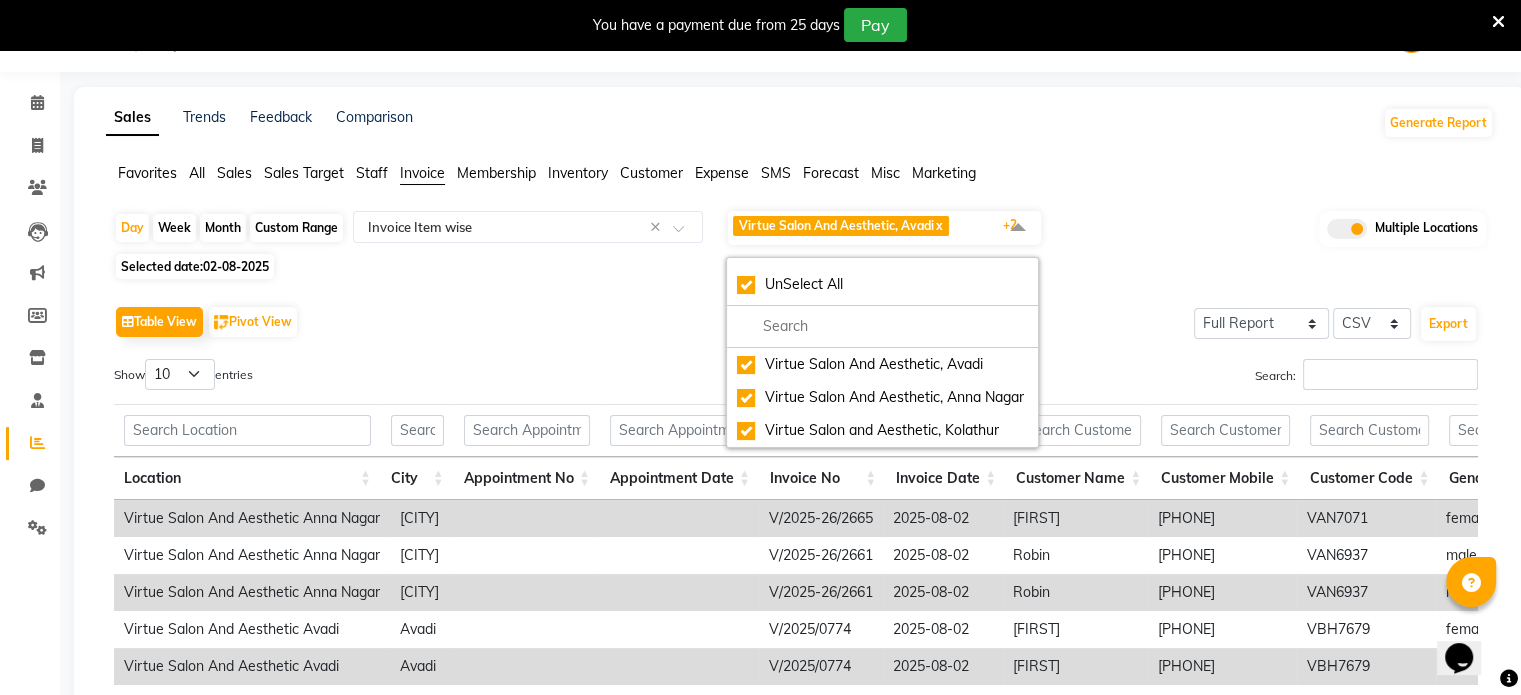 click on "Day   Week   Month   Custom Range  Select Report Type × Invoice Item wise × Virtue Salon And Aesthetic, Avadi  x Virtue Salon And Aesthetic, Anna Nagar  x Virtue Salon and Aesthetic, Kolathur  x +2 UnSelect All Virtue Salon And Aesthetic, Avadi Virtue Salon And Aesthetic, Anna Nagar Virtue Salon and Aesthetic, Kolathur Multiple Locations" 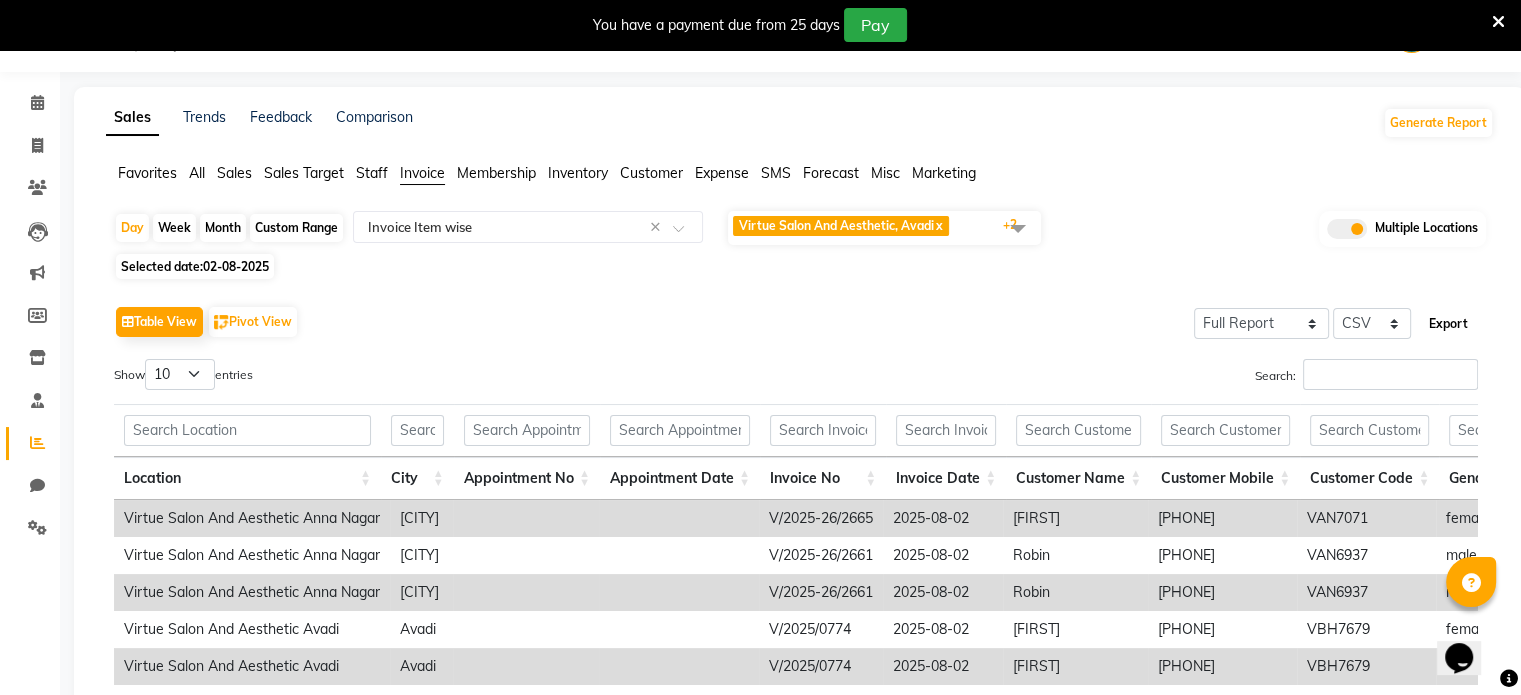 click on "Export" 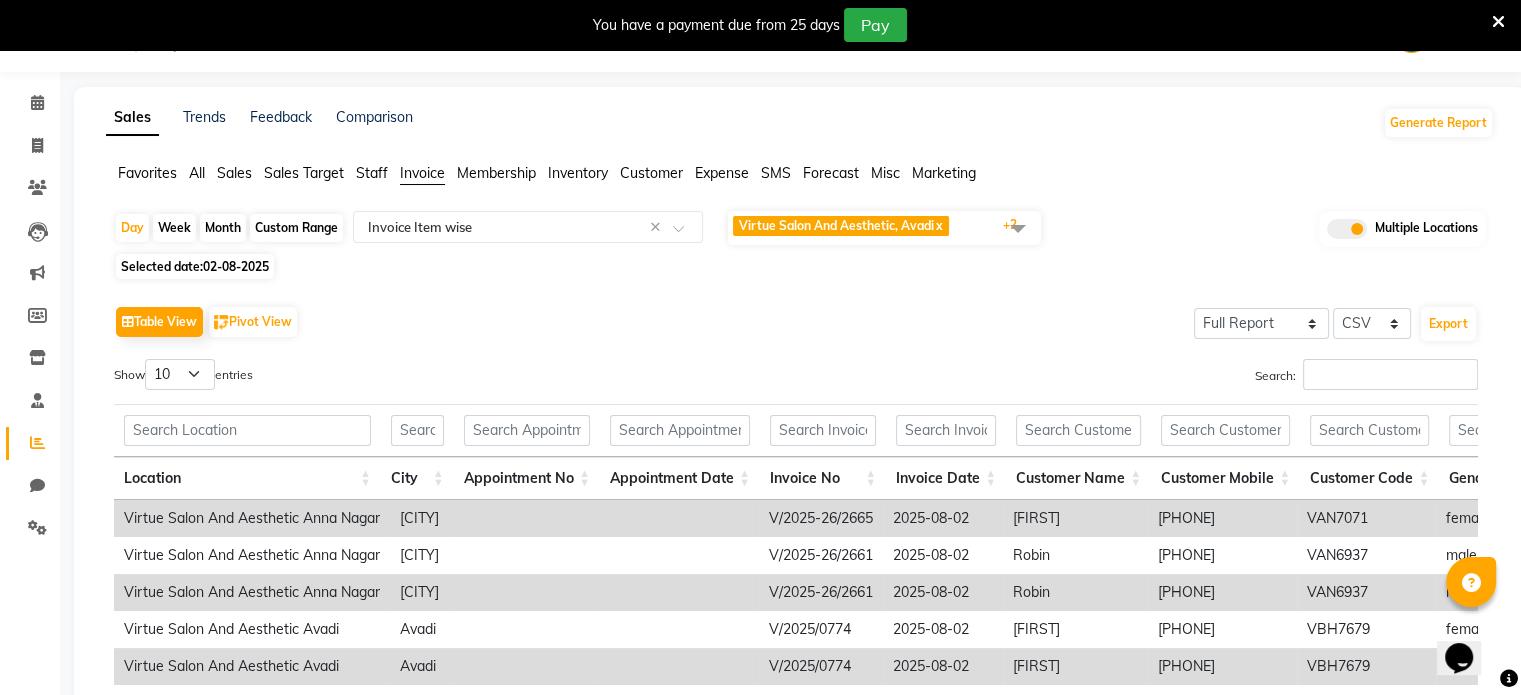 click on "Custom Range" 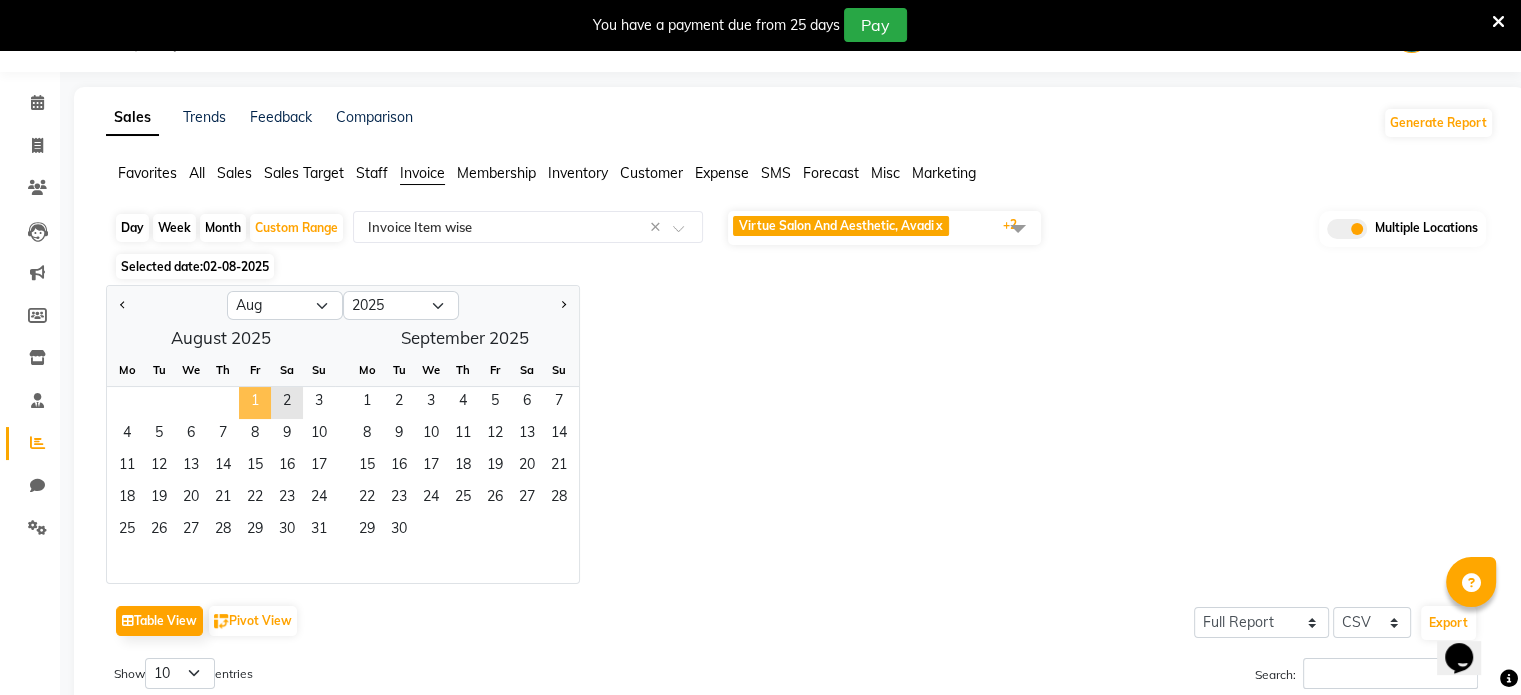 click on "1" 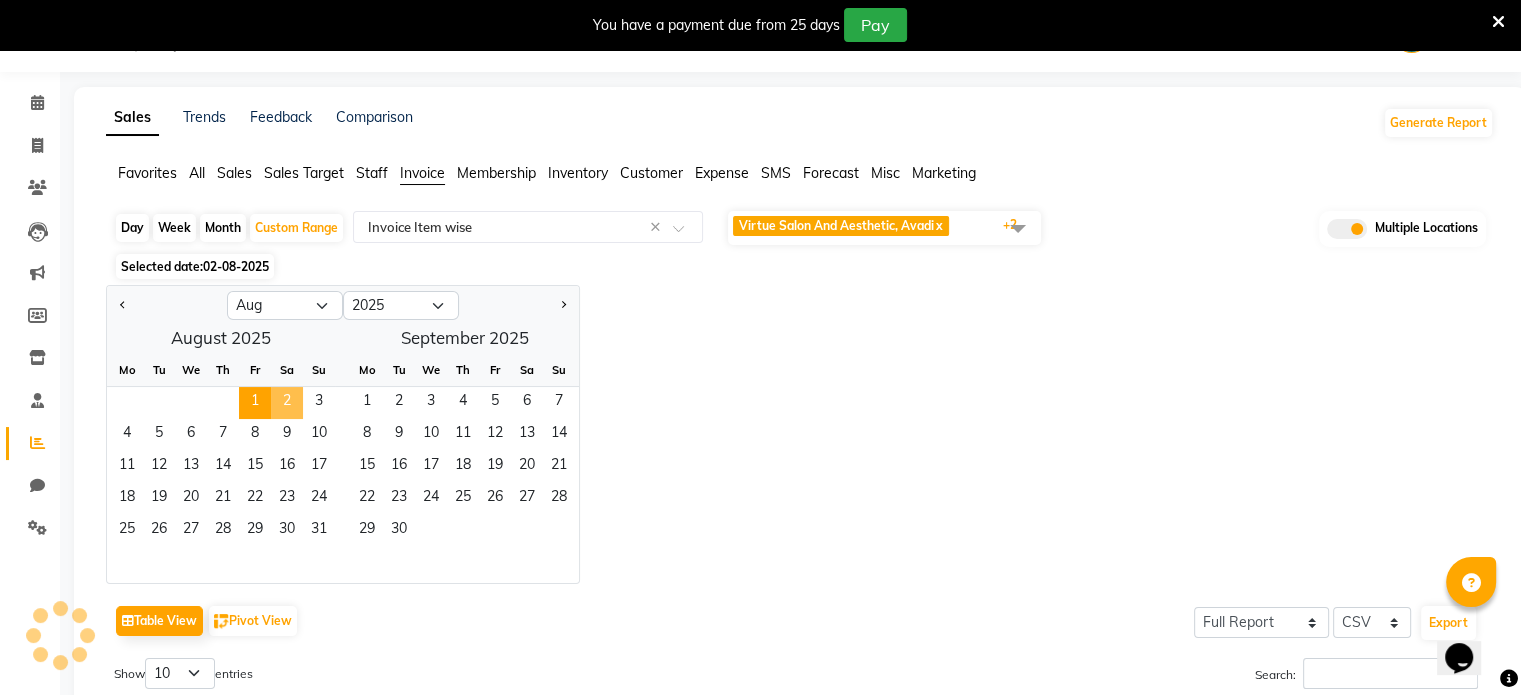 click on "2" 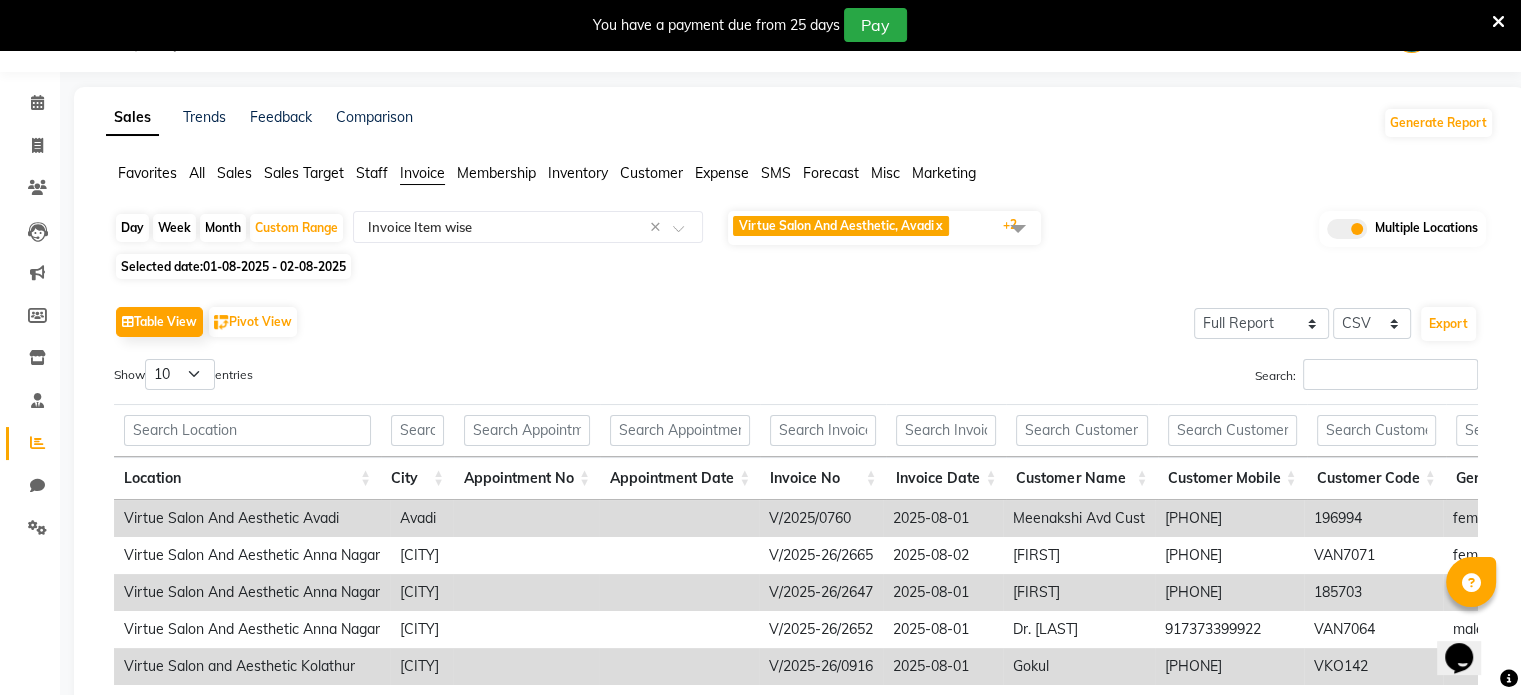 click on "Sales" 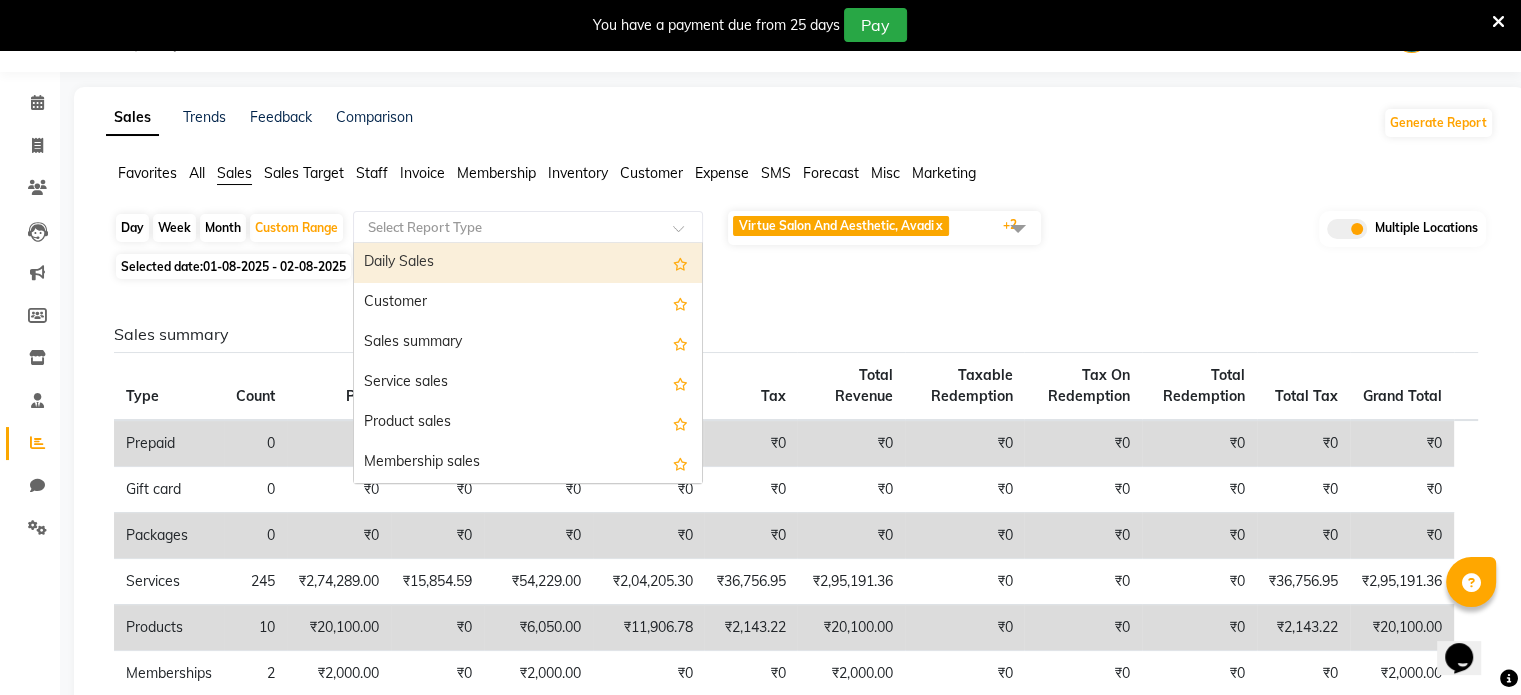 click 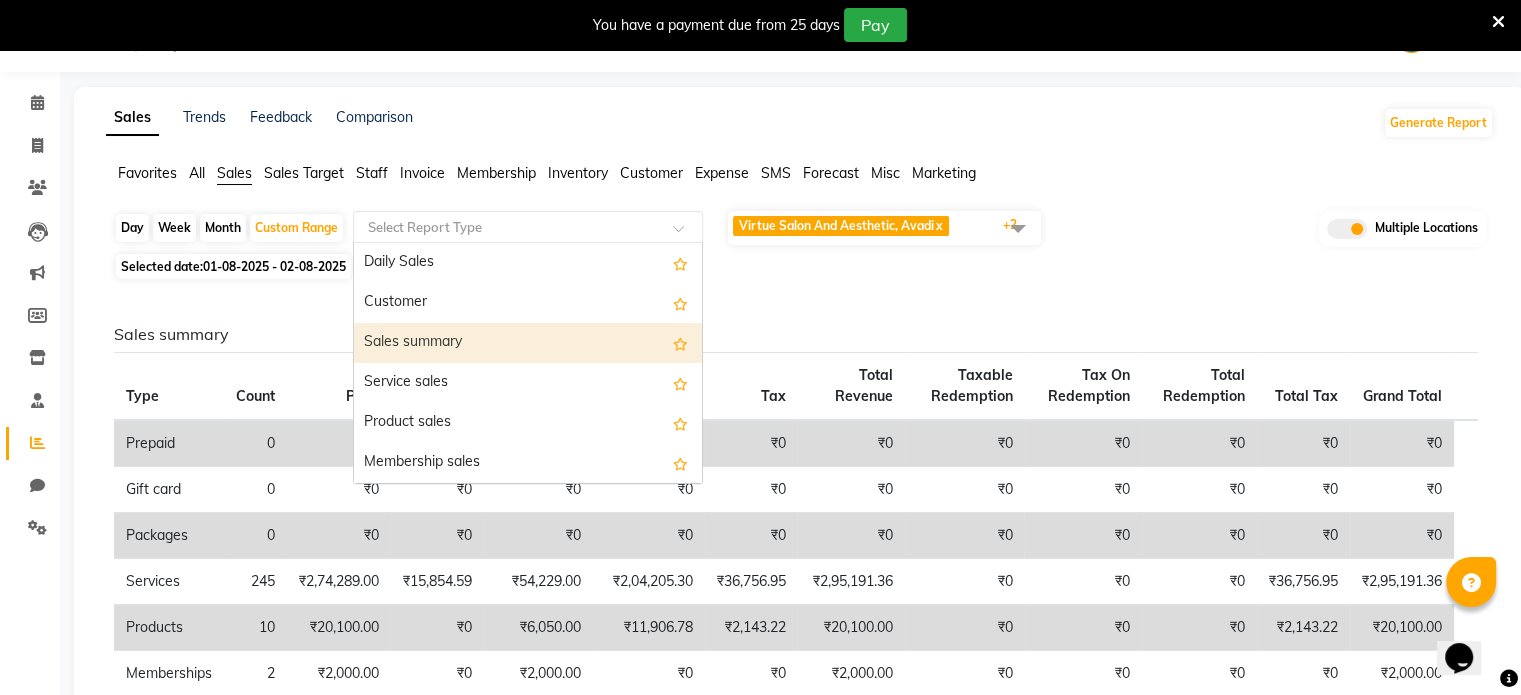 click on "Sales summary" at bounding box center (528, 343) 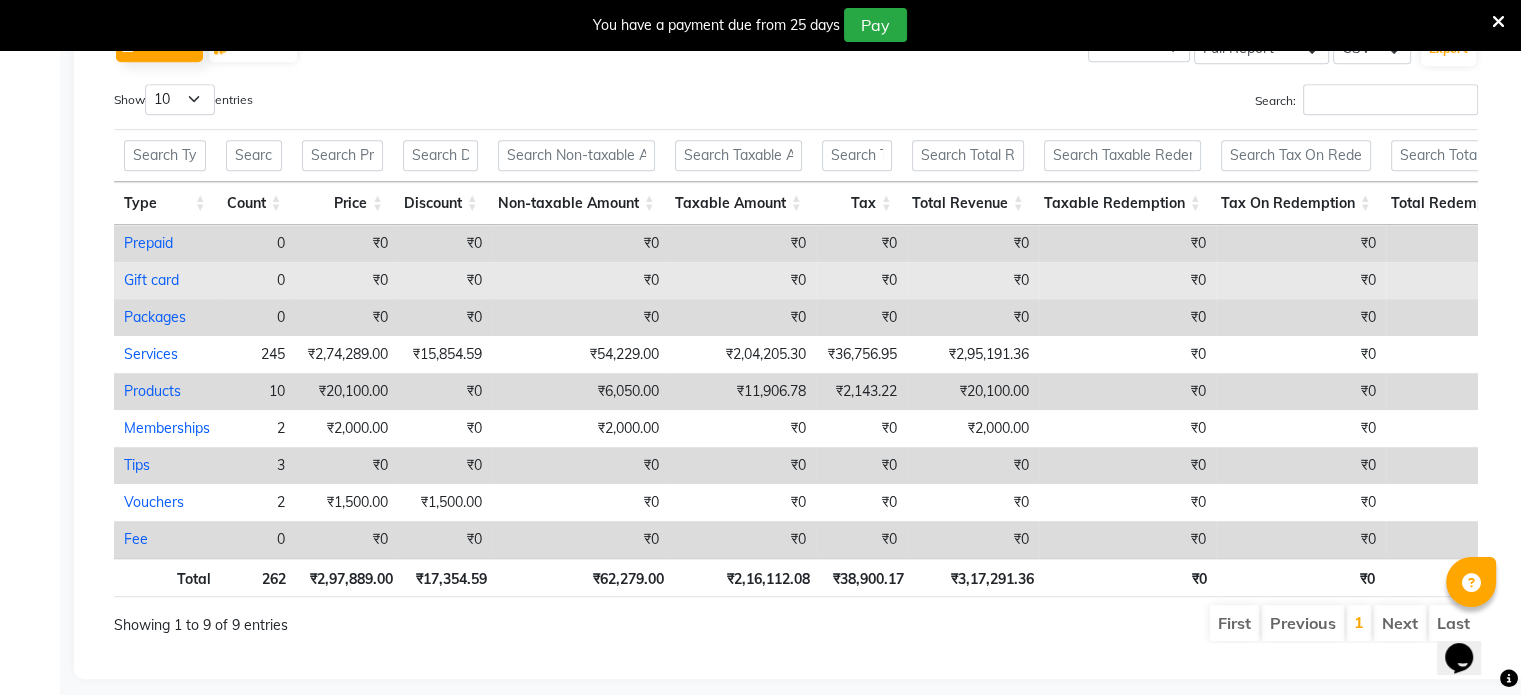 scroll, scrollTop: 1050, scrollLeft: 0, axis: vertical 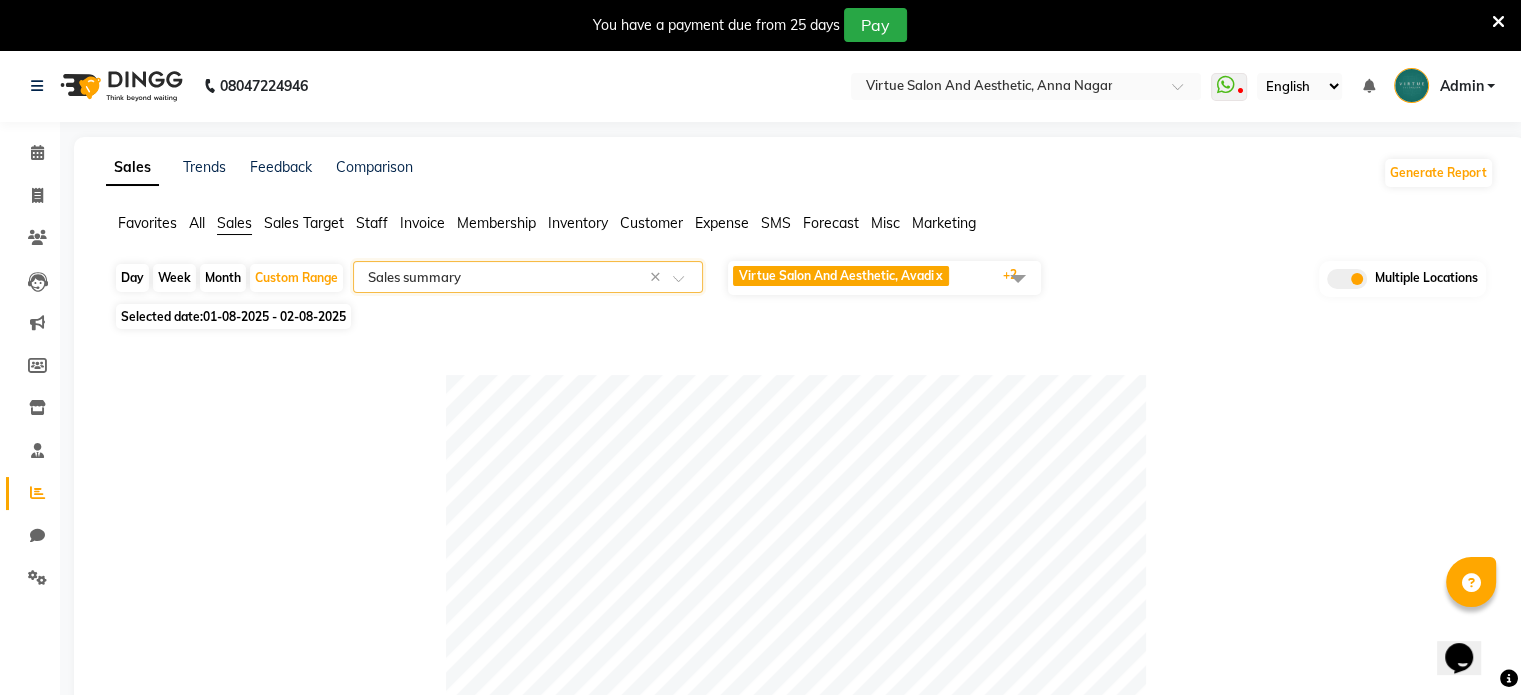 click on "Invoice" 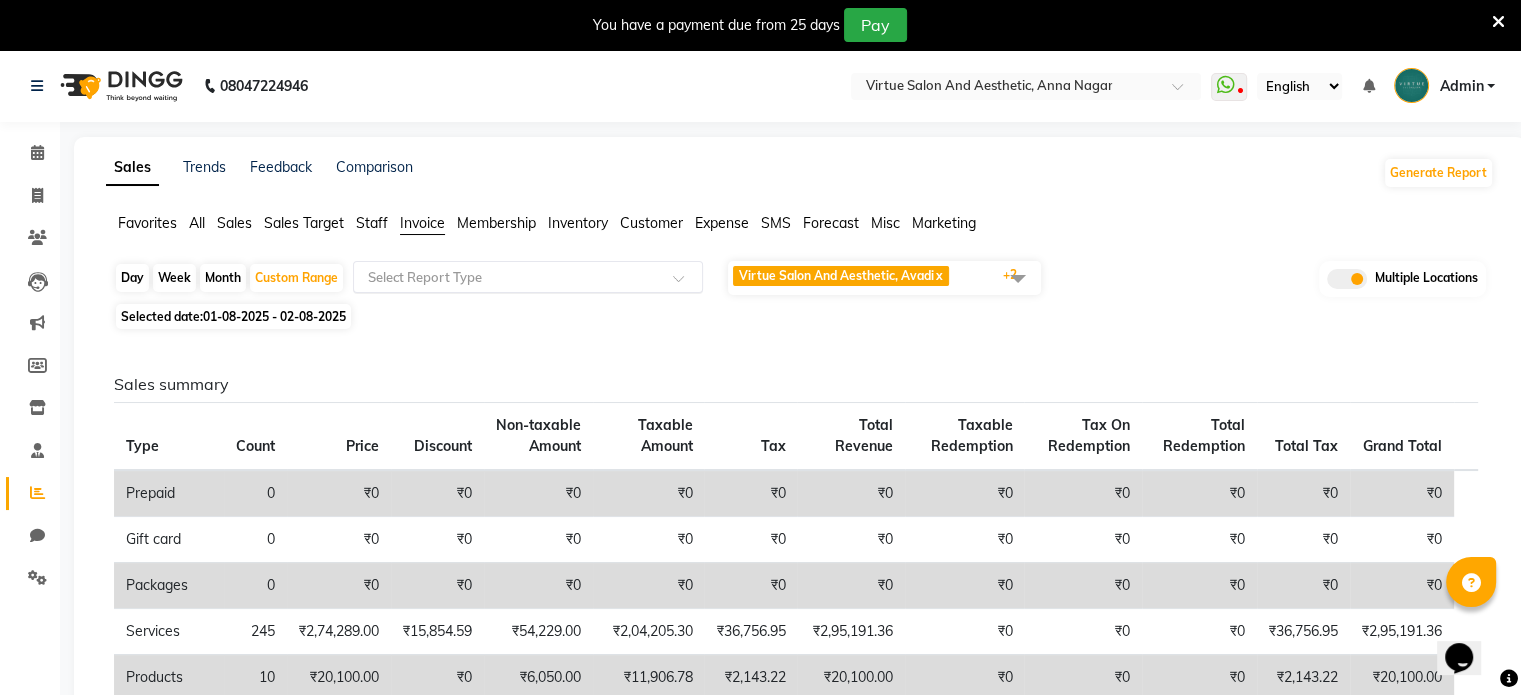 click 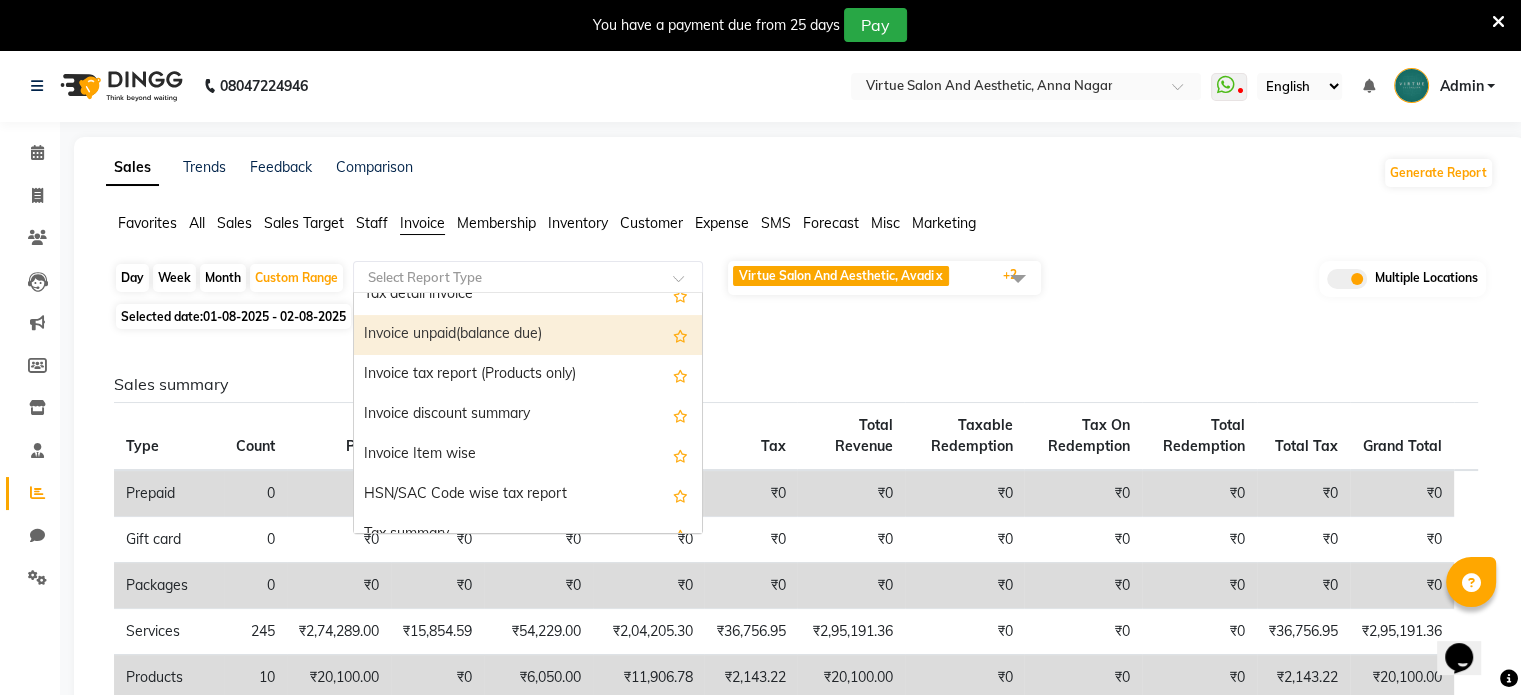 scroll, scrollTop: 100, scrollLeft: 0, axis: vertical 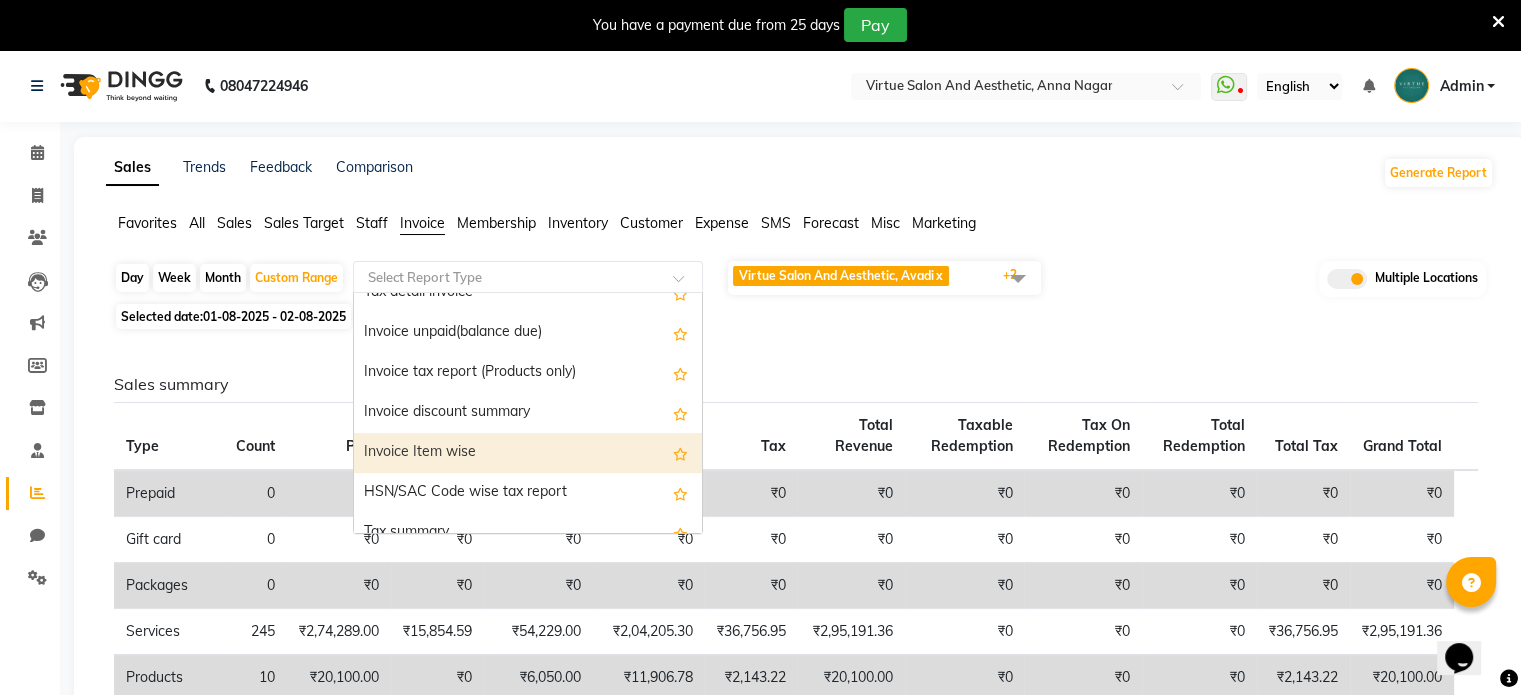 click on "Invoice Item wise" at bounding box center [528, 453] 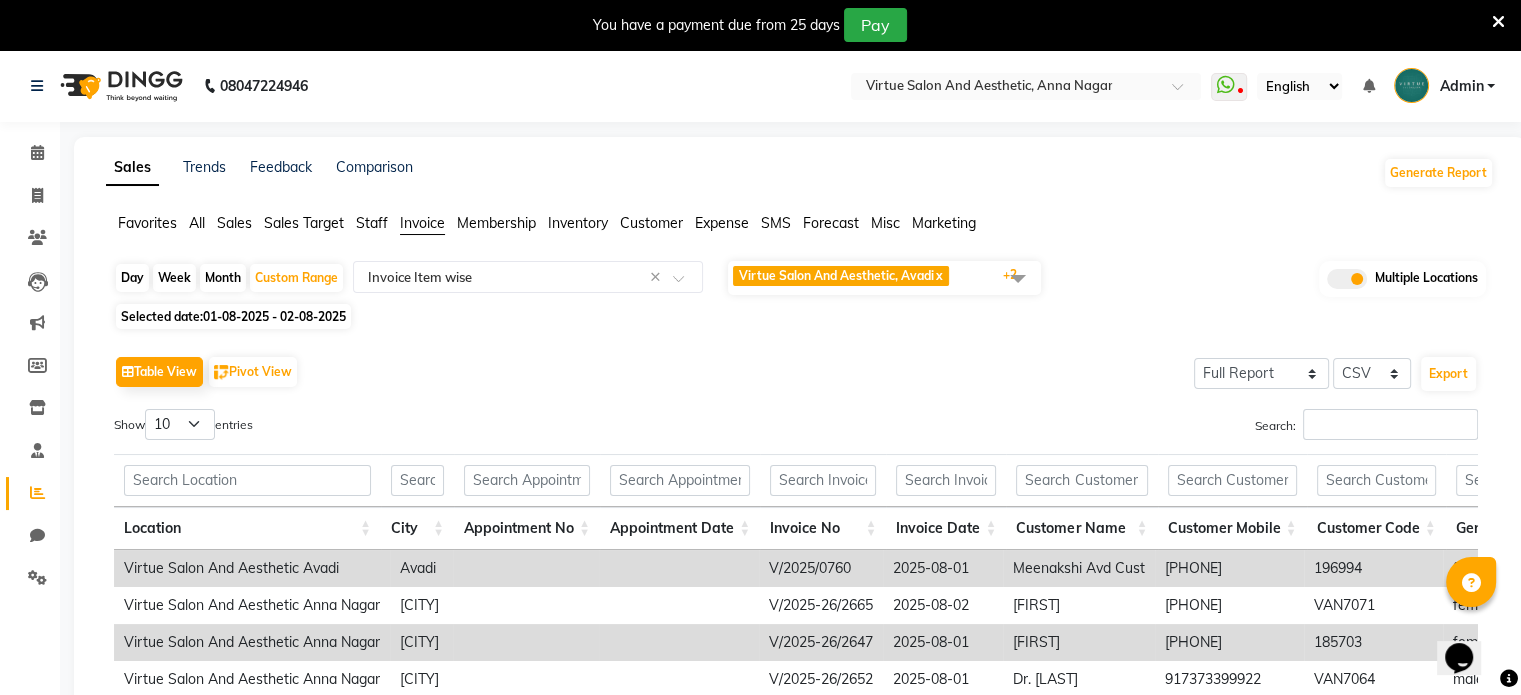 click on "Day" 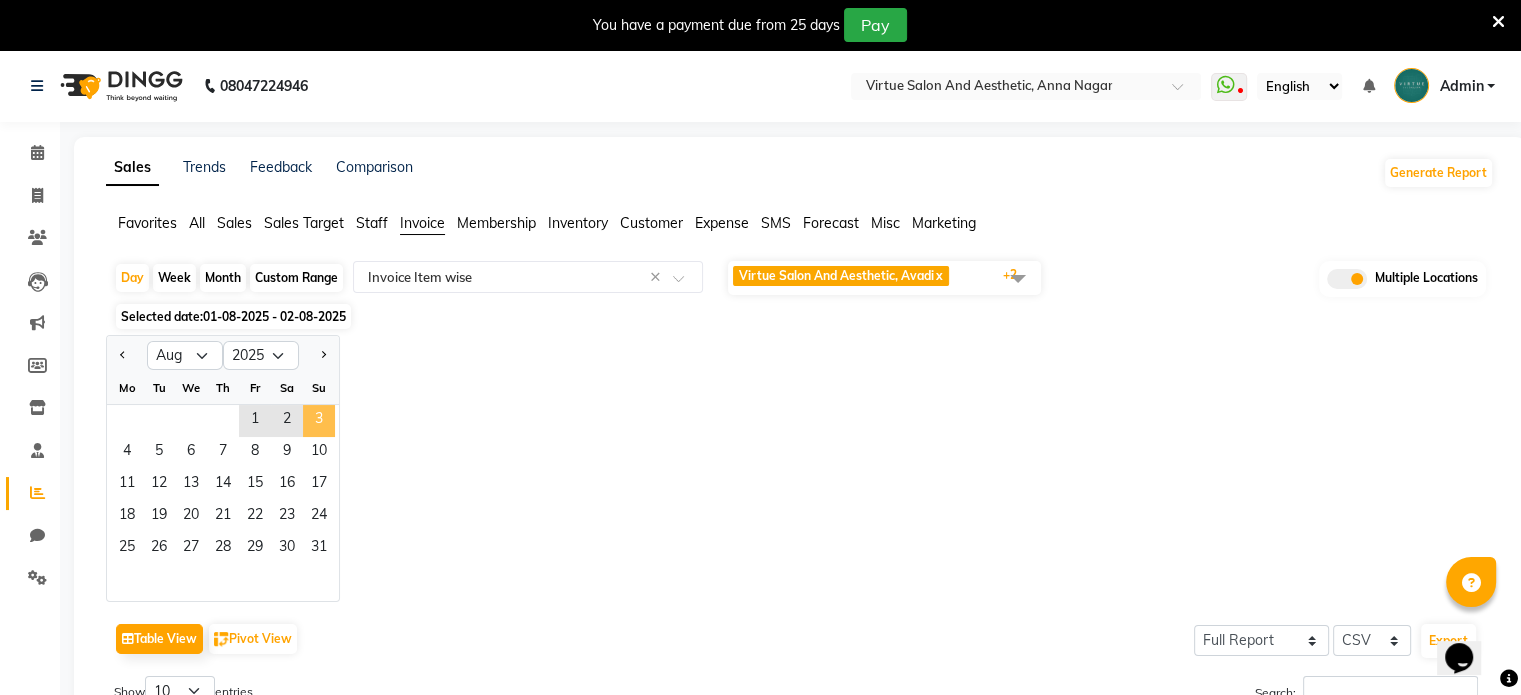 click on "3" 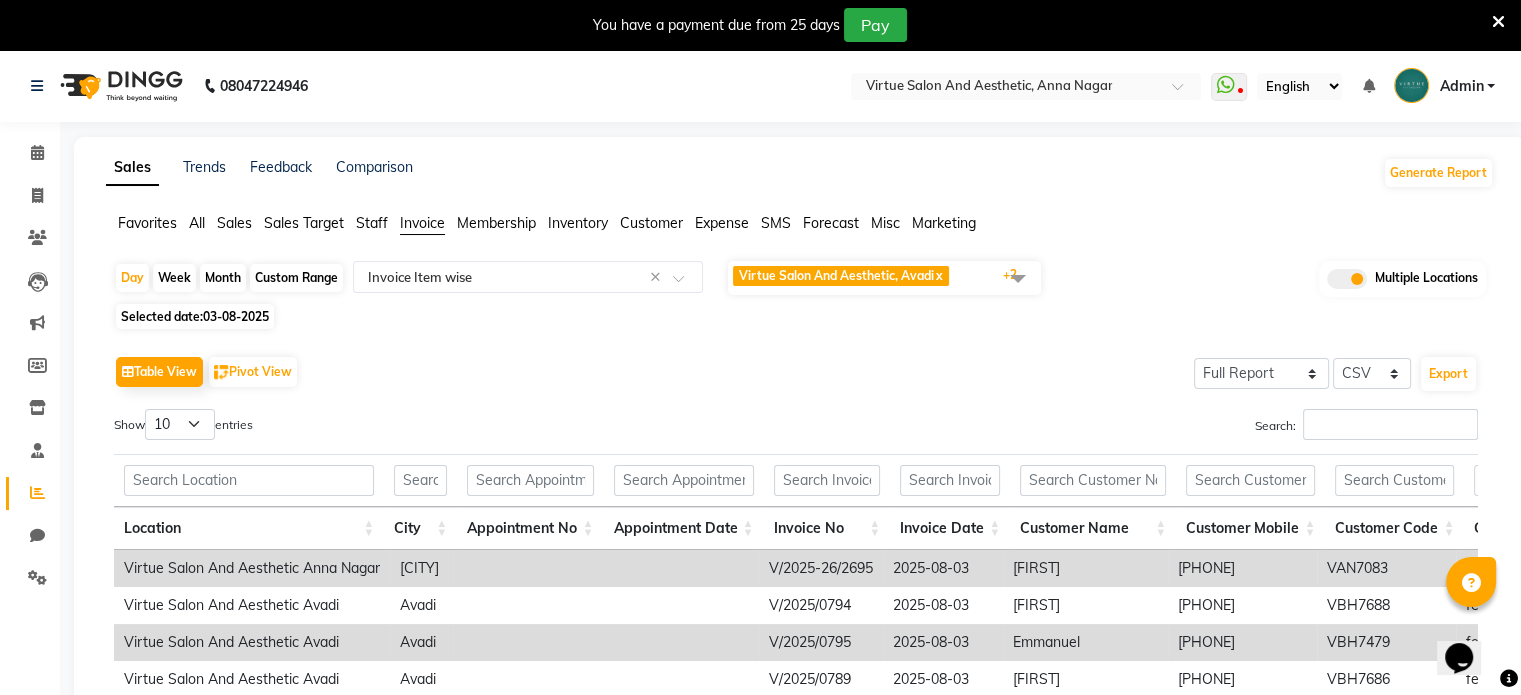 click 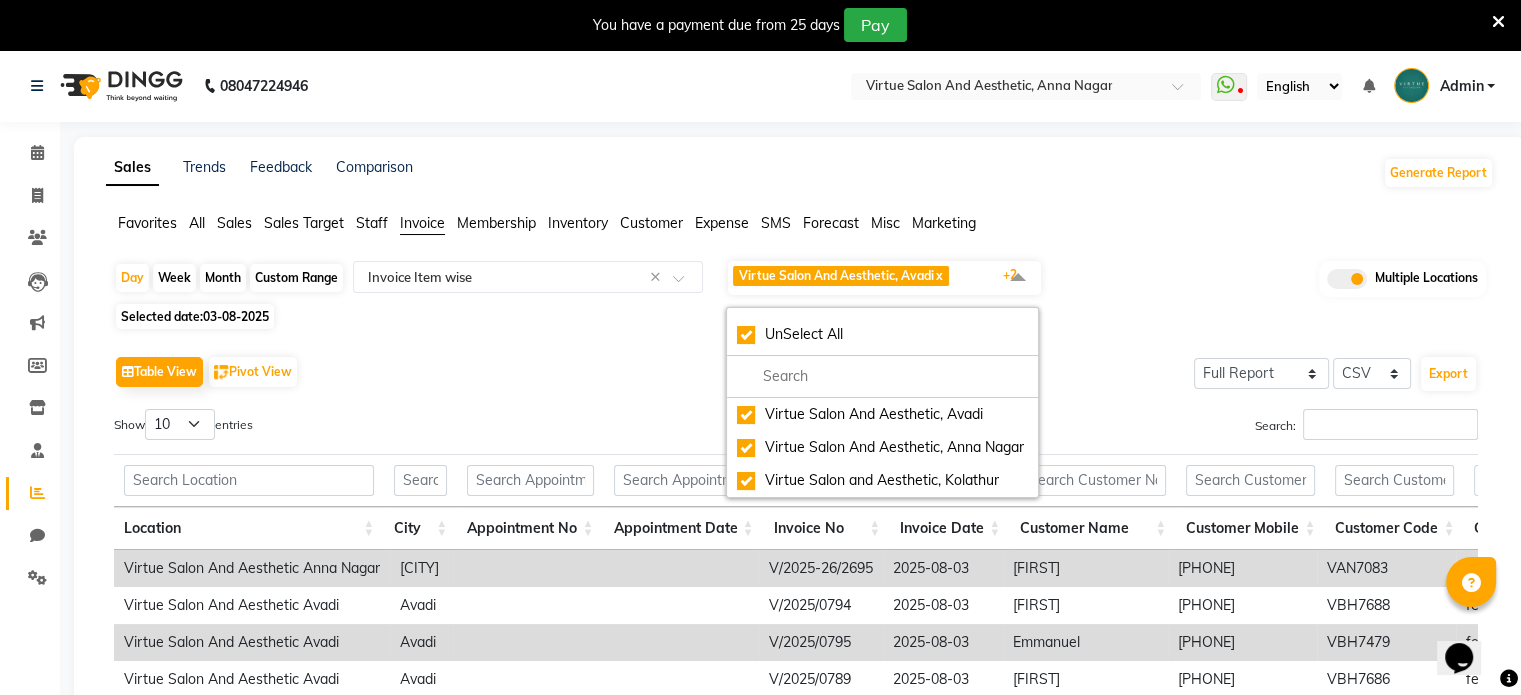 drag, startPoint x: 604, startPoint y: 330, endPoint x: 626, endPoint y: 338, distance: 23.409399 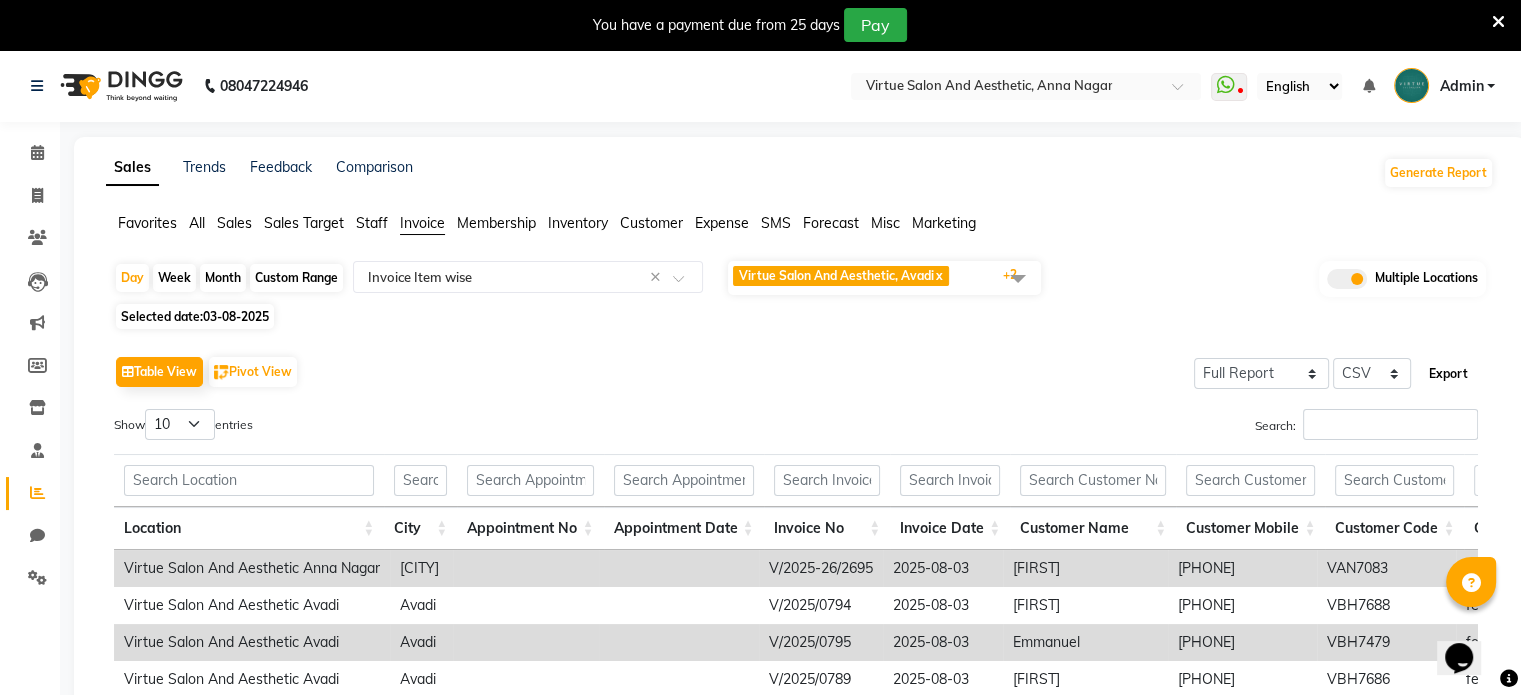 click on "Export" 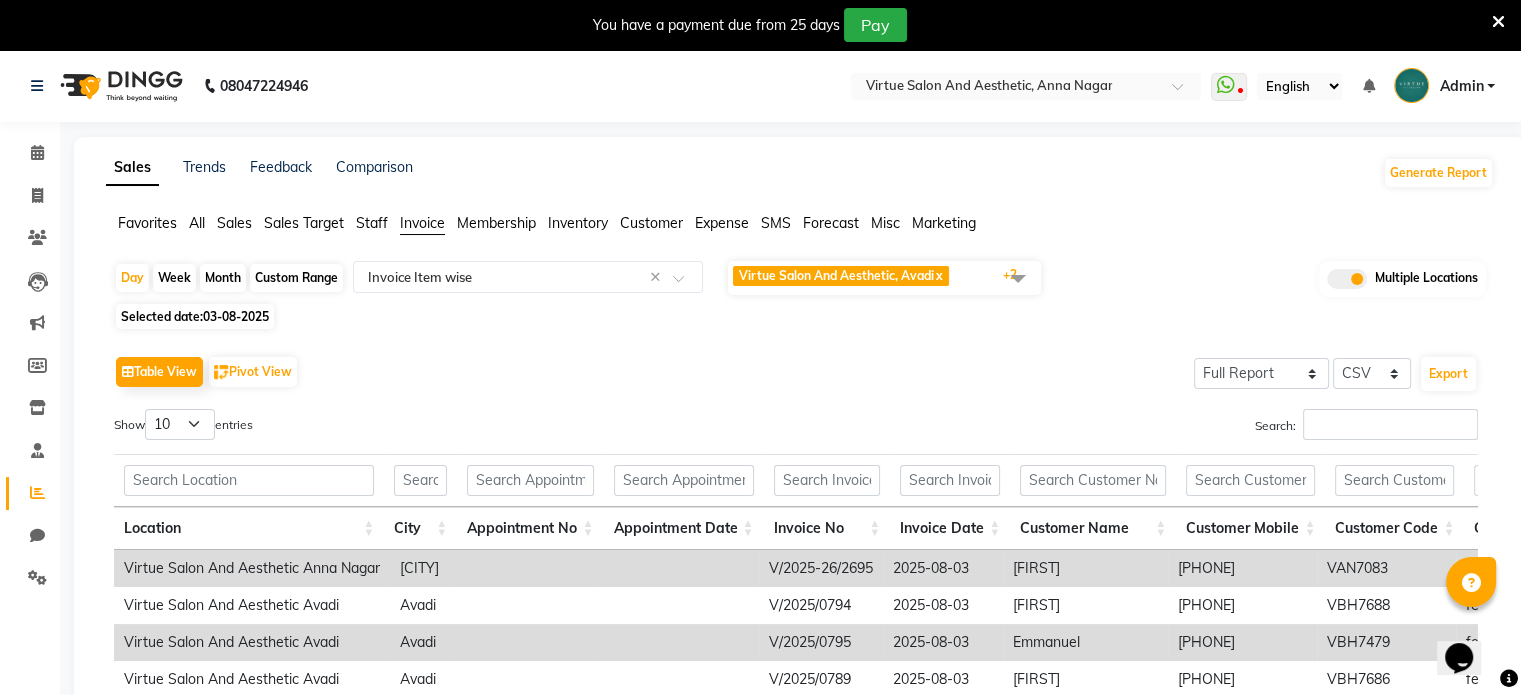 click 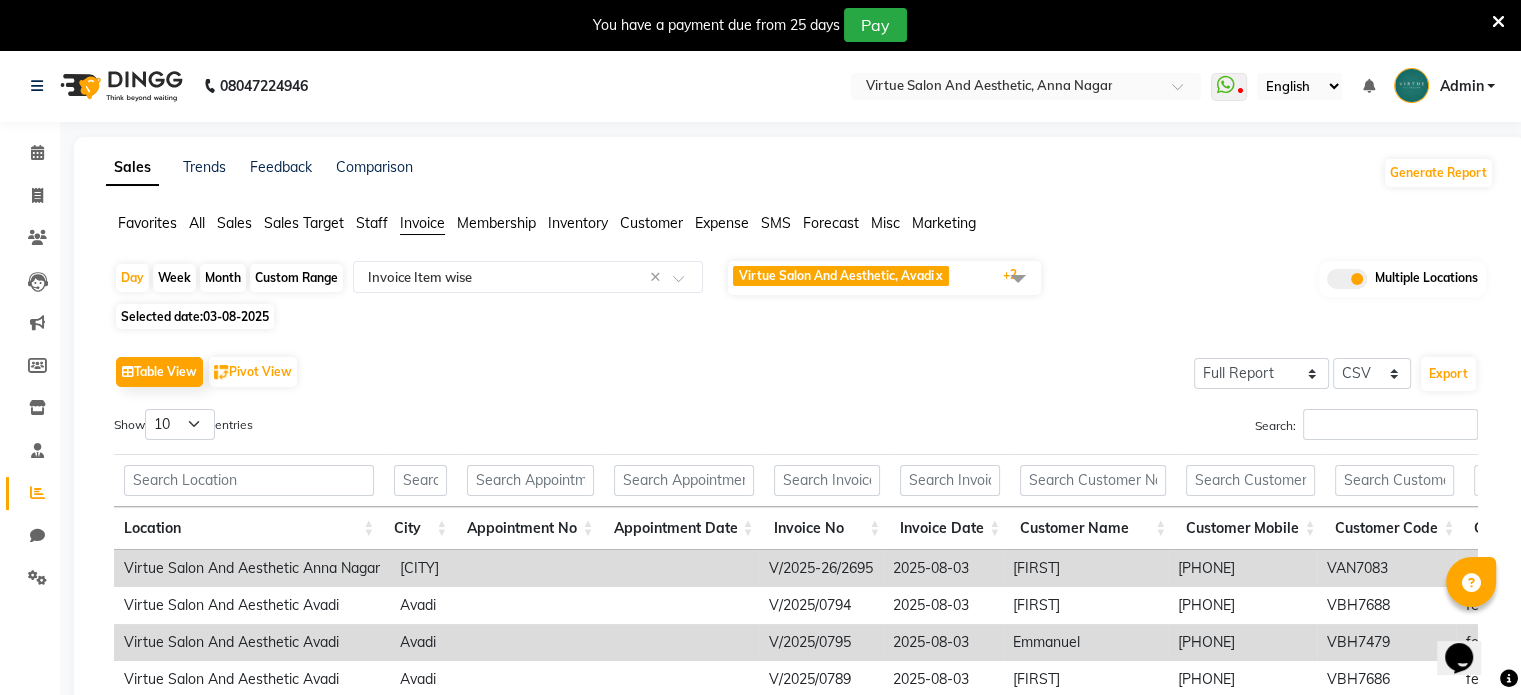 click 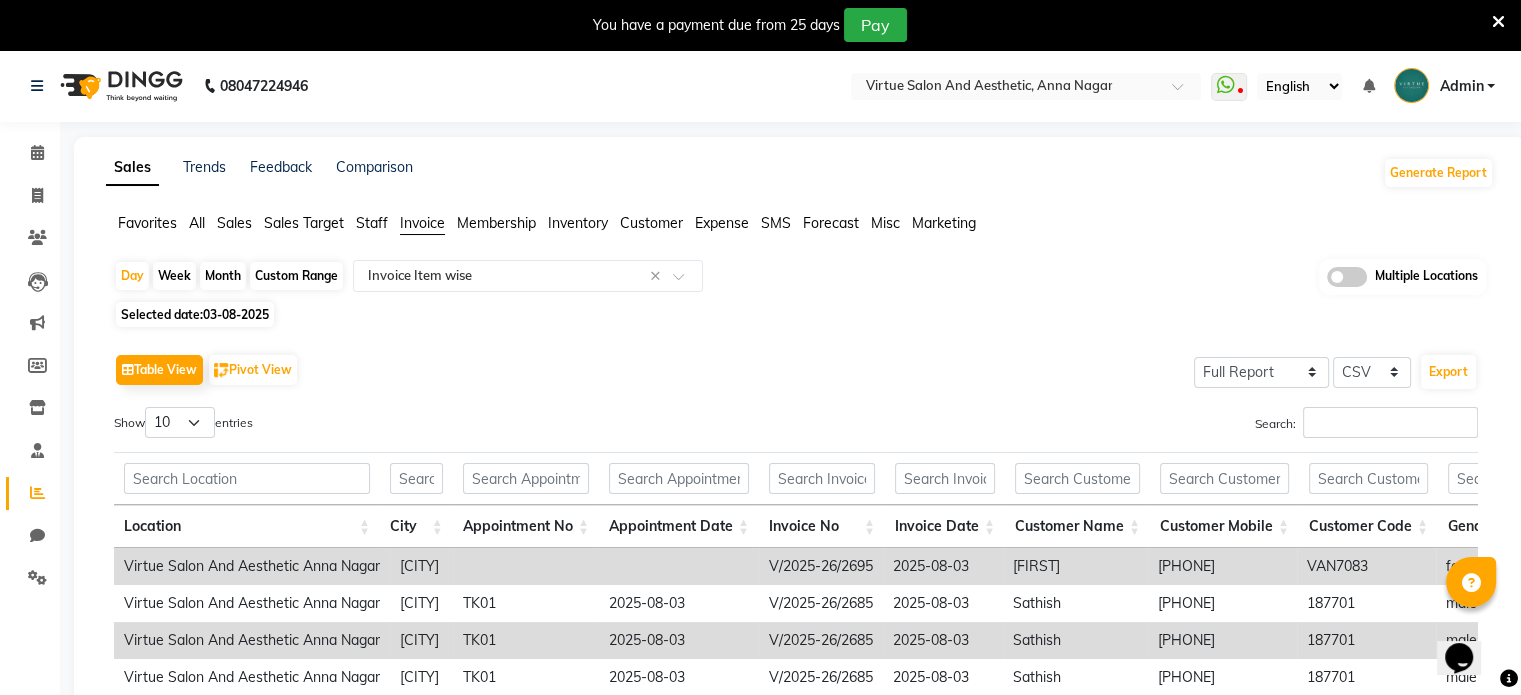 click on "Custom Range" 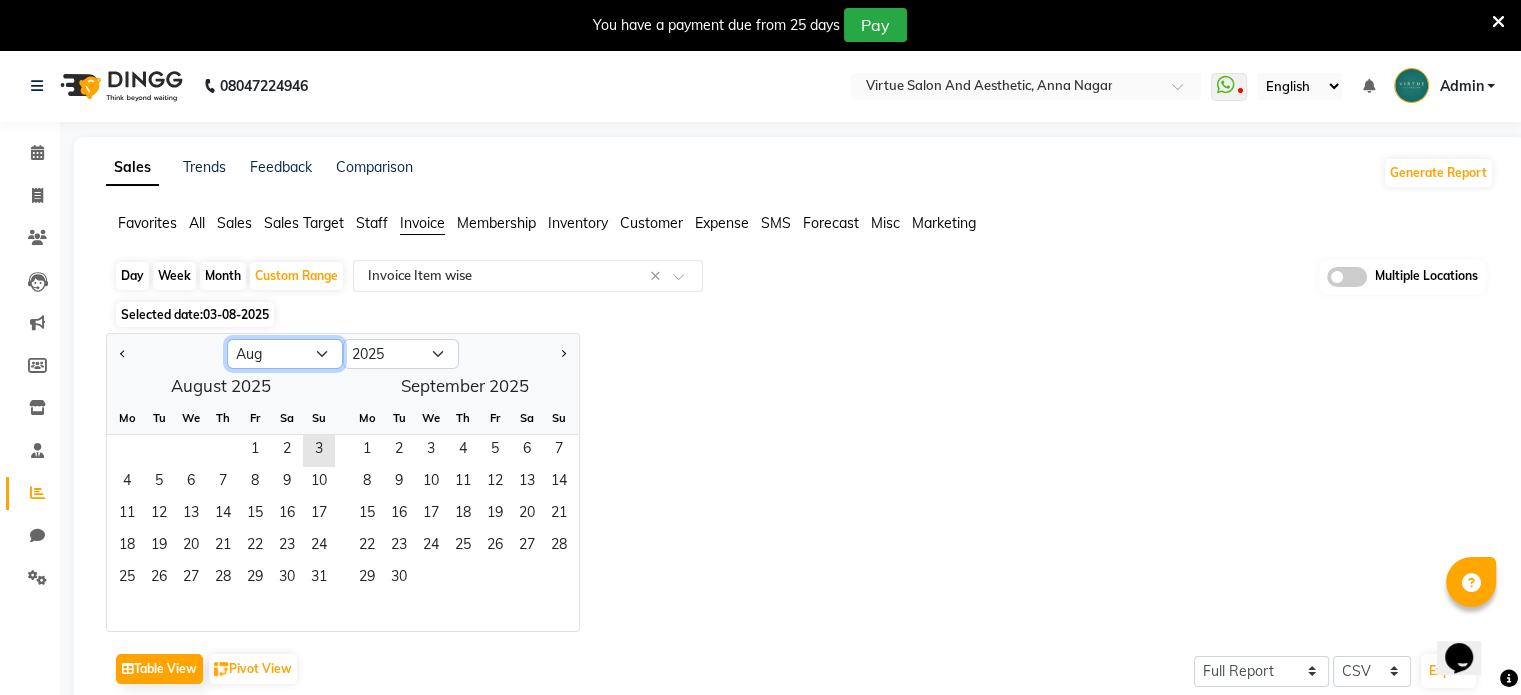 click on "Jan Feb Mar Apr May Jun Jul Aug Sep Oct Nov Dec" 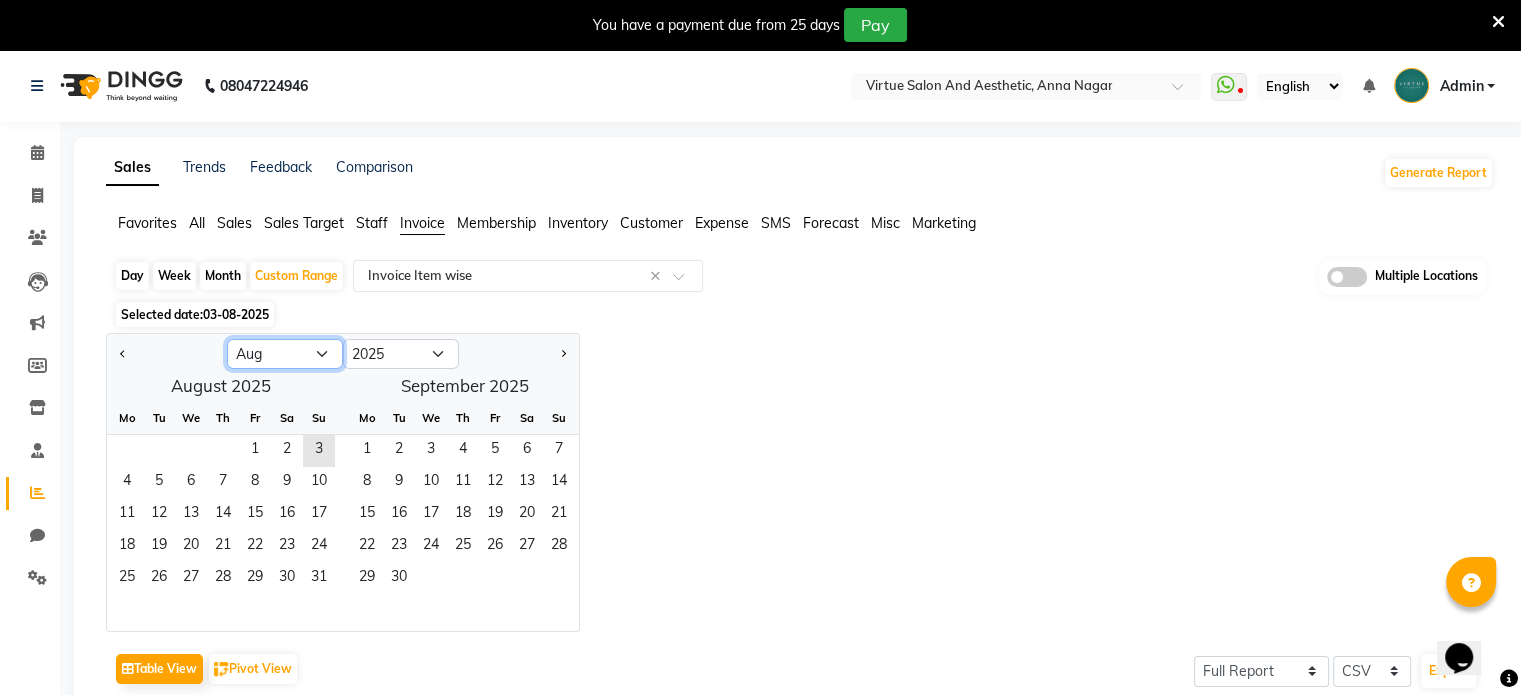 select on "7" 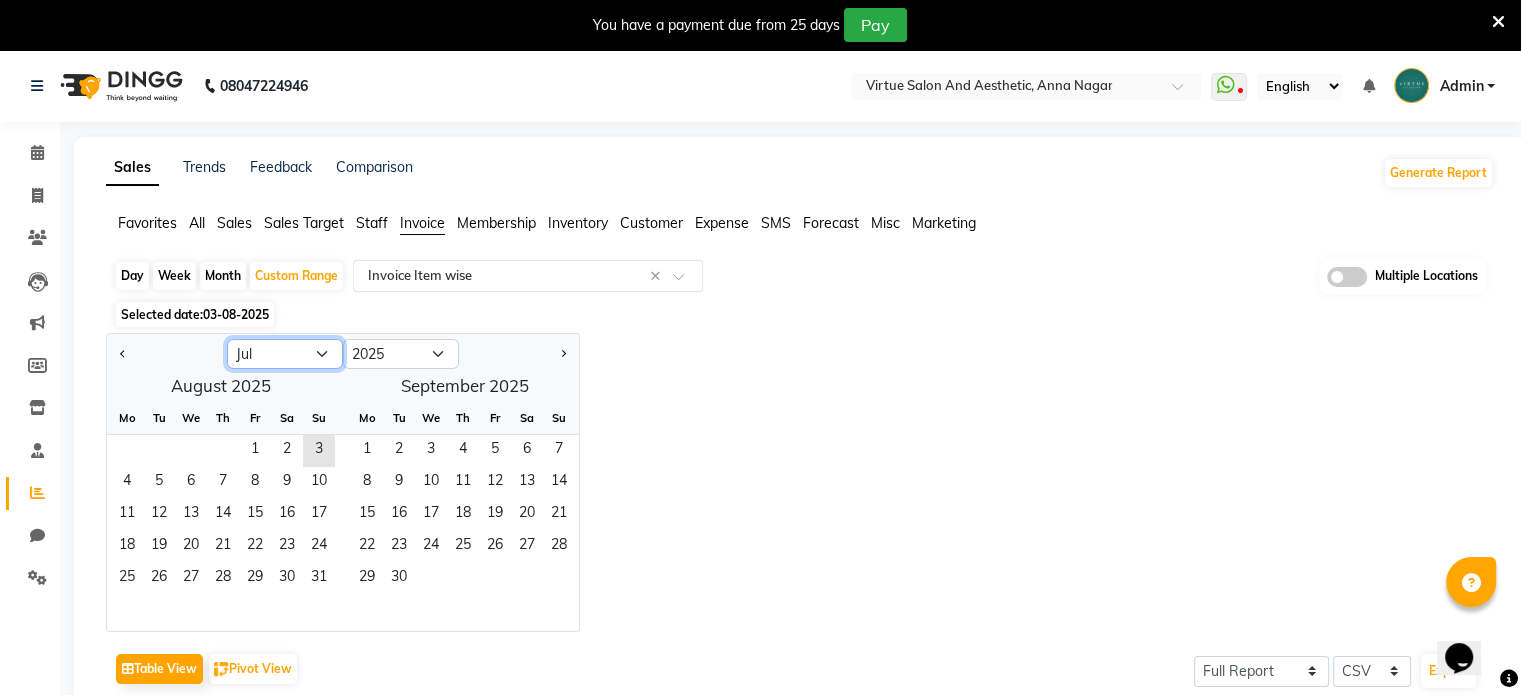 click on "Jan Feb Mar Apr May Jun Jul Aug Sep Oct Nov Dec" 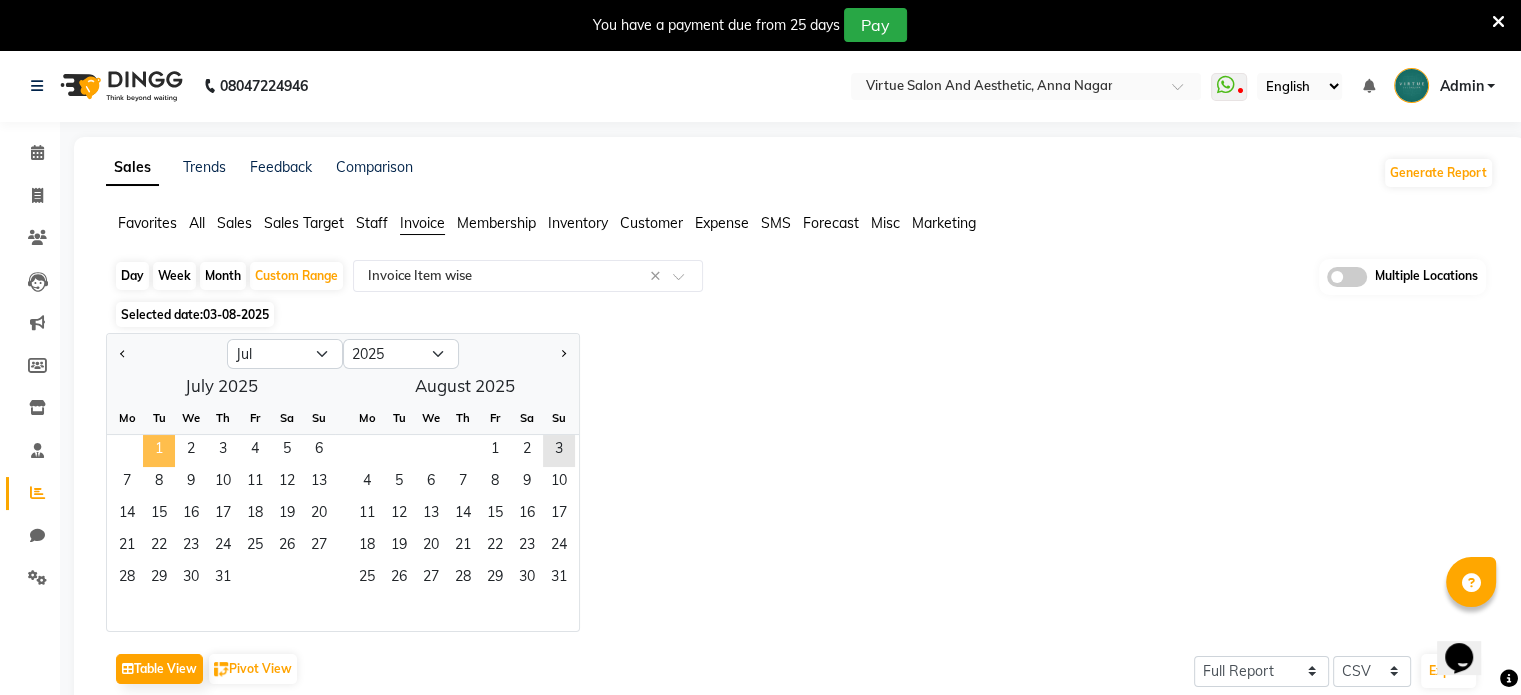 click on "1" 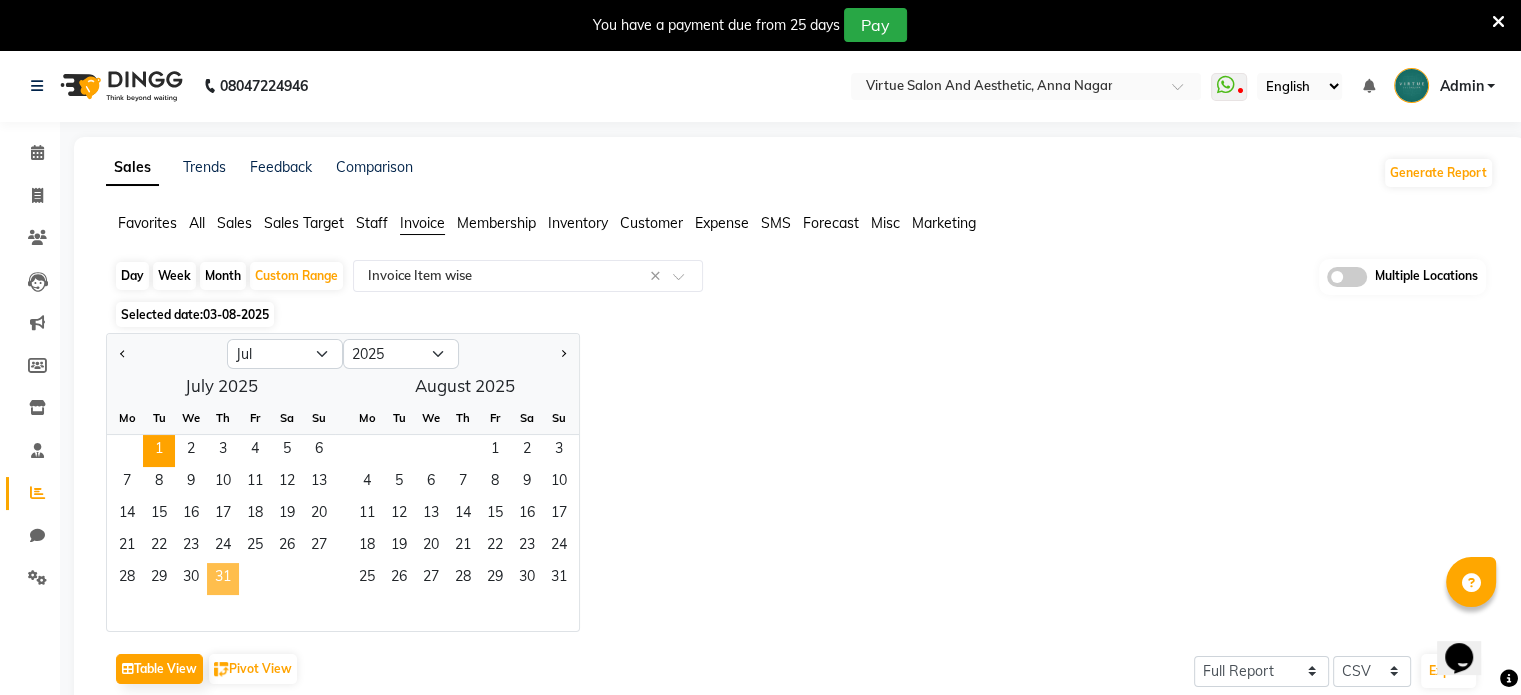 click on "31" 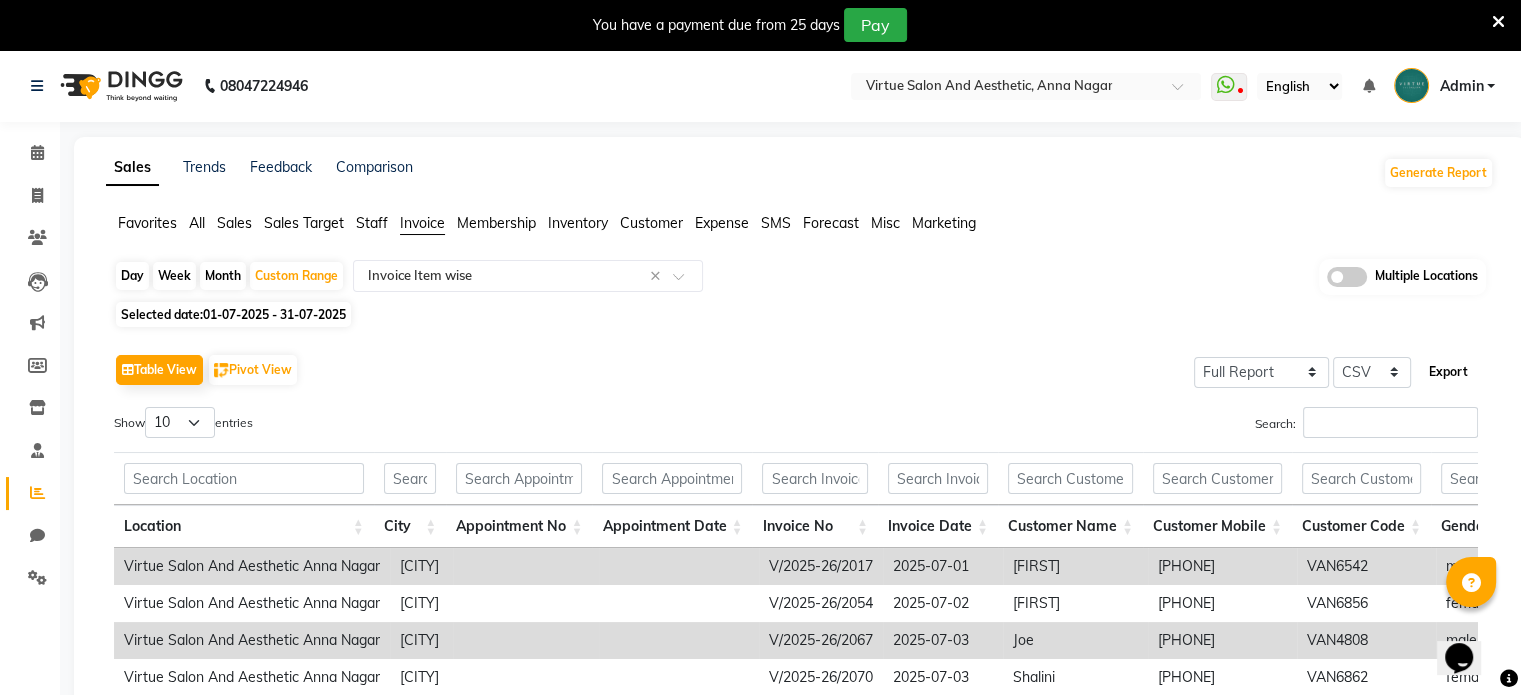 click on "Export" 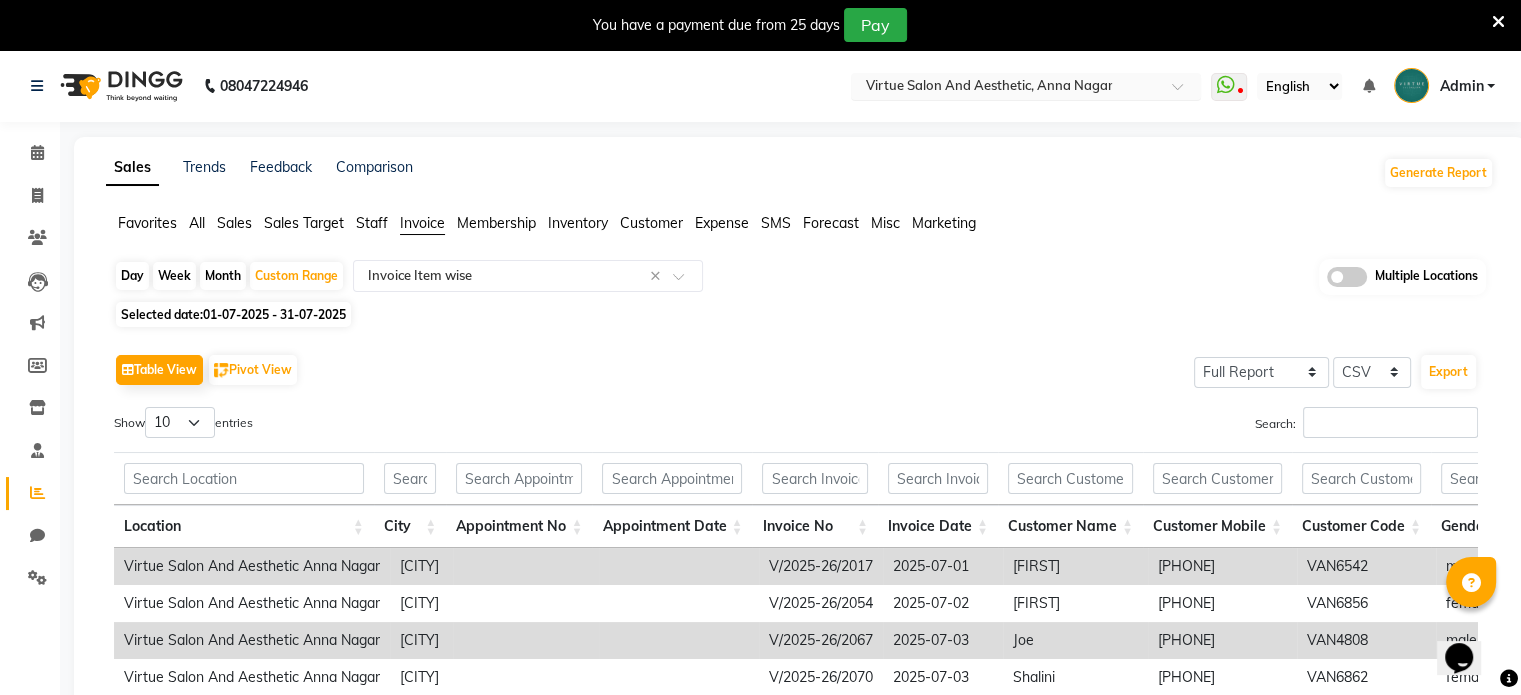 click at bounding box center [1006, 88] 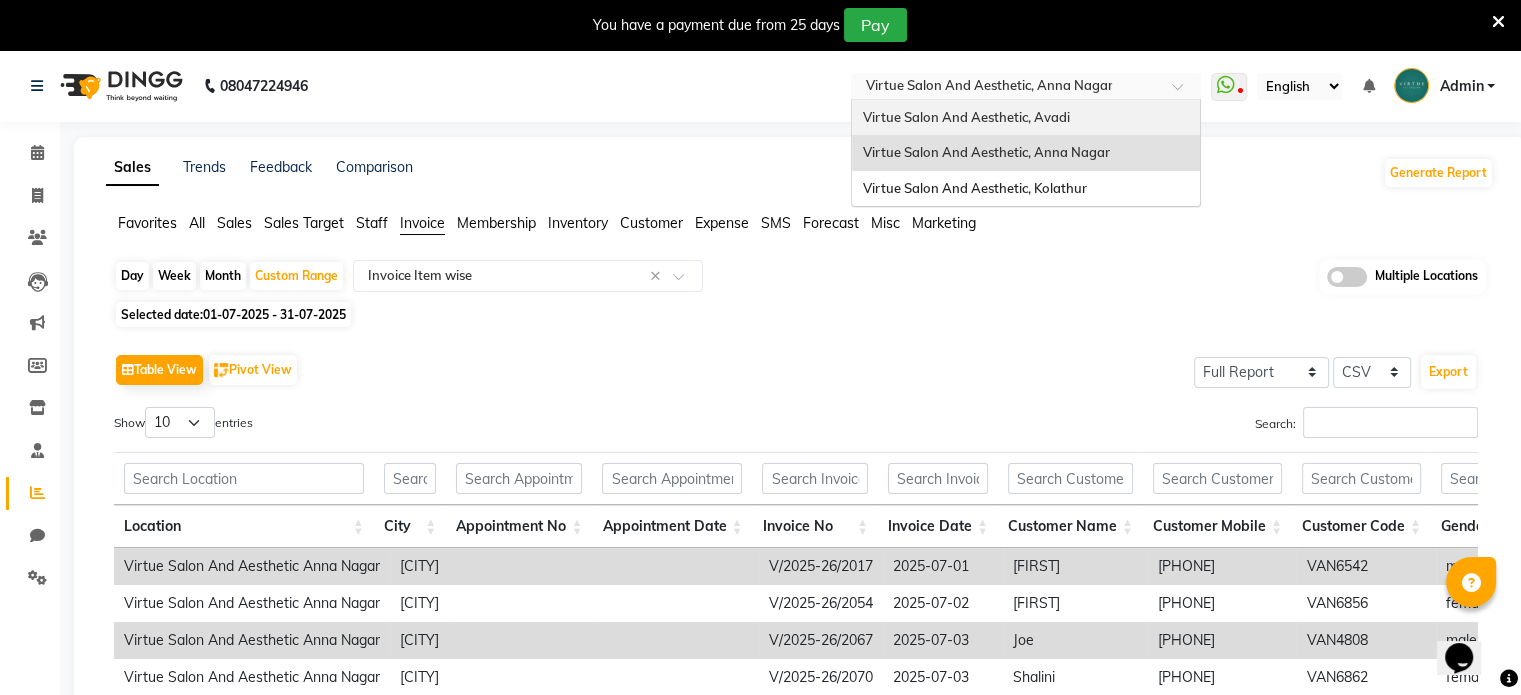 click on "Virtue Salon And Aesthetic, Avadi" at bounding box center [965, 117] 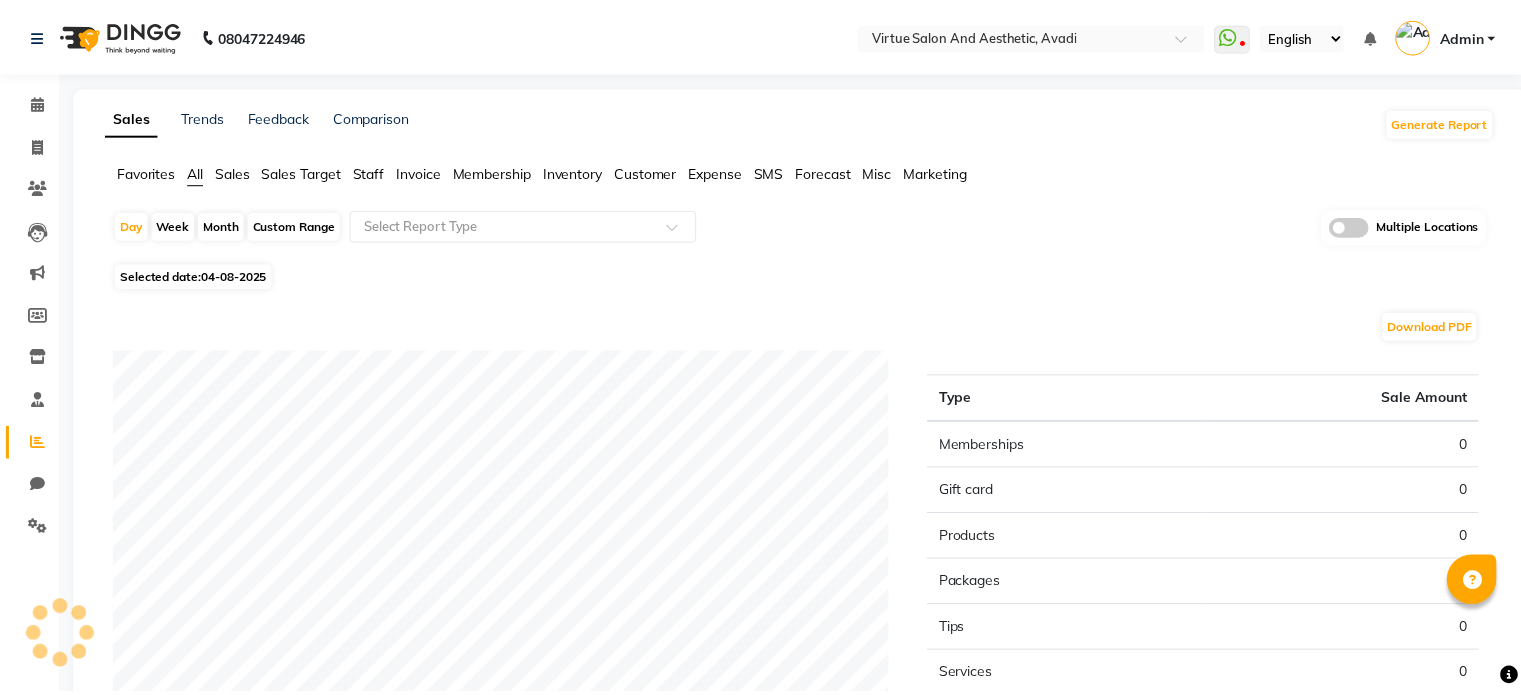scroll, scrollTop: 0, scrollLeft: 0, axis: both 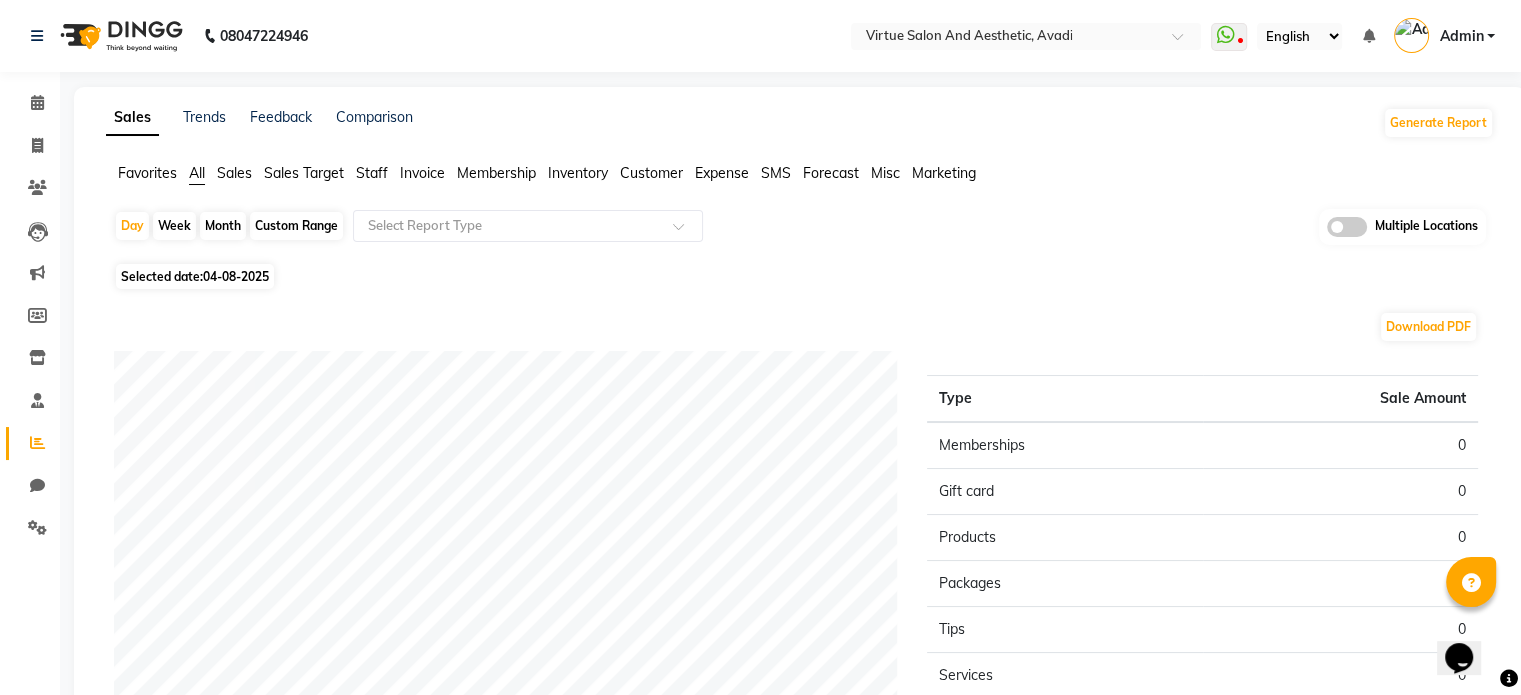 click on "Invoice" 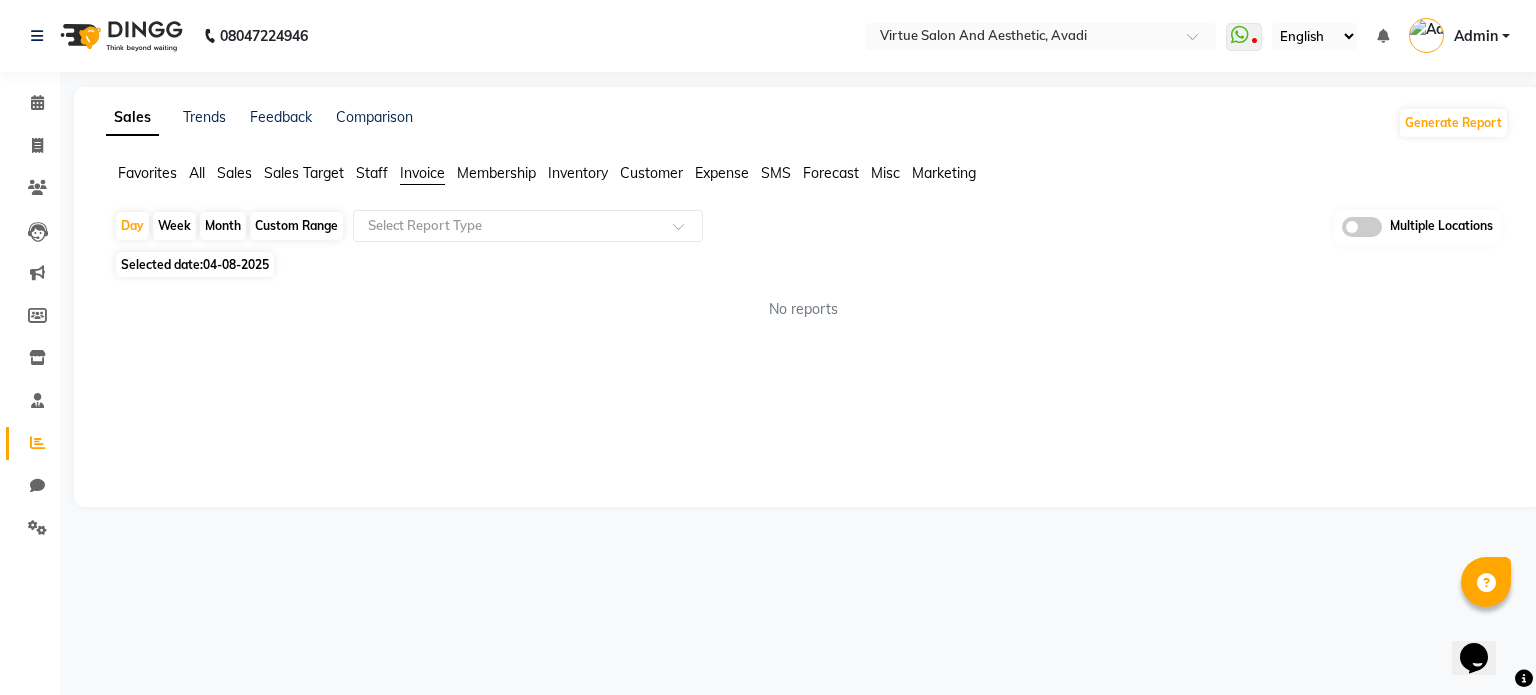 click on "Custom Range" 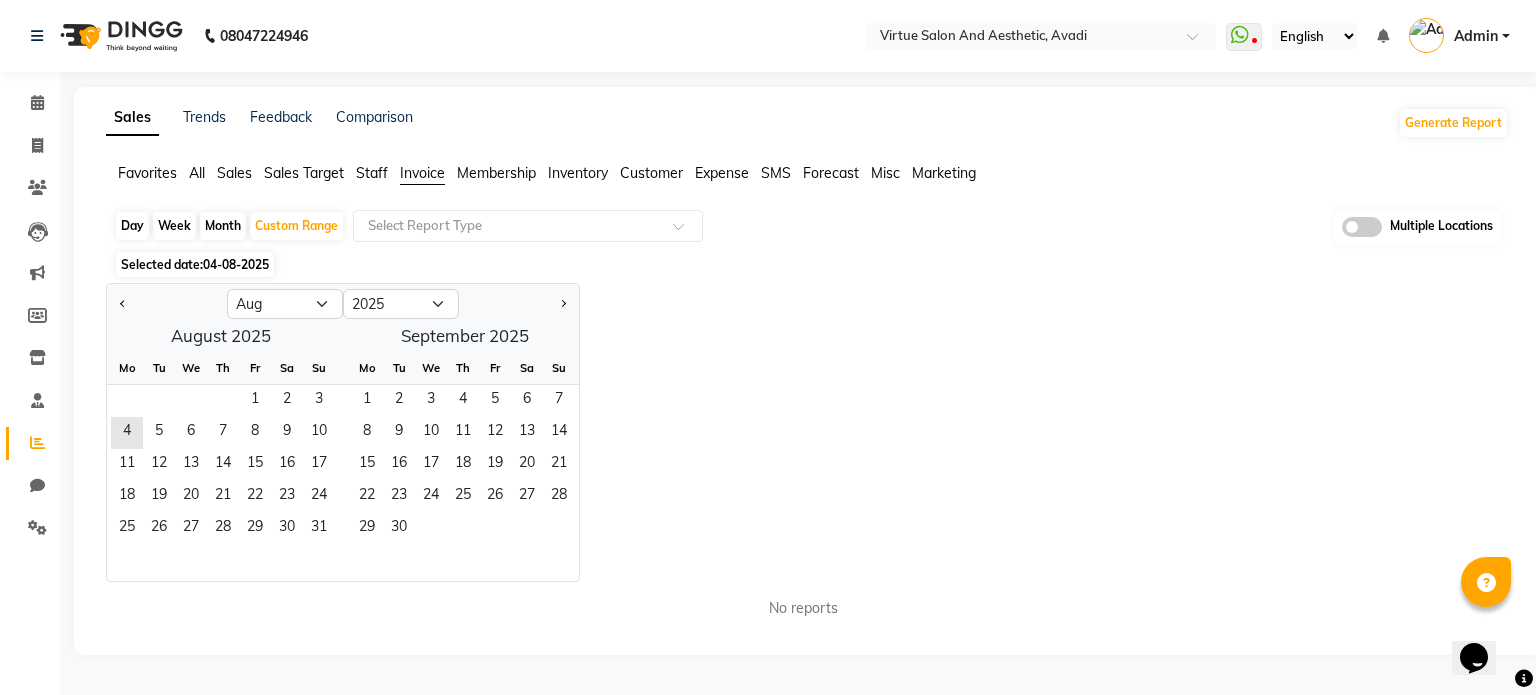 click 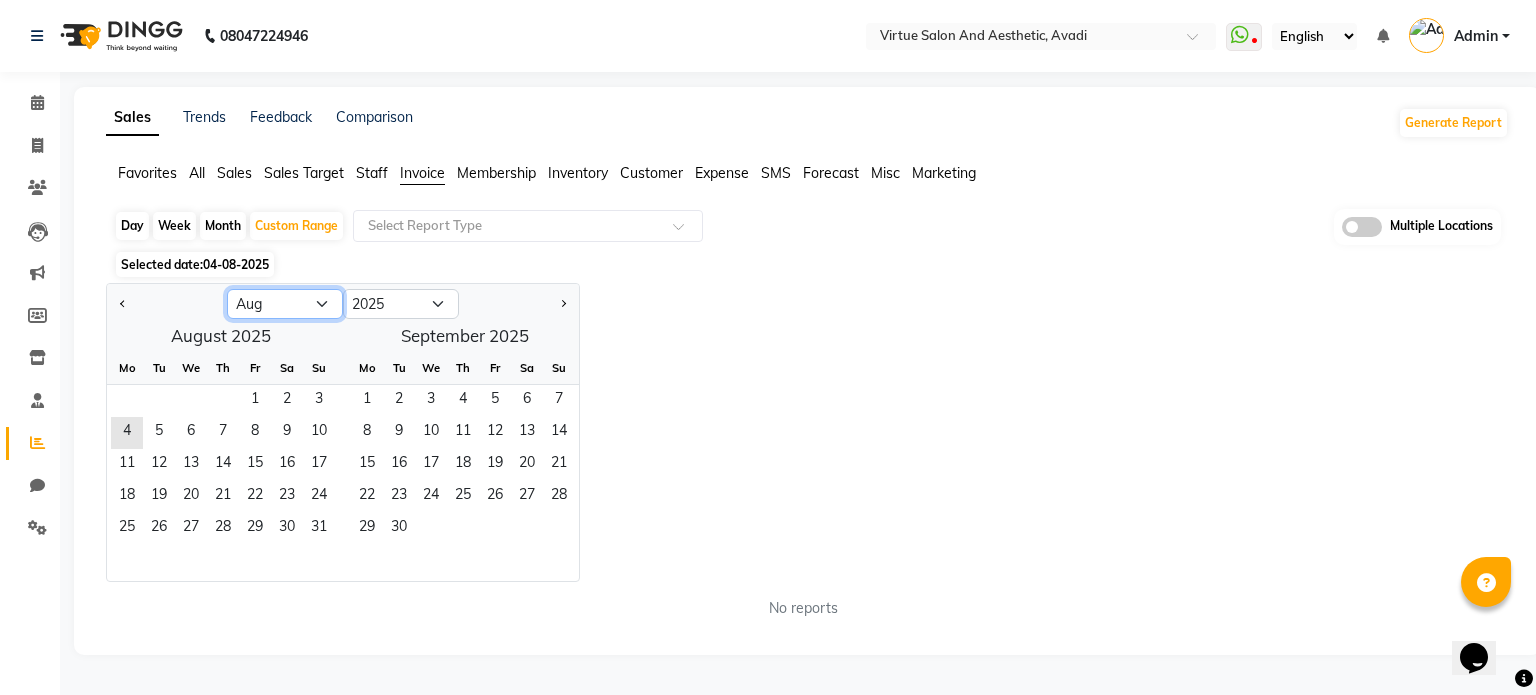 click on "Jan Feb Mar Apr May Jun Jul Aug Sep Oct Nov Dec" 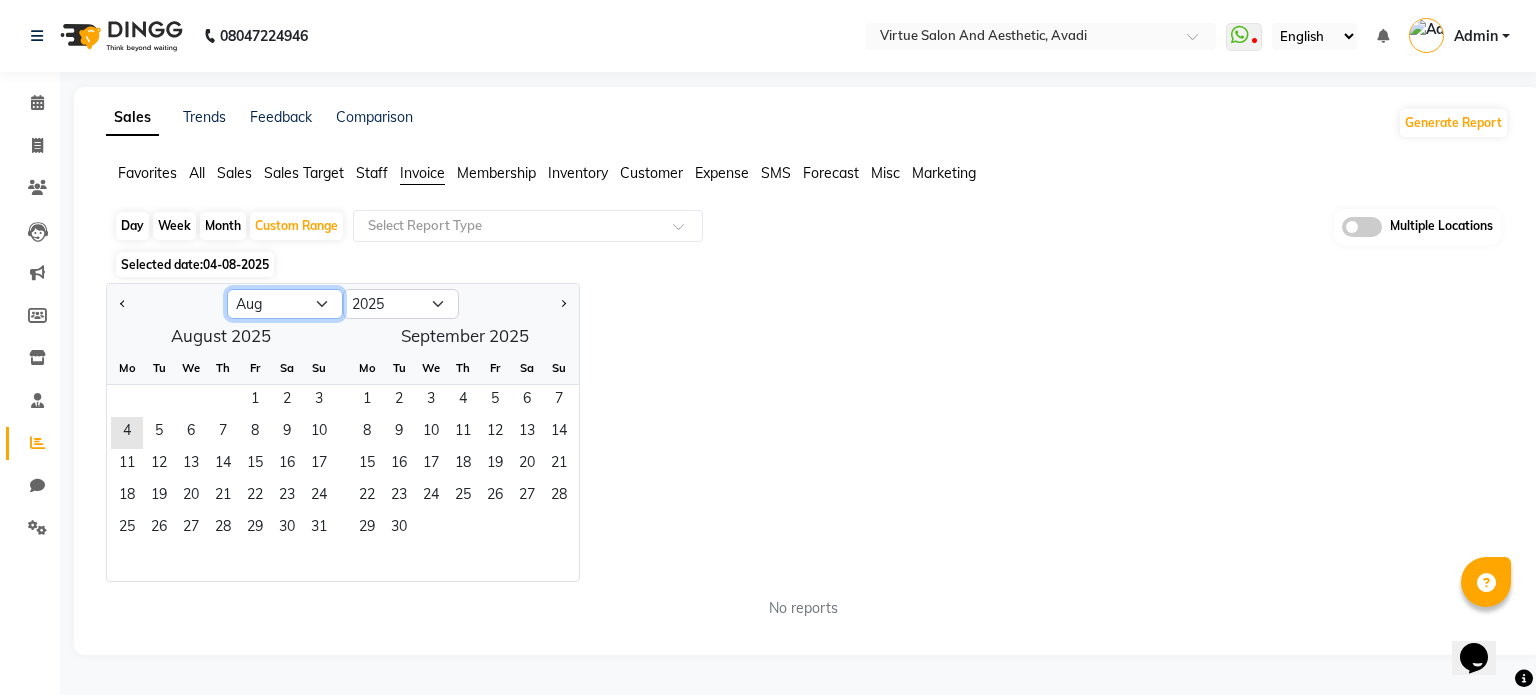 select on "7" 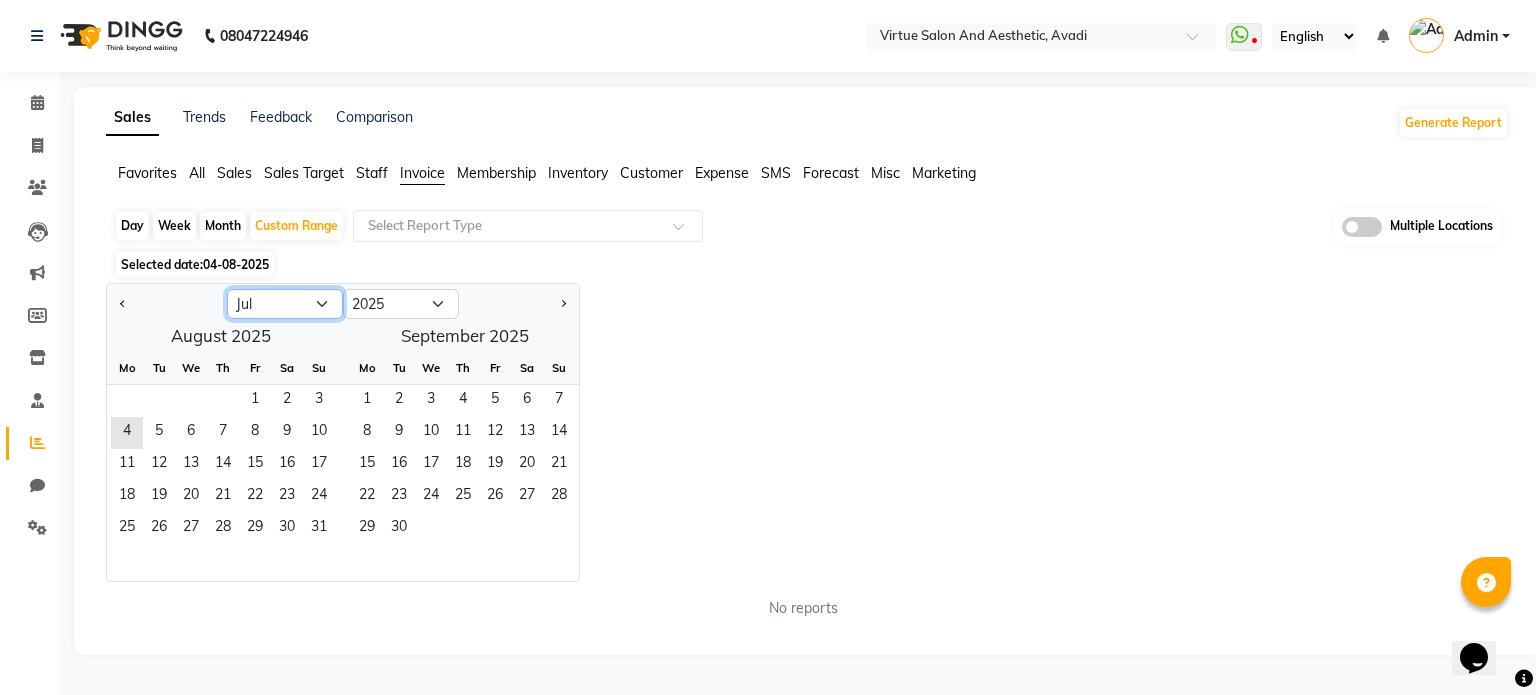 click on "Jan Feb Mar Apr May Jun Jul Aug Sep Oct Nov Dec" 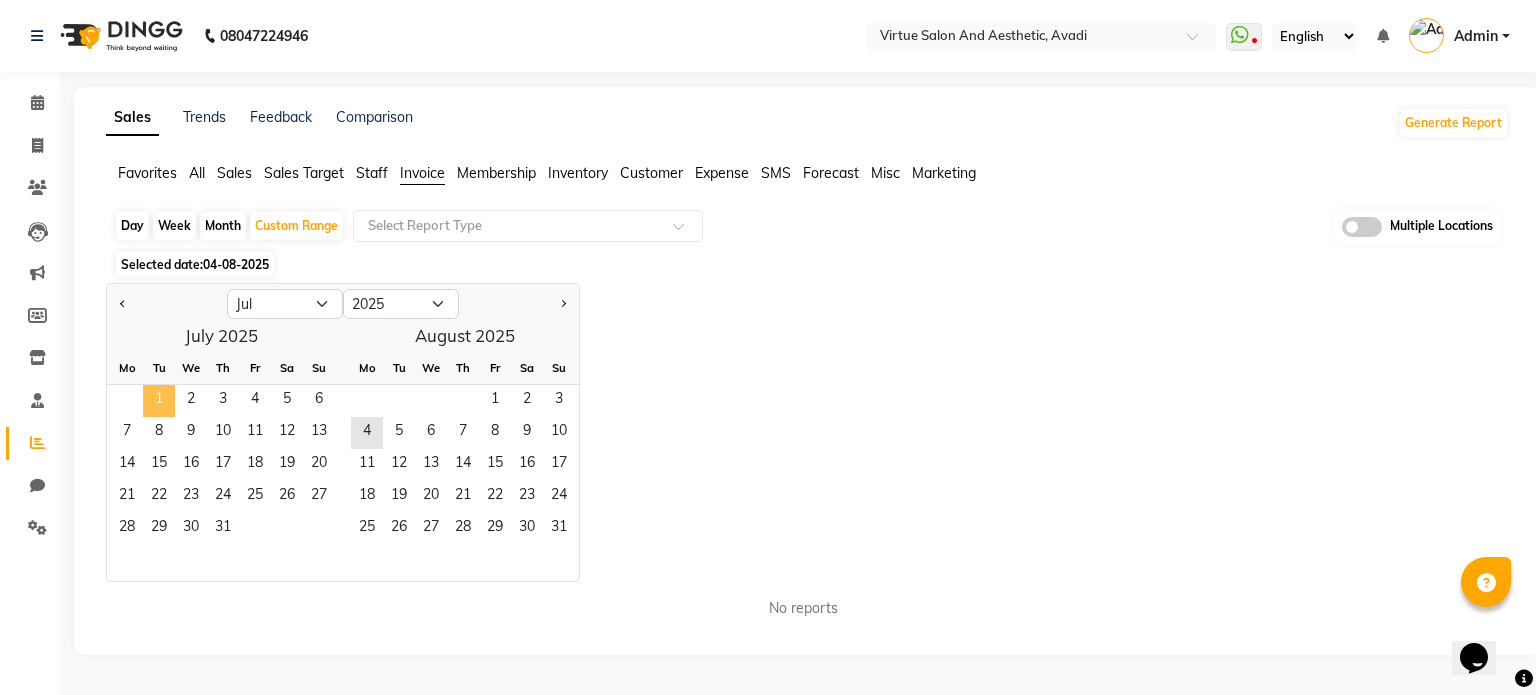 click on "1" 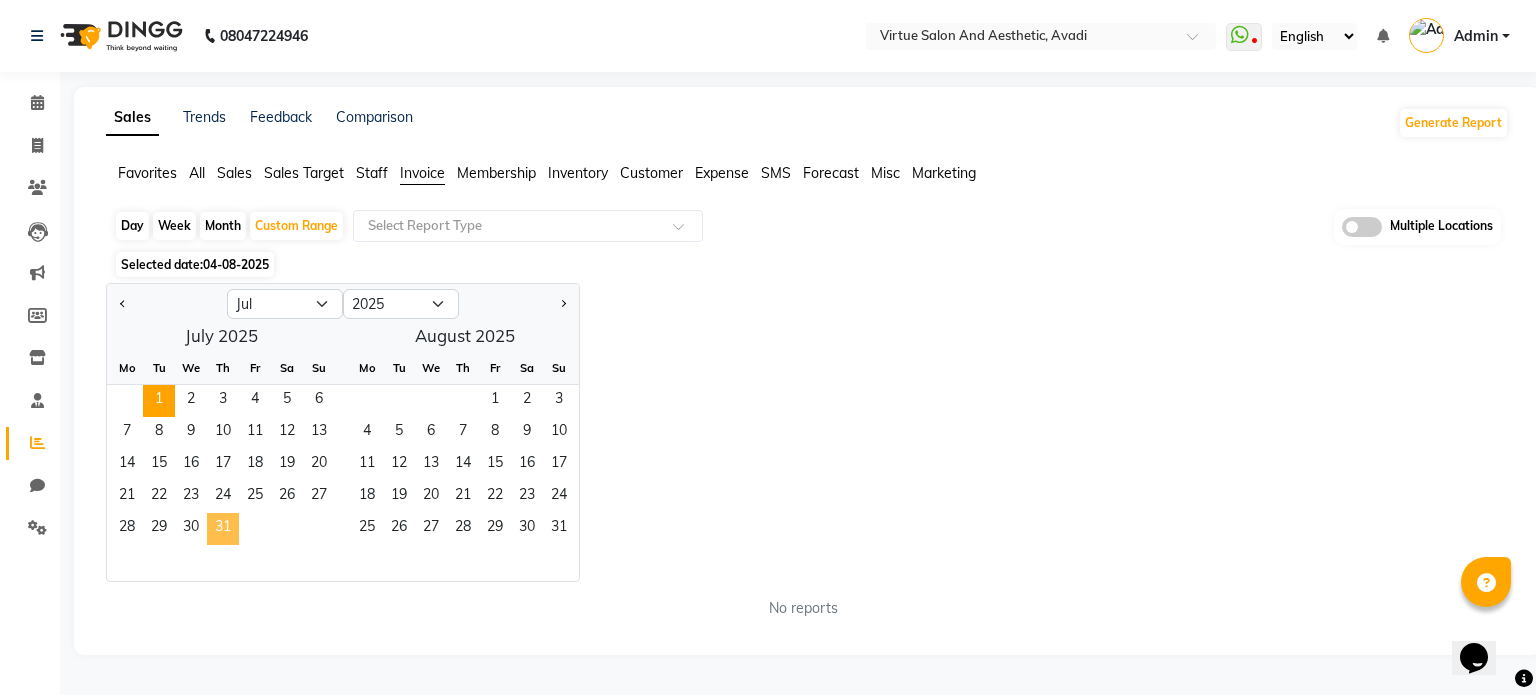 click on "31" 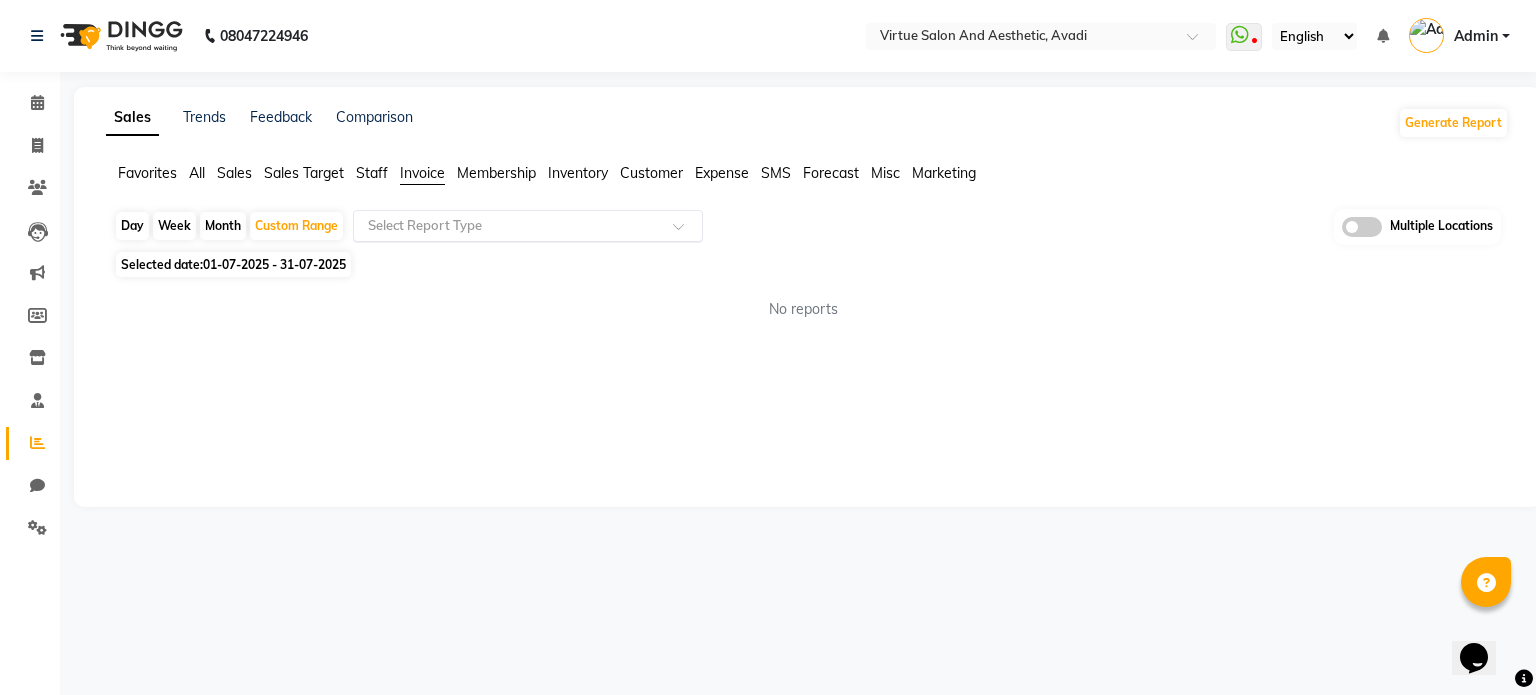 click 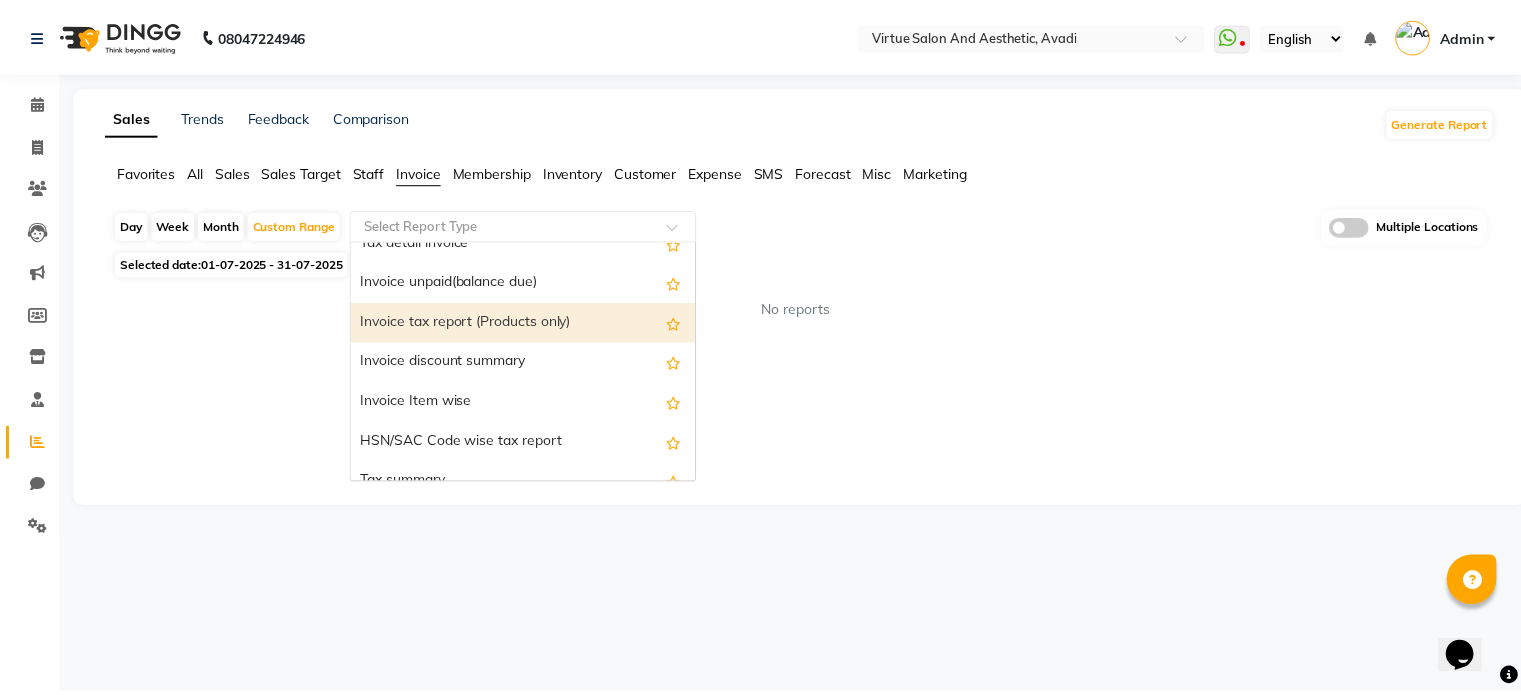 scroll, scrollTop: 100, scrollLeft: 0, axis: vertical 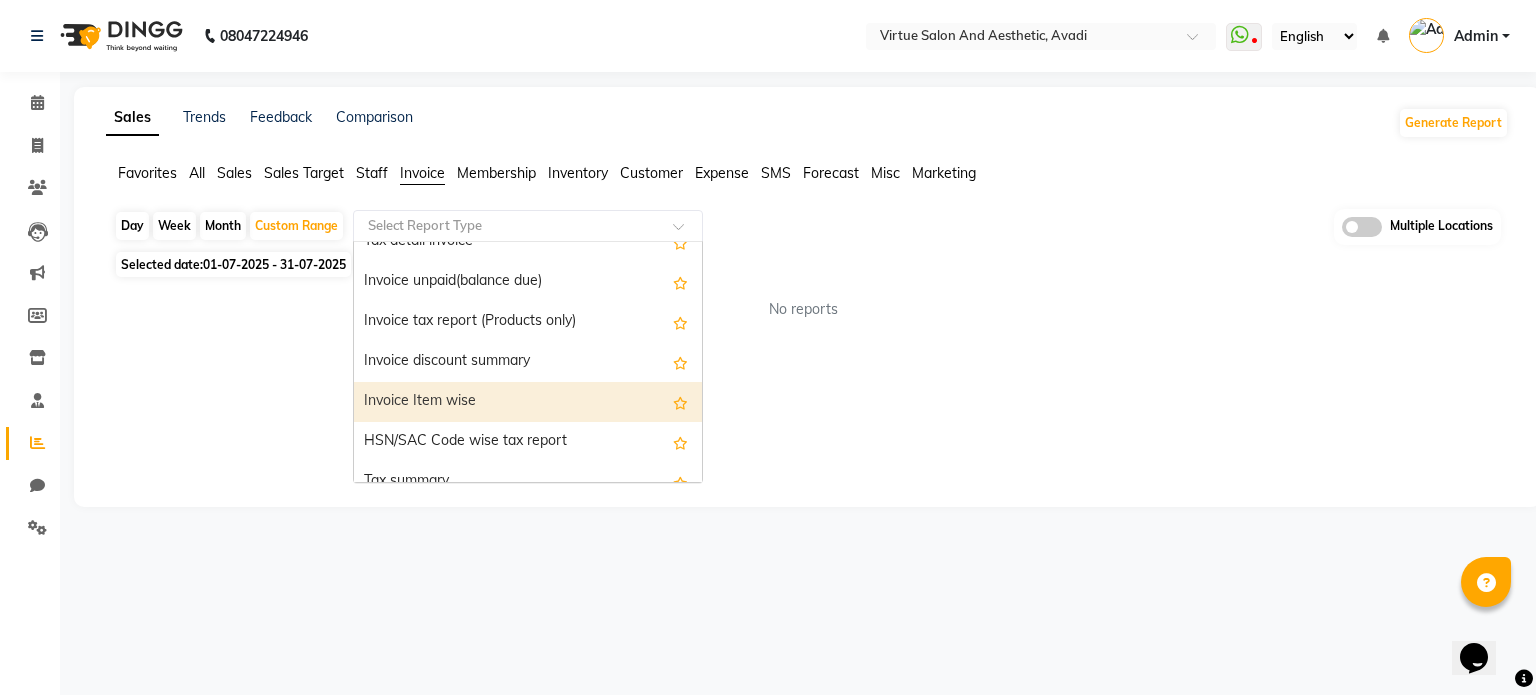 click on "Invoice Item wise" at bounding box center [528, 402] 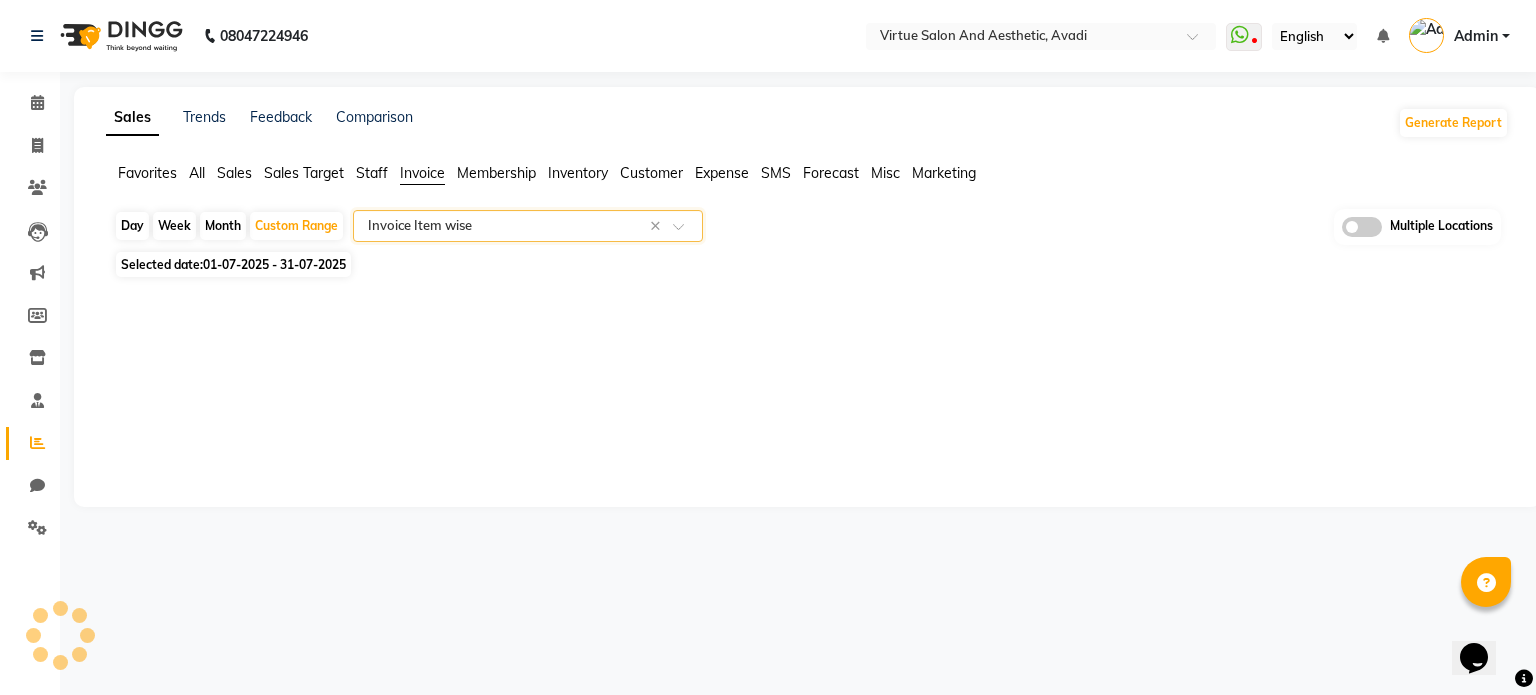 select on "full_report" 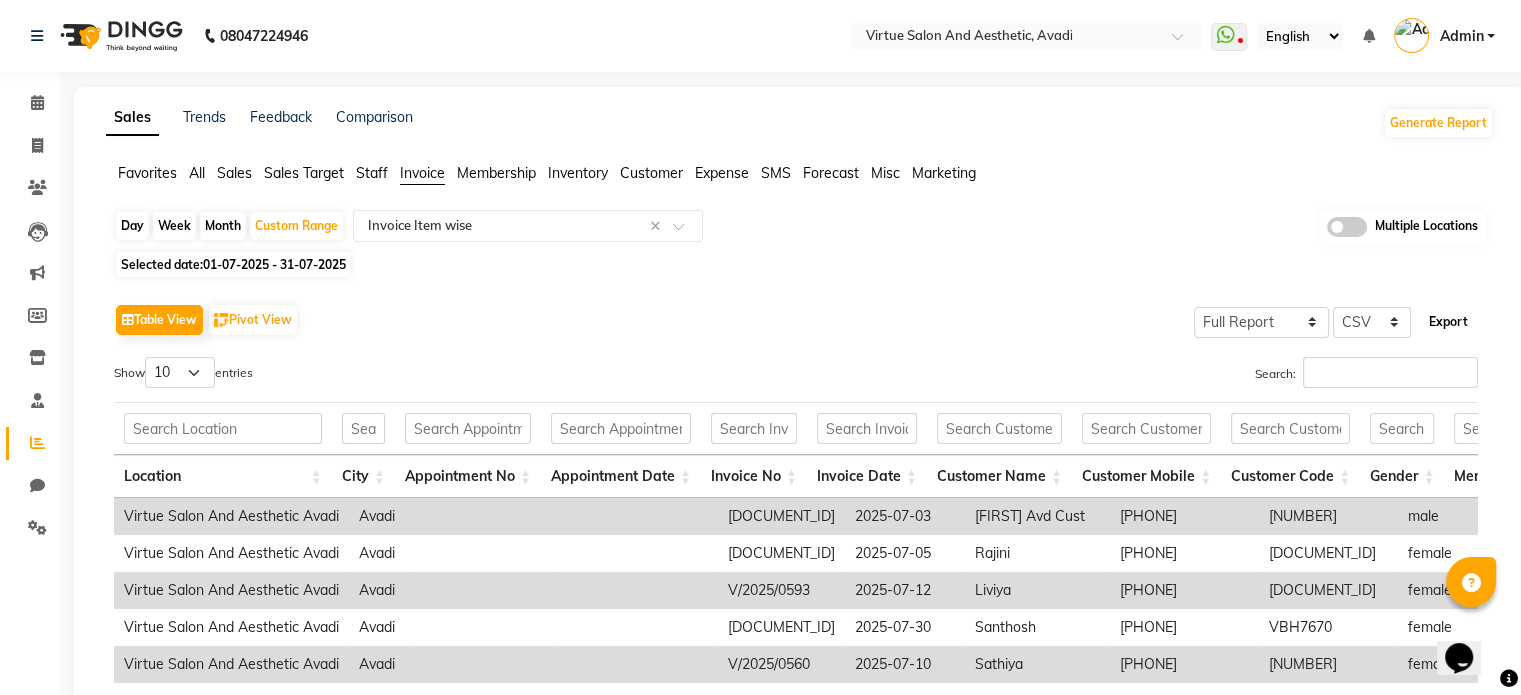 click on "Export" 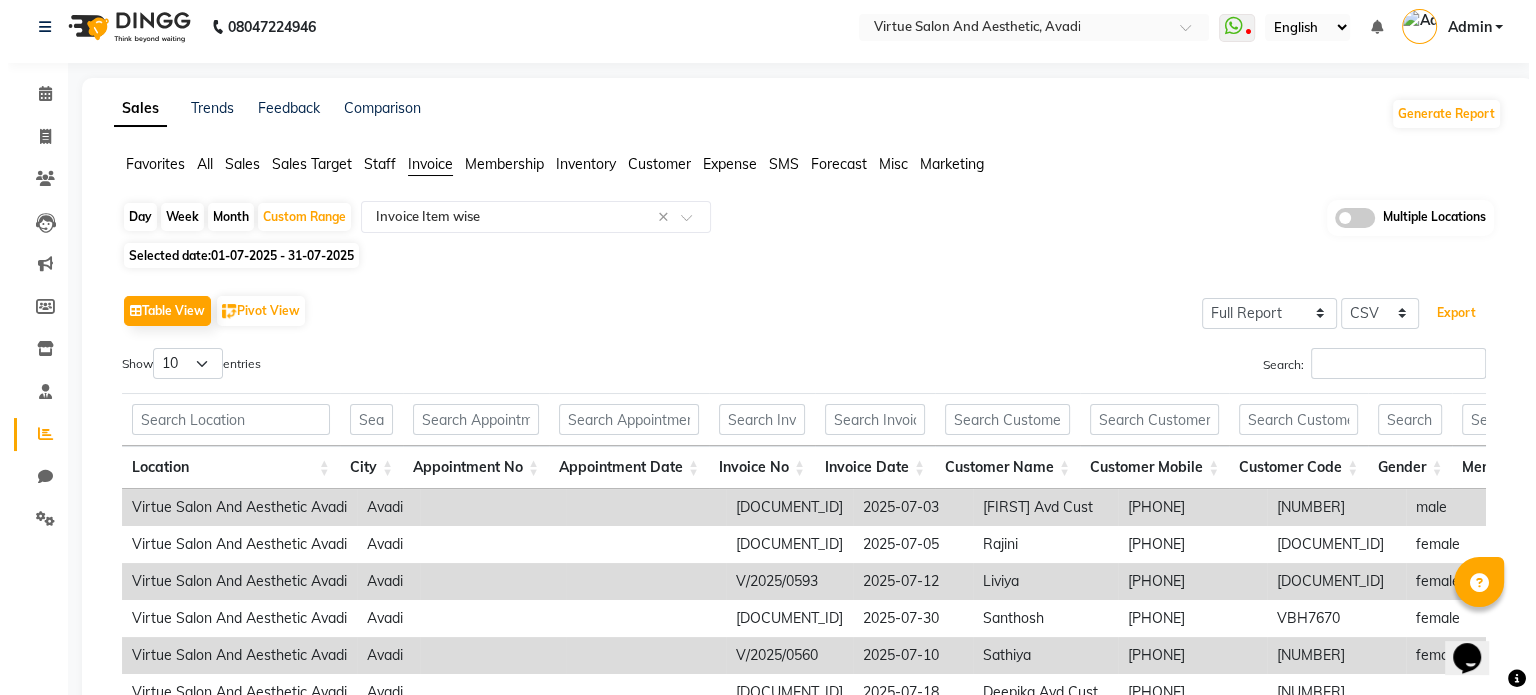 scroll, scrollTop: 0, scrollLeft: 0, axis: both 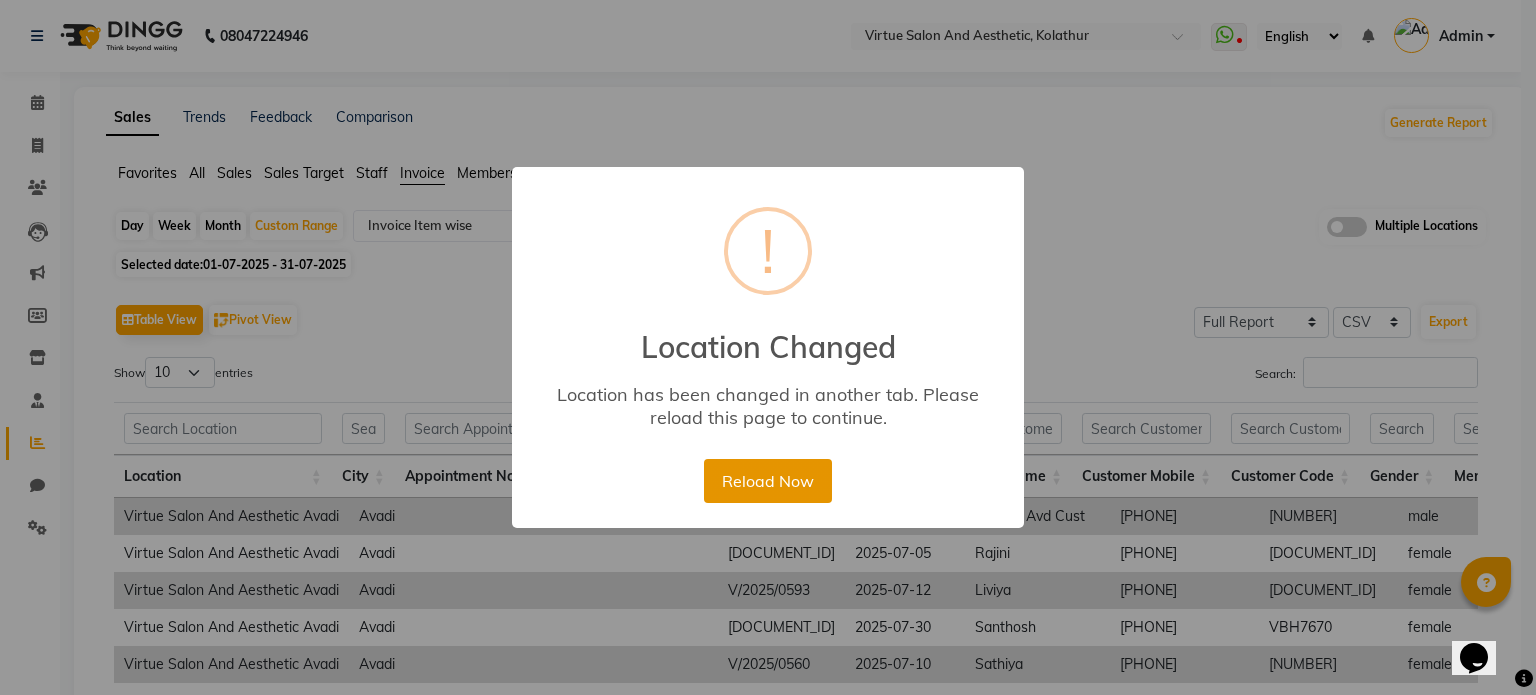 click on "Reload Now" at bounding box center [767, 481] 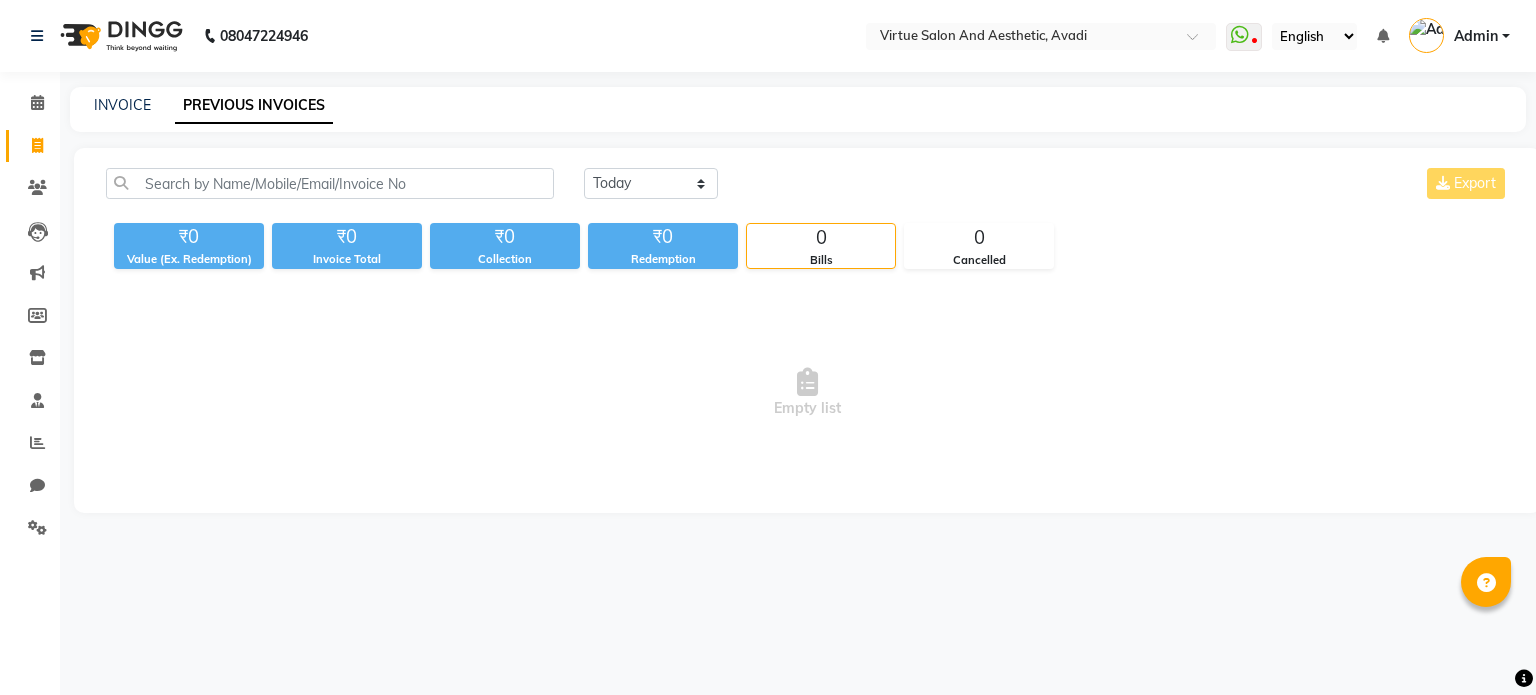 scroll, scrollTop: 0, scrollLeft: 0, axis: both 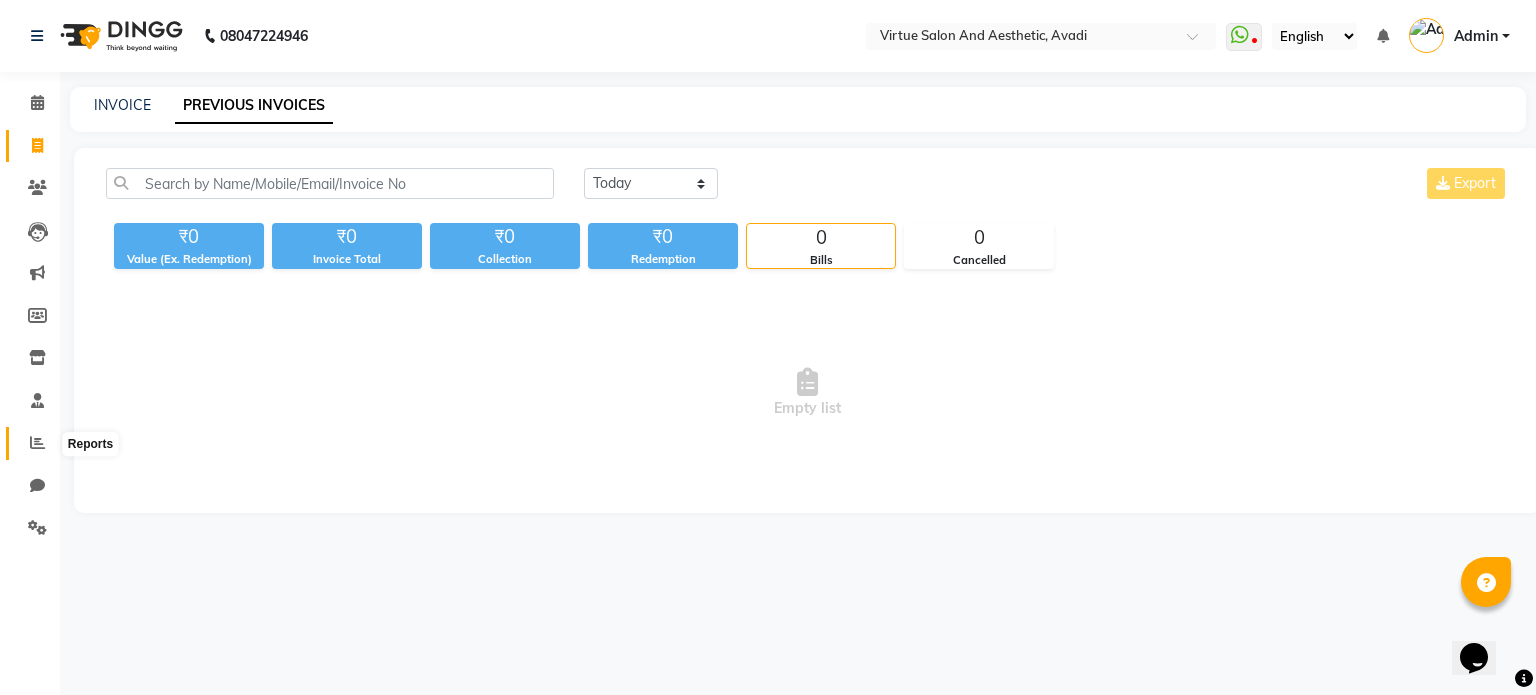 click 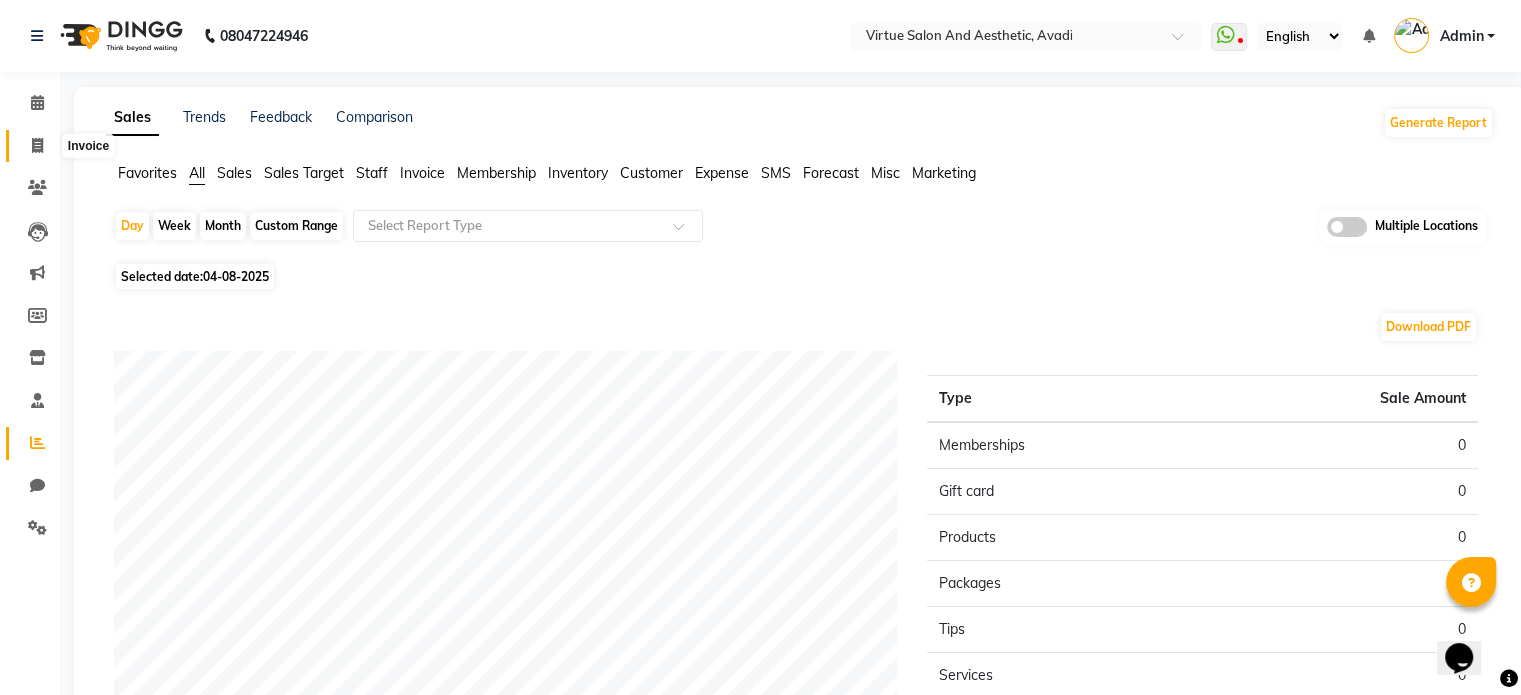 click 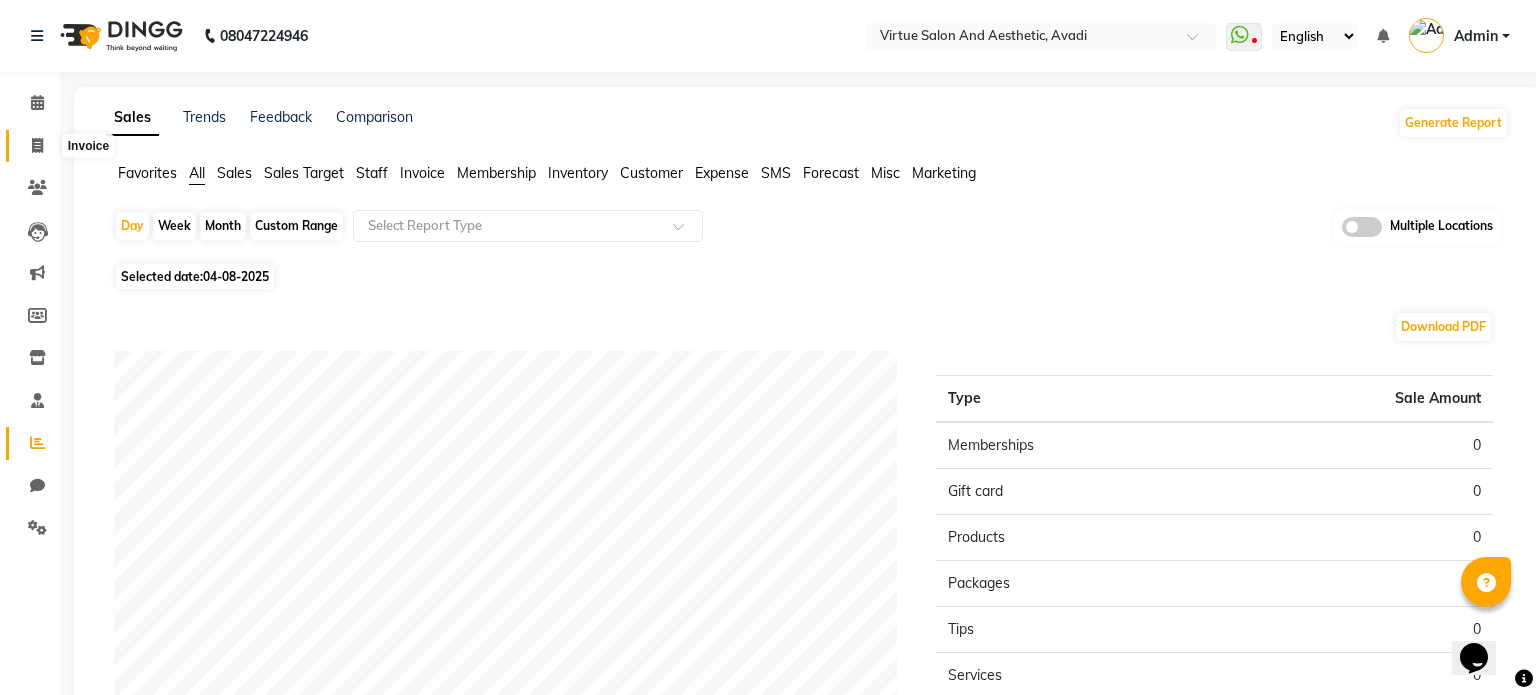 select on "service" 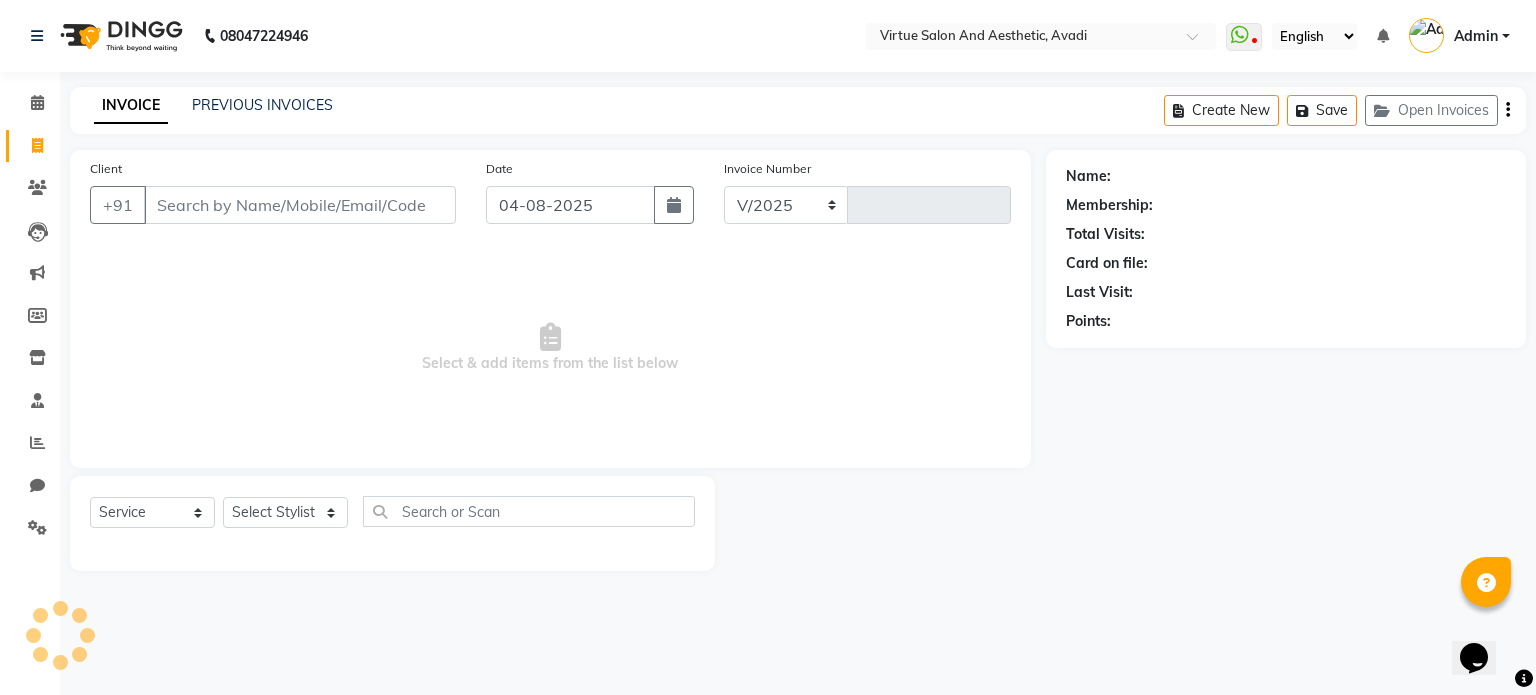 select on "4611" 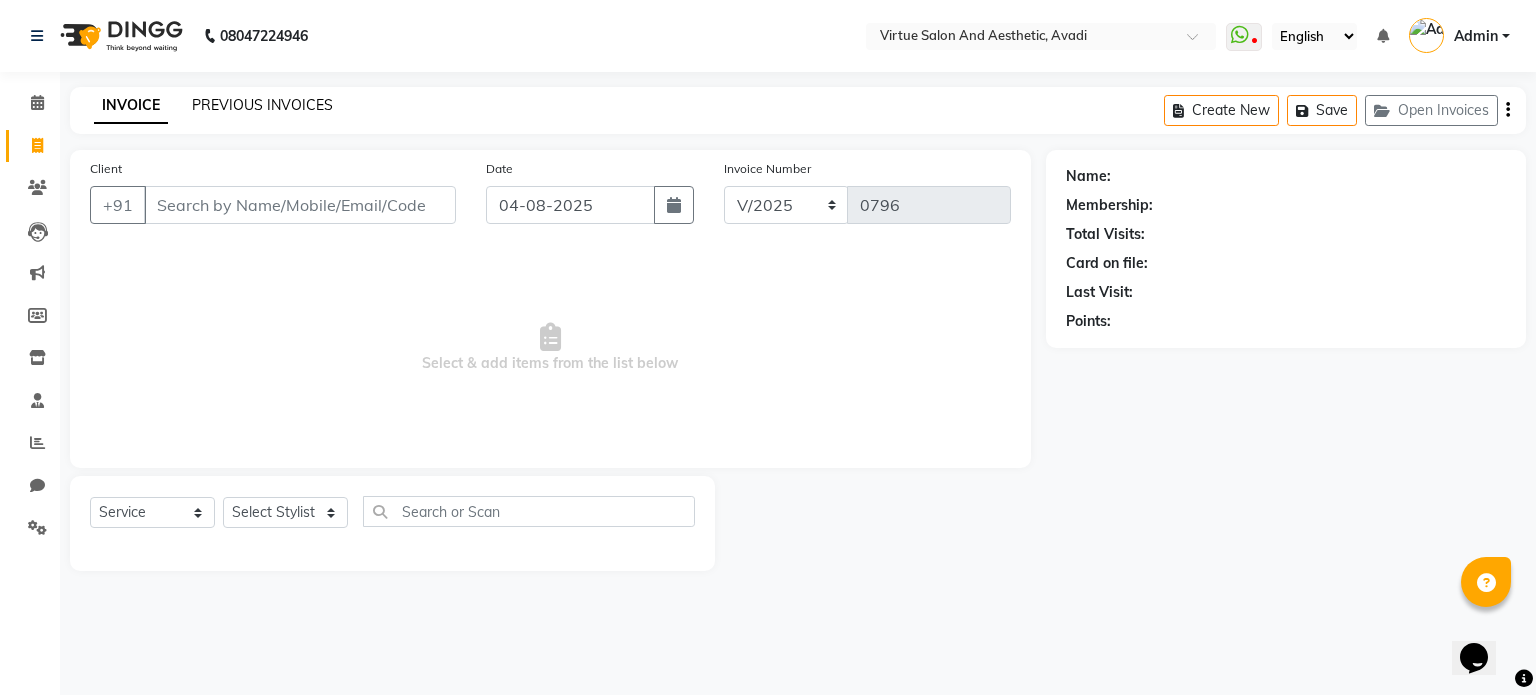 click on "PREVIOUS INVOICES" 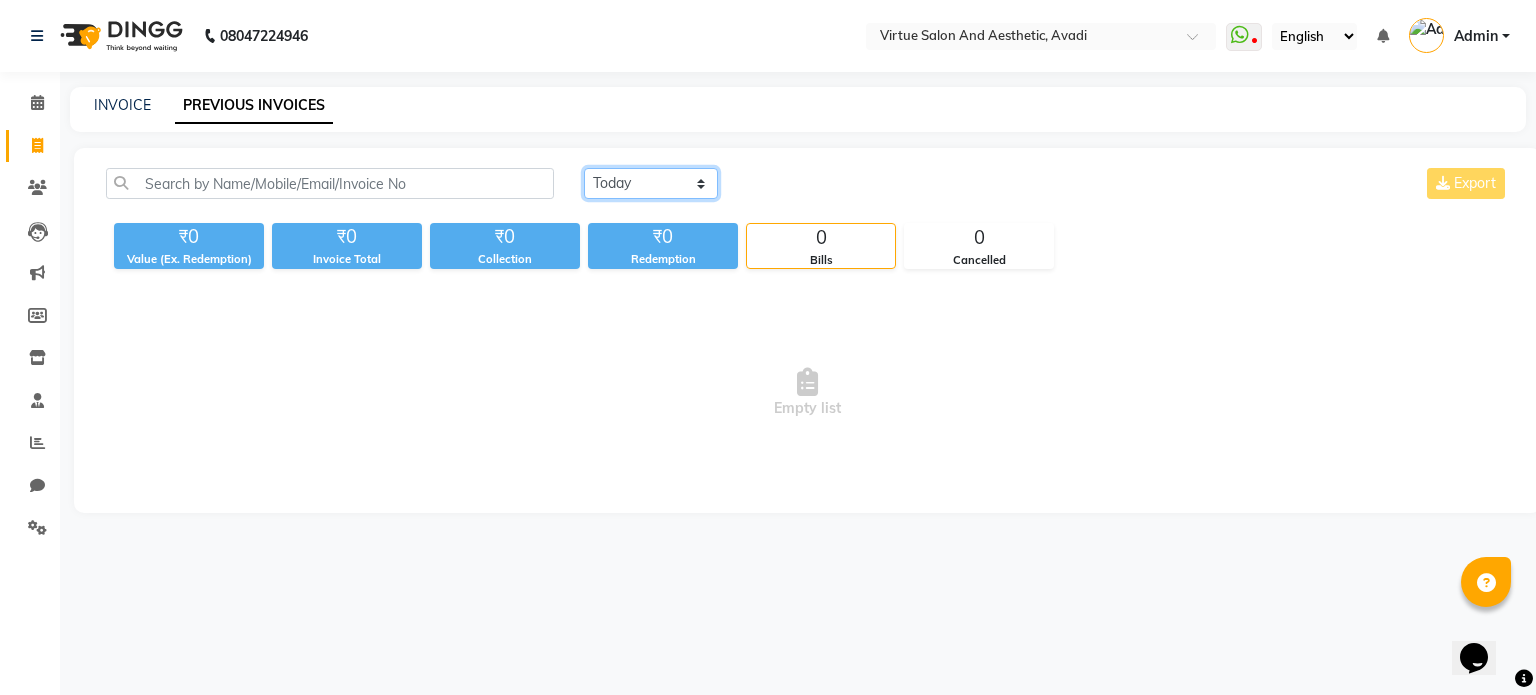 click on "Today Yesterday Custom Range" 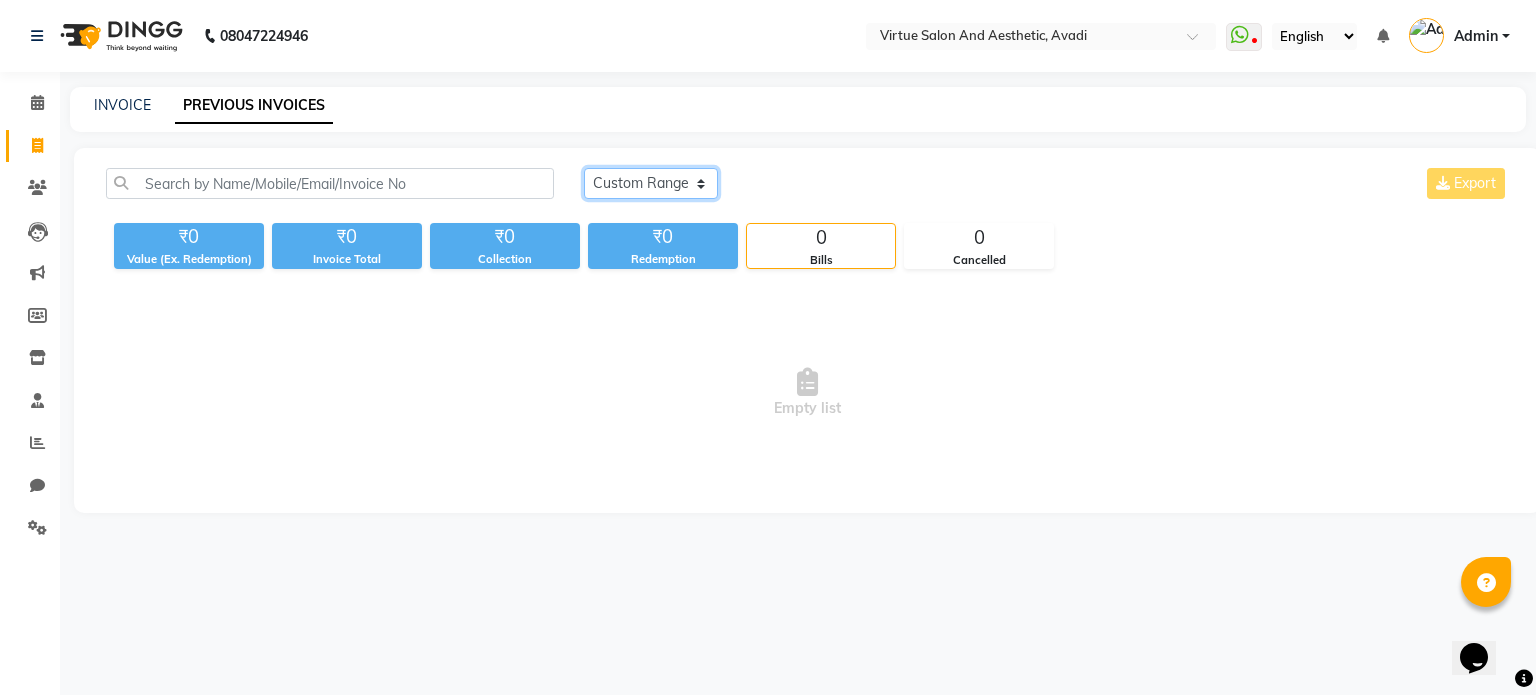 click on "Today Yesterday Custom Range" 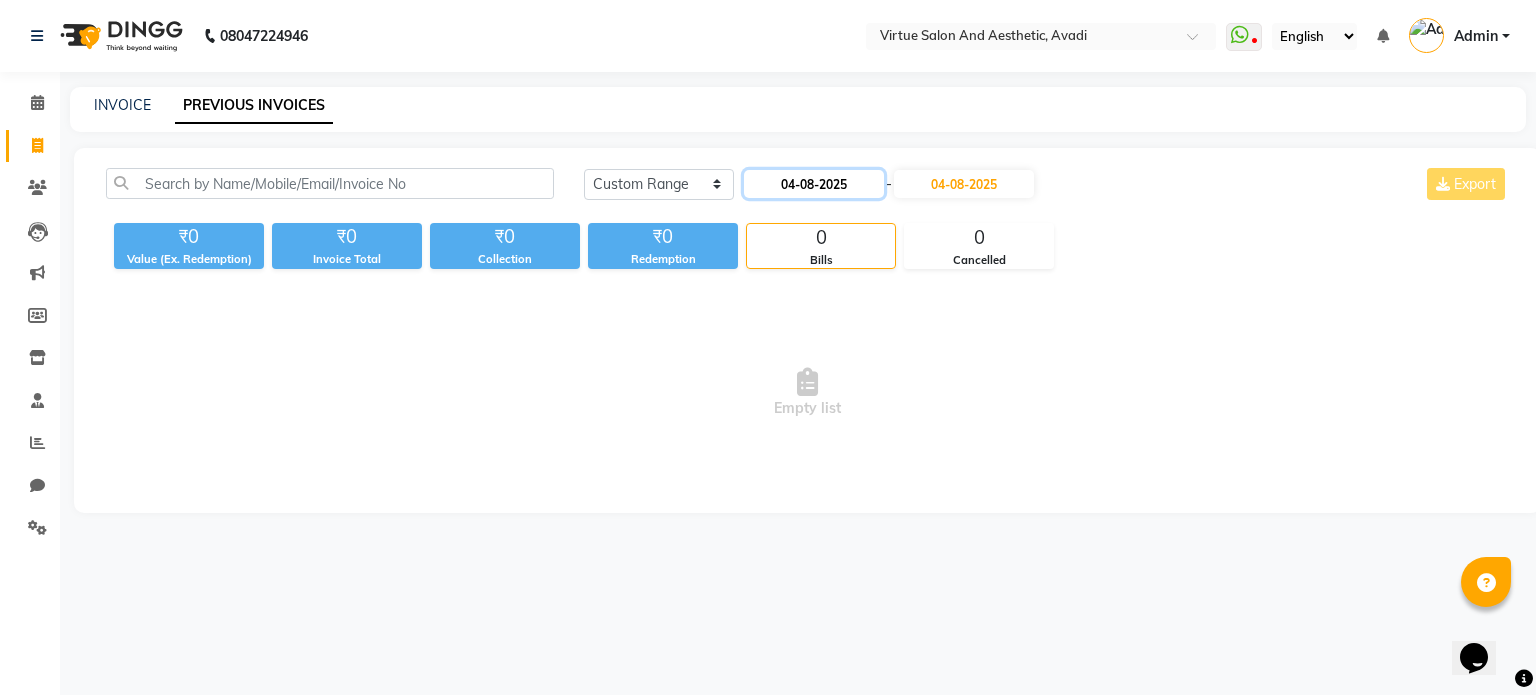 click on "04-08-2025" 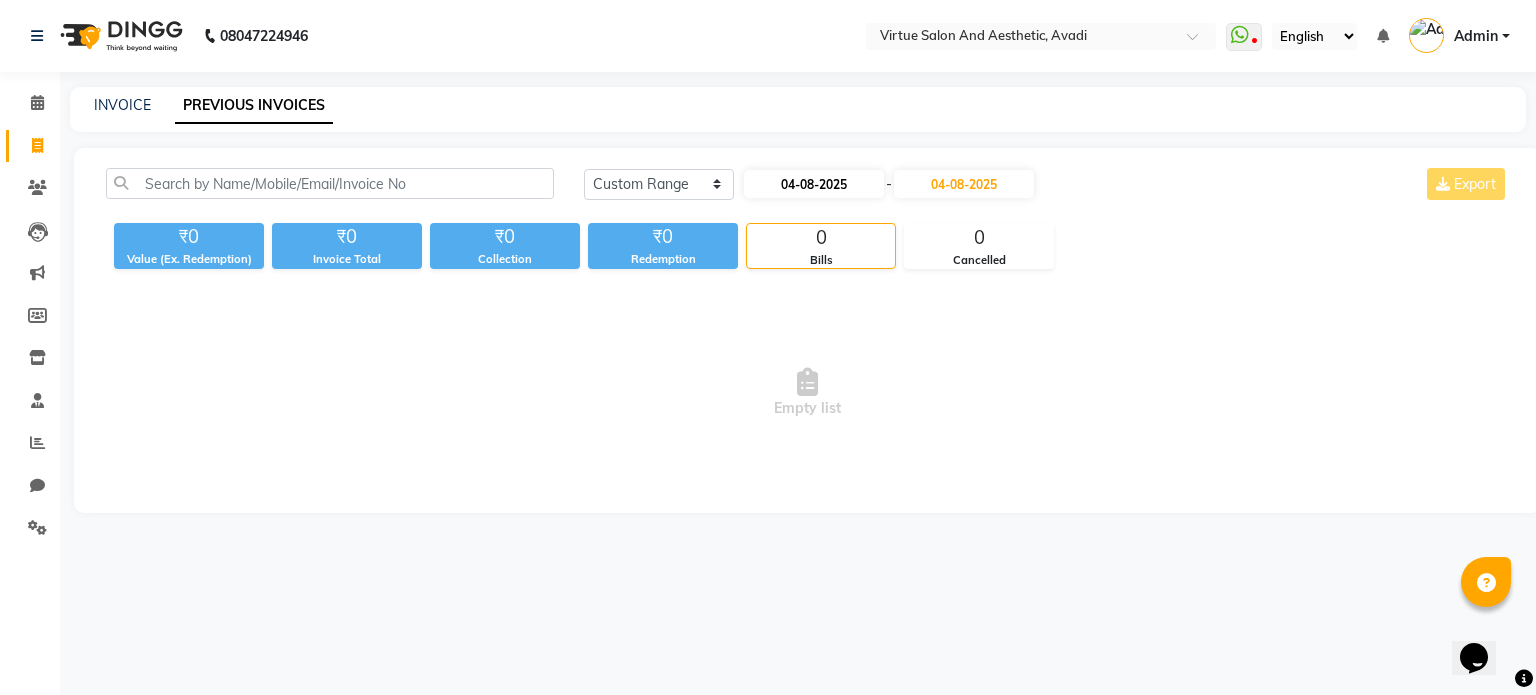 select on "8" 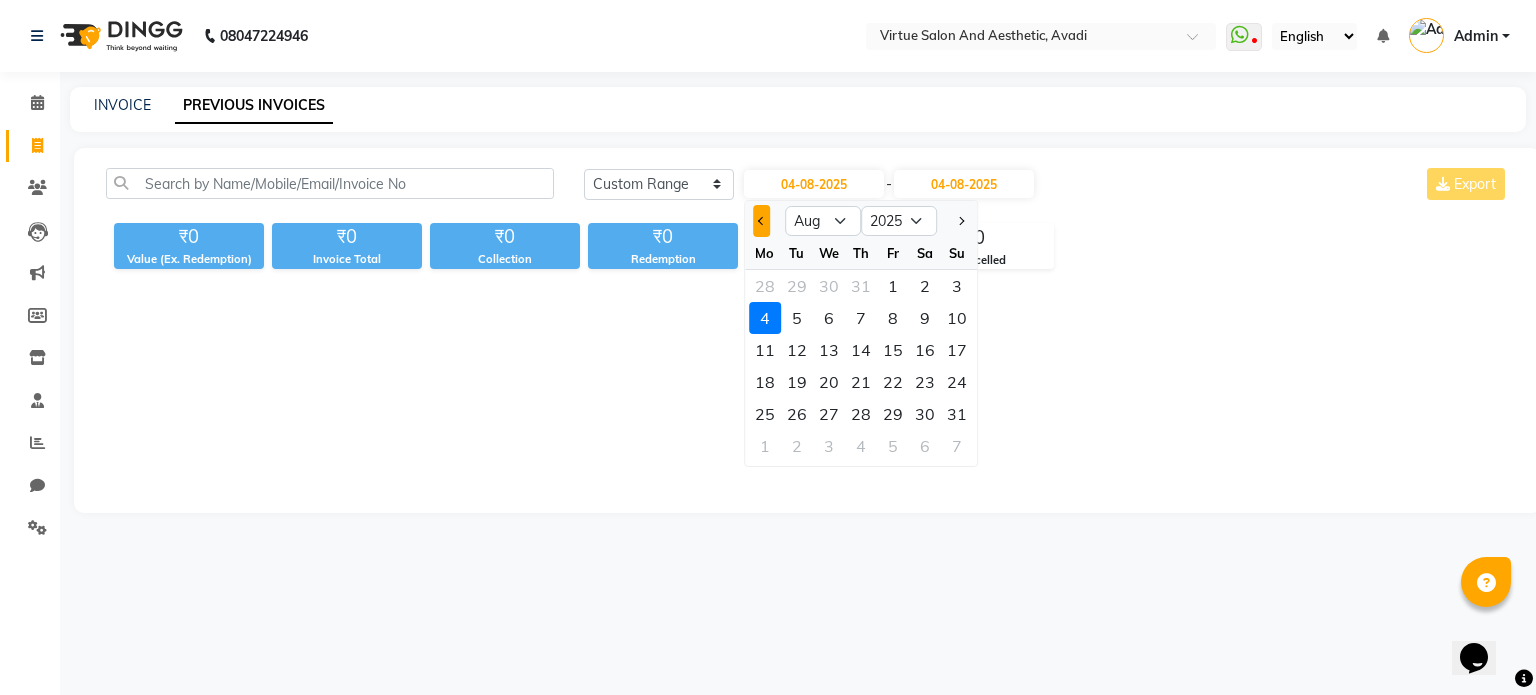 click 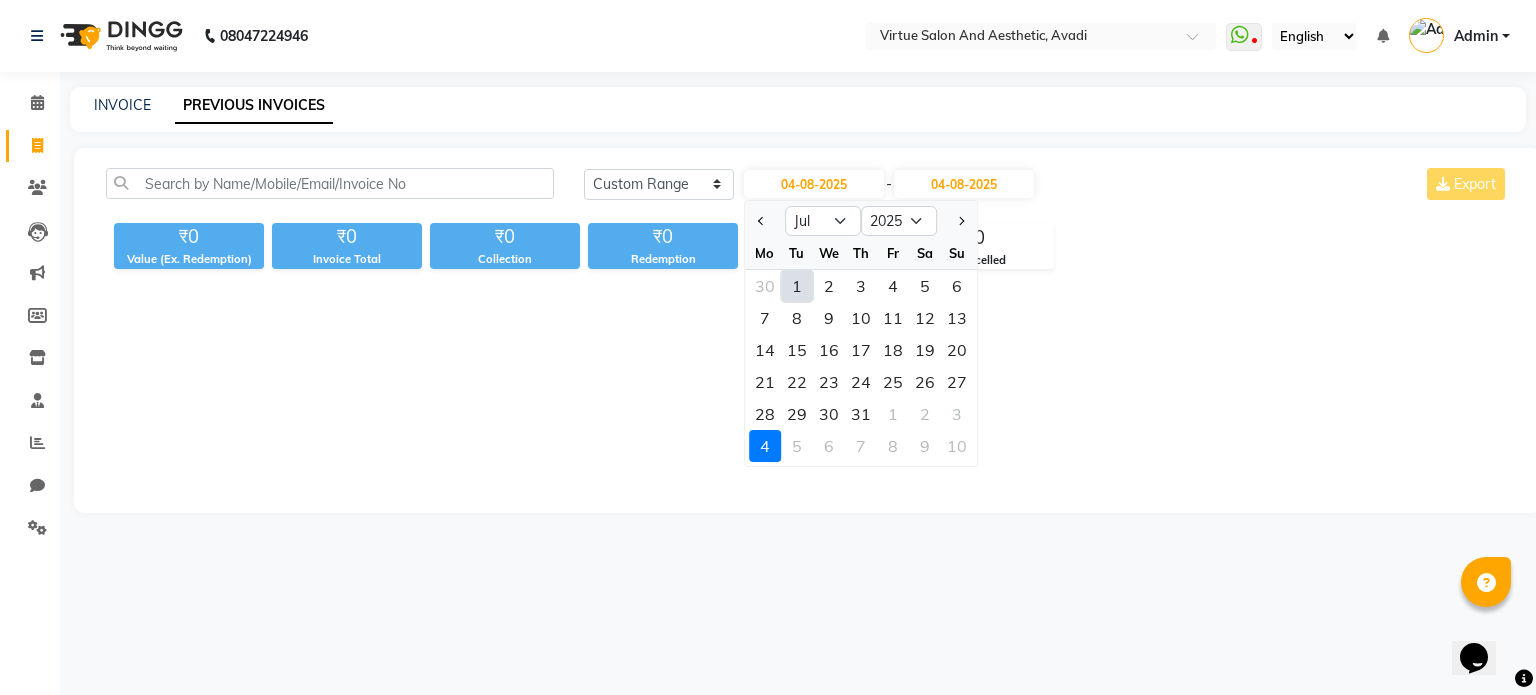 click on "1" 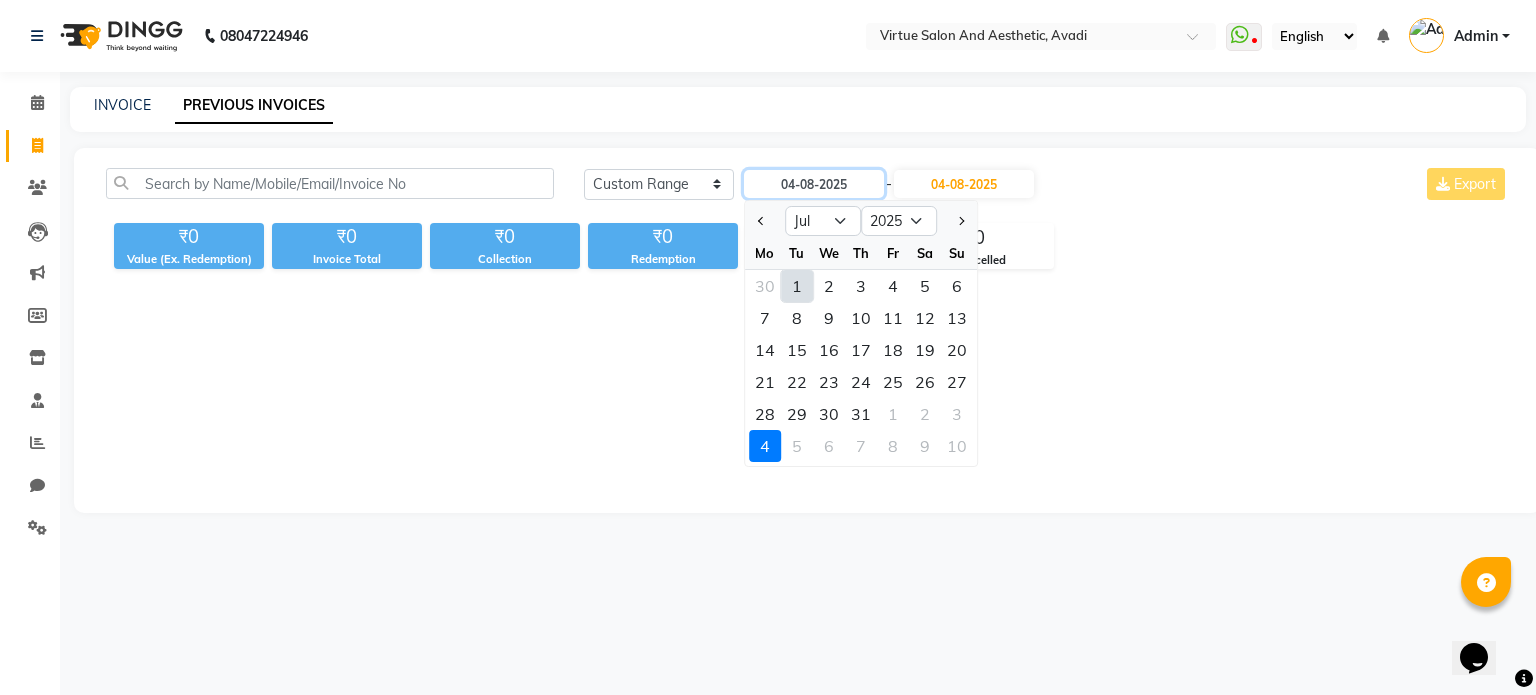 type on "01-07-2025" 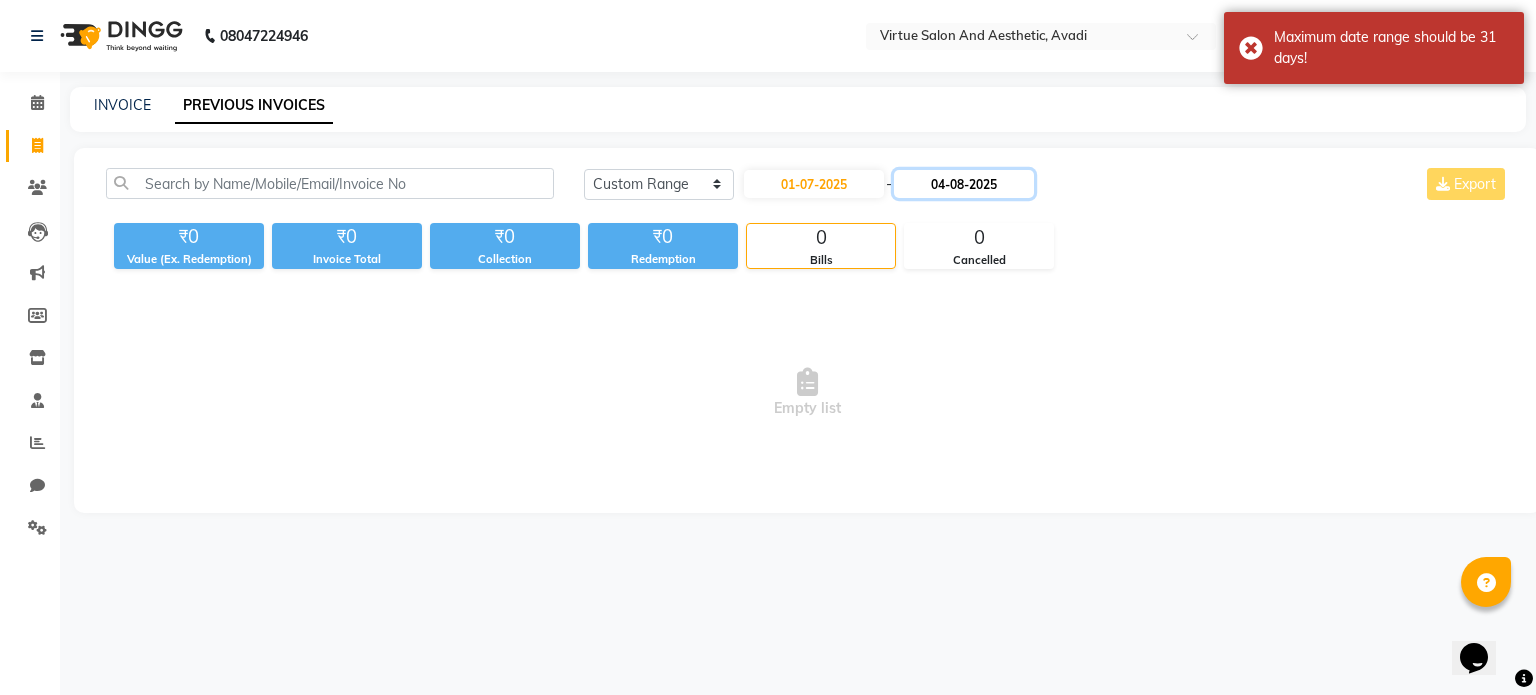 click on "04-08-2025" 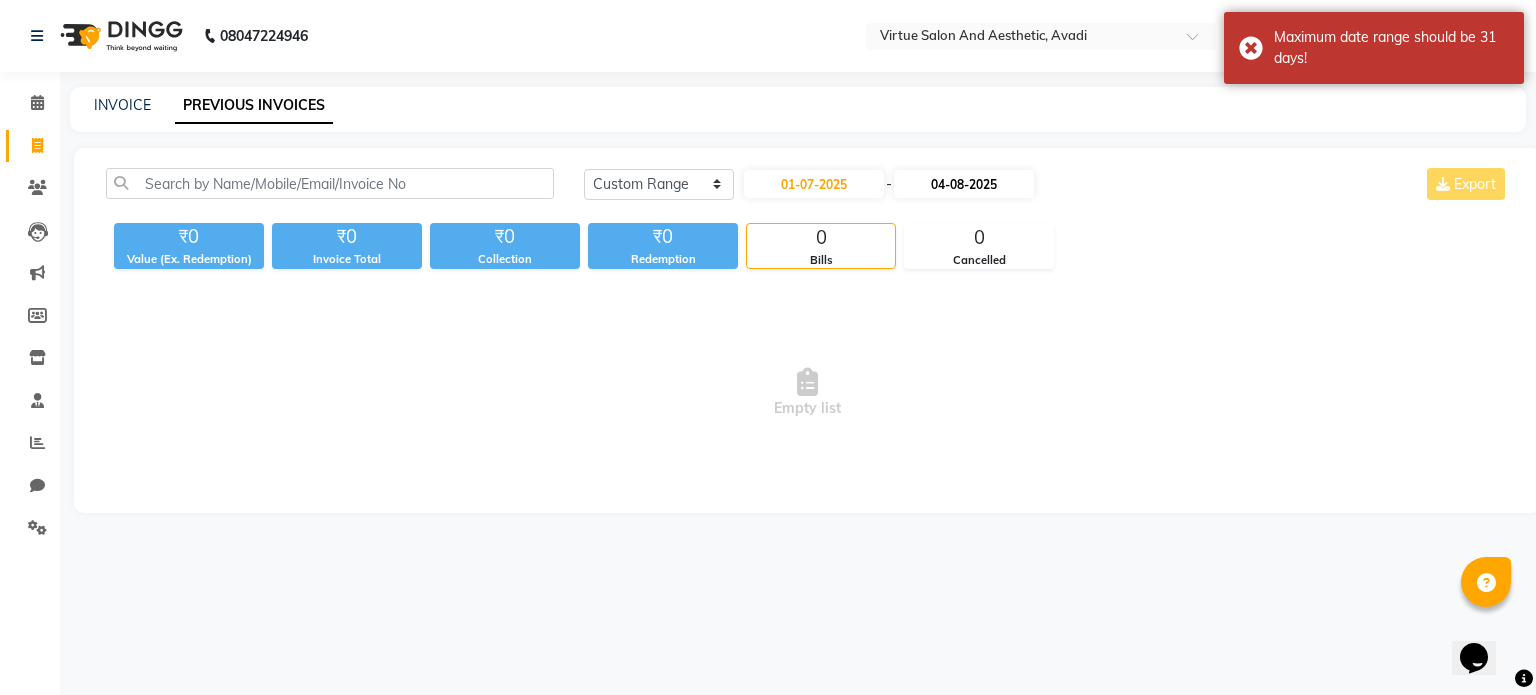 select on "8" 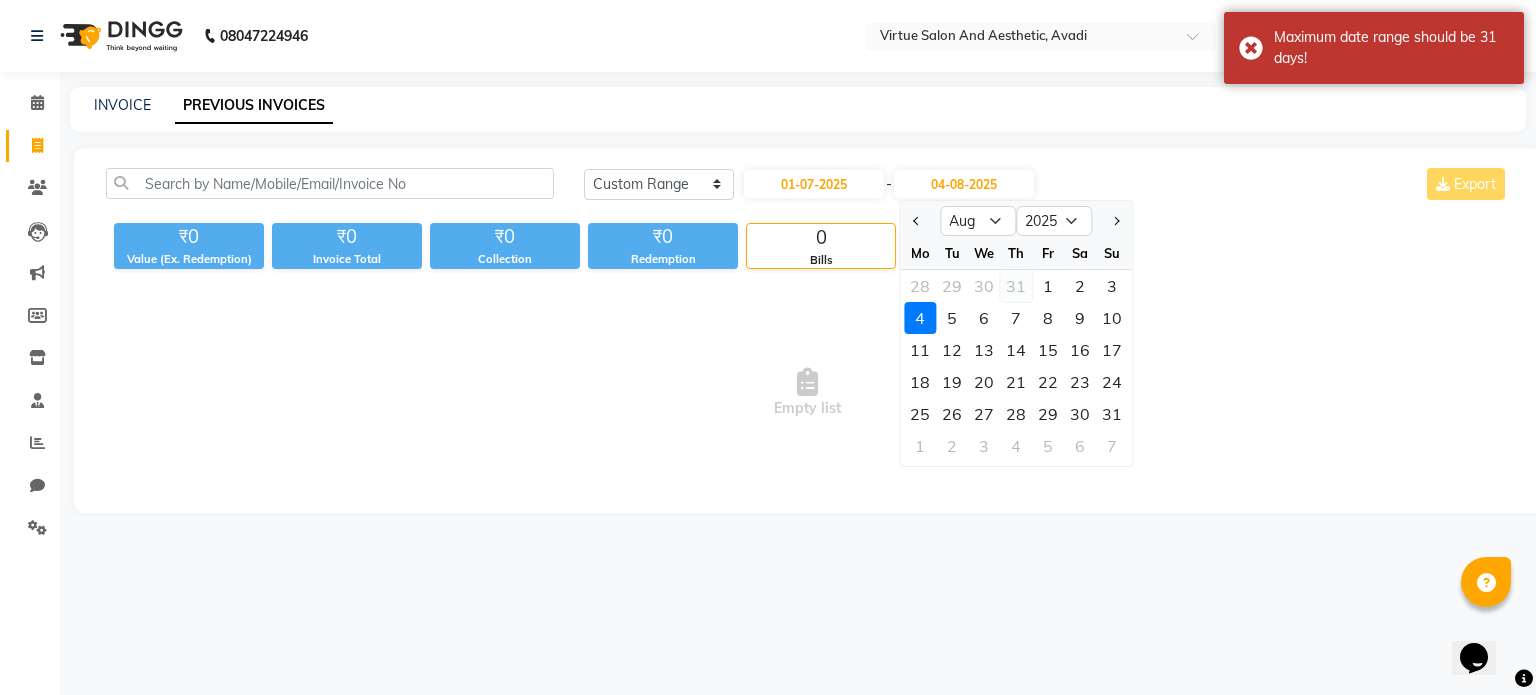 click on "31" 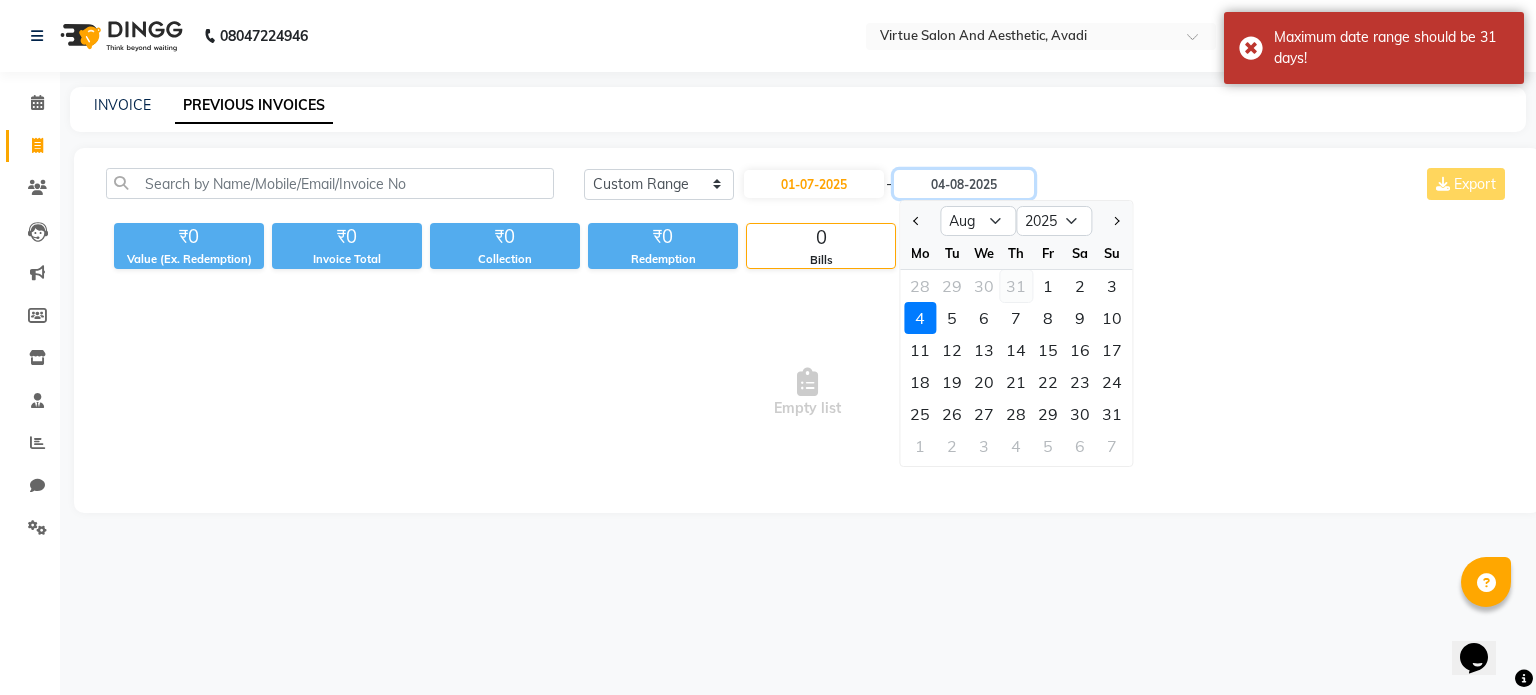 type on "31-07-2025" 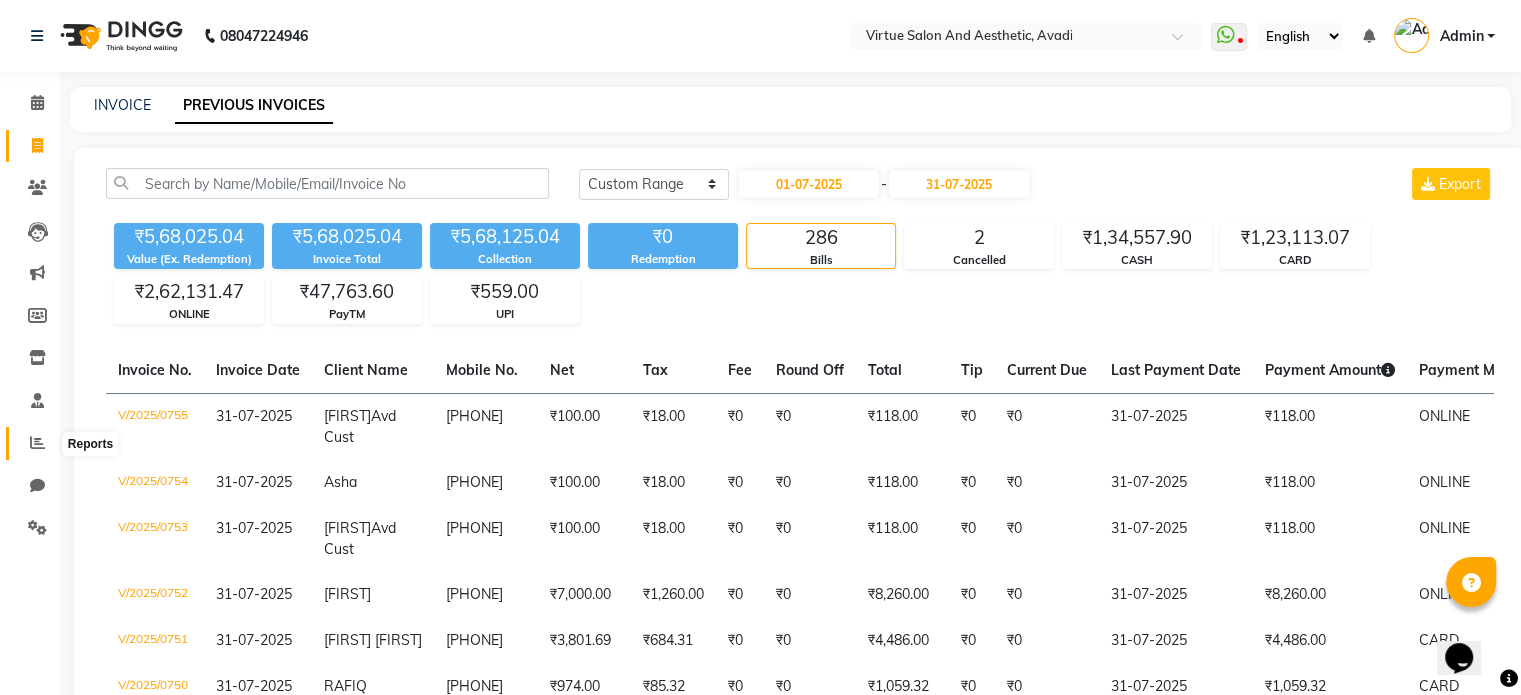 click 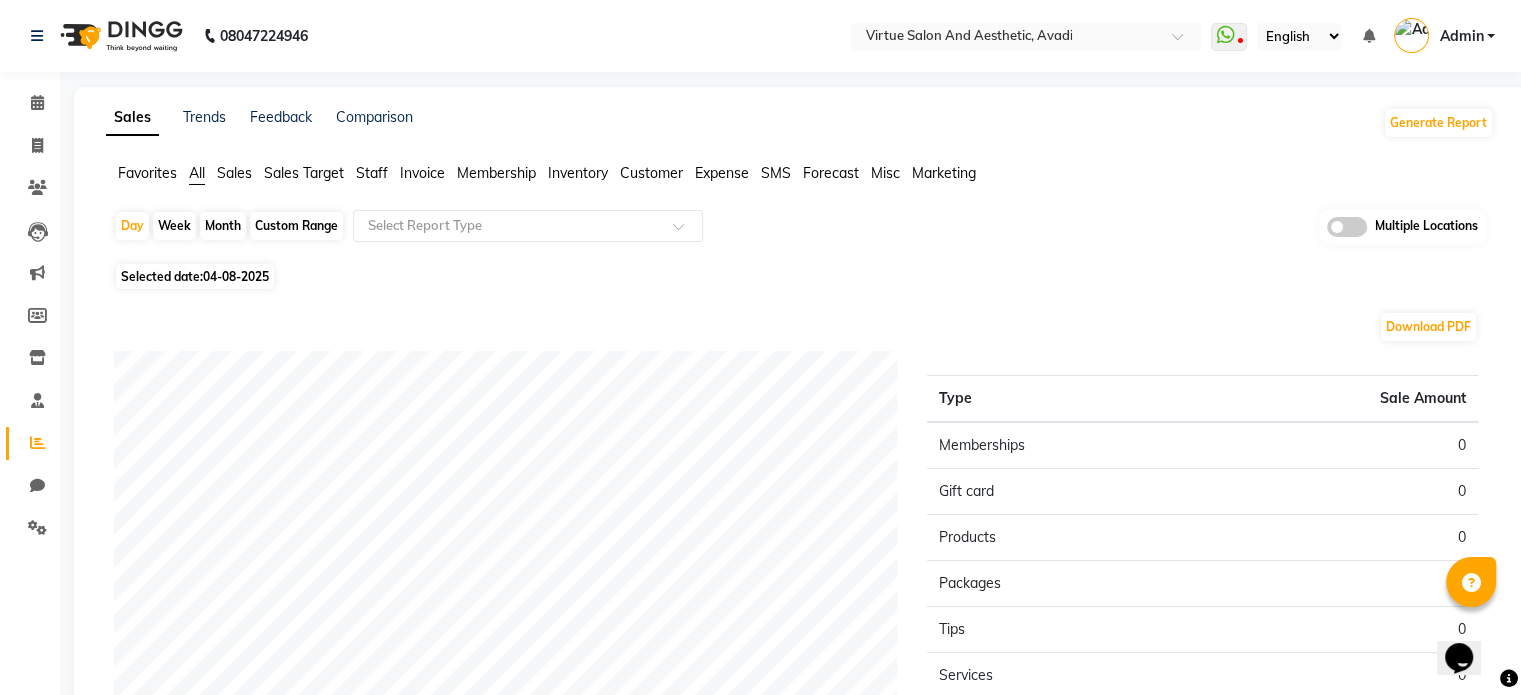 click on "Sales" 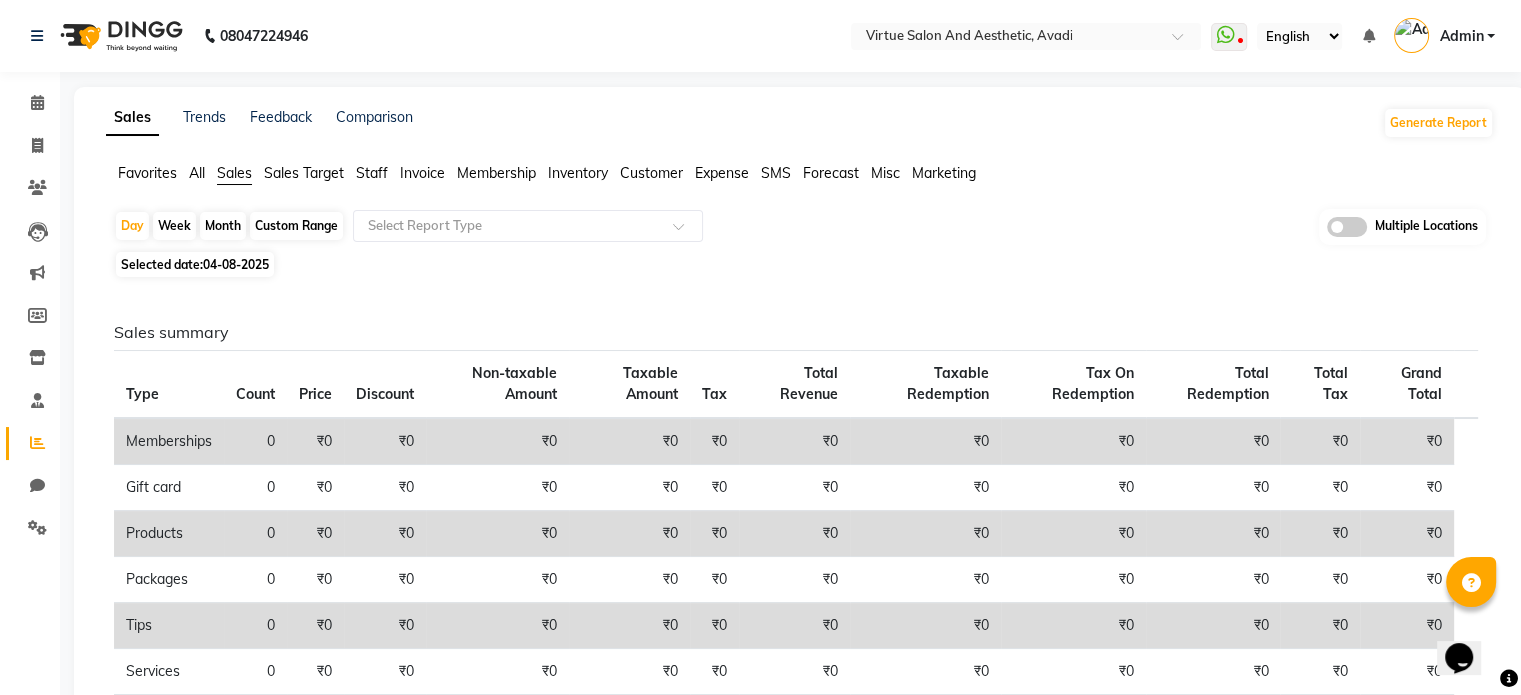 click on "Custom Range" 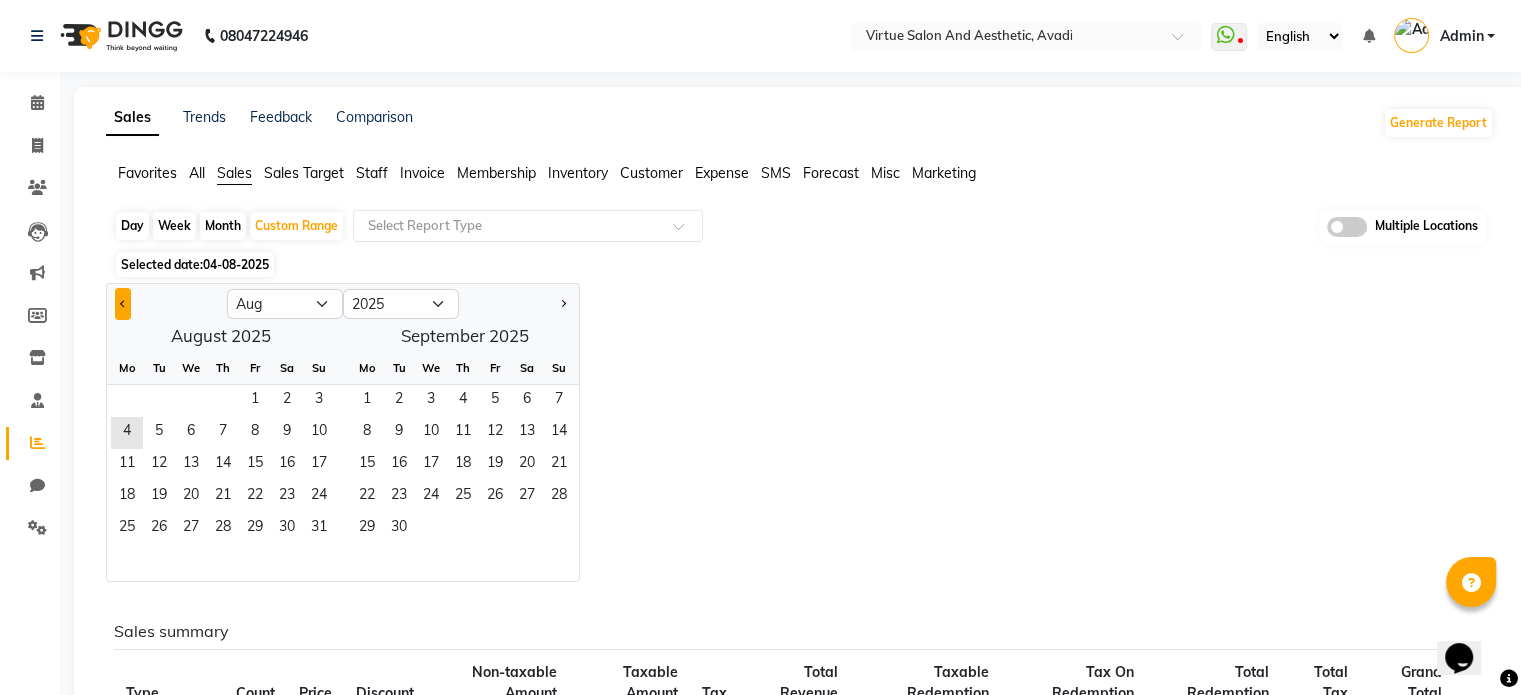 click 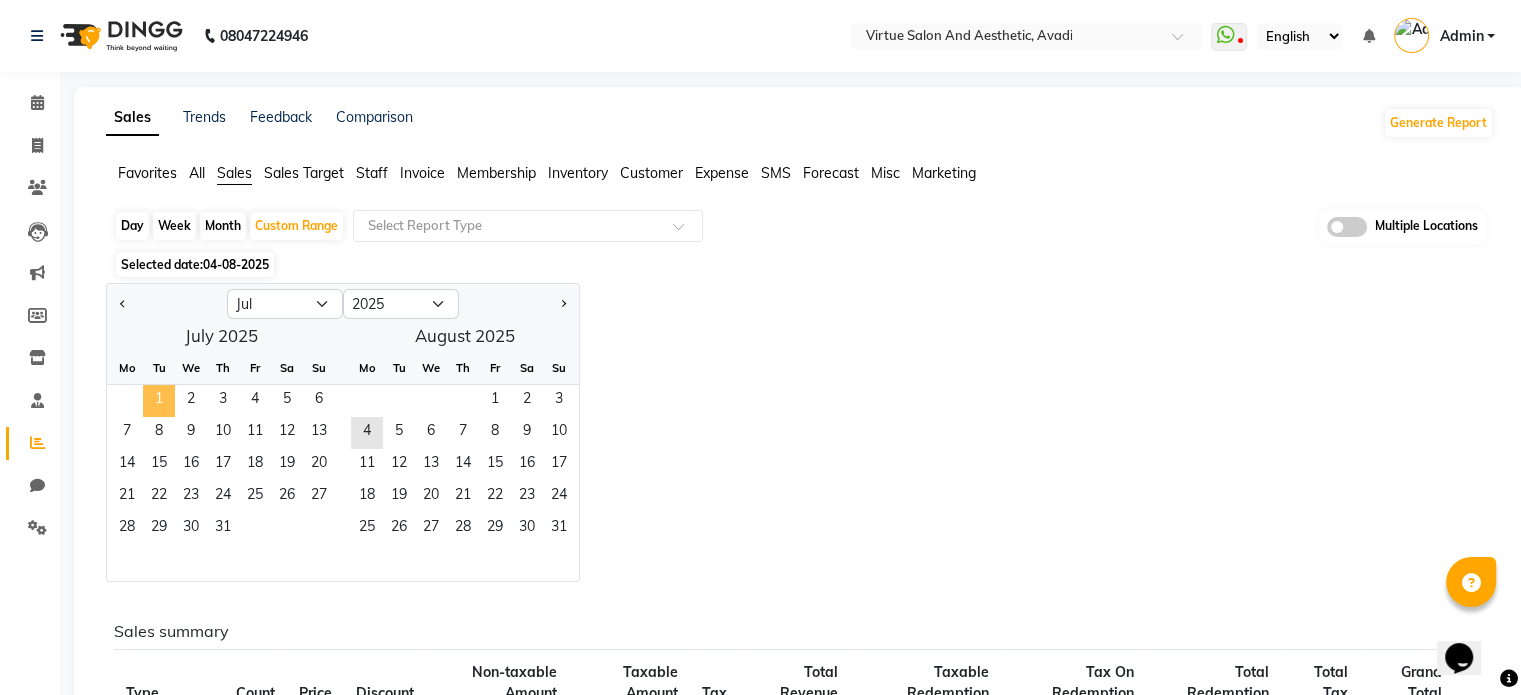 click on "1" 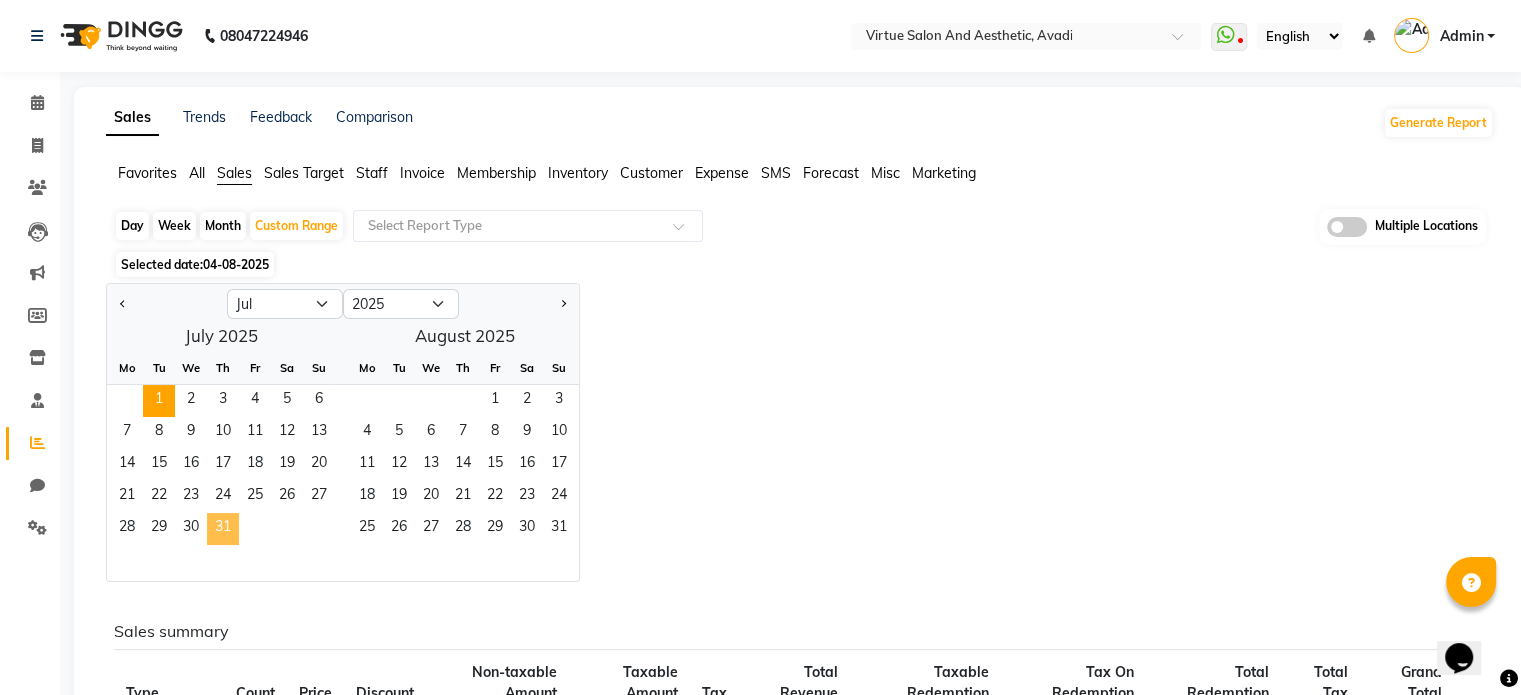 click on "31" 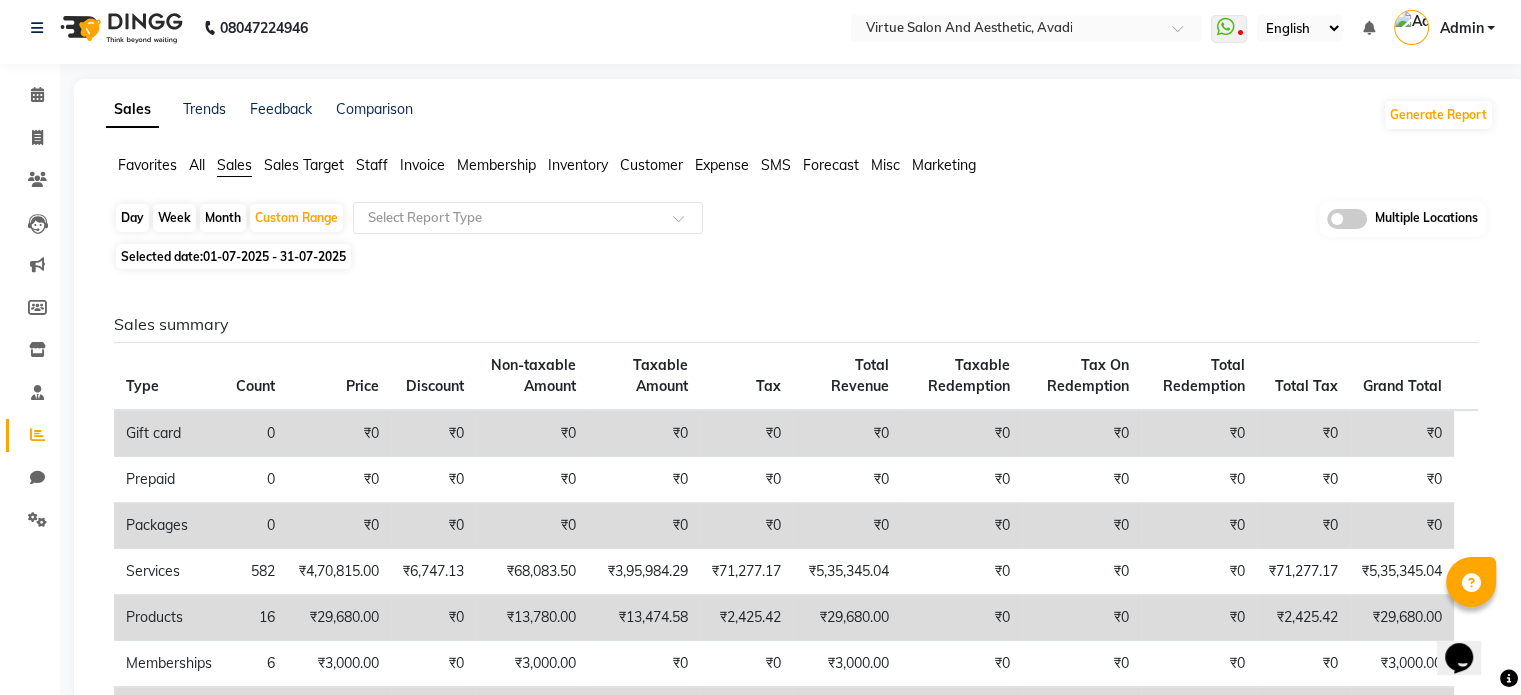 scroll, scrollTop: 0, scrollLeft: 0, axis: both 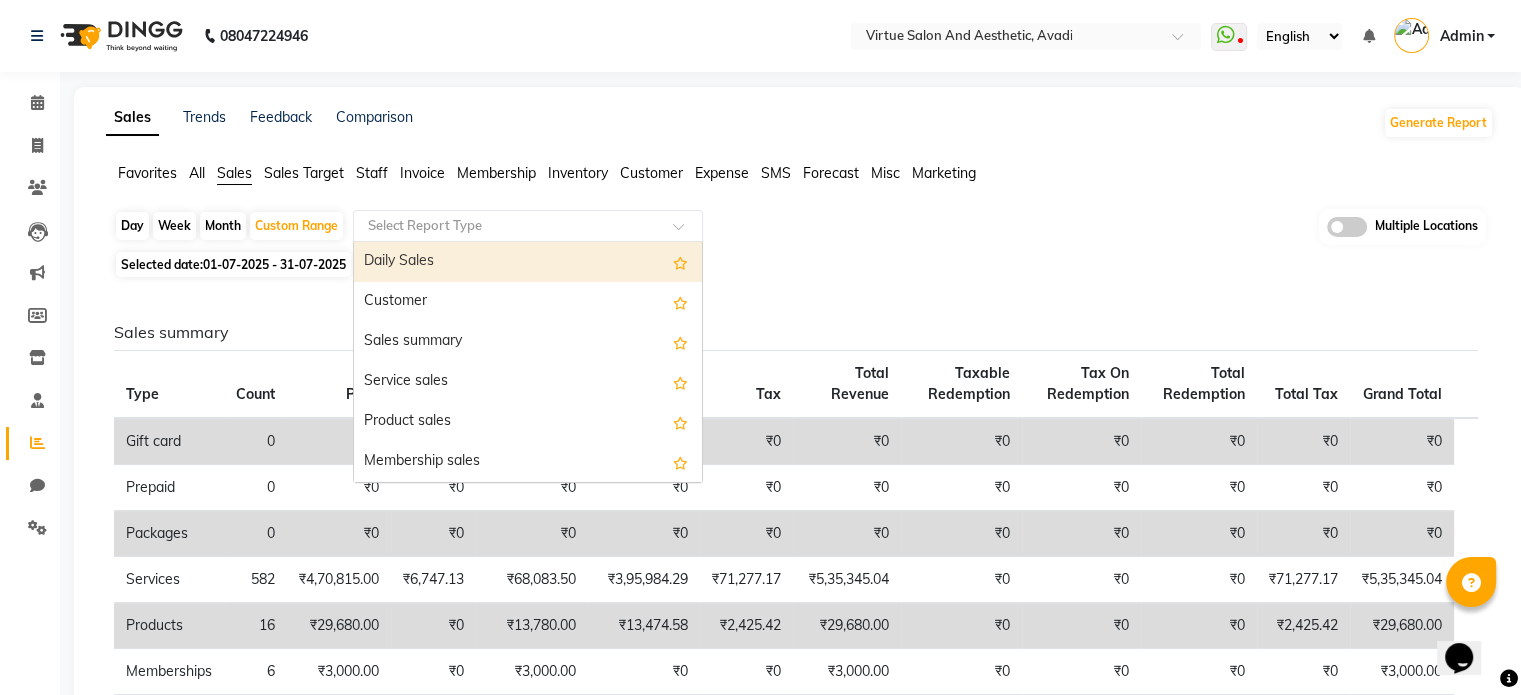 click 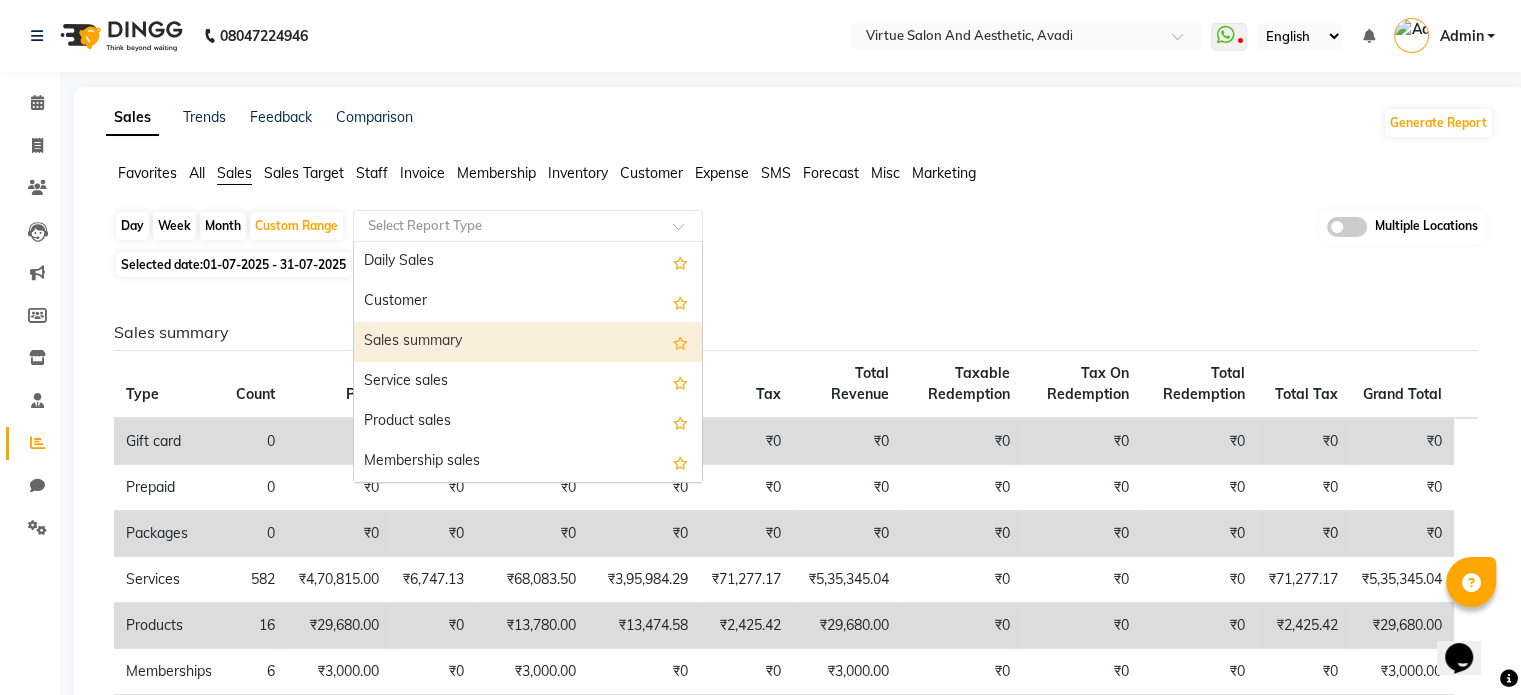 click on "Sales summary" at bounding box center [528, 342] 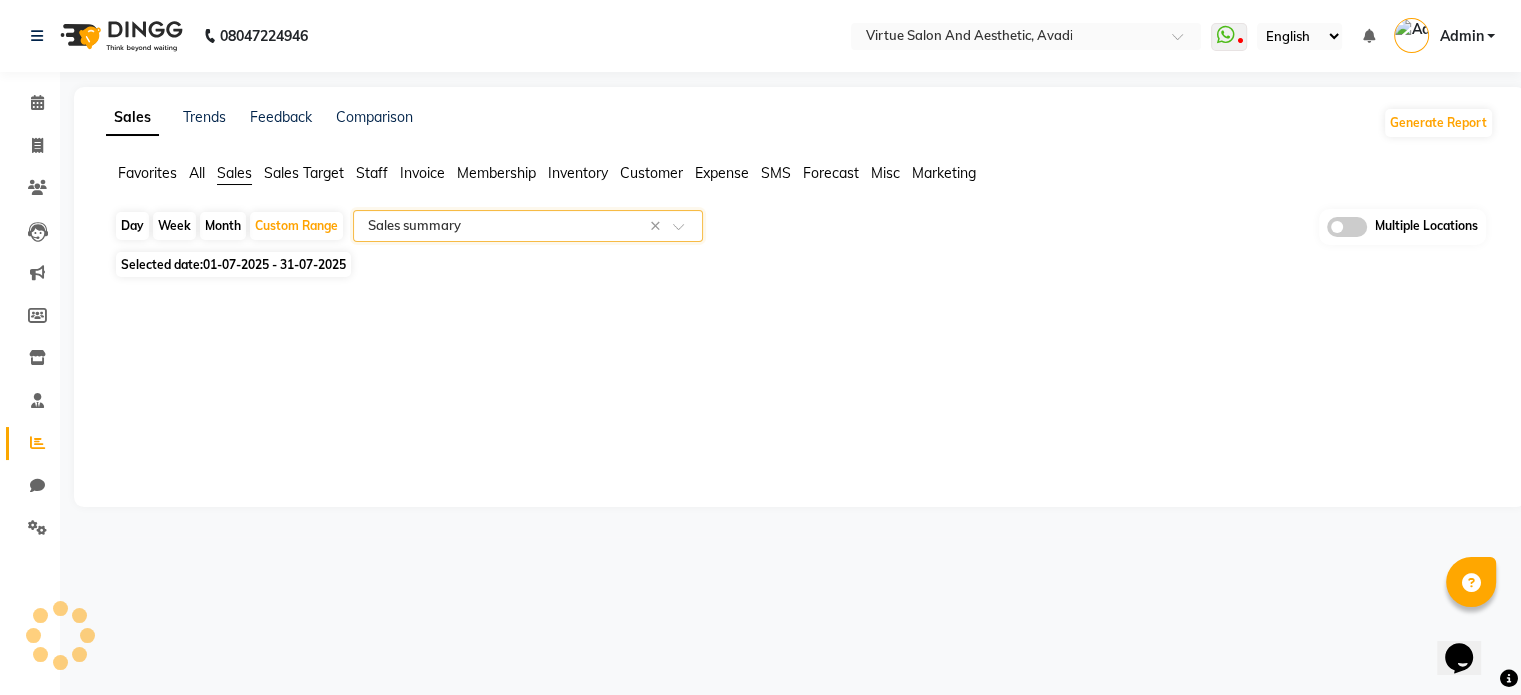 select on "full_report" 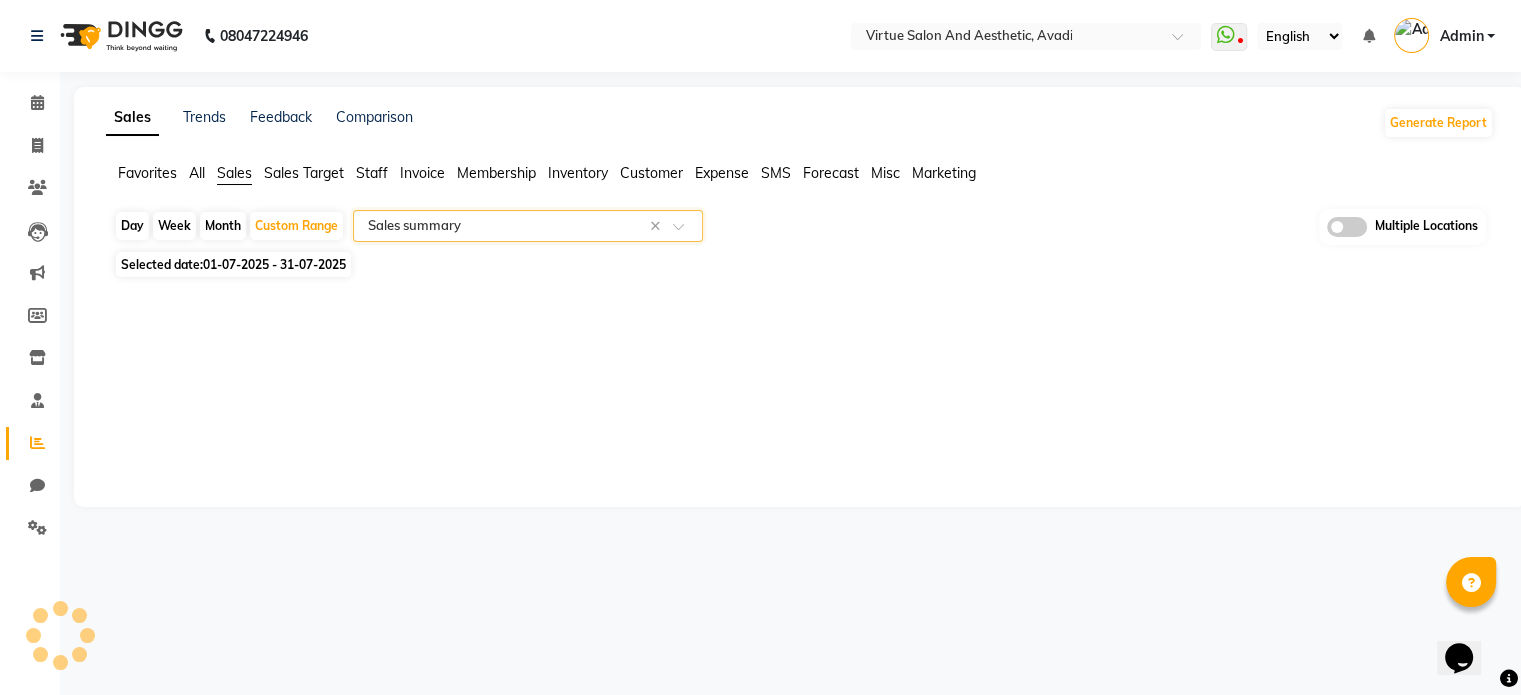 select on "csv" 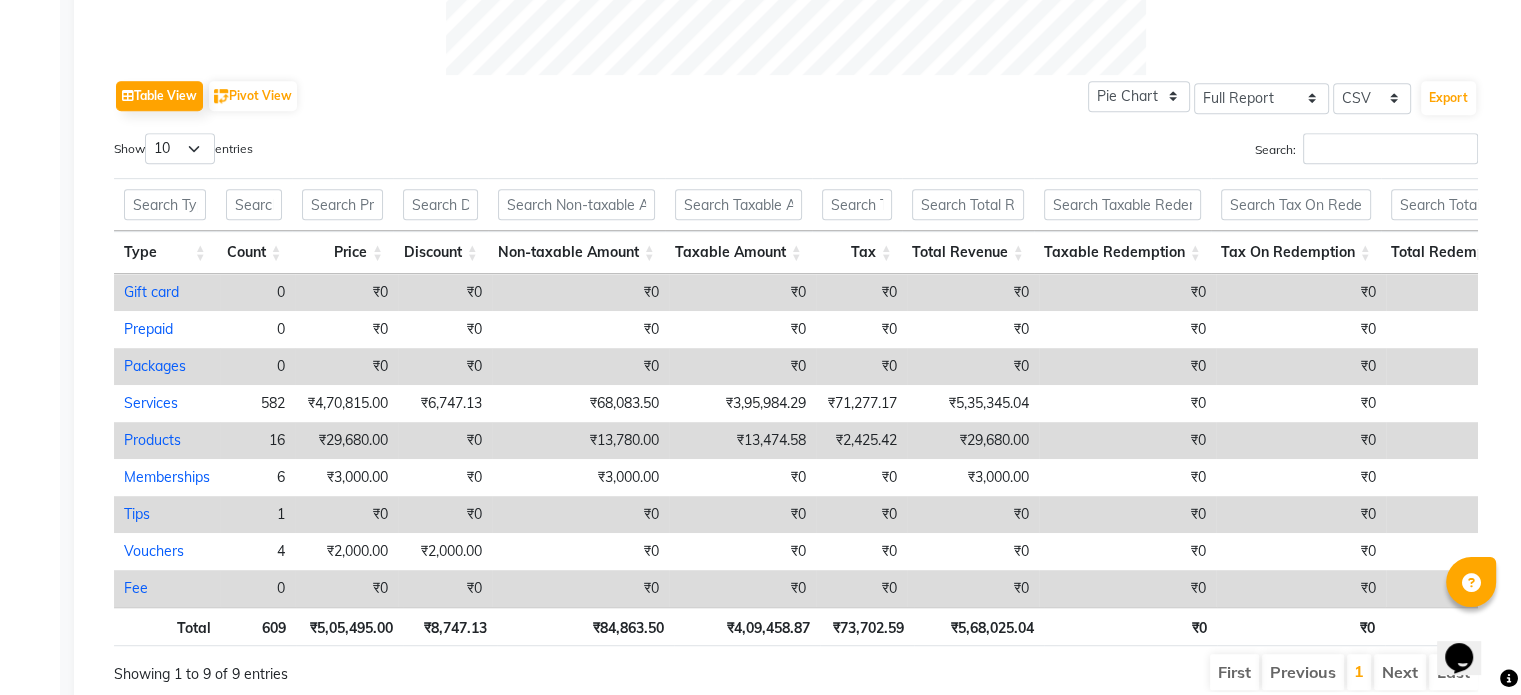 scroll, scrollTop: 1000, scrollLeft: 0, axis: vertical 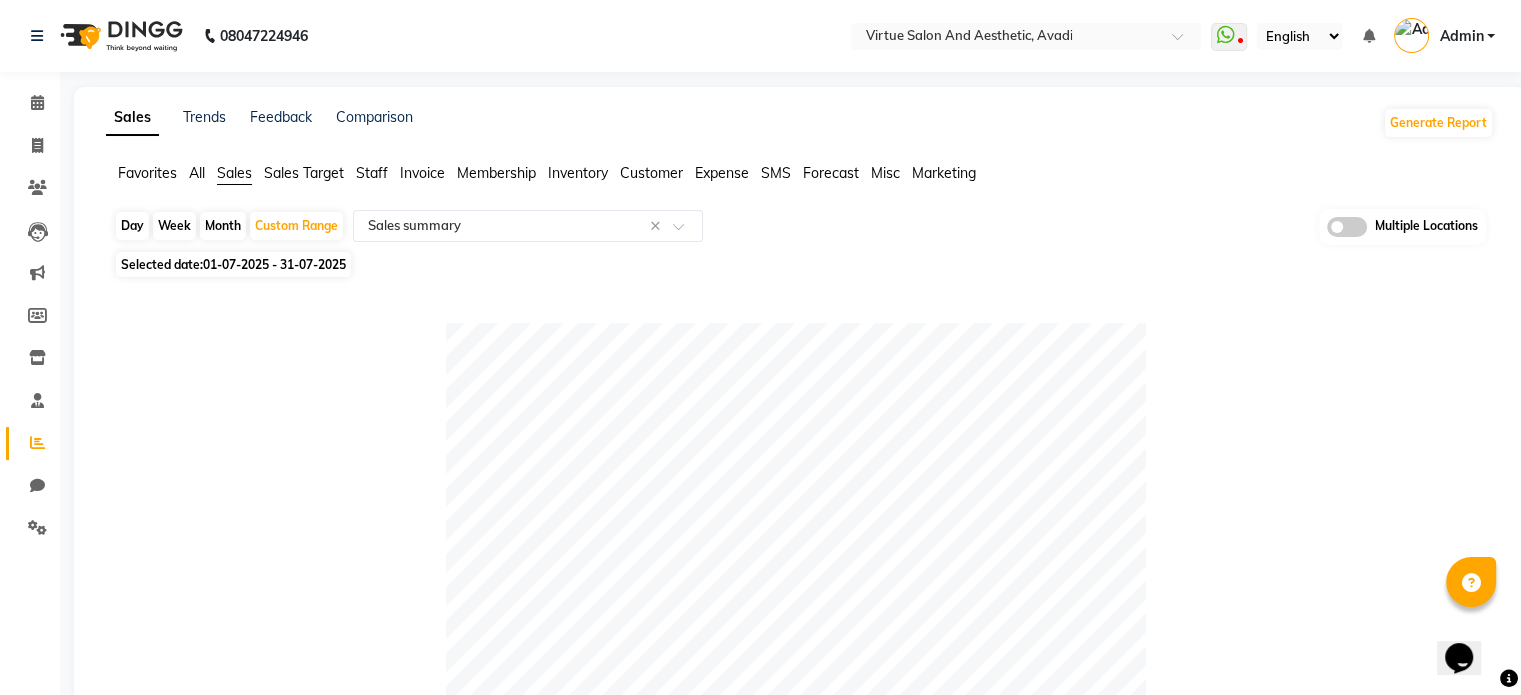 click on "Invoice" 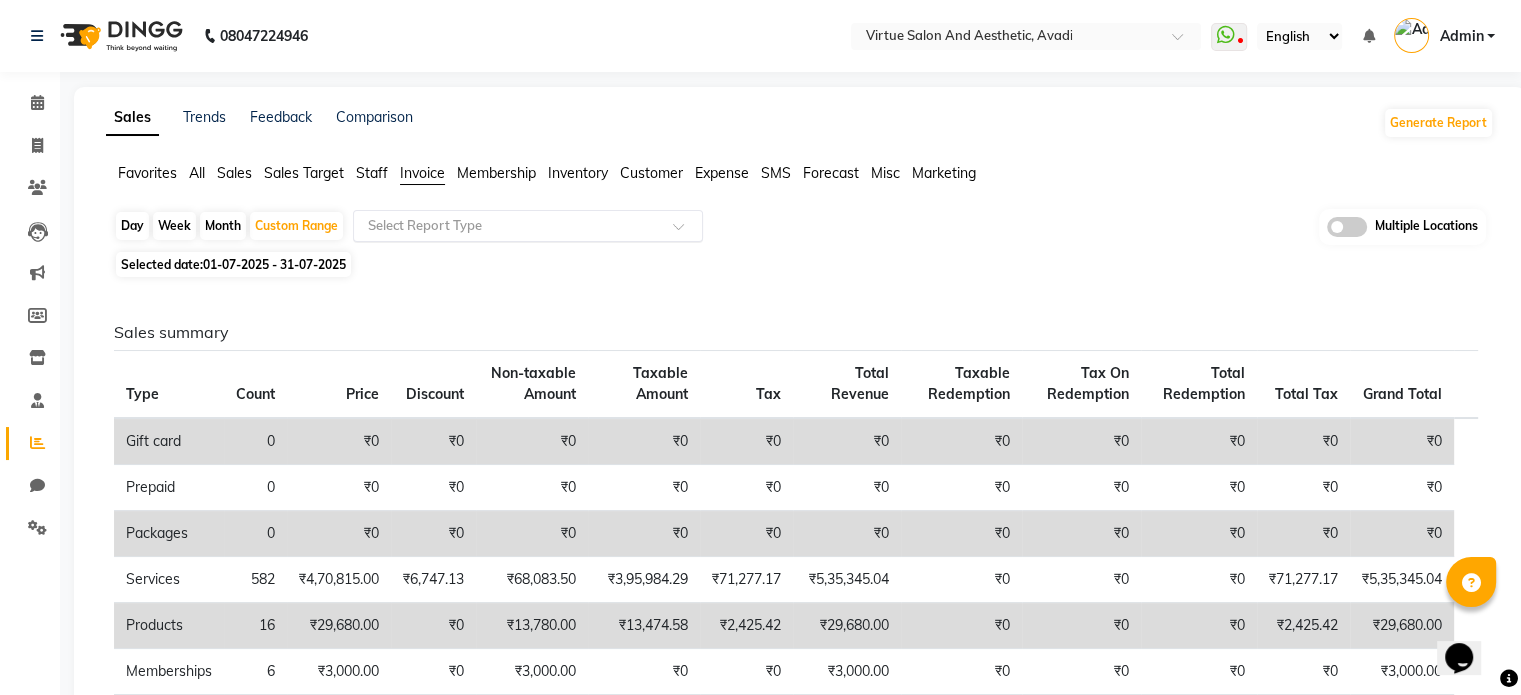 click 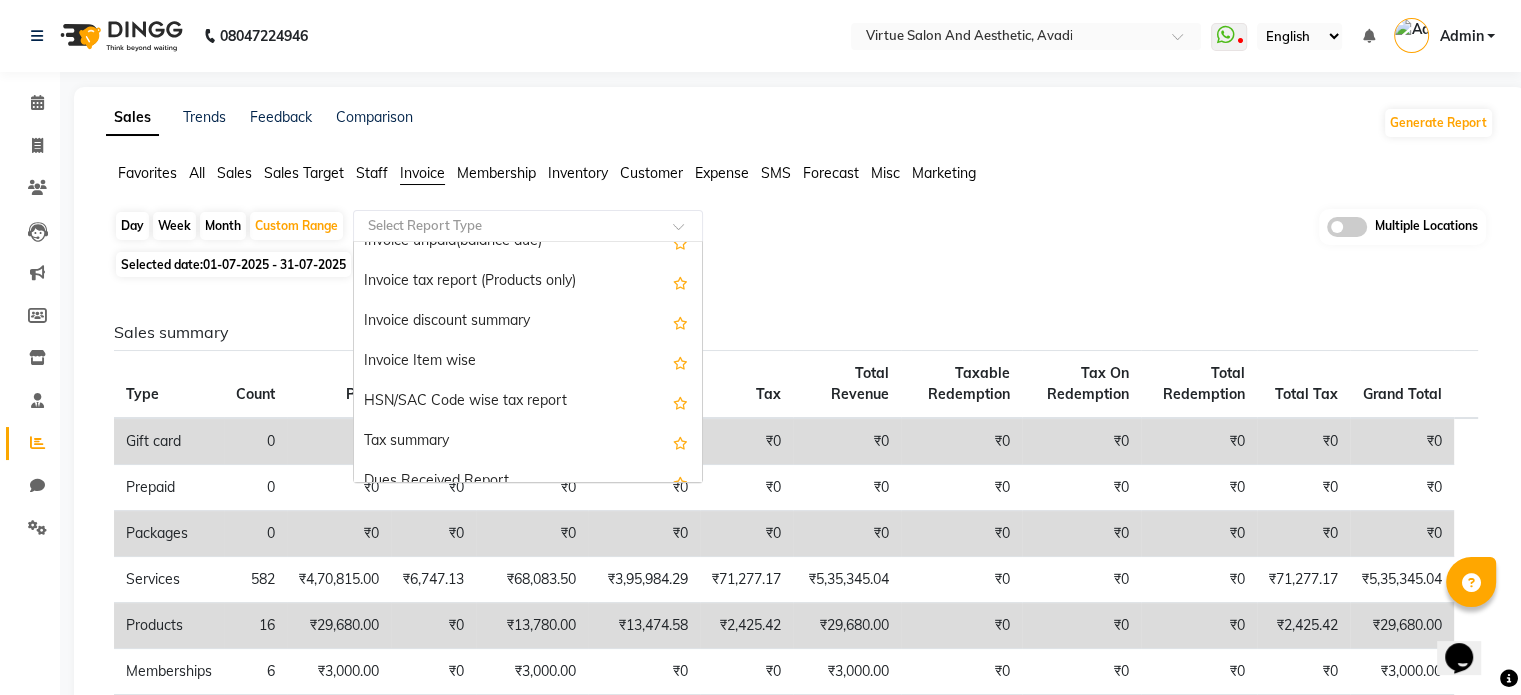 scroll, scrollTop: 200, scrollLeft: 0, axis: vertical 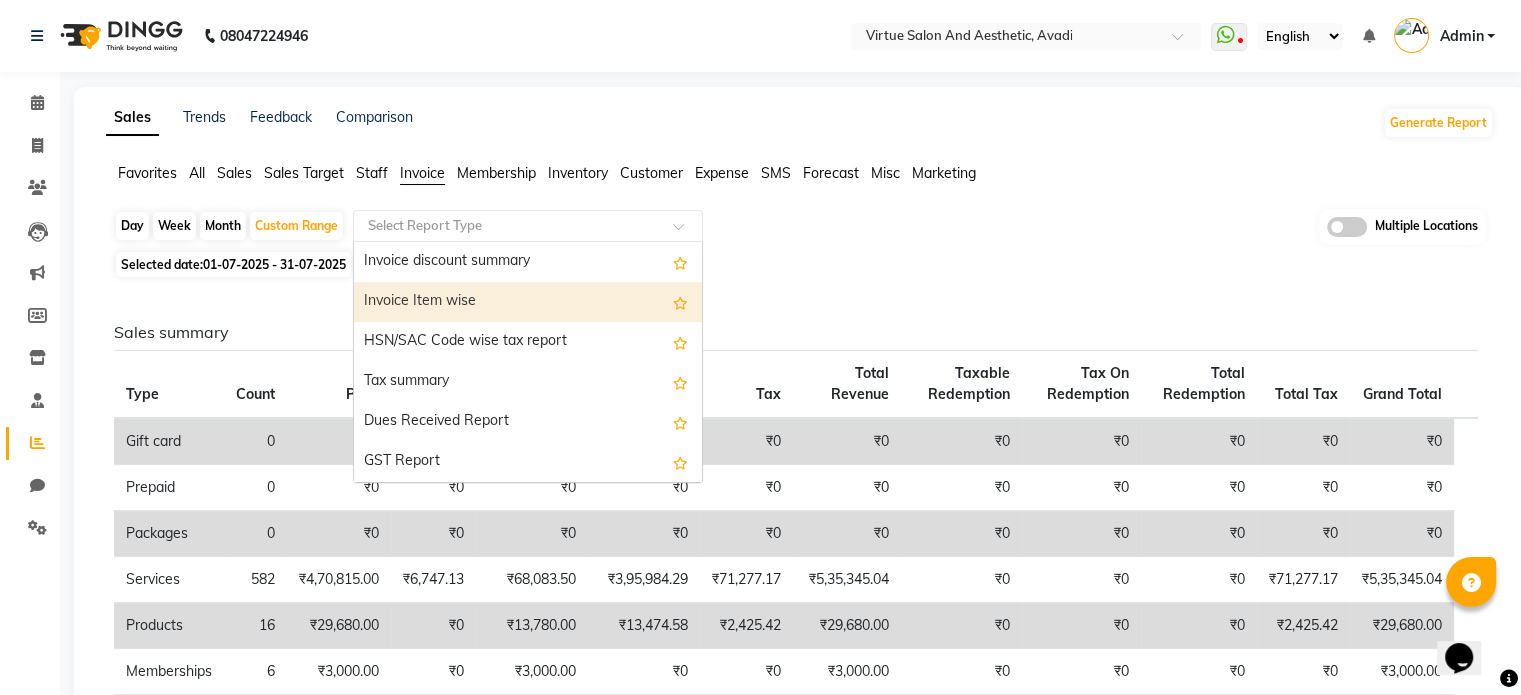 click on "Invoice Item wise" at bounding box center (528, 302) 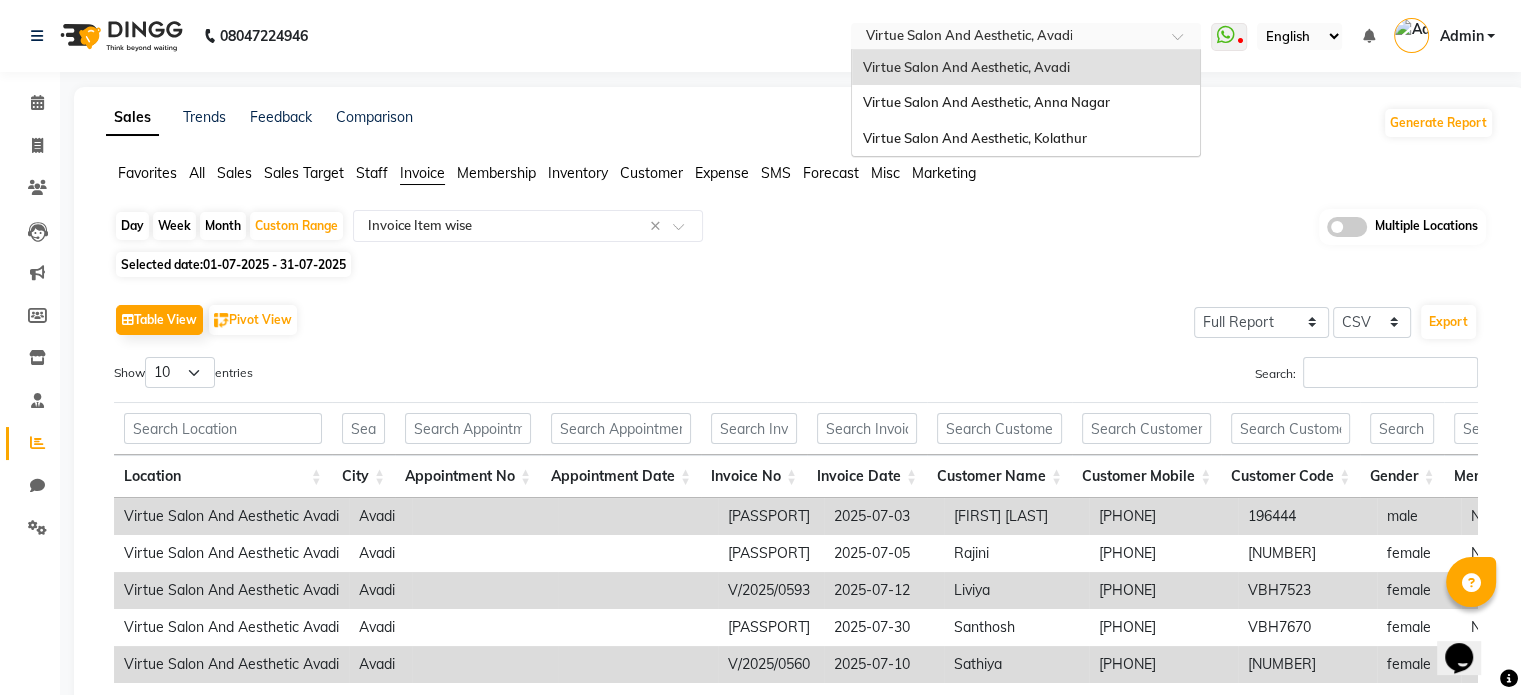 click at bounding box center [1006, 38] 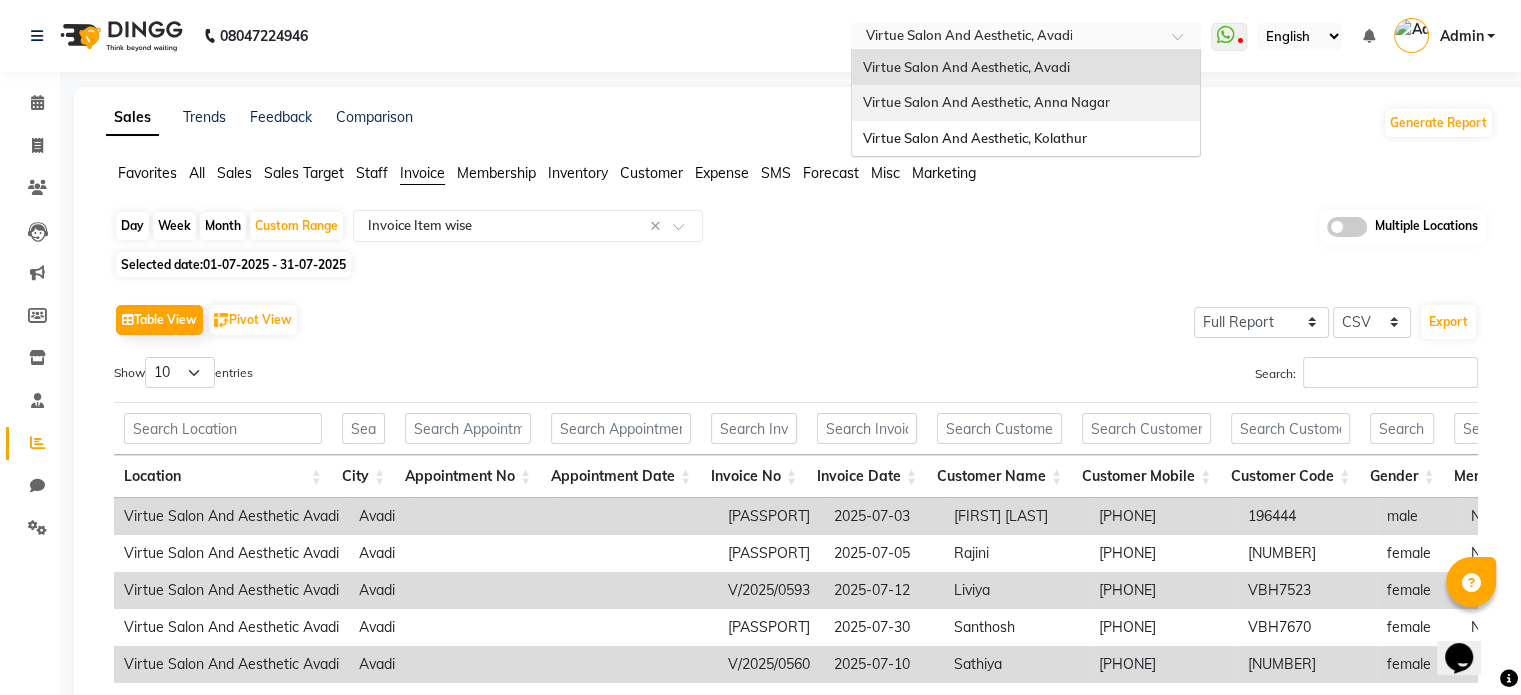 click on "Virtue Salon And Aesthetic, Anna Nagar" at bounding box center (1026, 103) 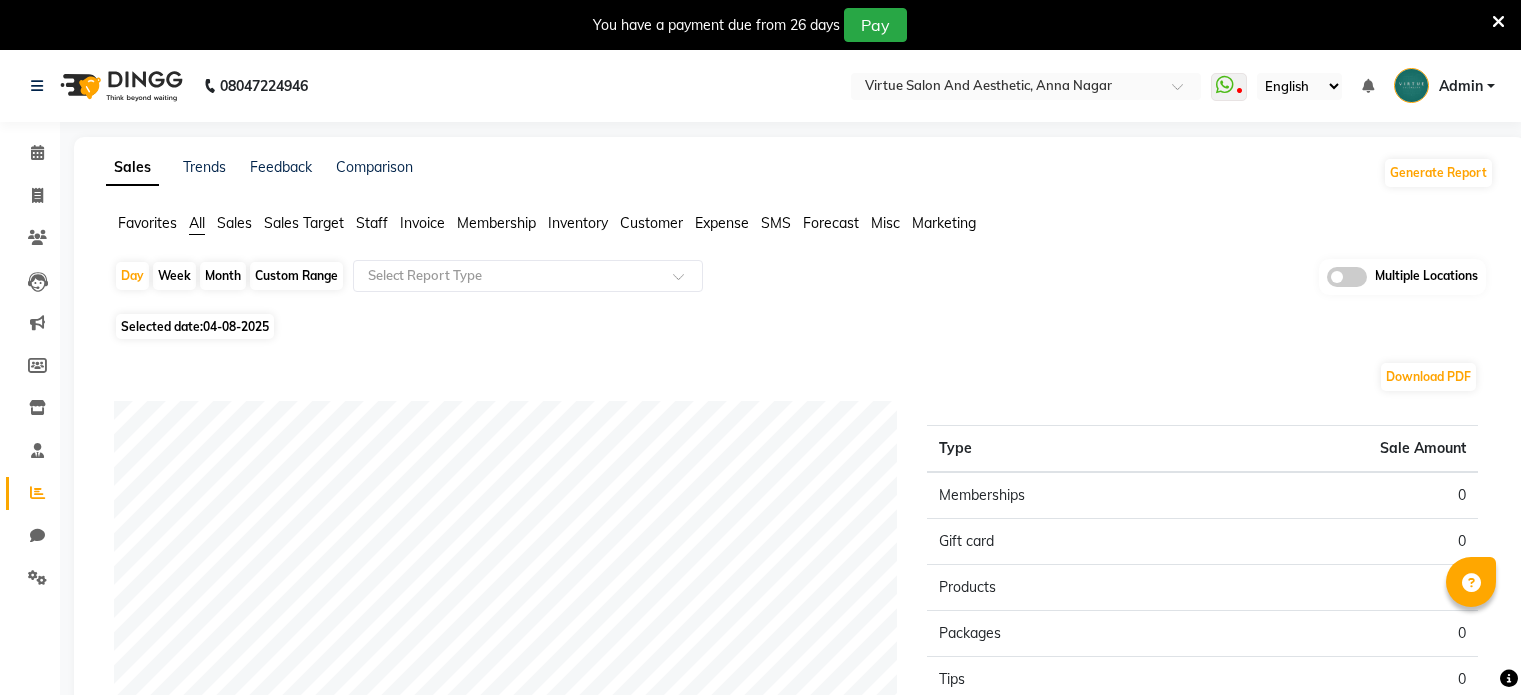 scroll, scrollTop: 0, scrollLeft: 0, axis: both 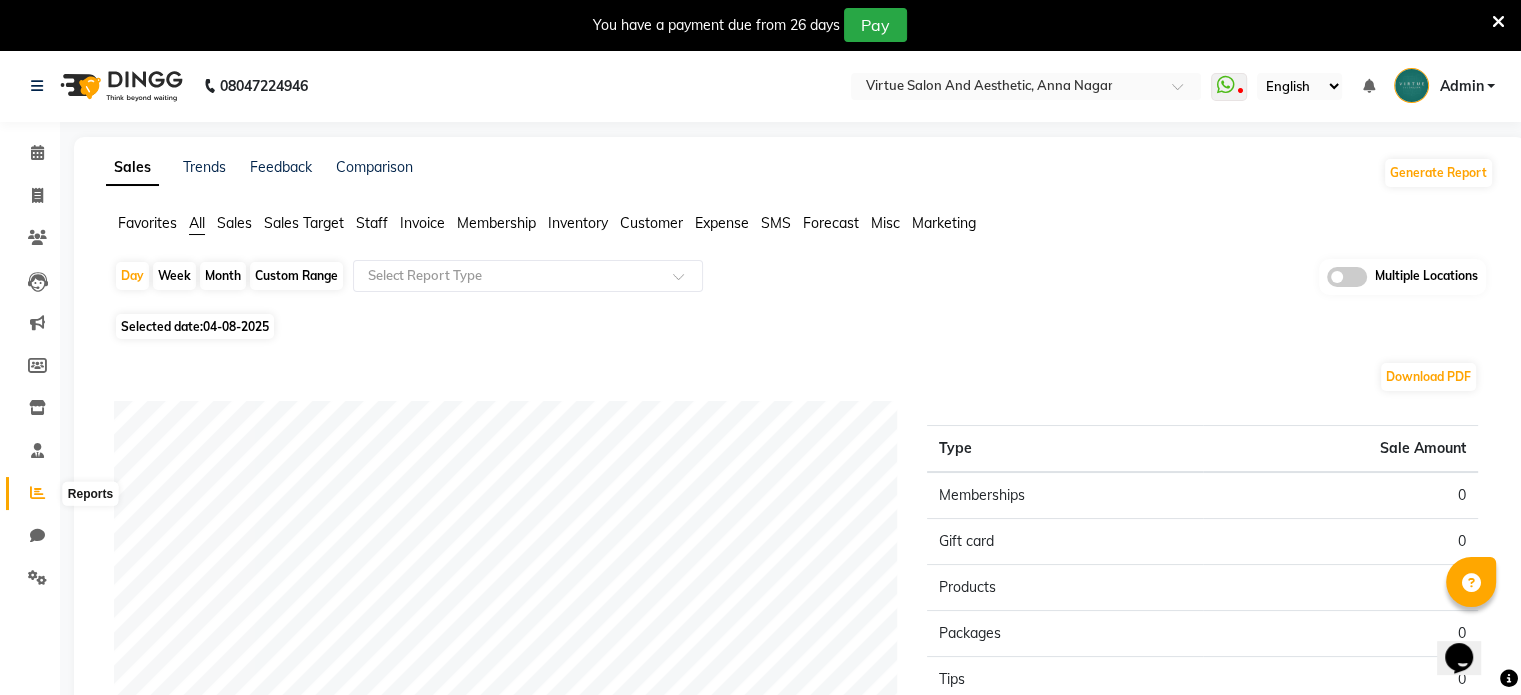 click 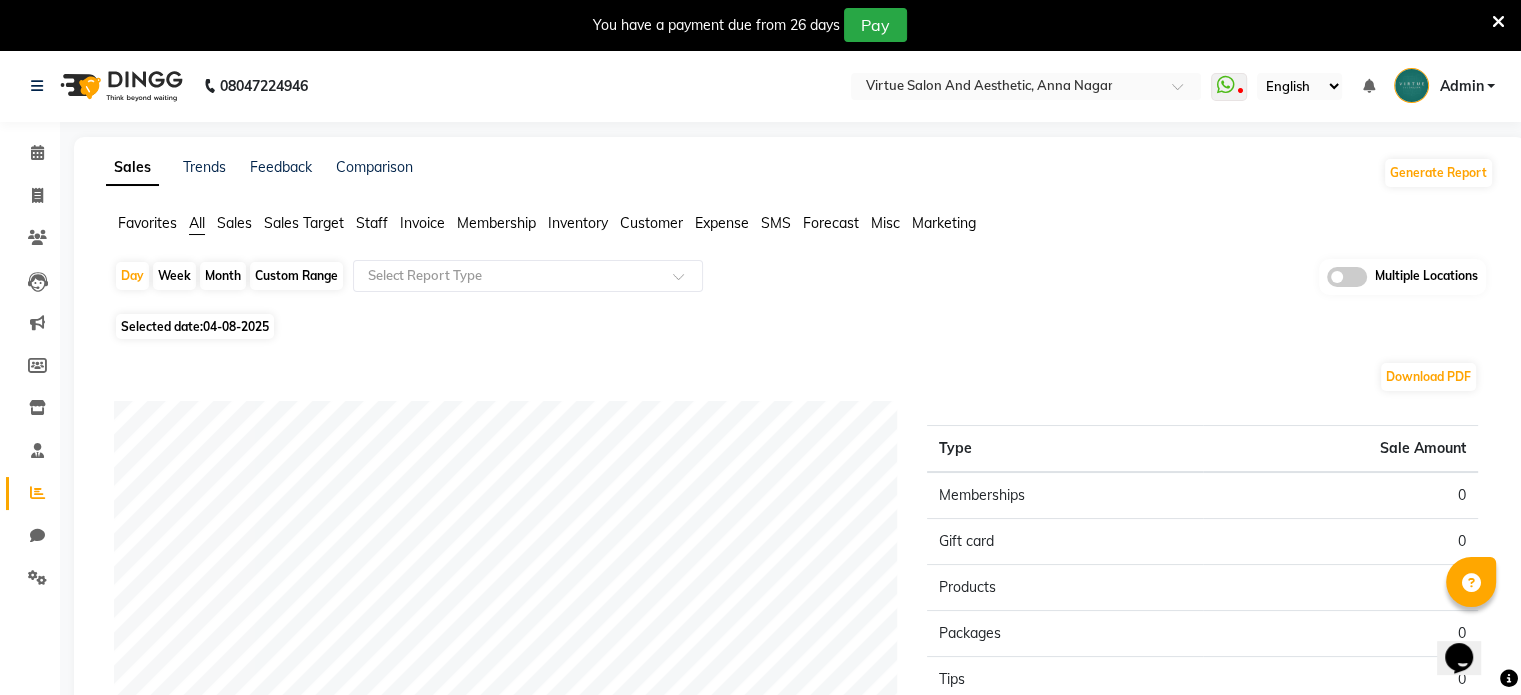 click on "Invoice" 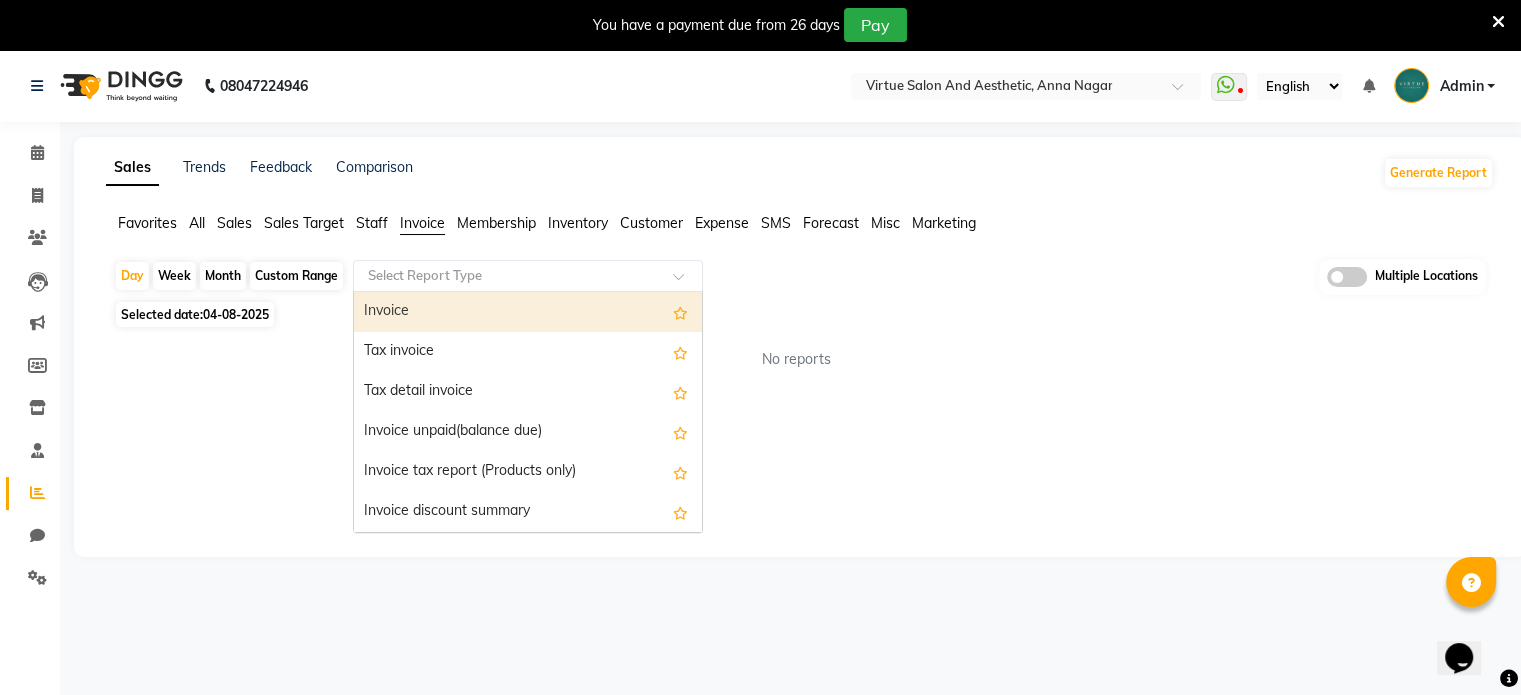 click 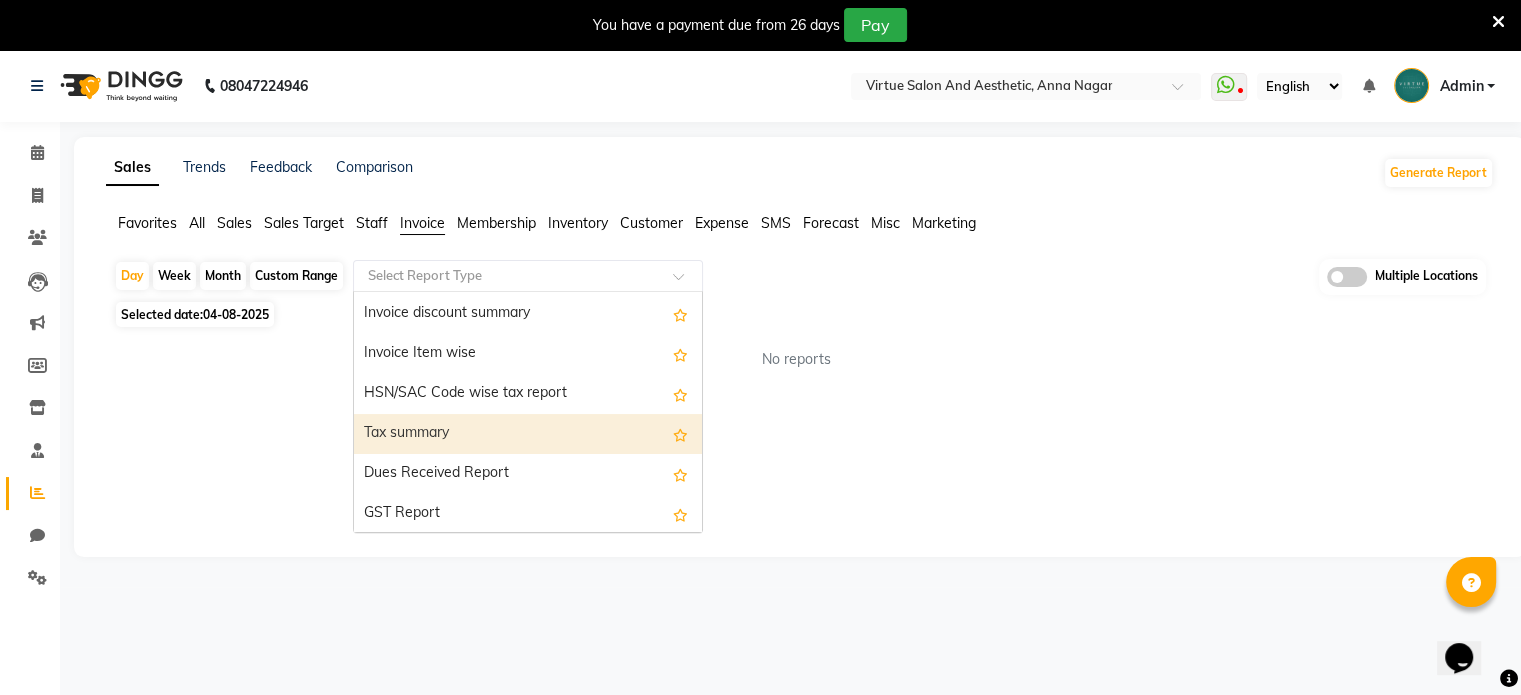 scroll, scrollTop: 200, scrollLeft: 0, axis: vertical 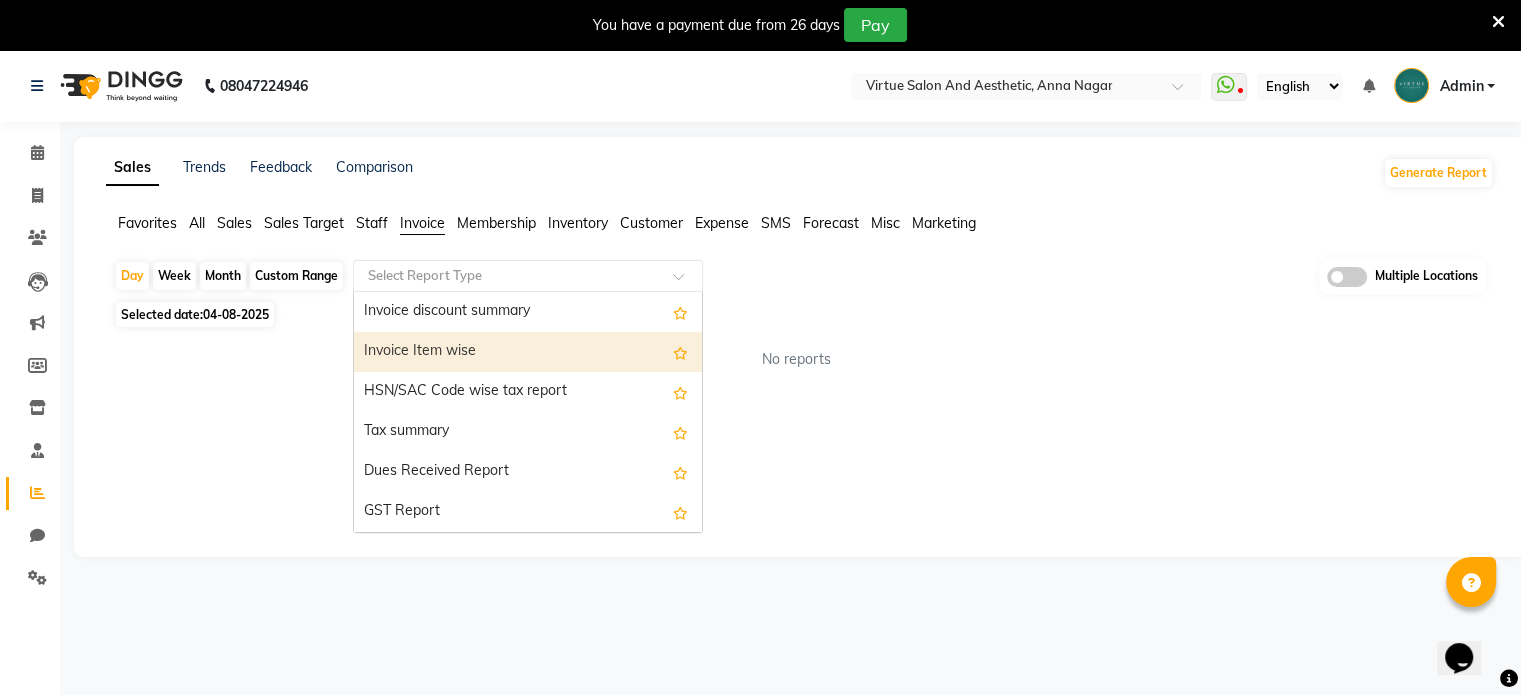 click on "Invoice Item wise" at bounding box center [528, 352] 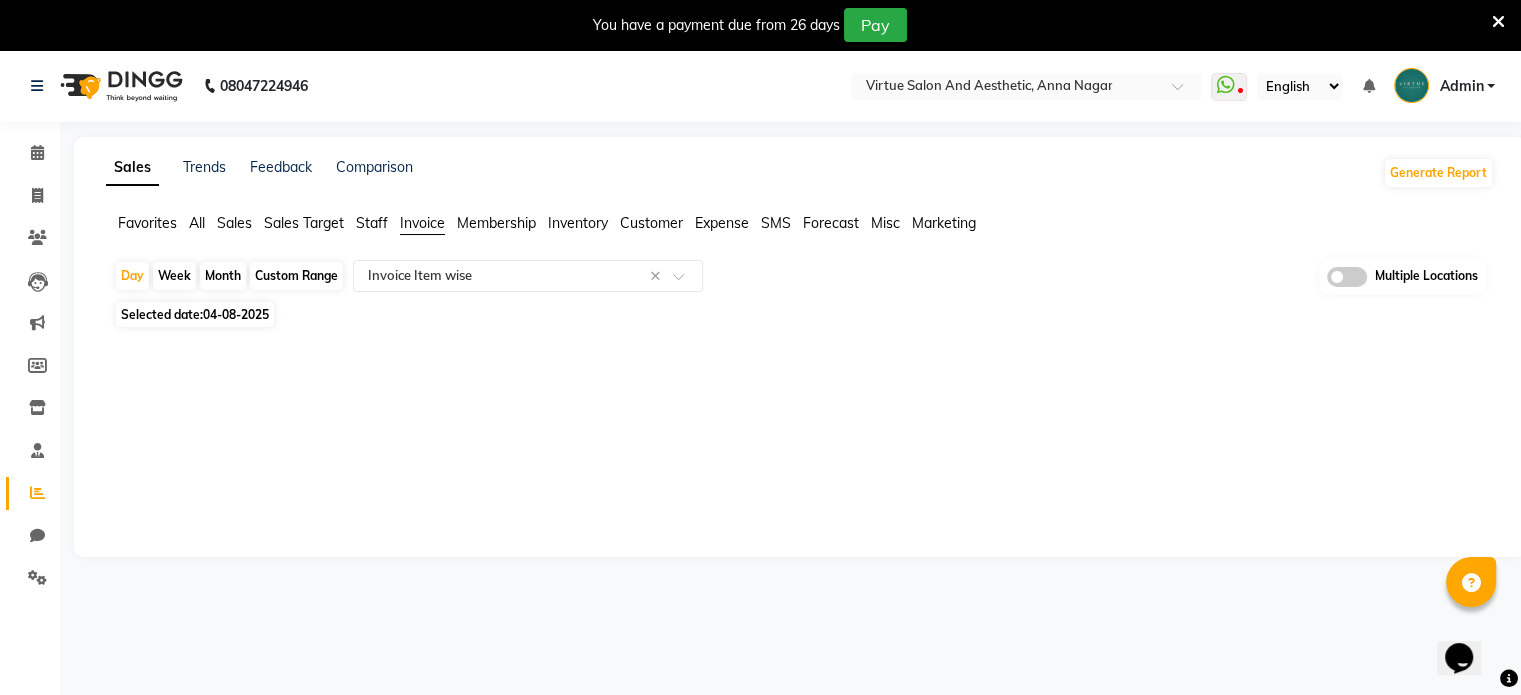 click on "Custom Range" 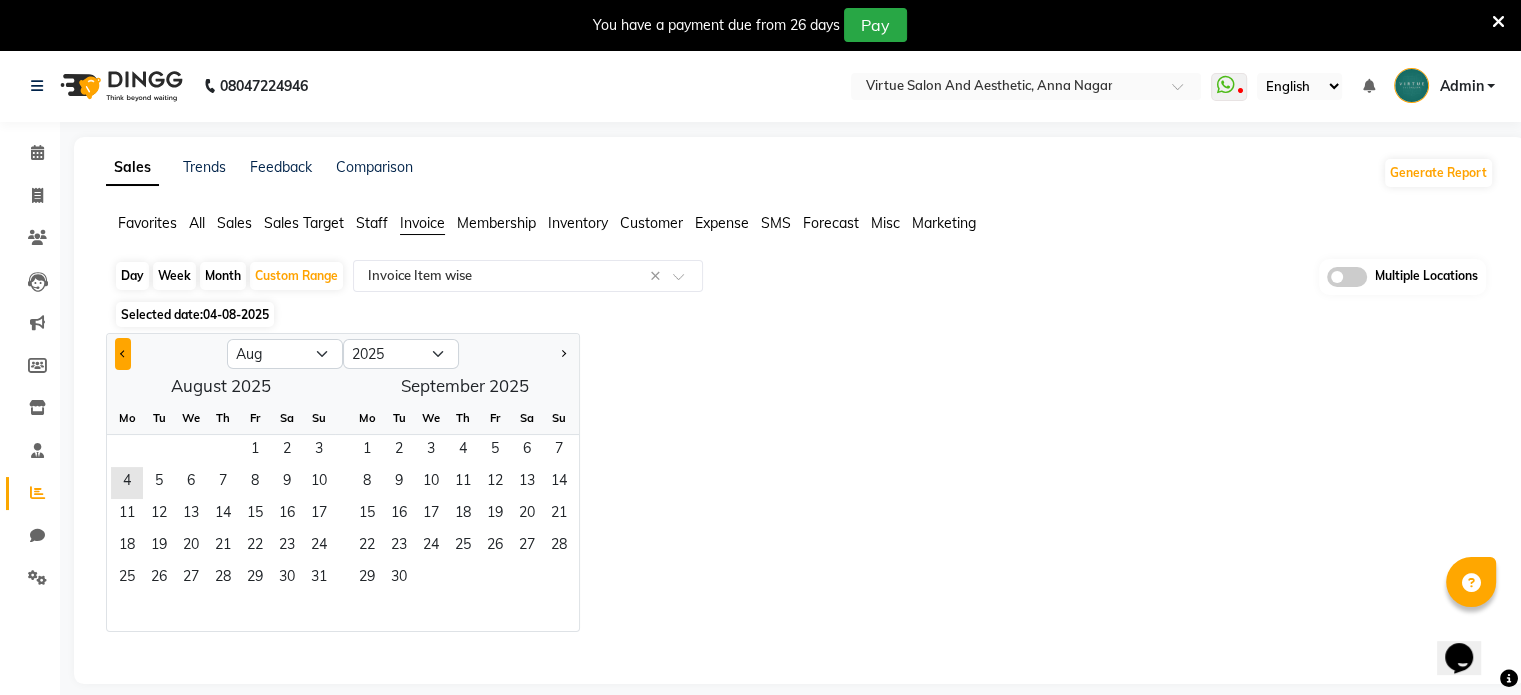 click 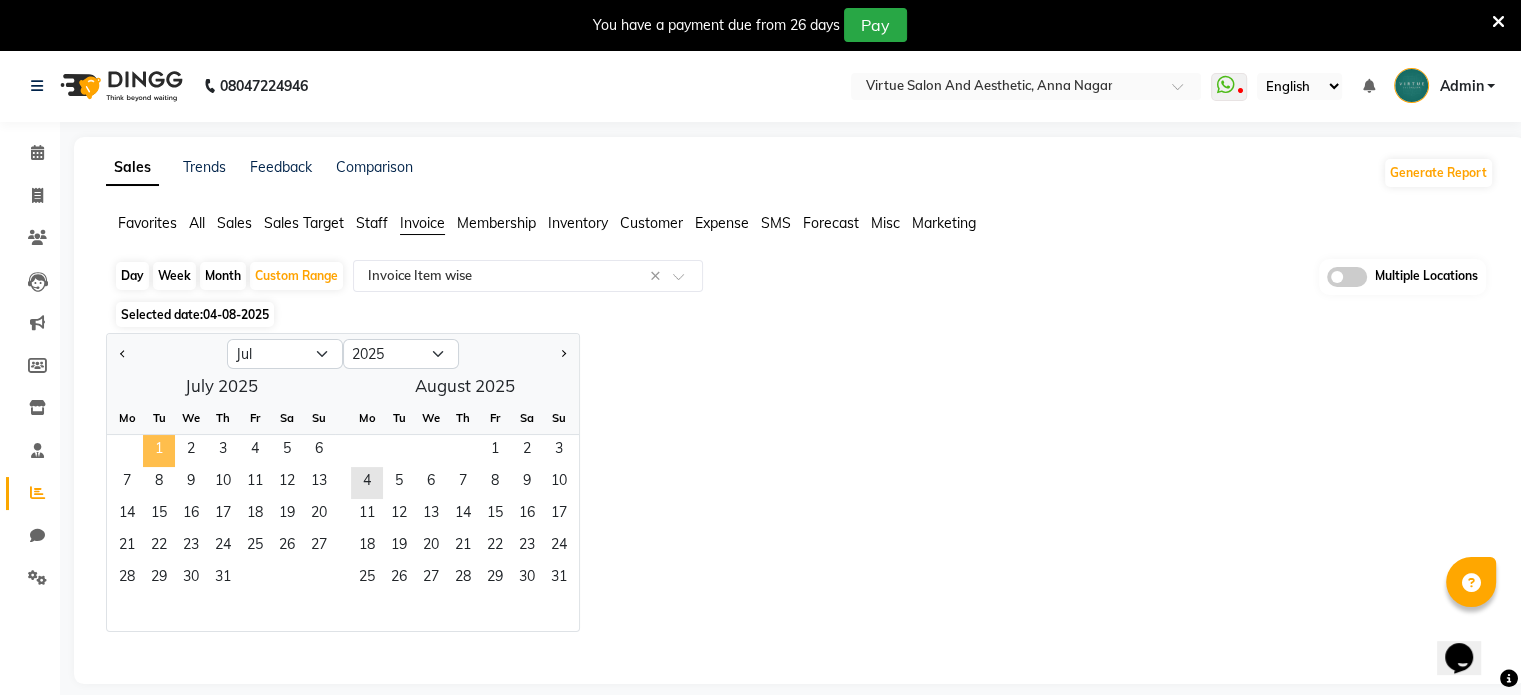 click on "1" 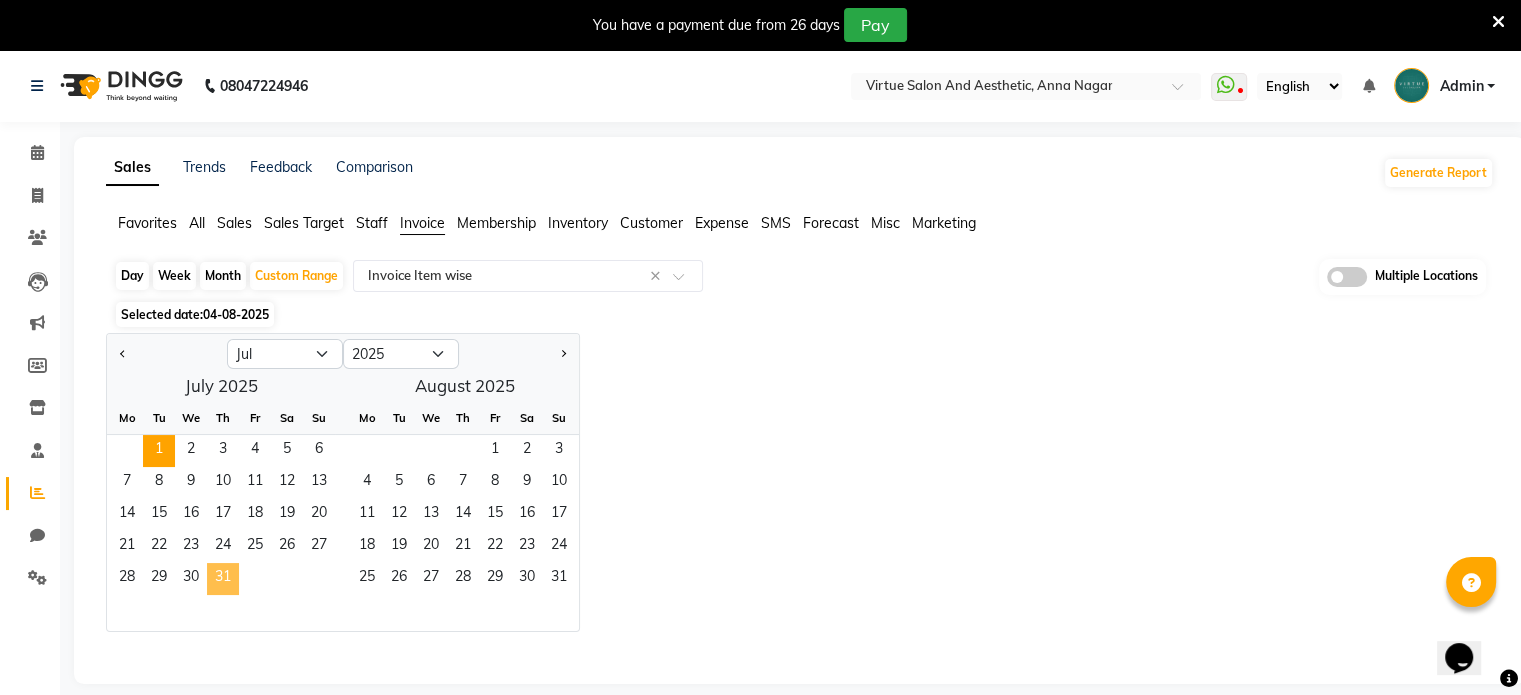 click on "31" 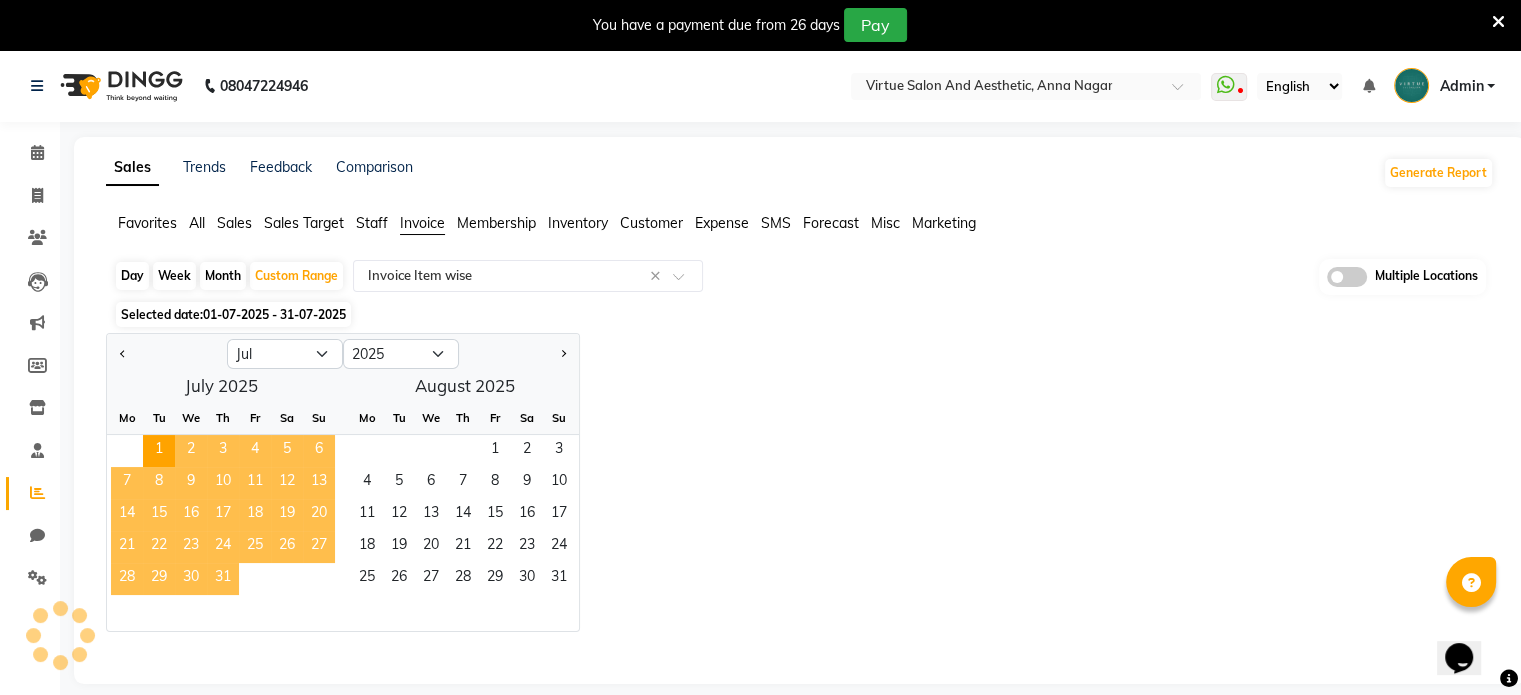 select on "full_report" 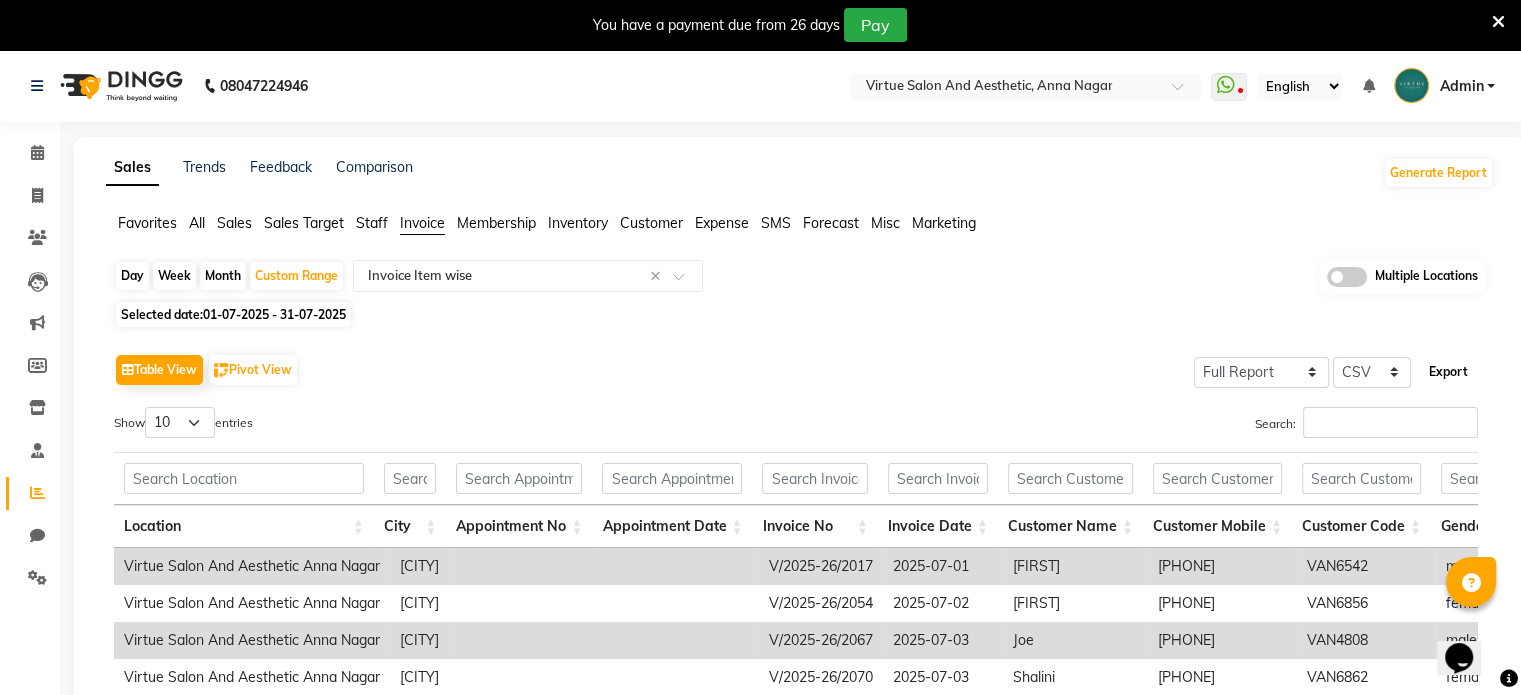 click on "Export" 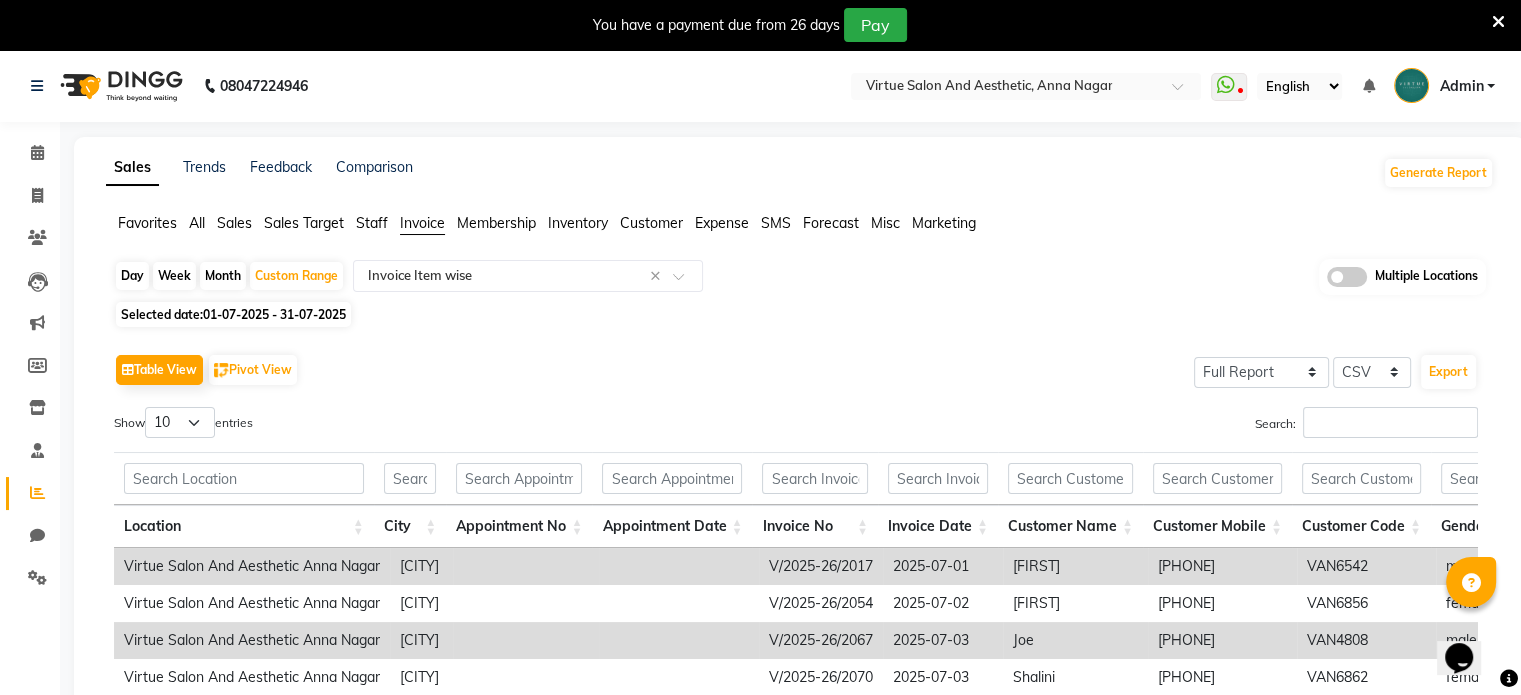 click on "Sales" 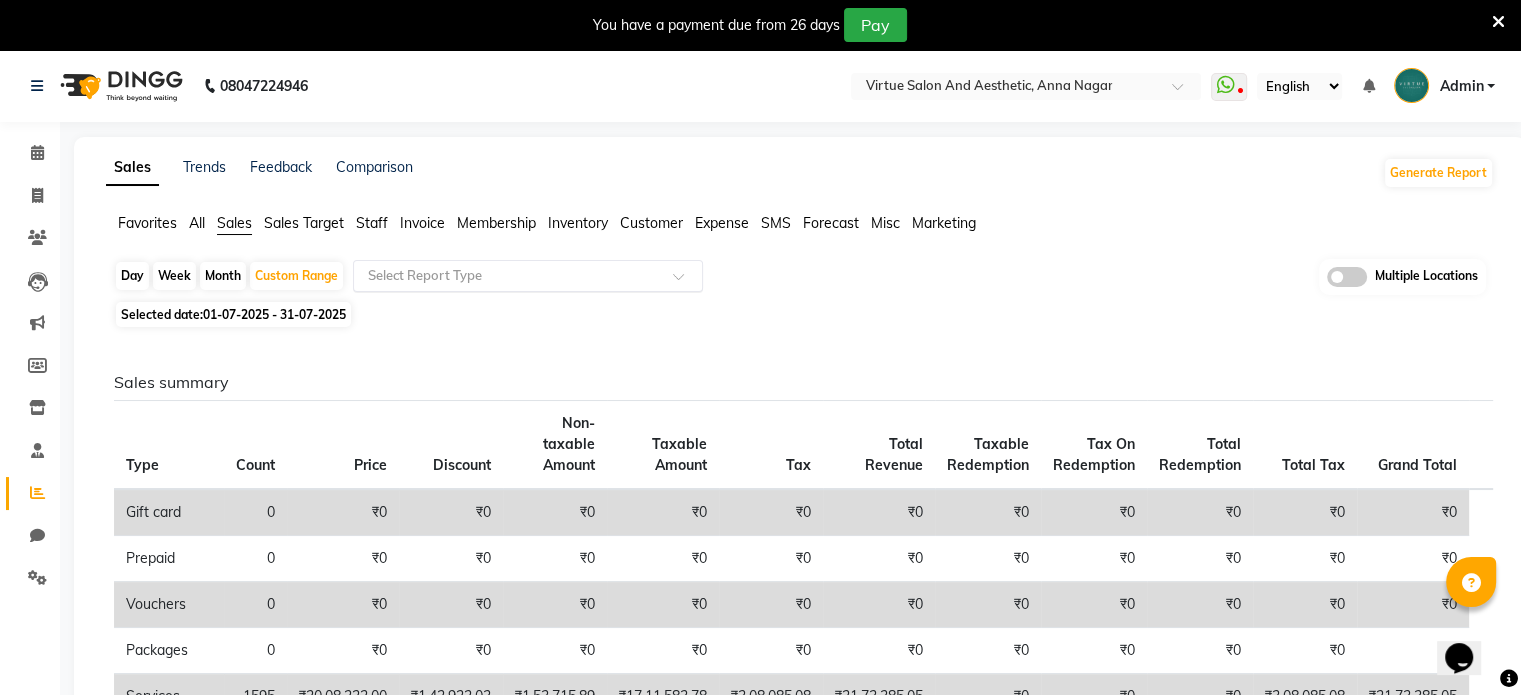 click 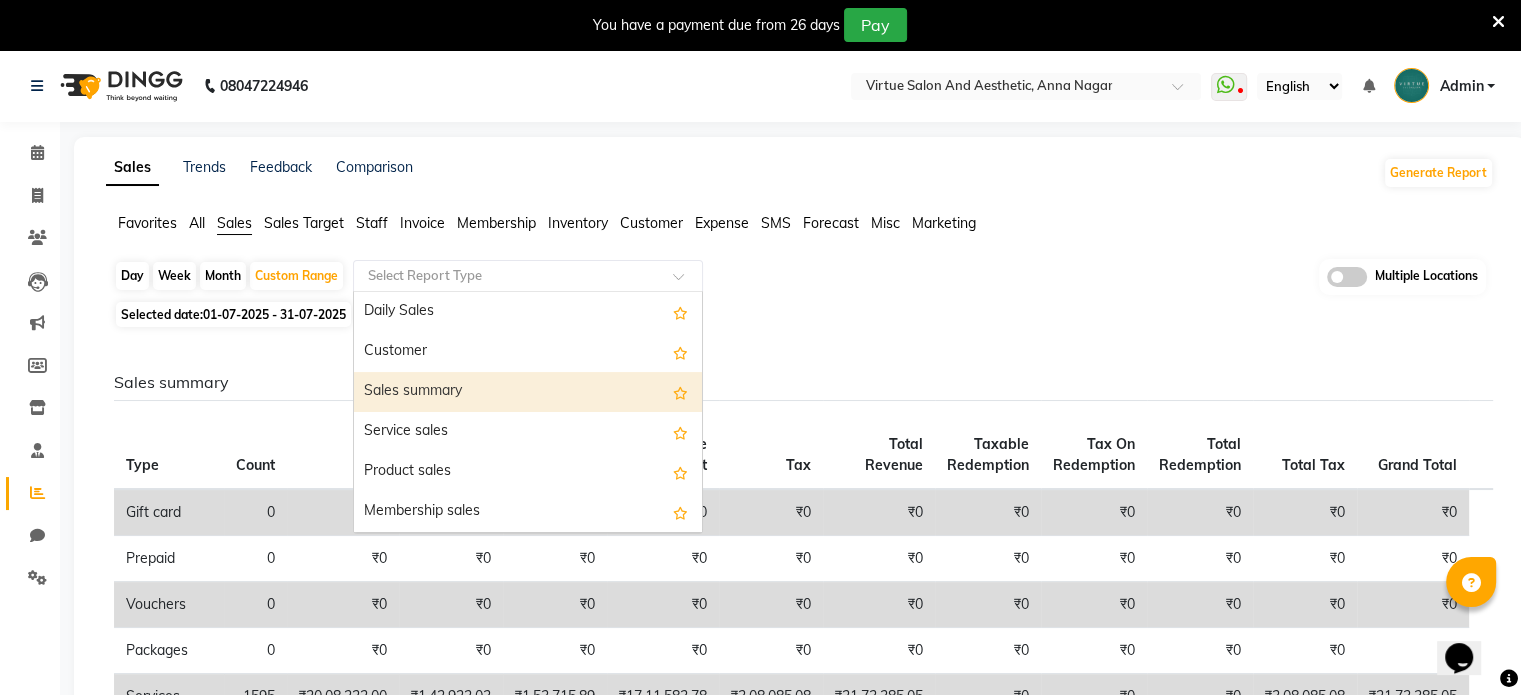 click on "Sales summary" at bounding box center [528, 392] 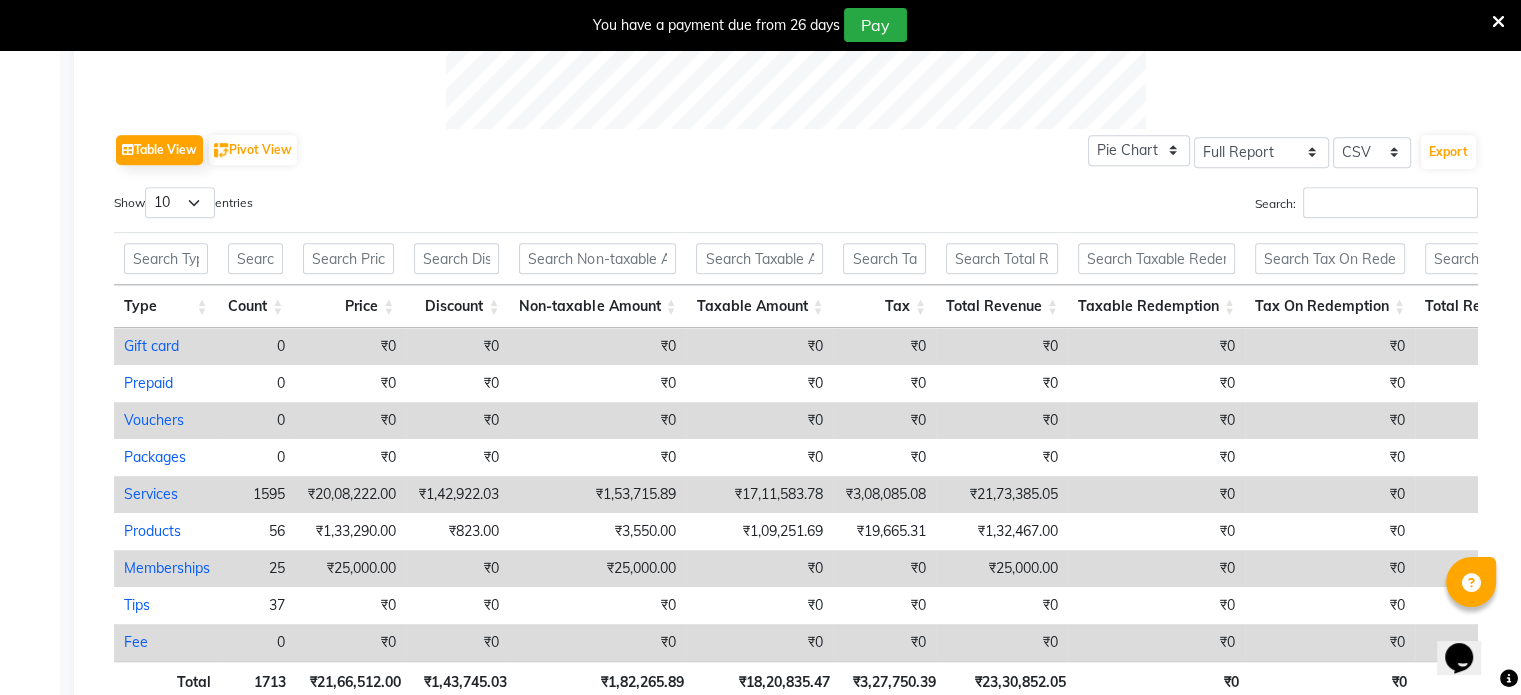scroll, scrollTop: 1088, scrollLeft: 0, axis: vertical 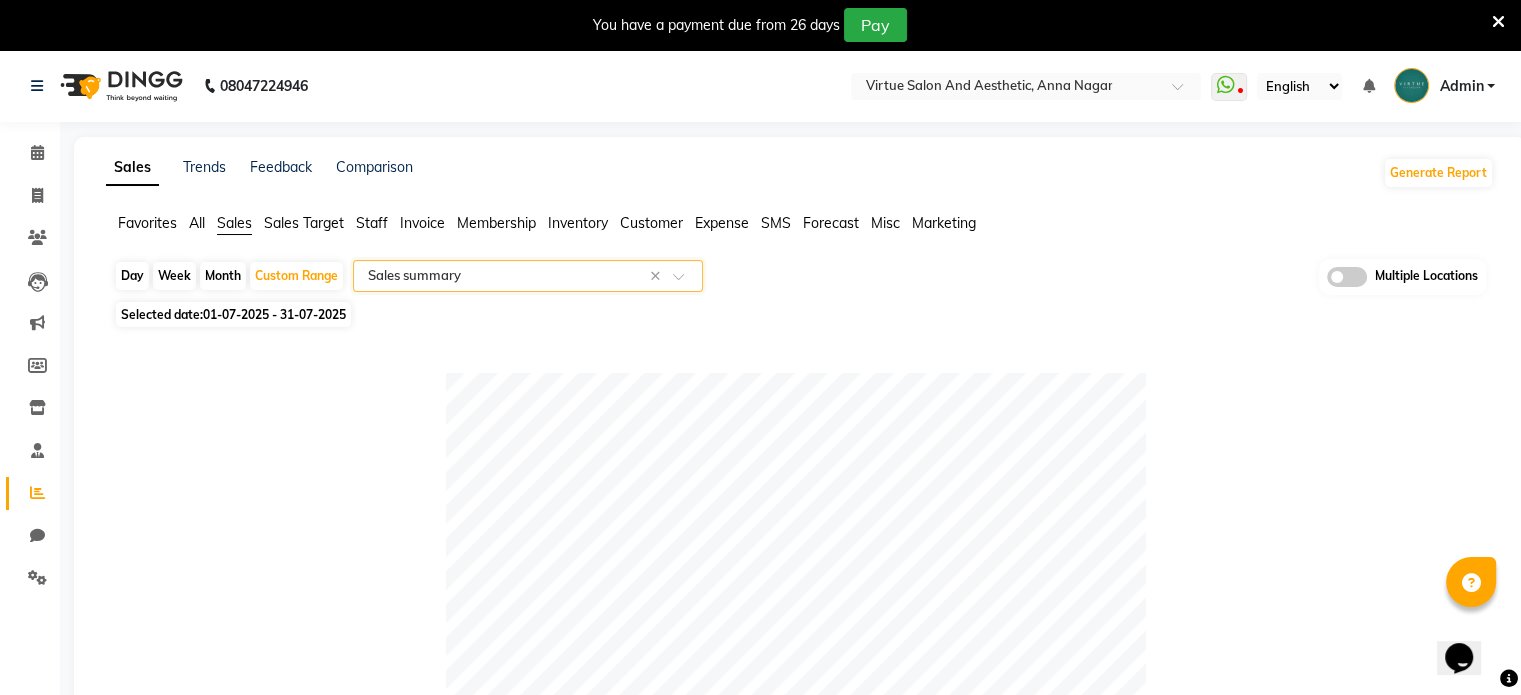 click on "Invoice" 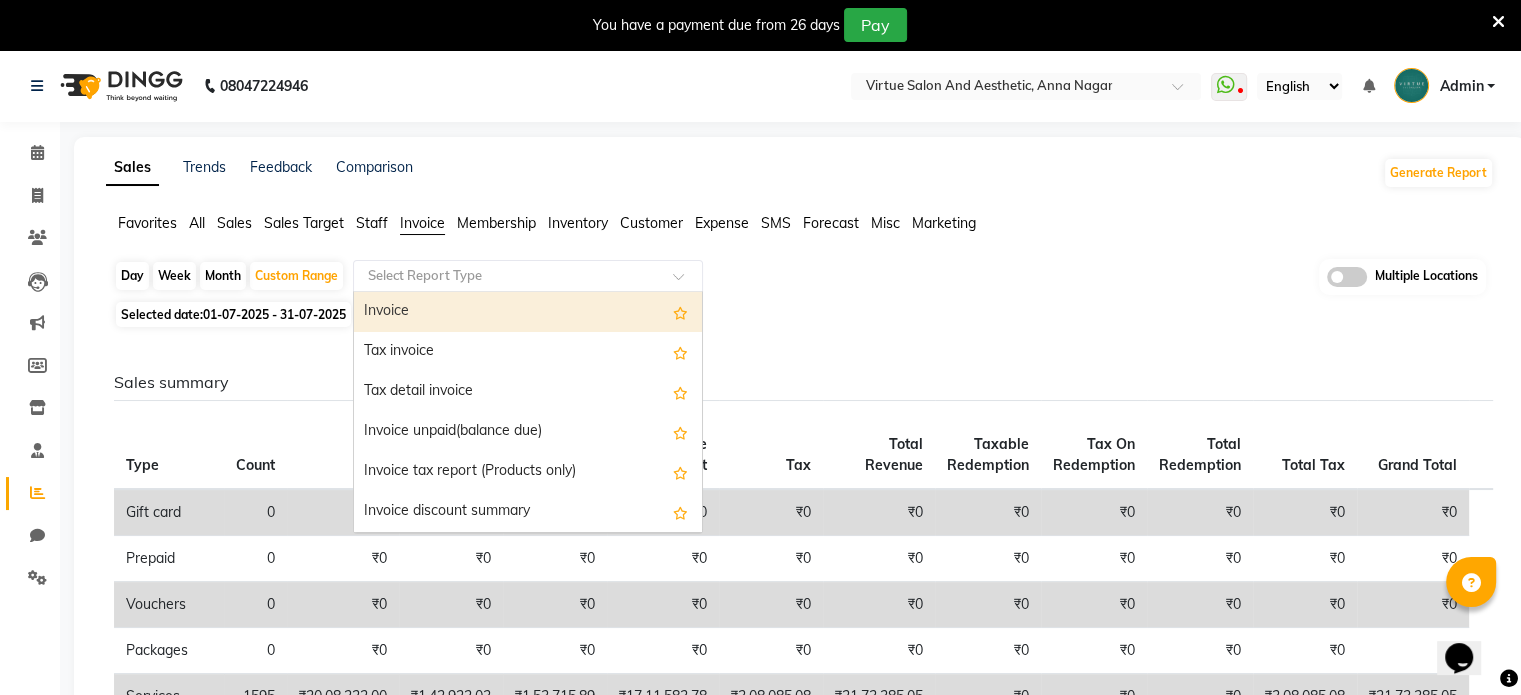 click 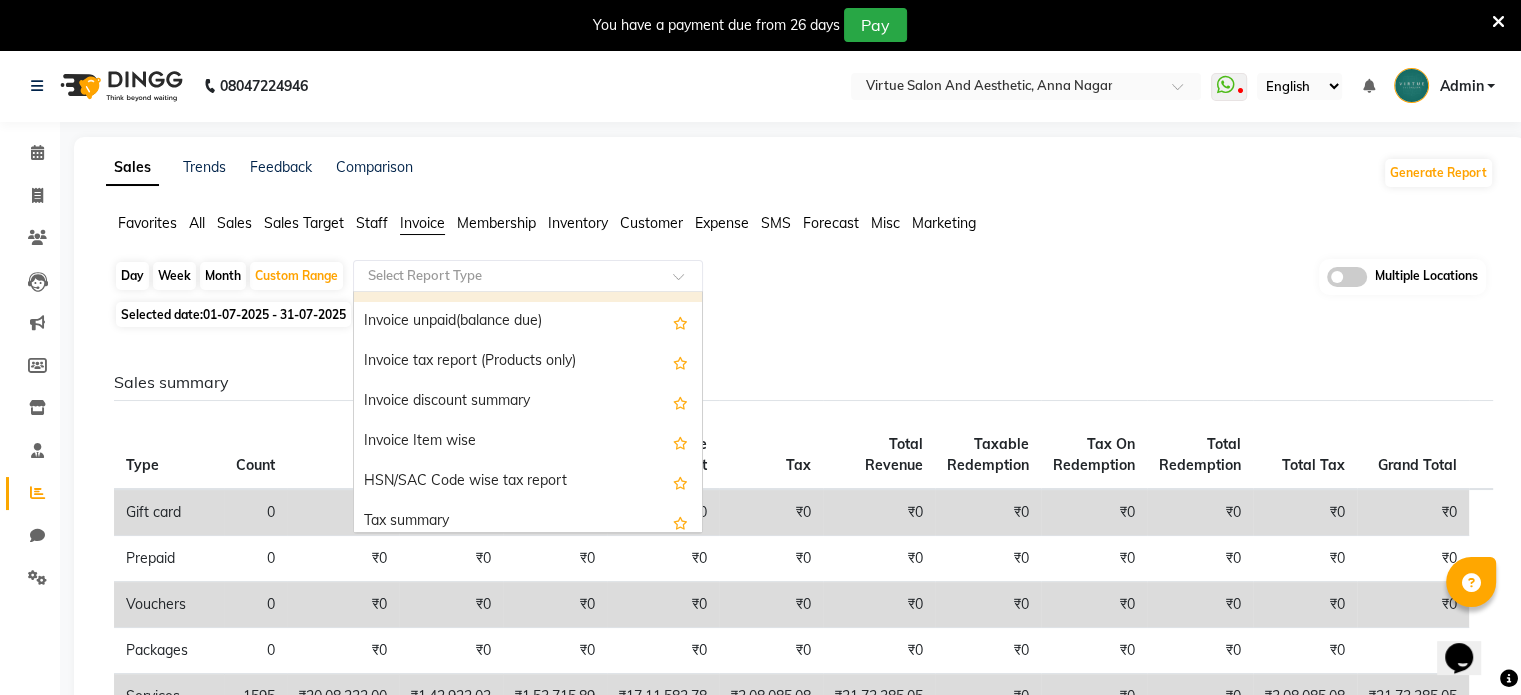 scroll, scrollTop: 200, scrollLeft: 0, axis: vertical 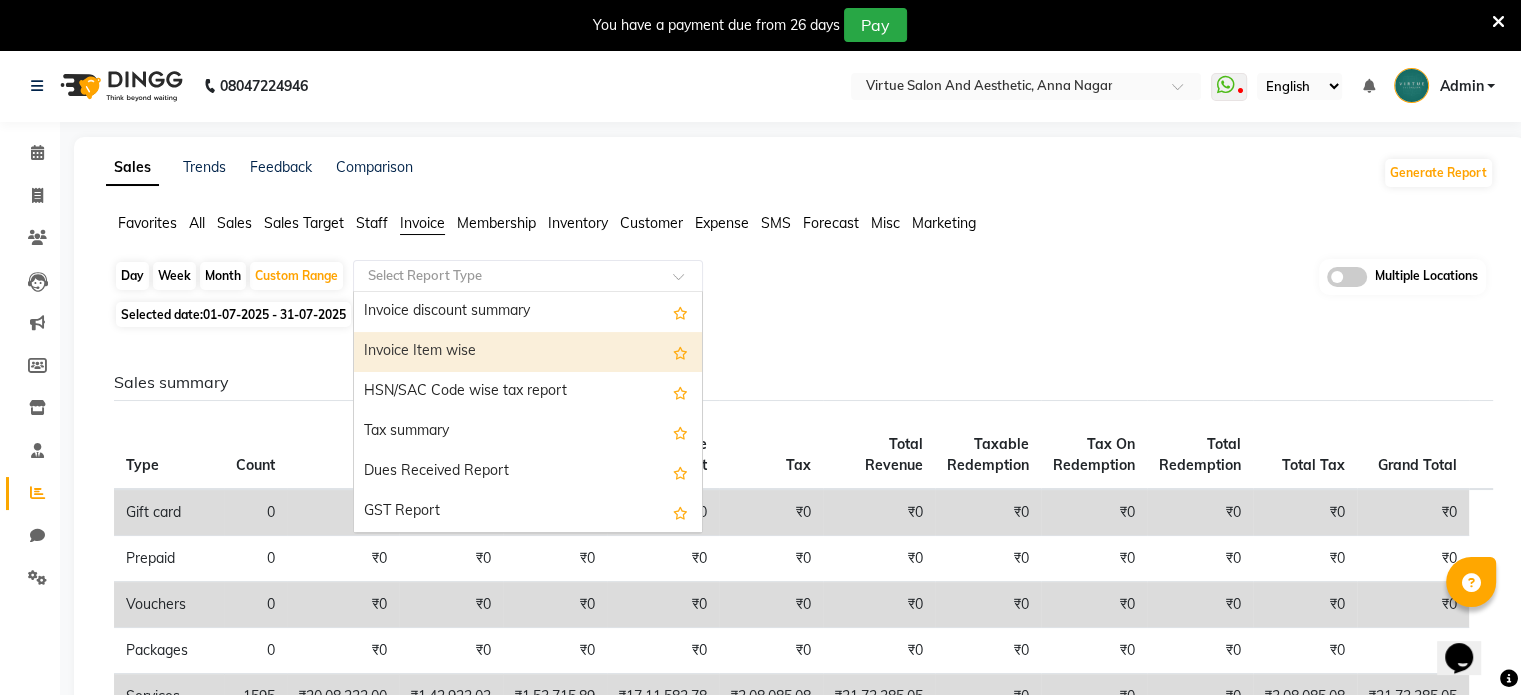 click on "Invoice Item wise" at bounding box center (528, 352) 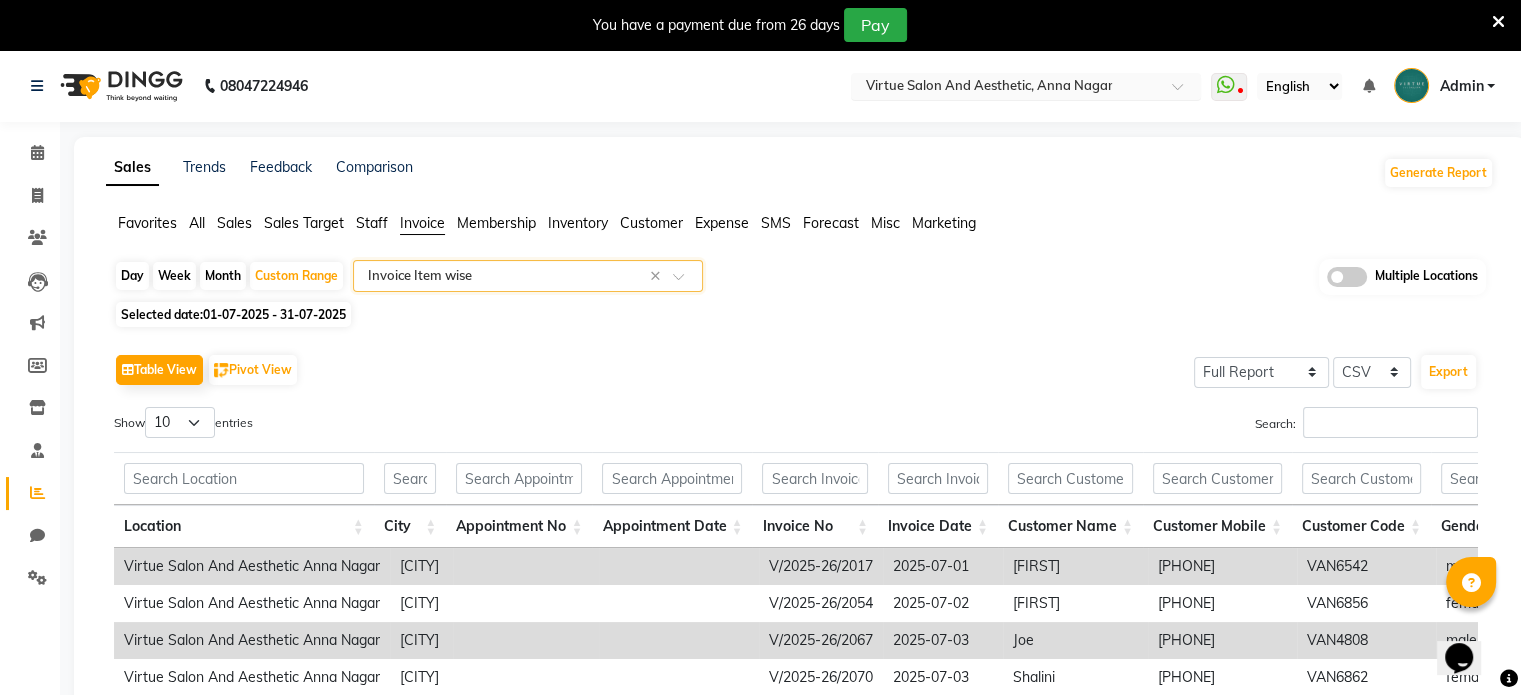 click at bounding box center [1006, 88] 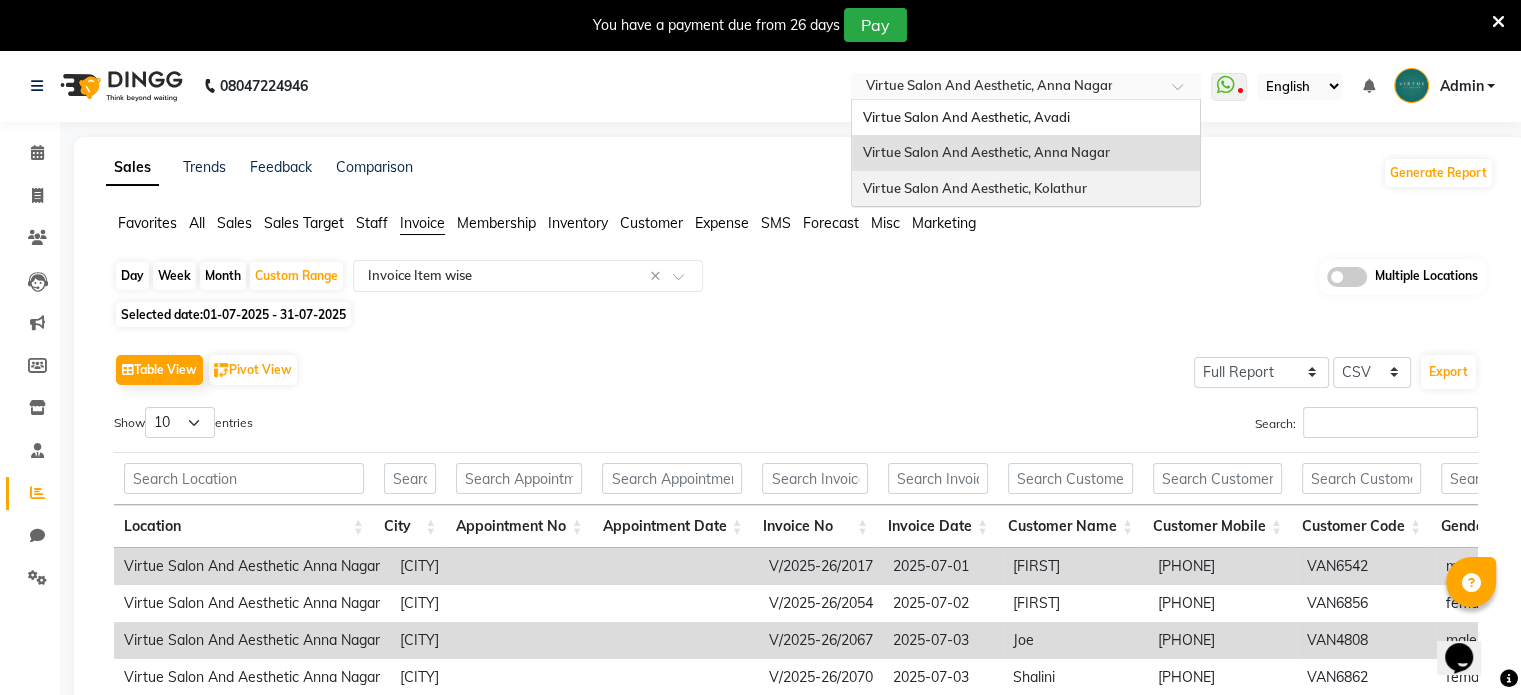 click on "Virtue Salon And Aesthetic, Kolathur" at bounding box center (974, 188) 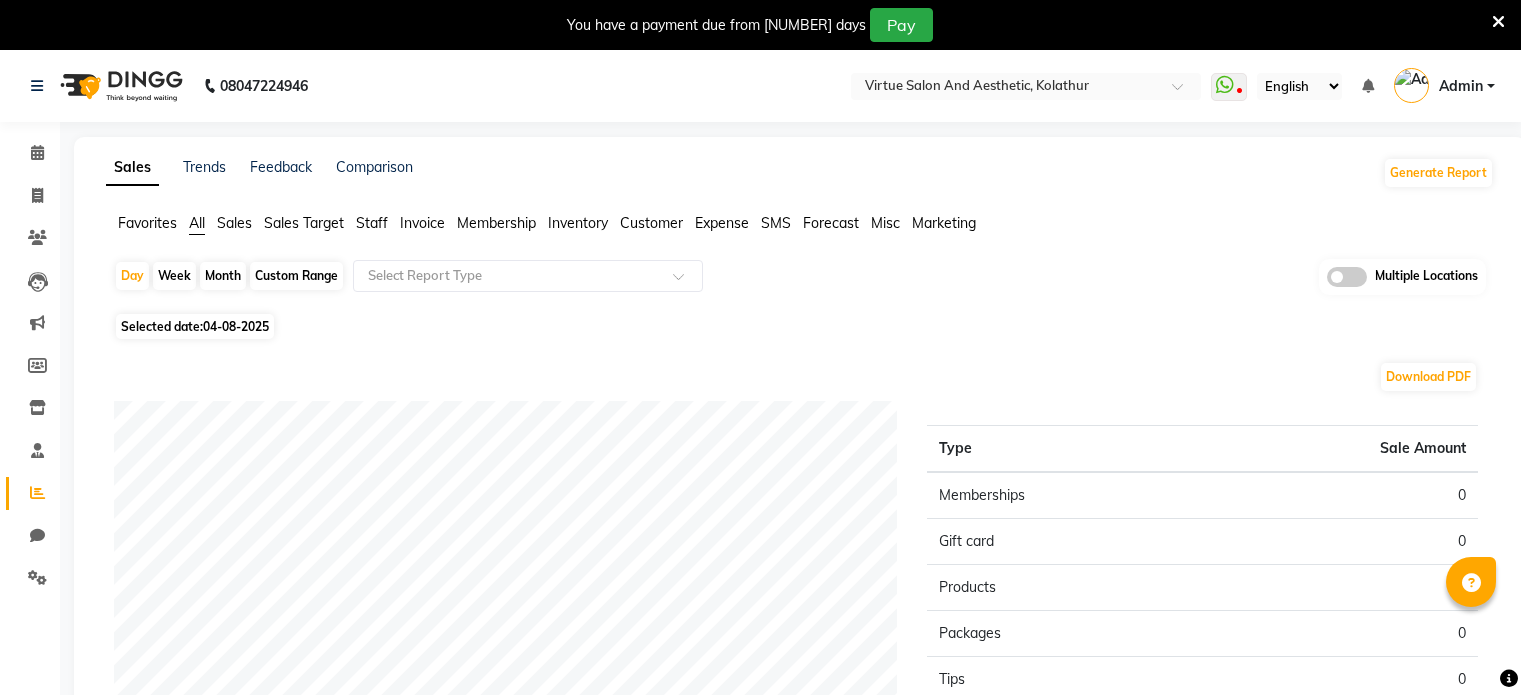 scroll, scrollTop: 0, scrollLeft: 0, axis: both 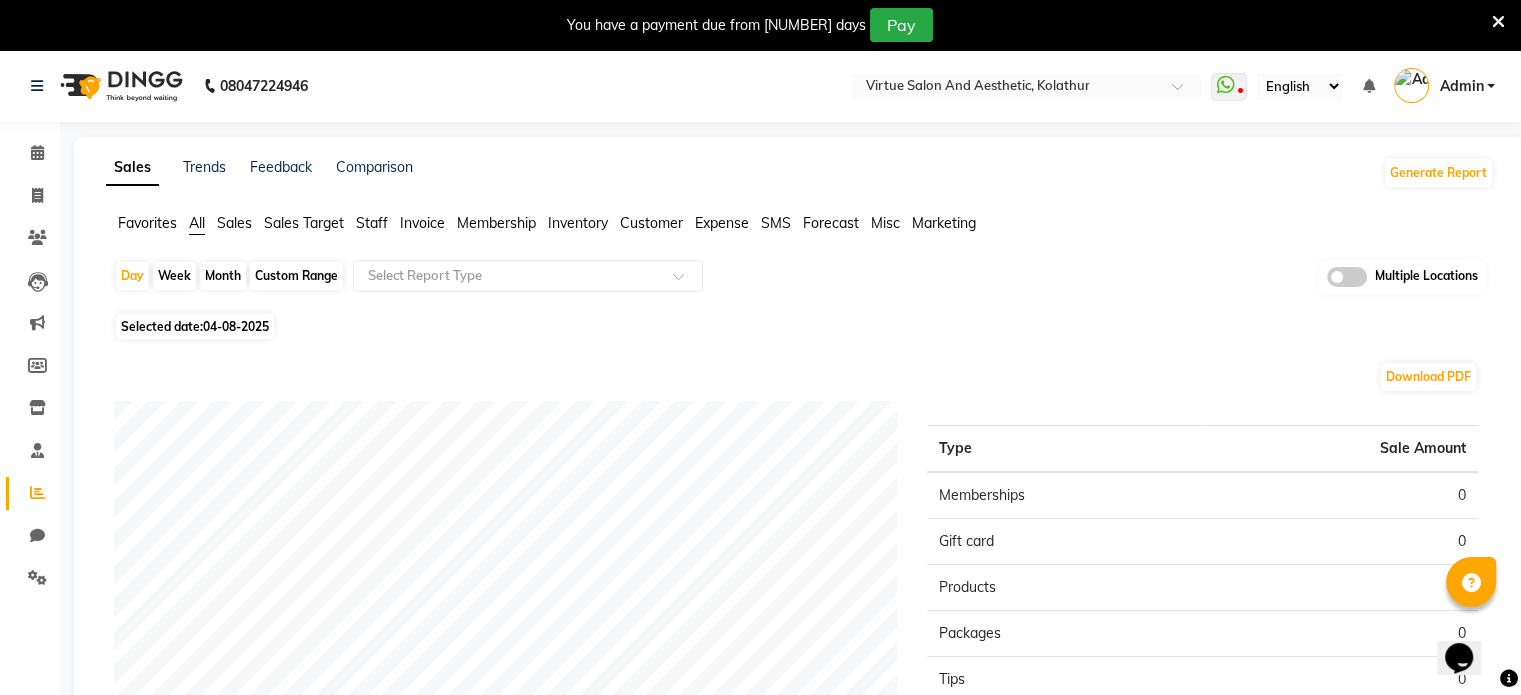 click on "Invoice" 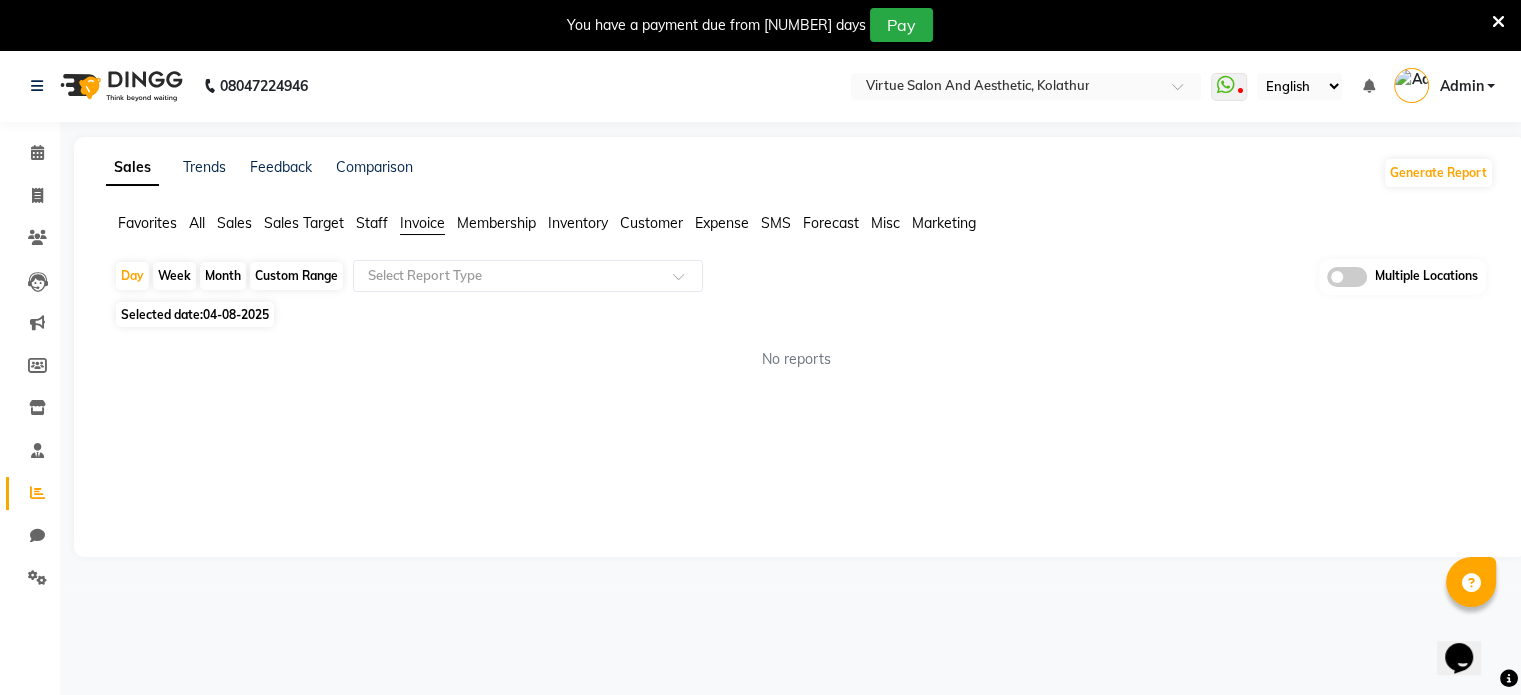 click on "Custom Range" 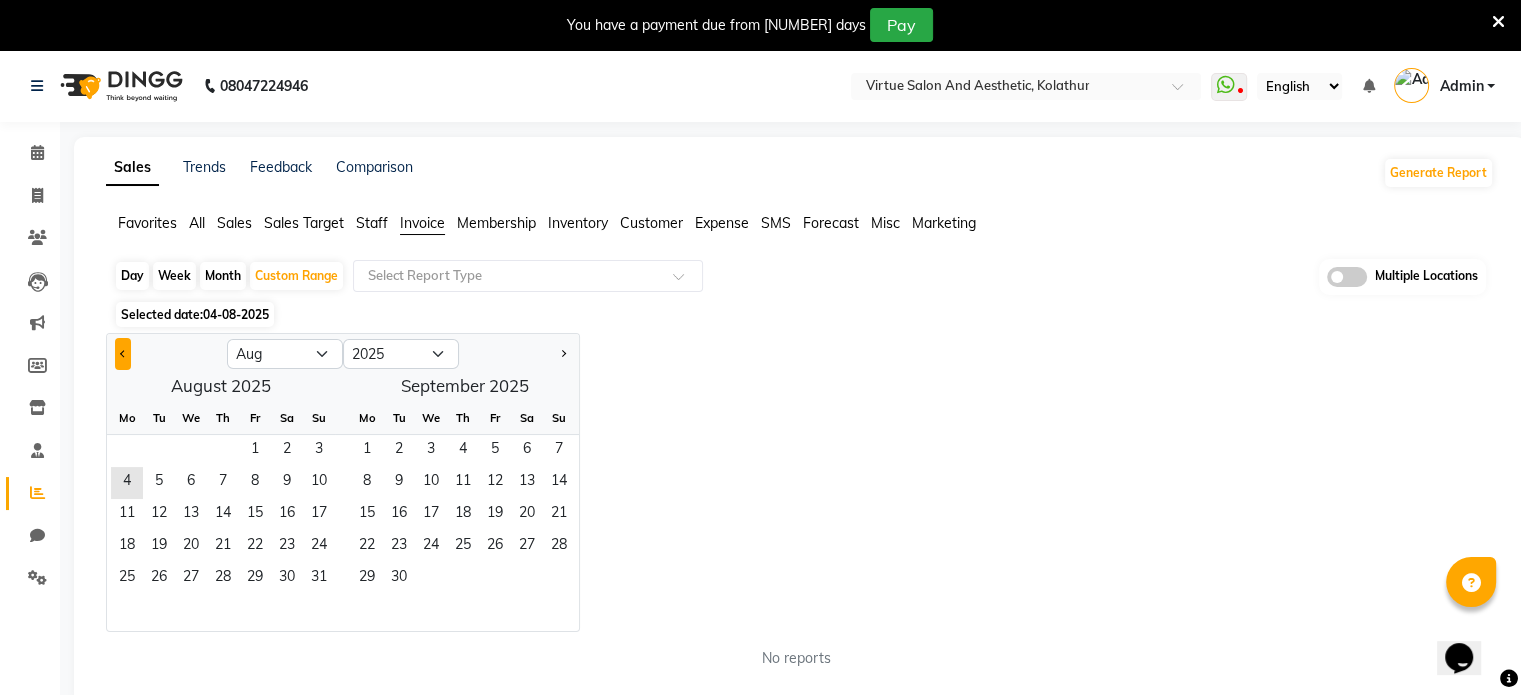 click 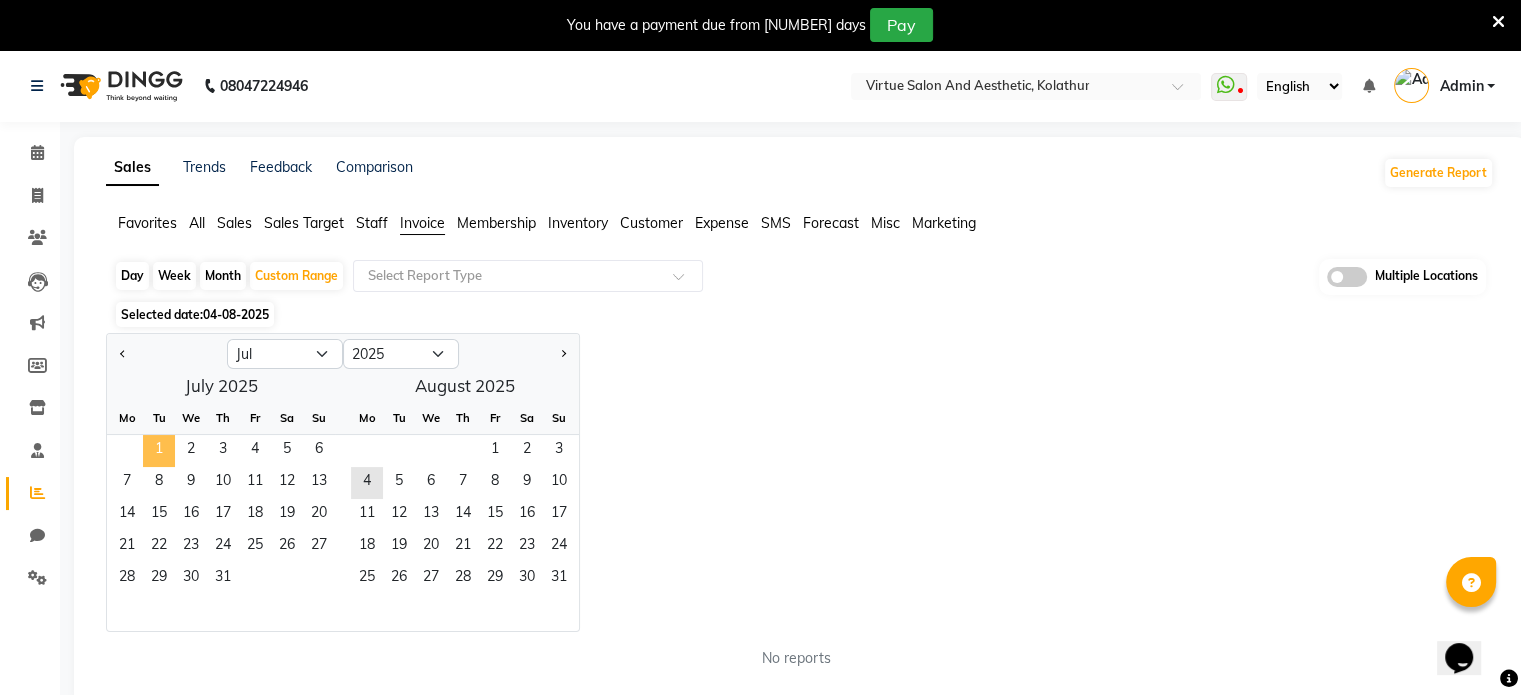 click on "1" 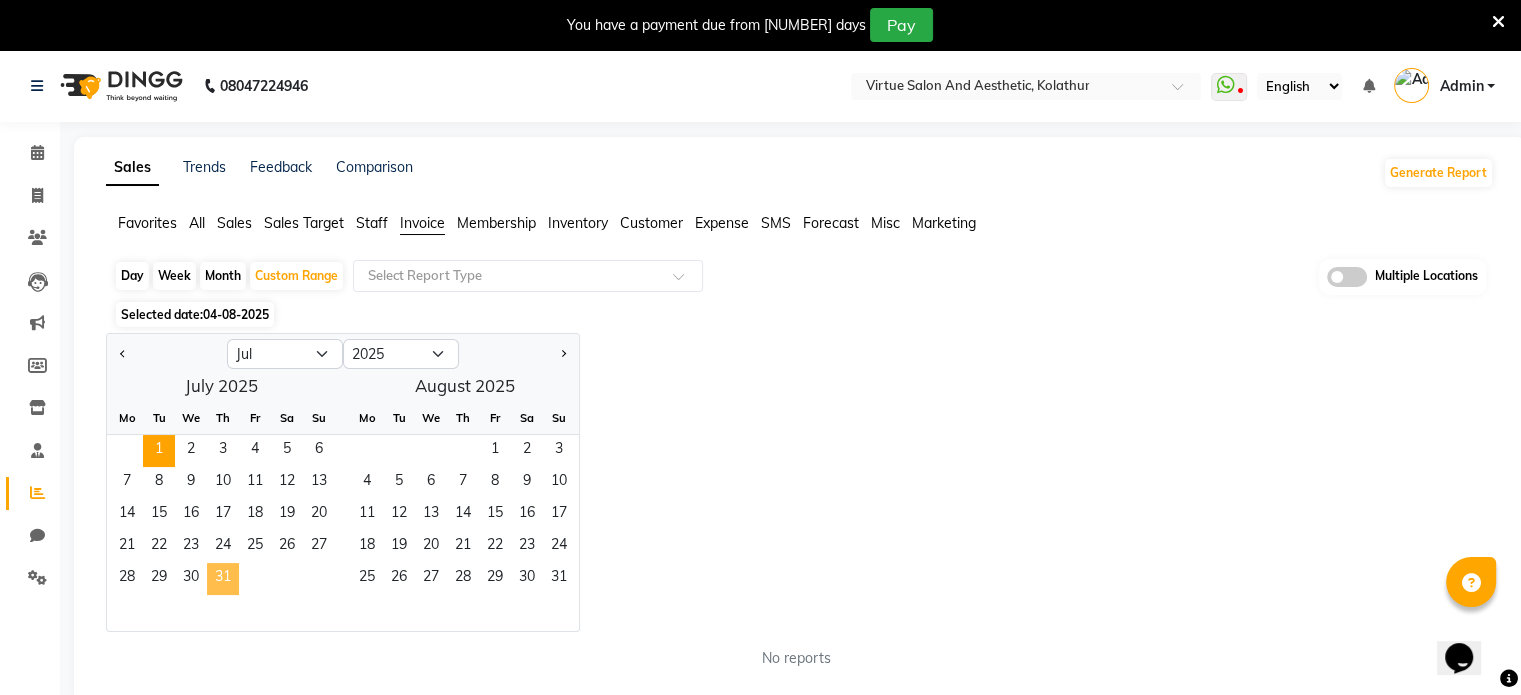 click on "31" 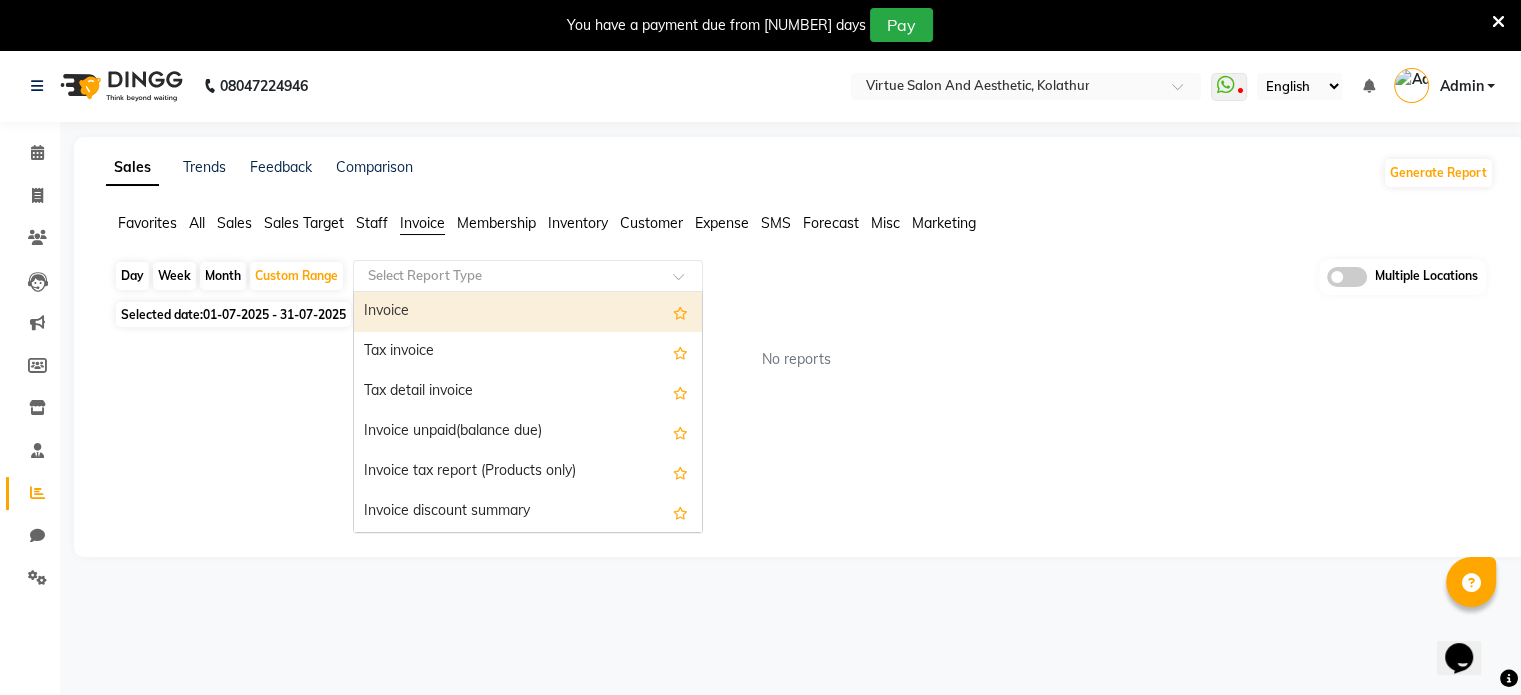 click 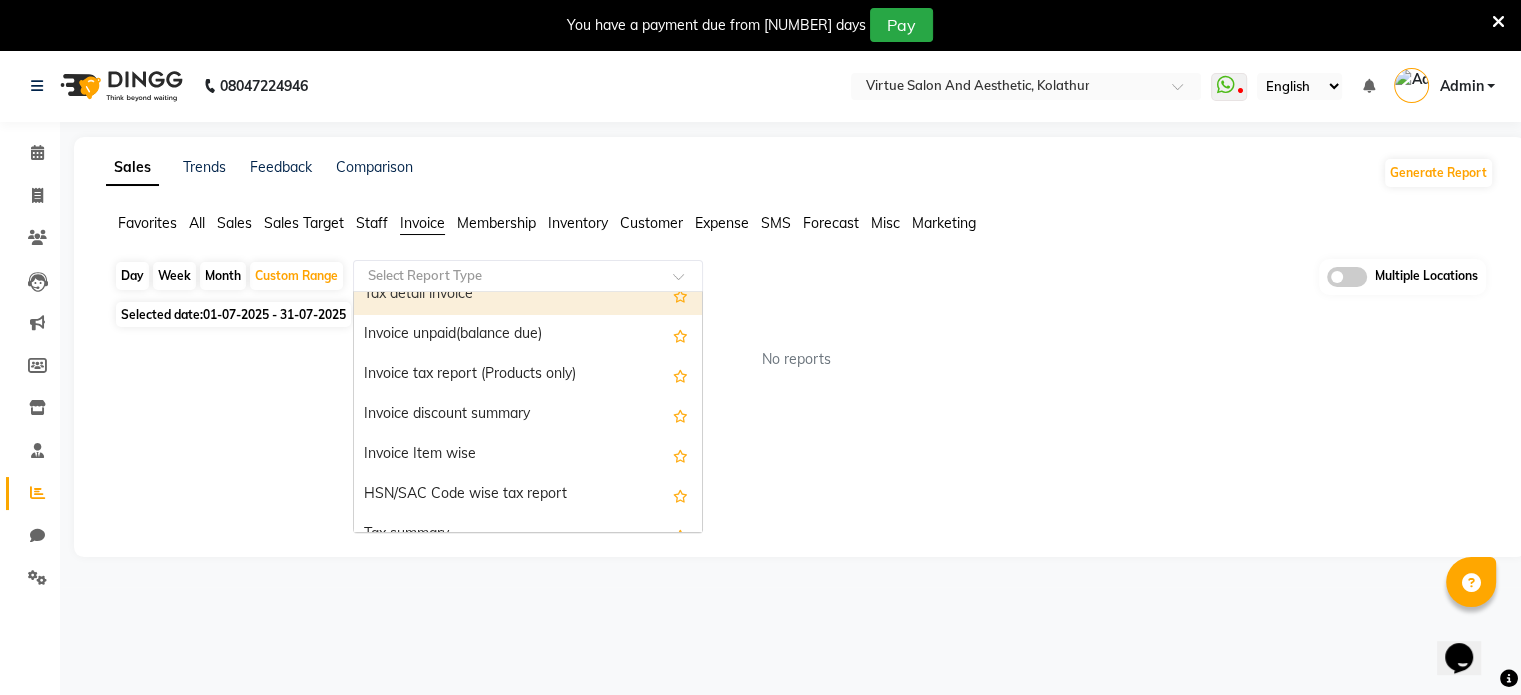 scroll, scrollTop: 100, scrollLeft: 0, axis: vertical 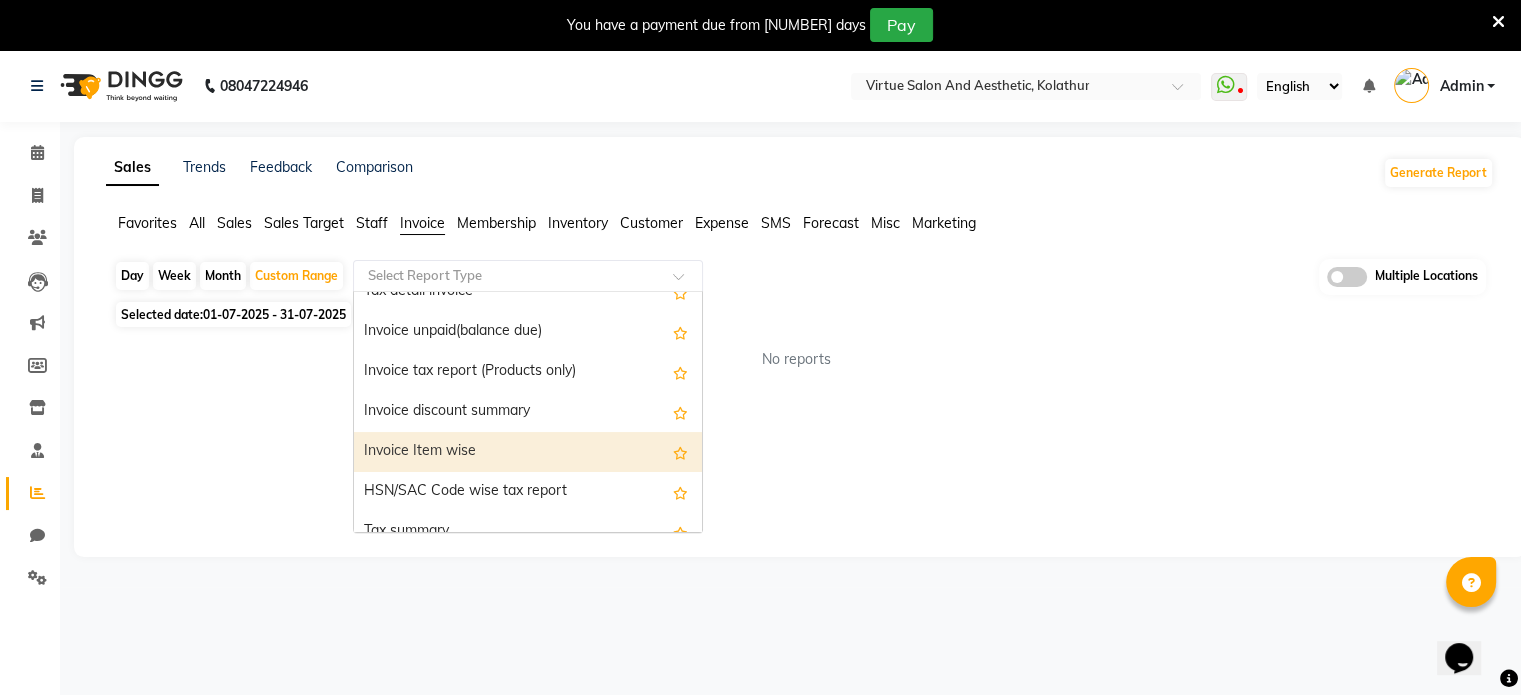click on "Invoice Item wise" at bounding box center [528, 452] 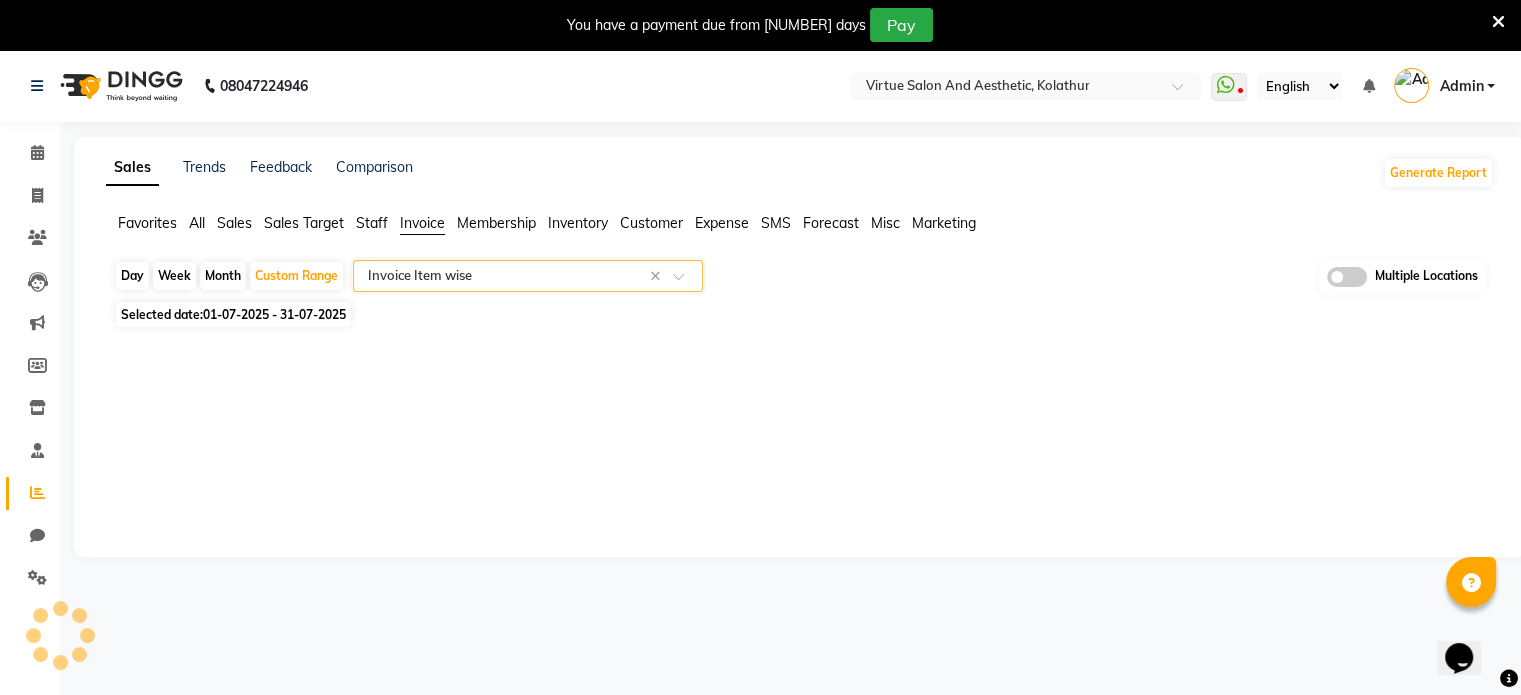select on "full_report" 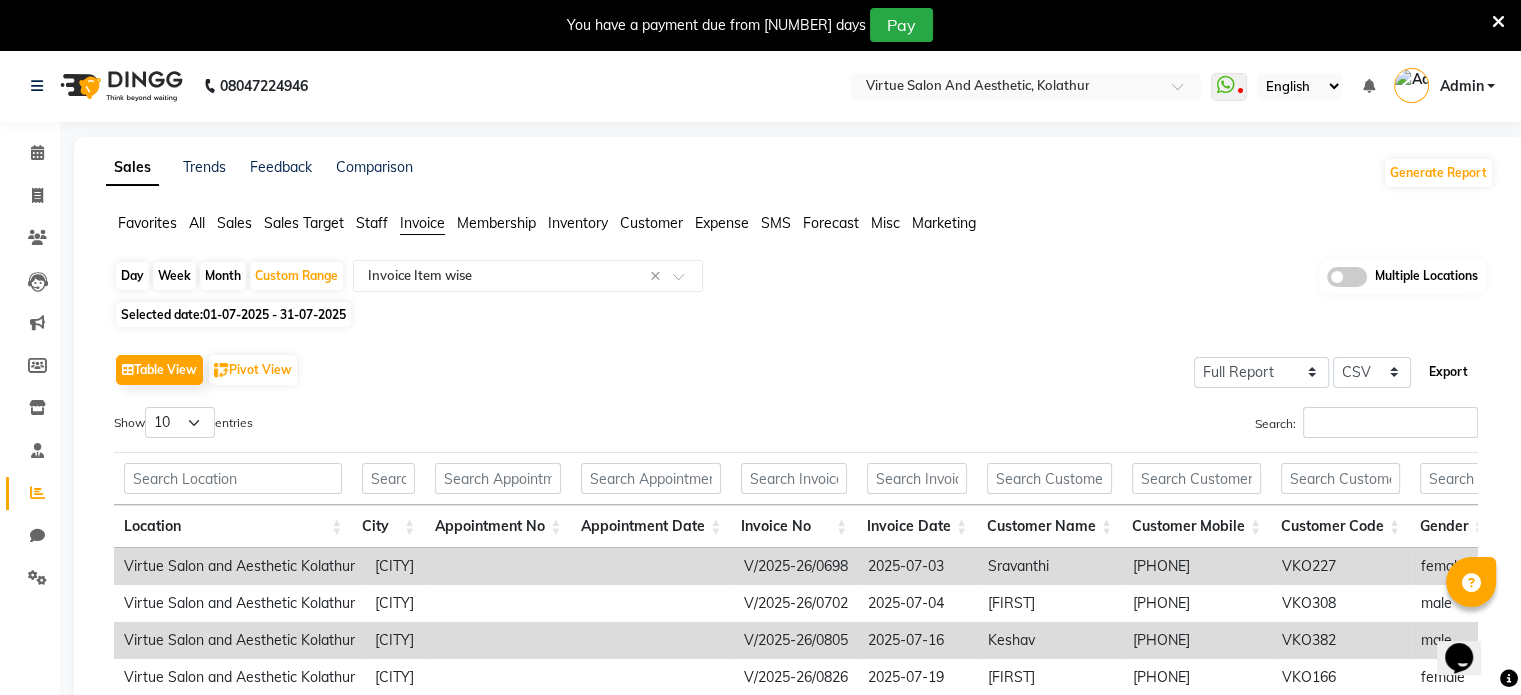 click on "Export" 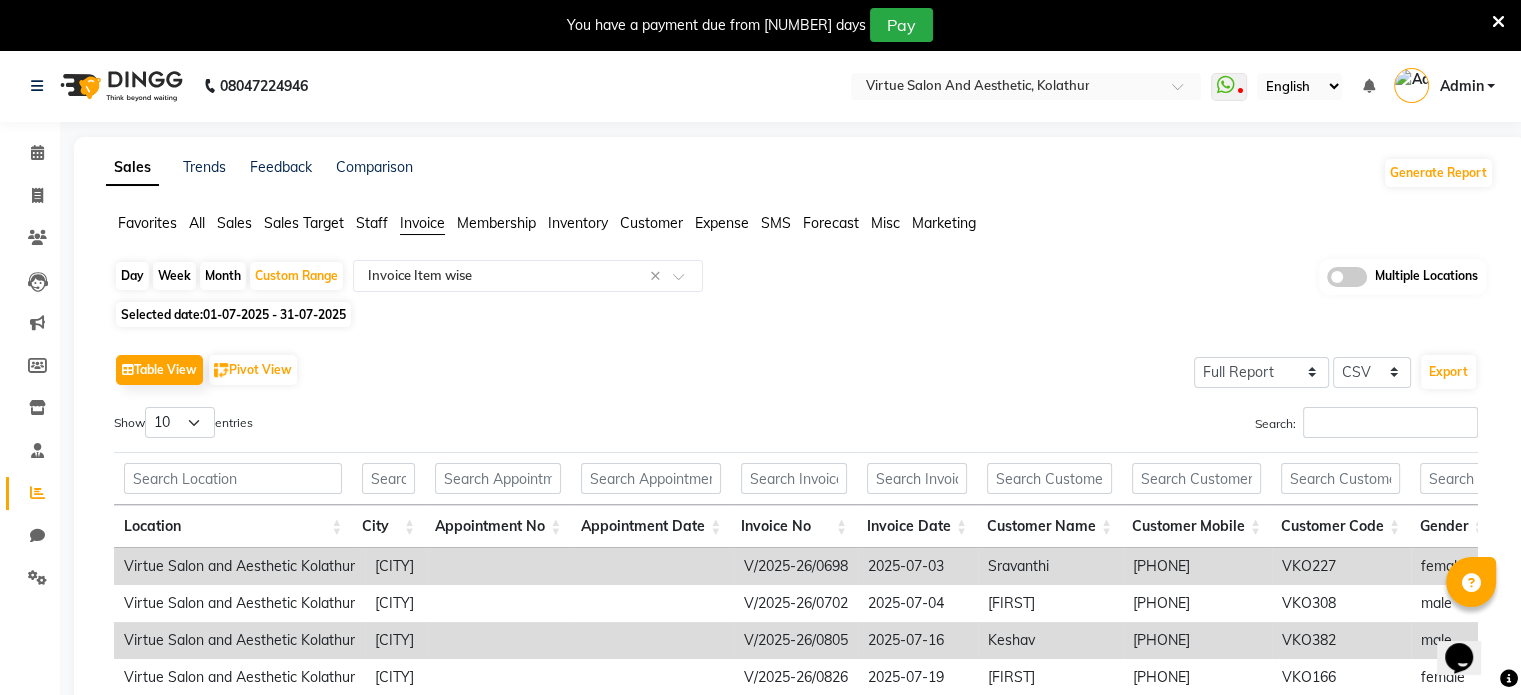 click on "Sales" 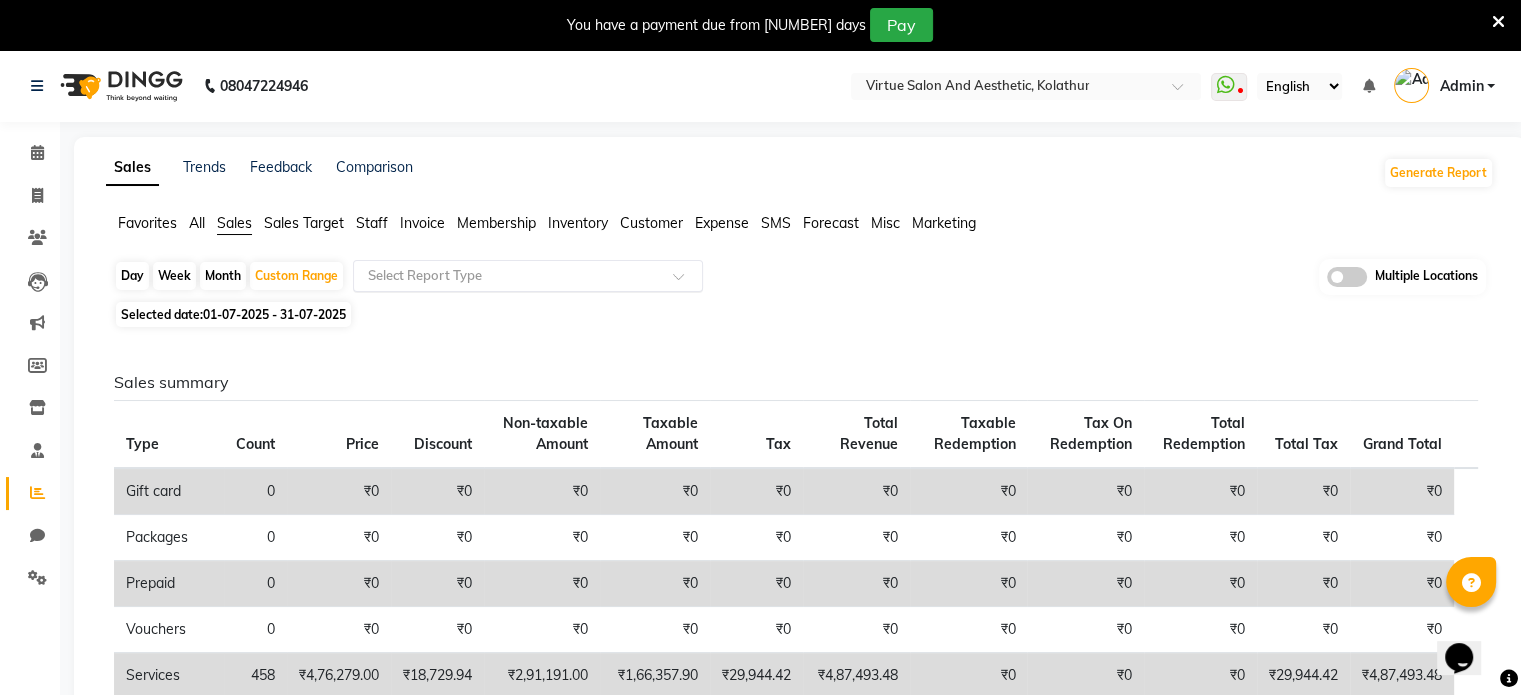 click 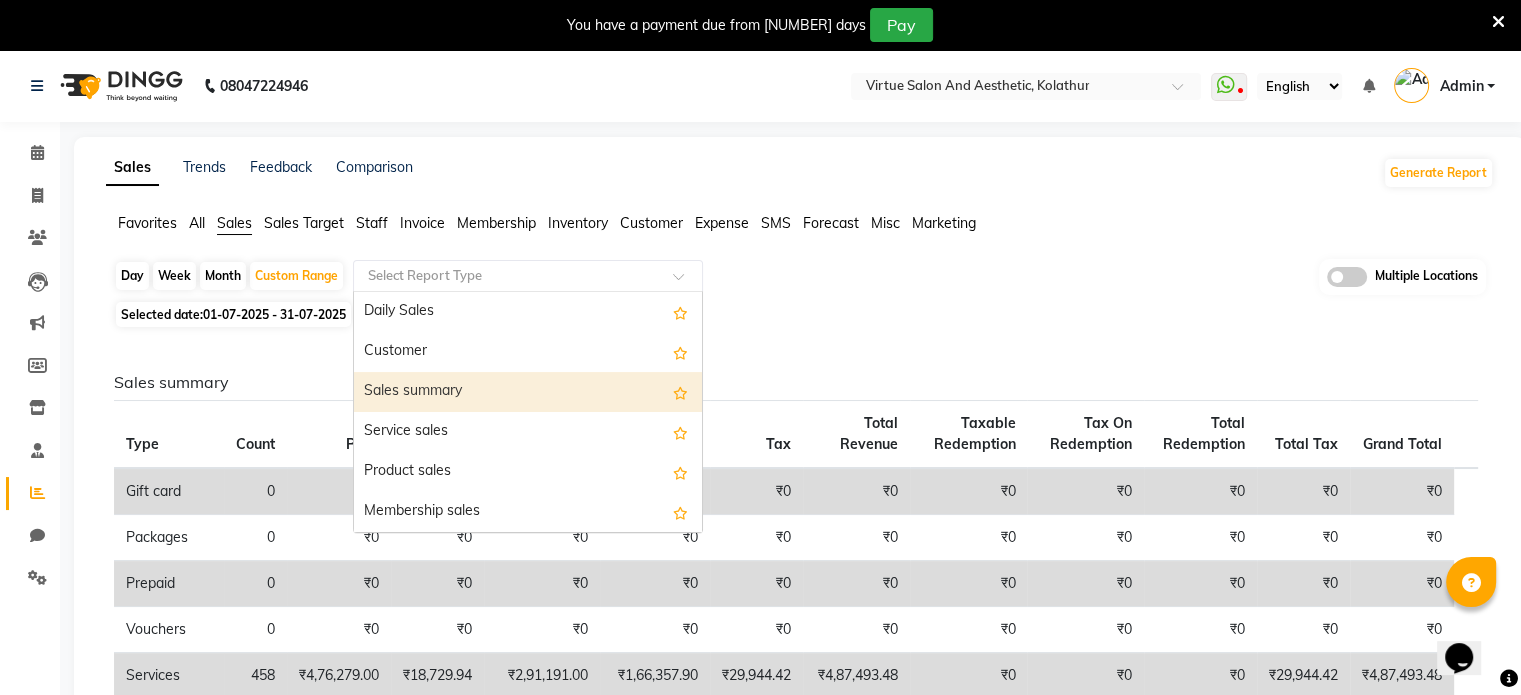 click on "Sales summary" at bounding box center [528, 392] 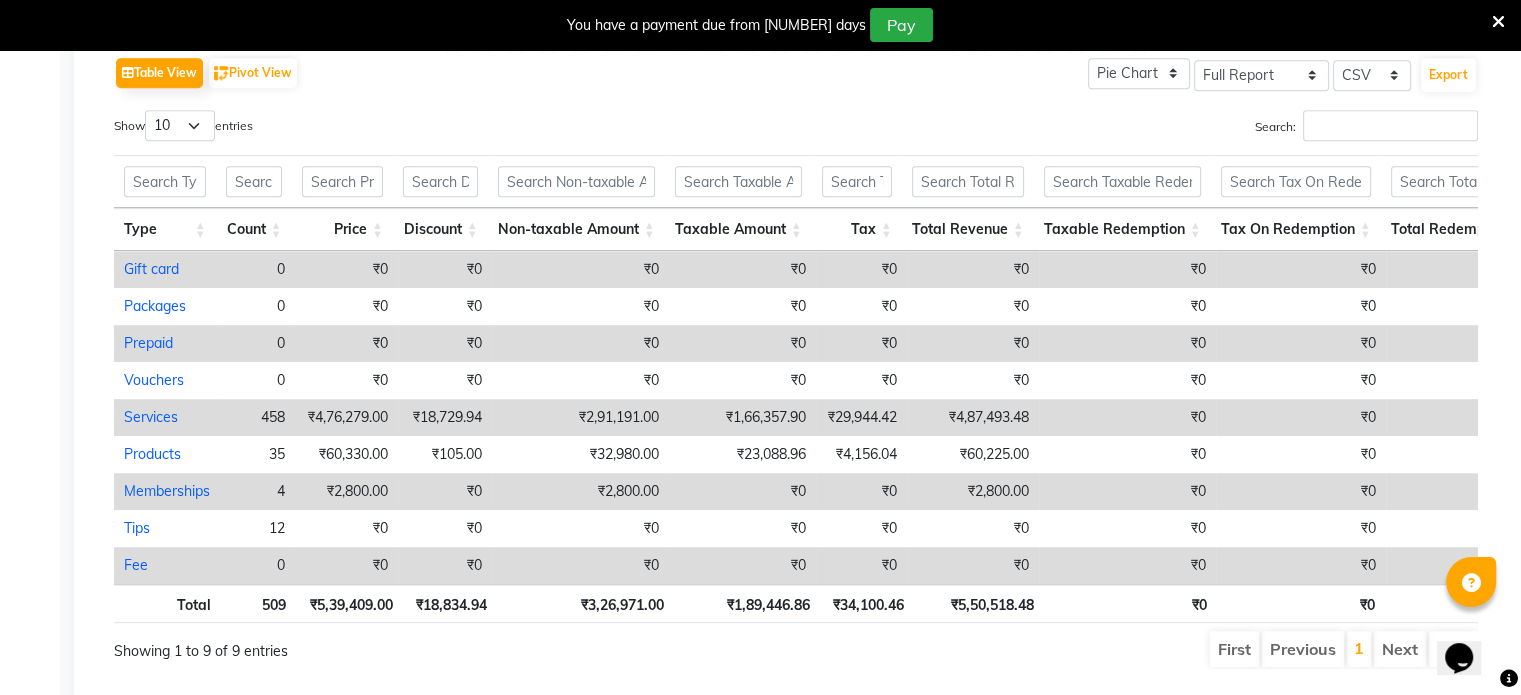 scroll, scrollTop: 1088, scrollLeft: 0, axis: vertical 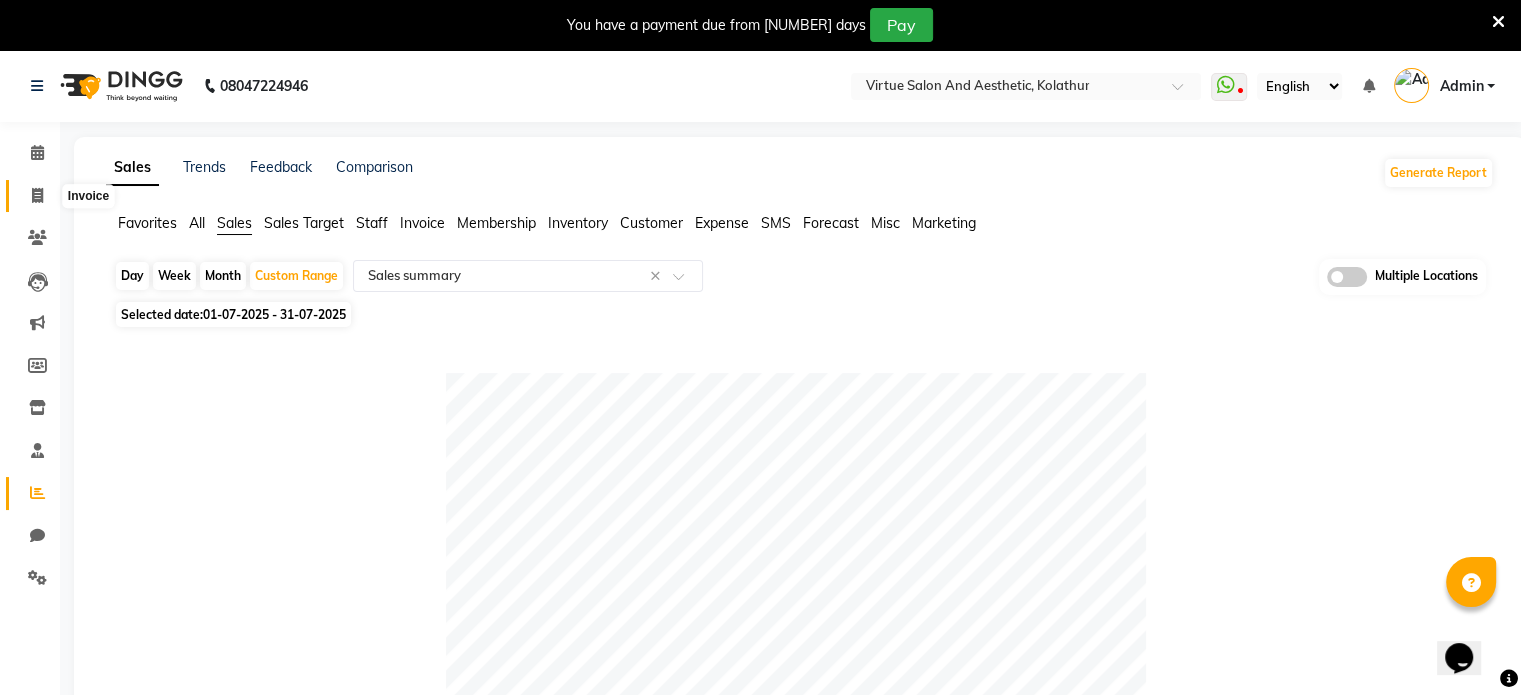 click 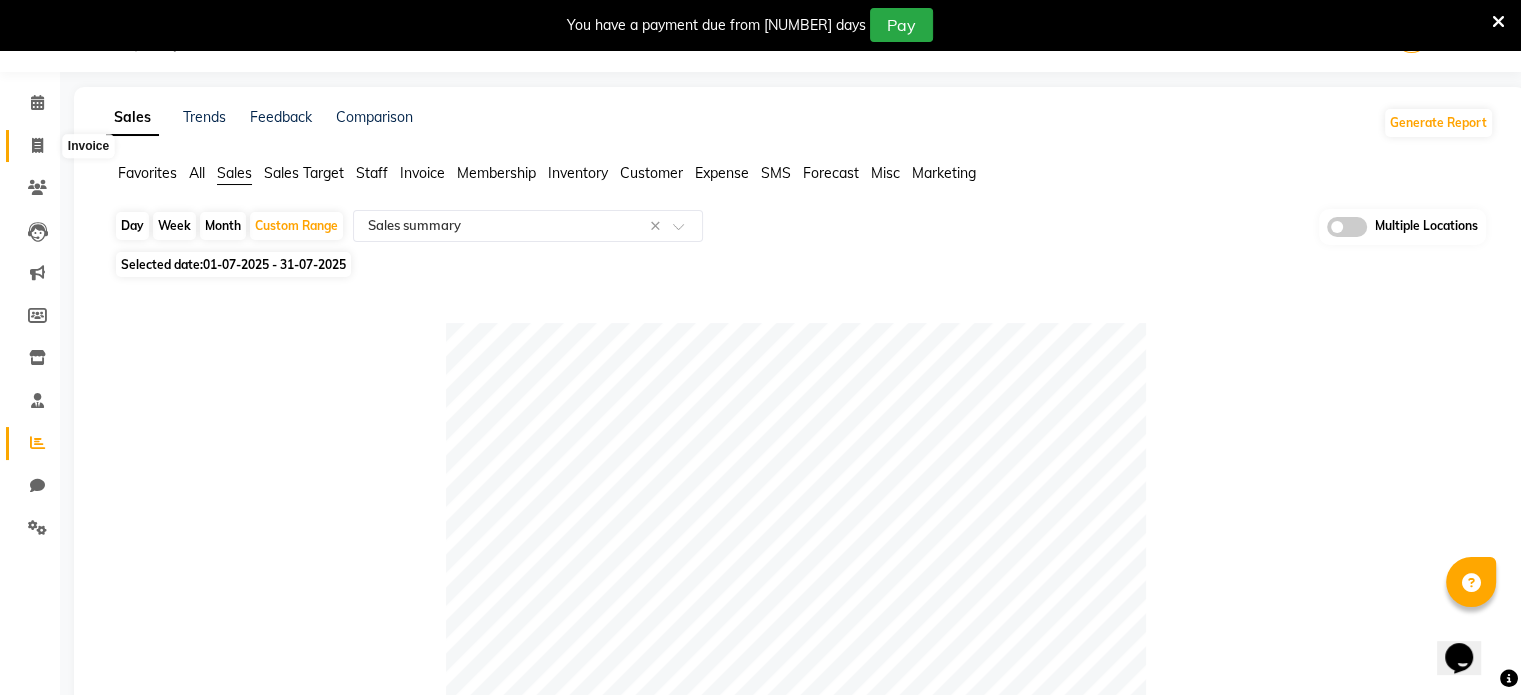 select on "7053" 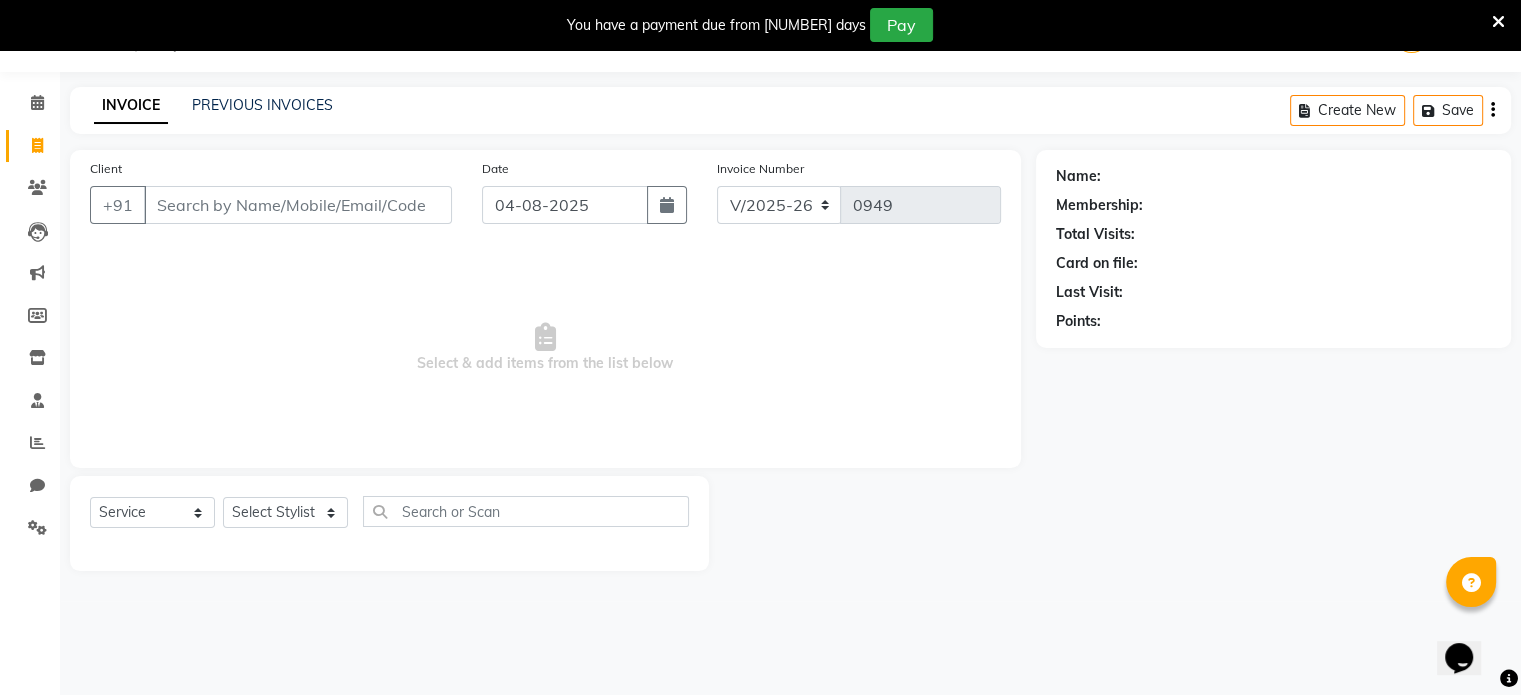 click on "PREVIOUS INVOICES" 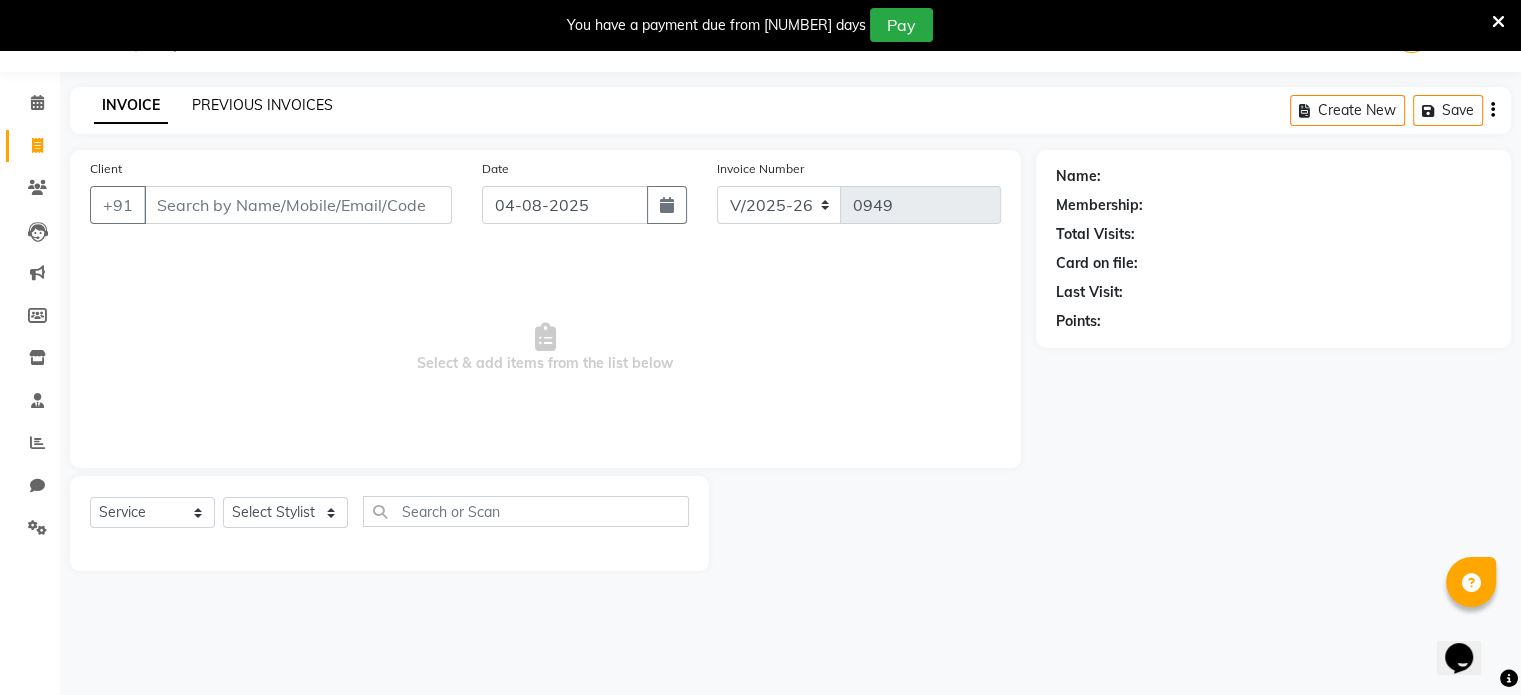 click on "PREVIOUS INVOICES" 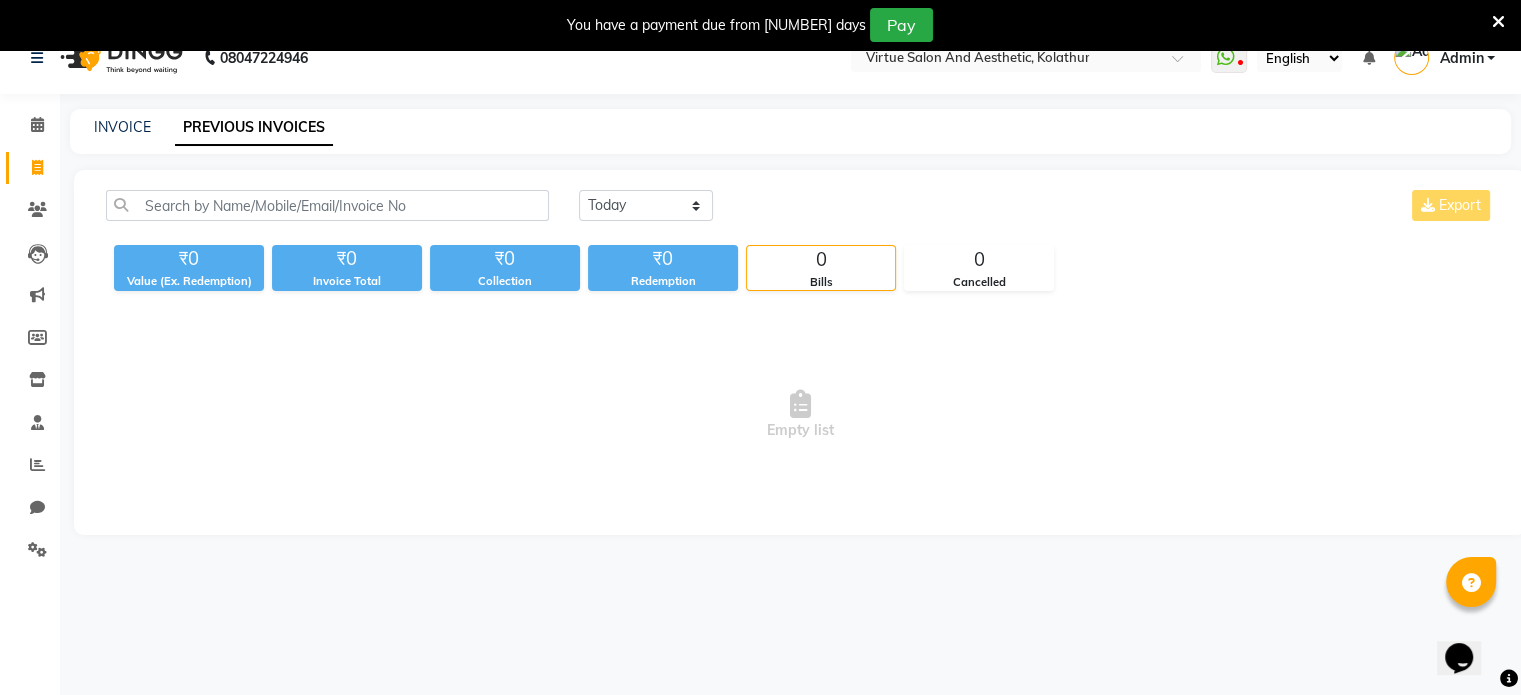 scroll, scrollTop: 0, scrollLeft: 0, axis: both 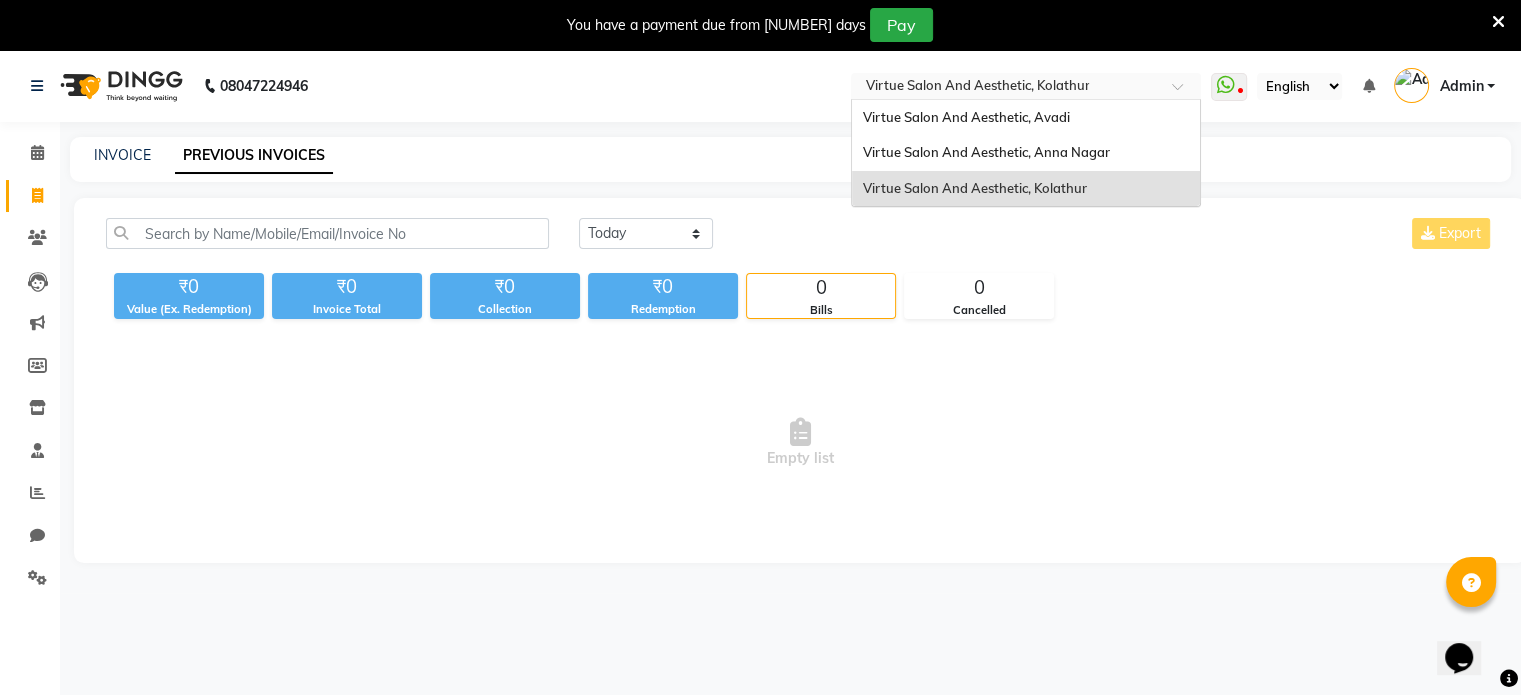 click on "× Virtue Salon And Aesthetic, Kolathur" at bounding box center [977, 86] 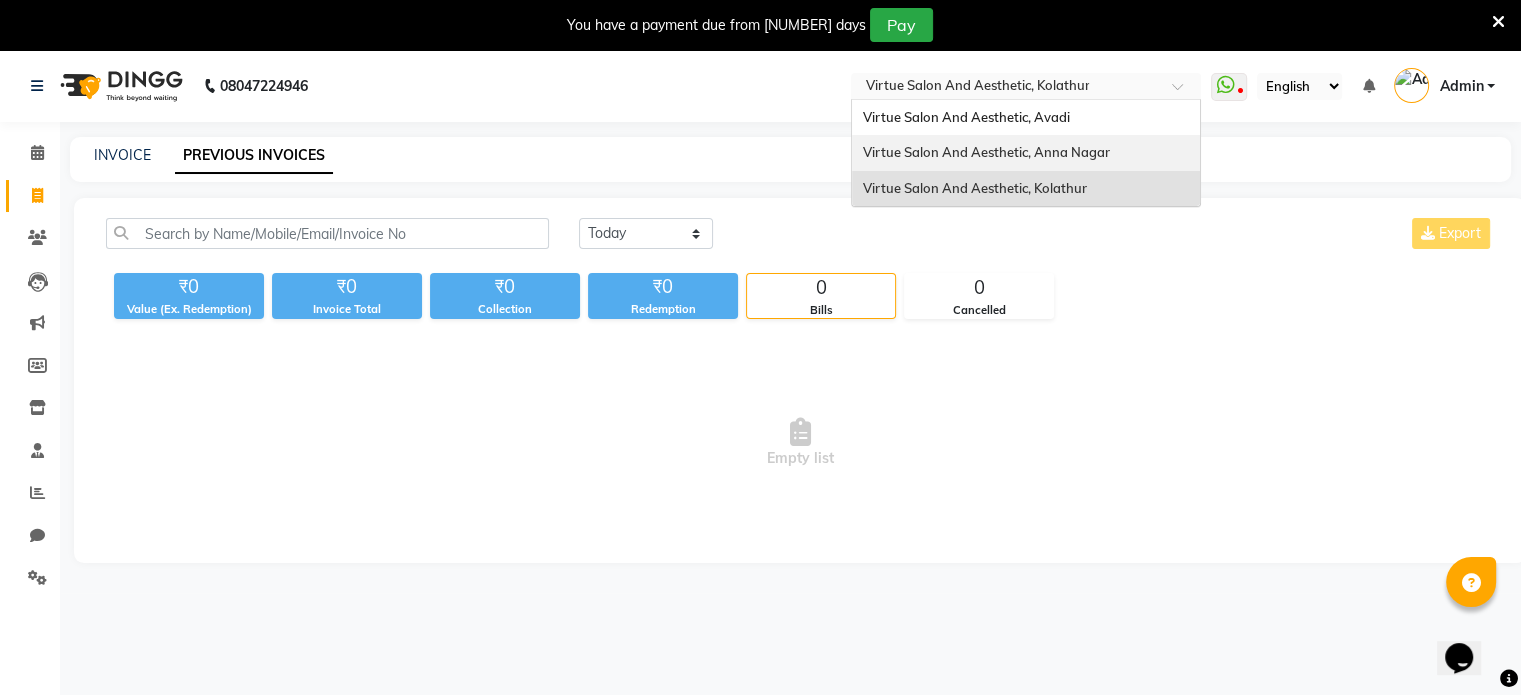 click on "Virtue Salon And Aesthetic, Anna Nagar" at bounding box center (985, 152) 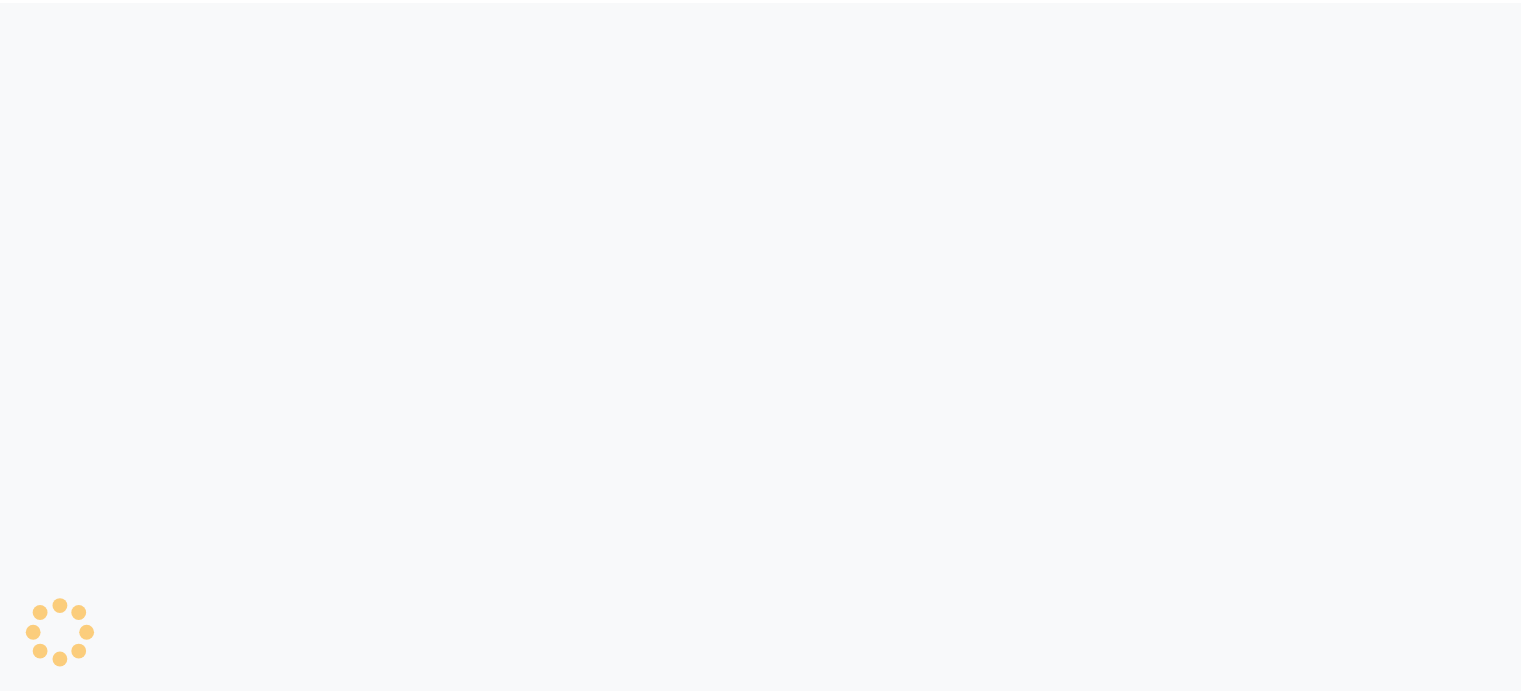 scroll, scrollTop: 0, scrollLeft: 0, axis: both 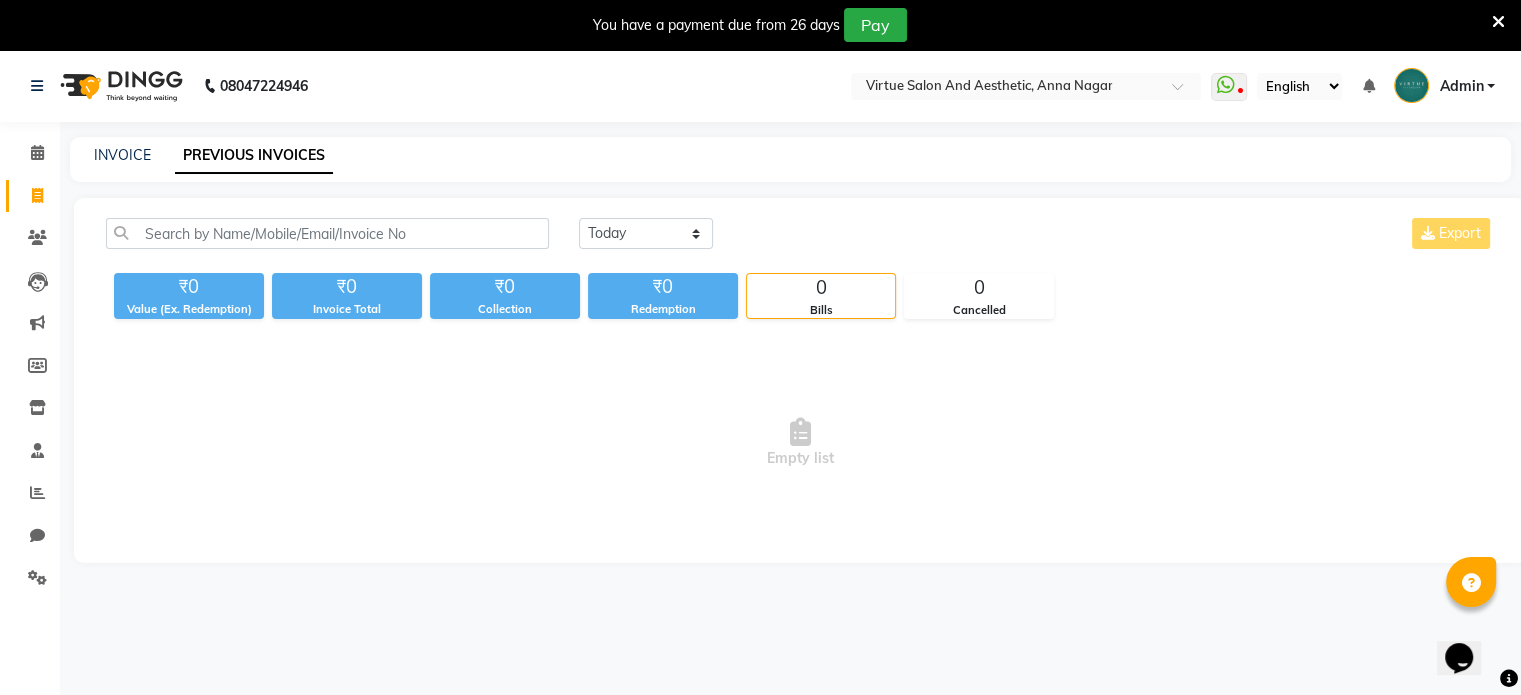 click on "PREVIOUS INVOICES" 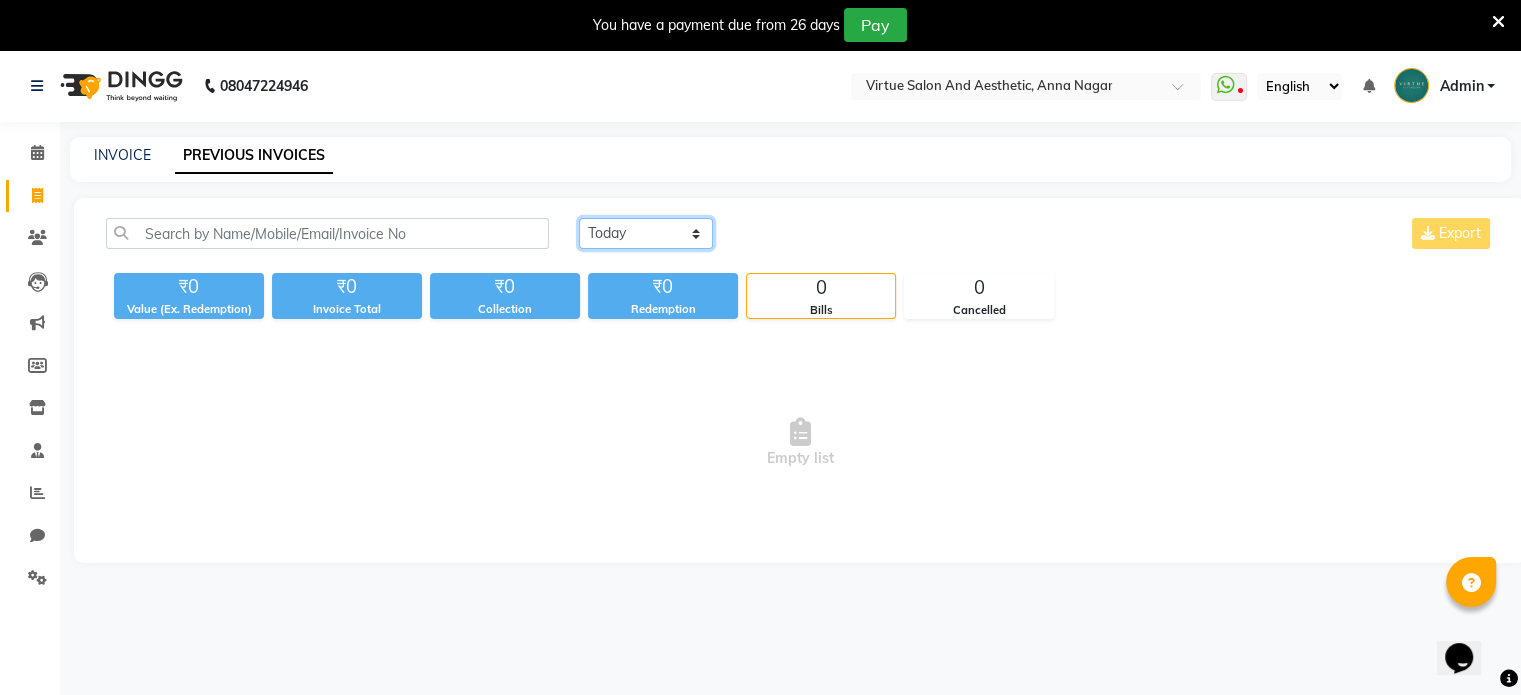 click on "Today Yesterday Custom Range" 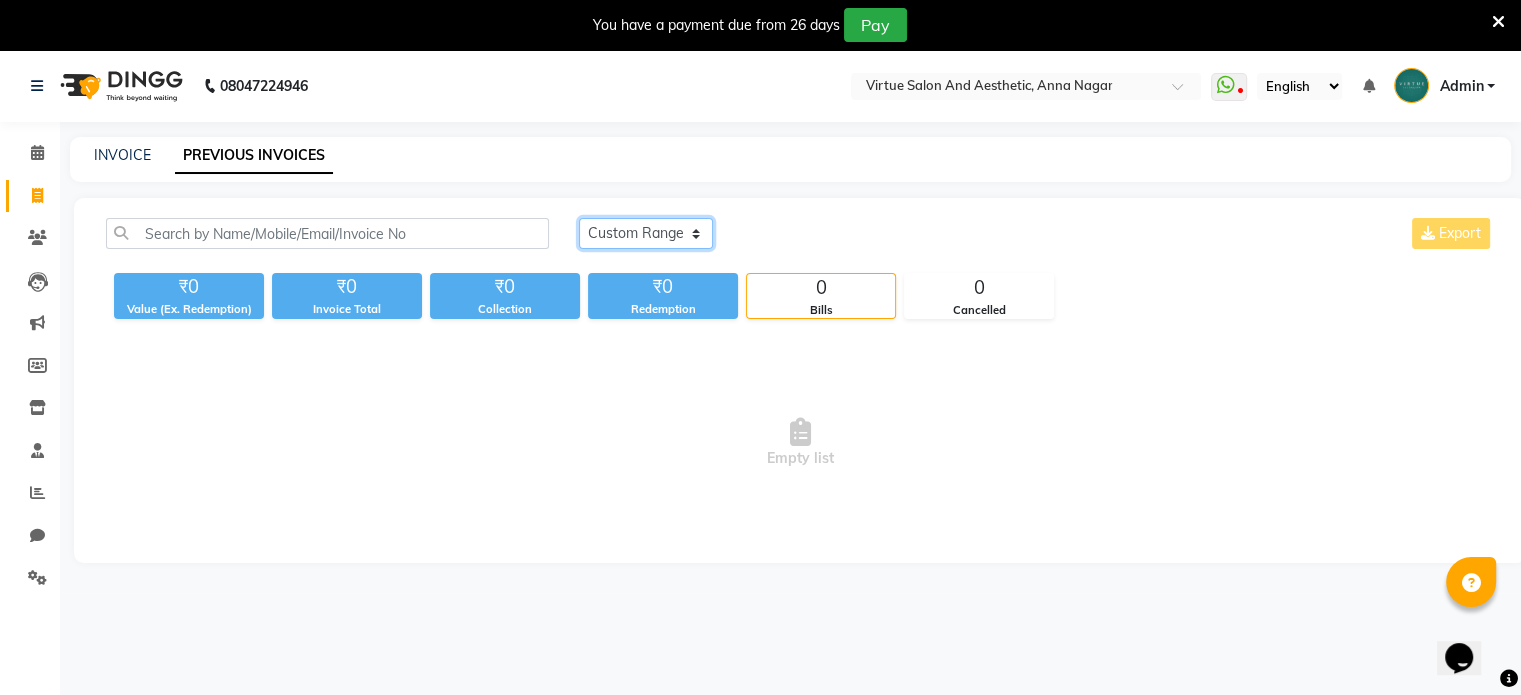 click on "Today Yesterday Custom Range" 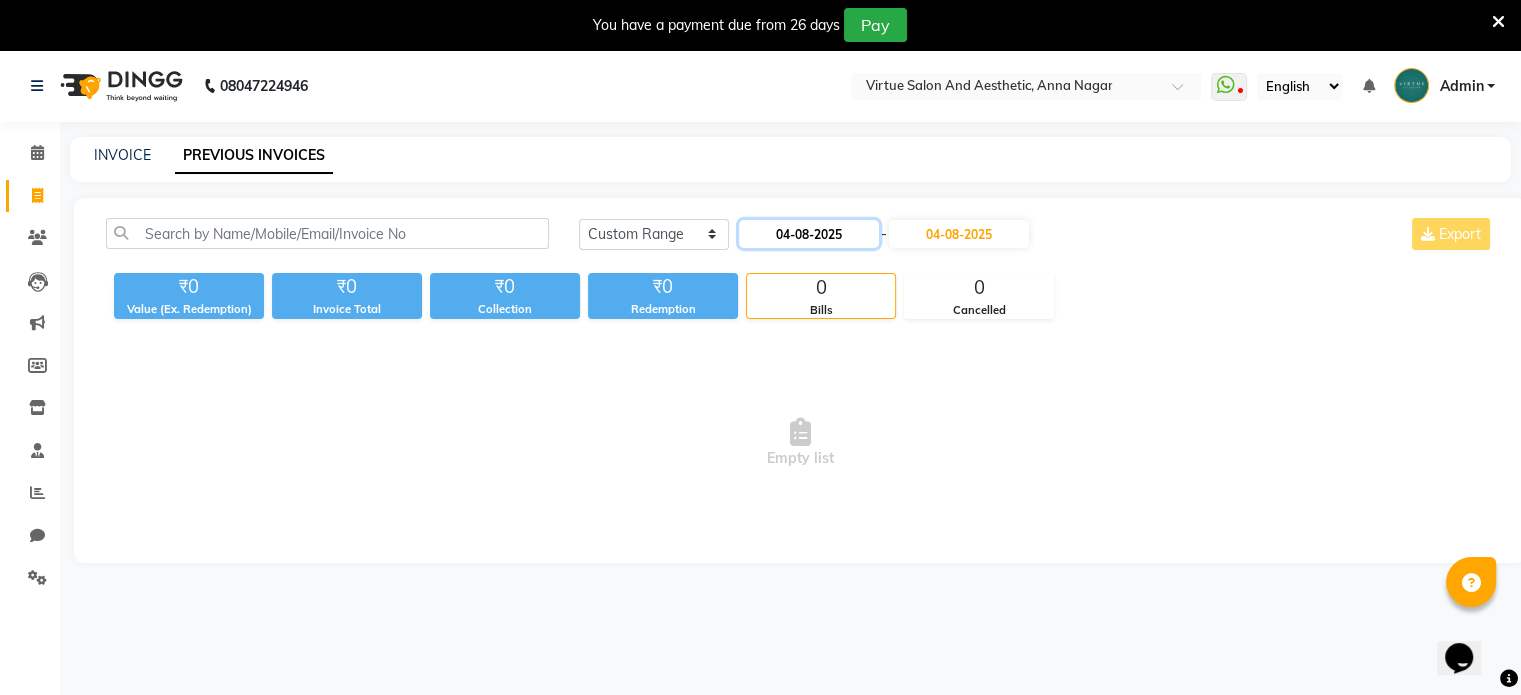 click on "04-08-2025" 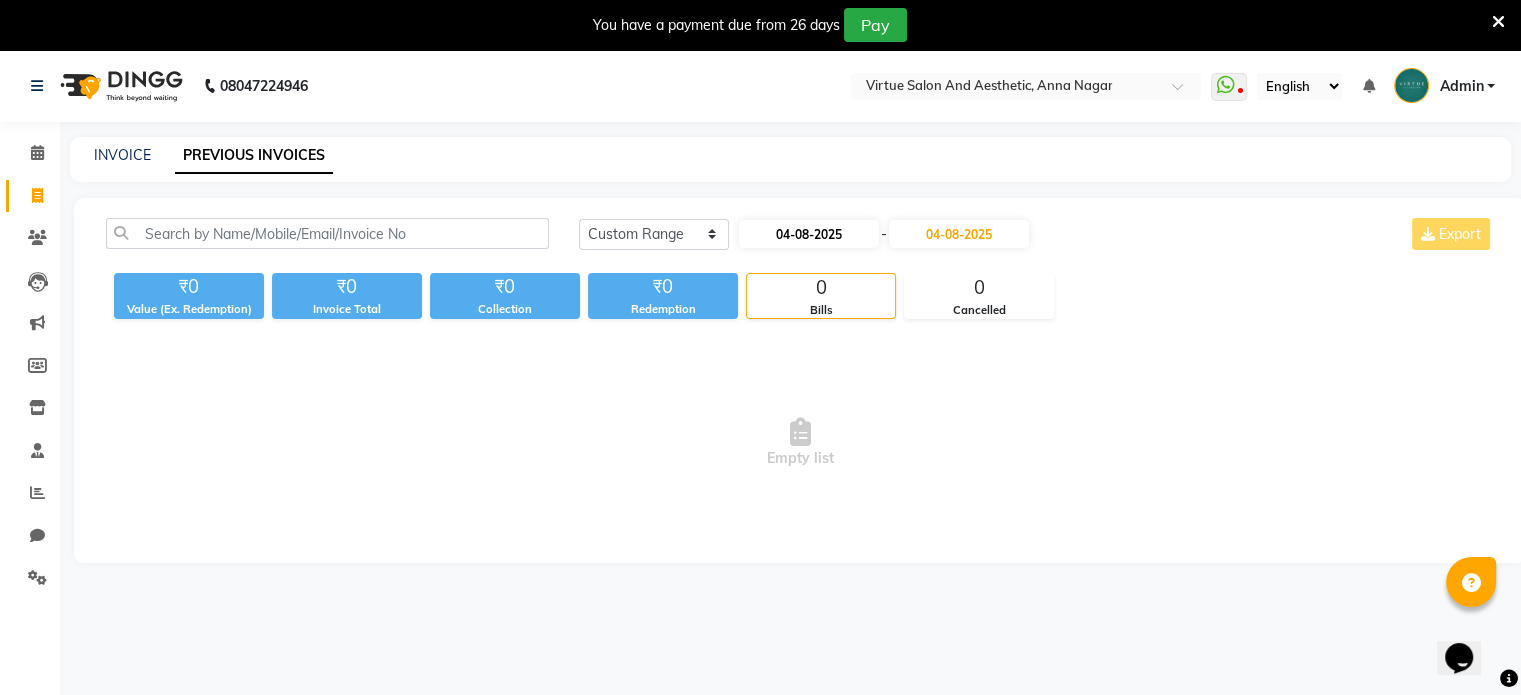 select on "8" 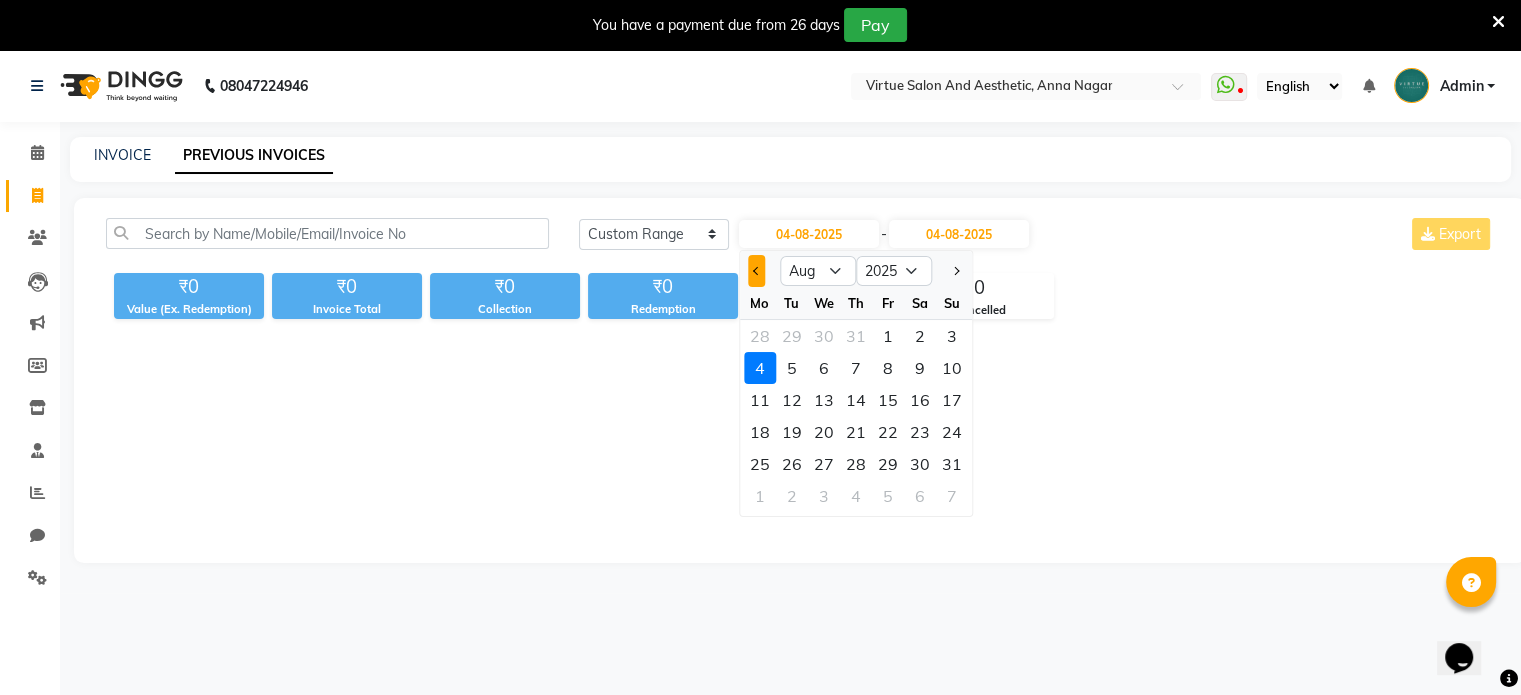 click 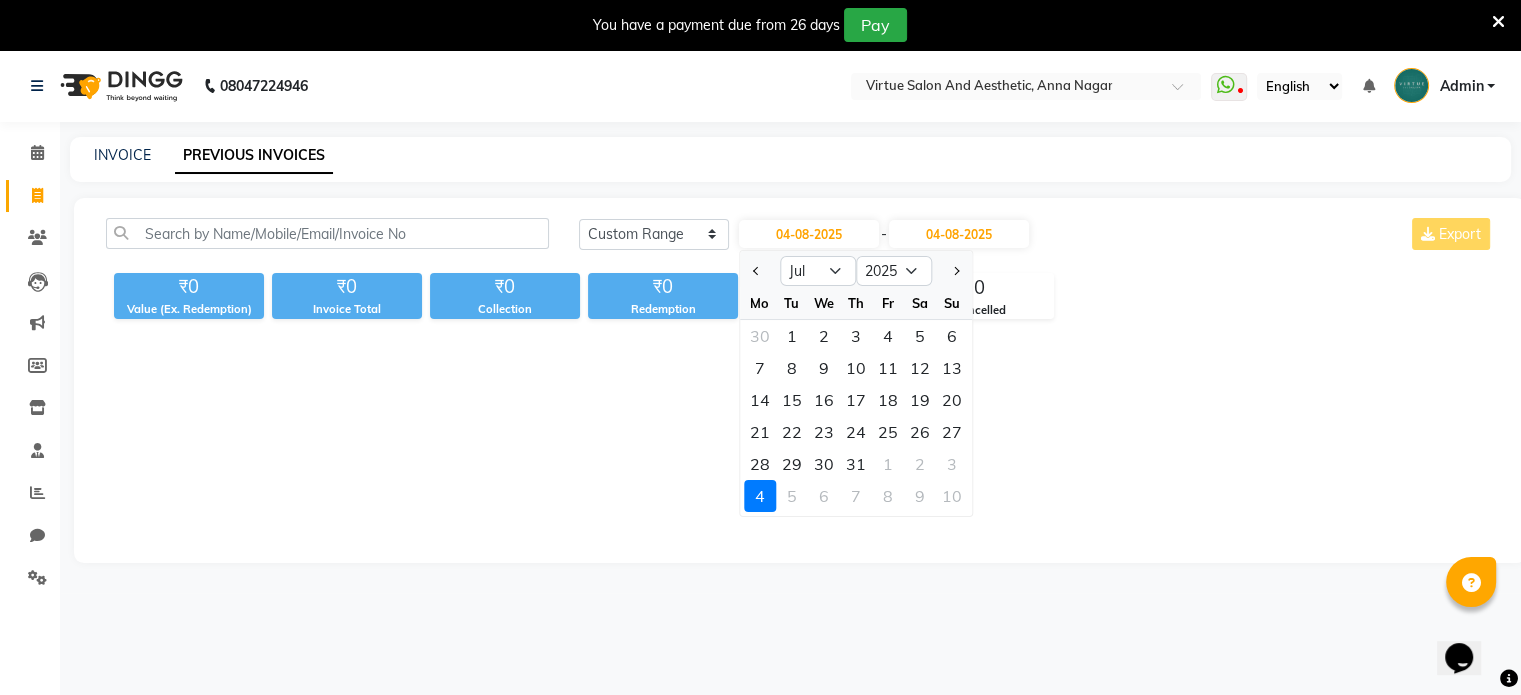 click on "1" 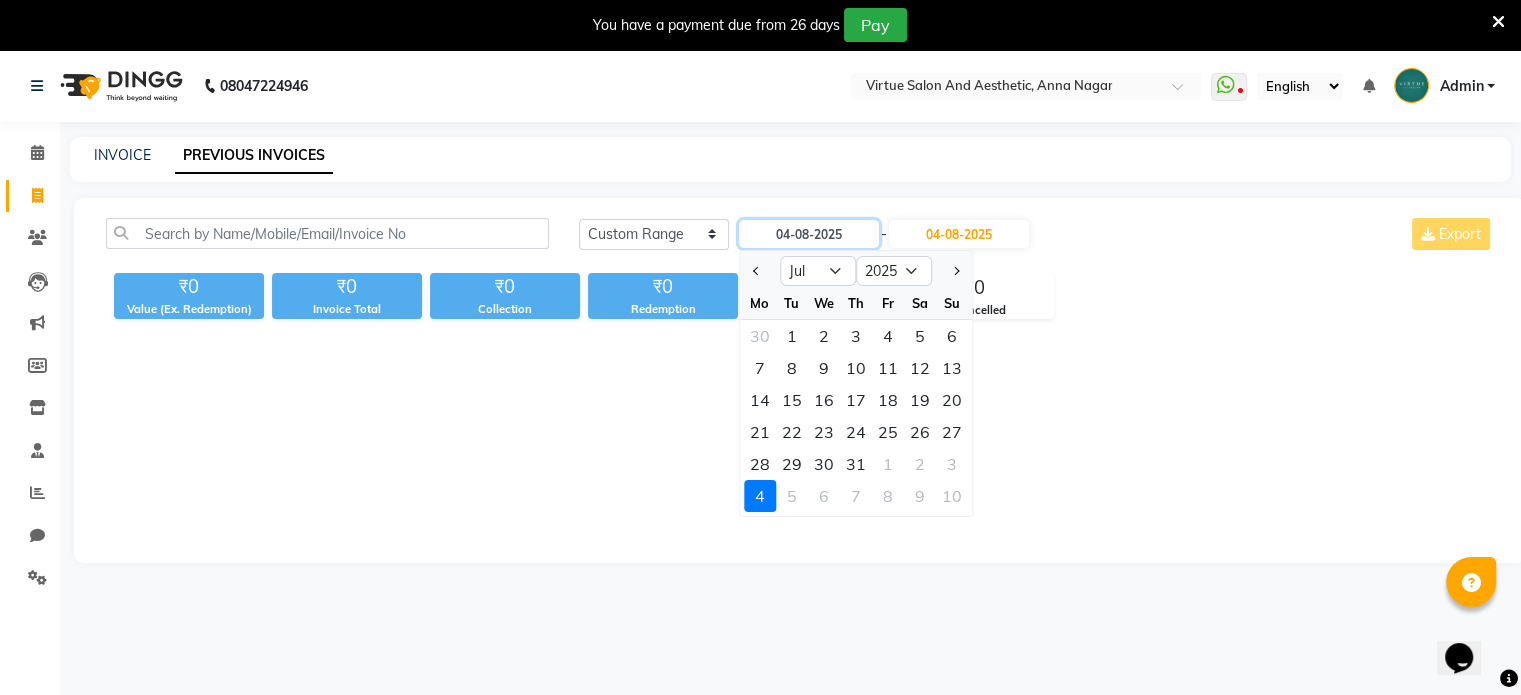 type on "01-07-2025" 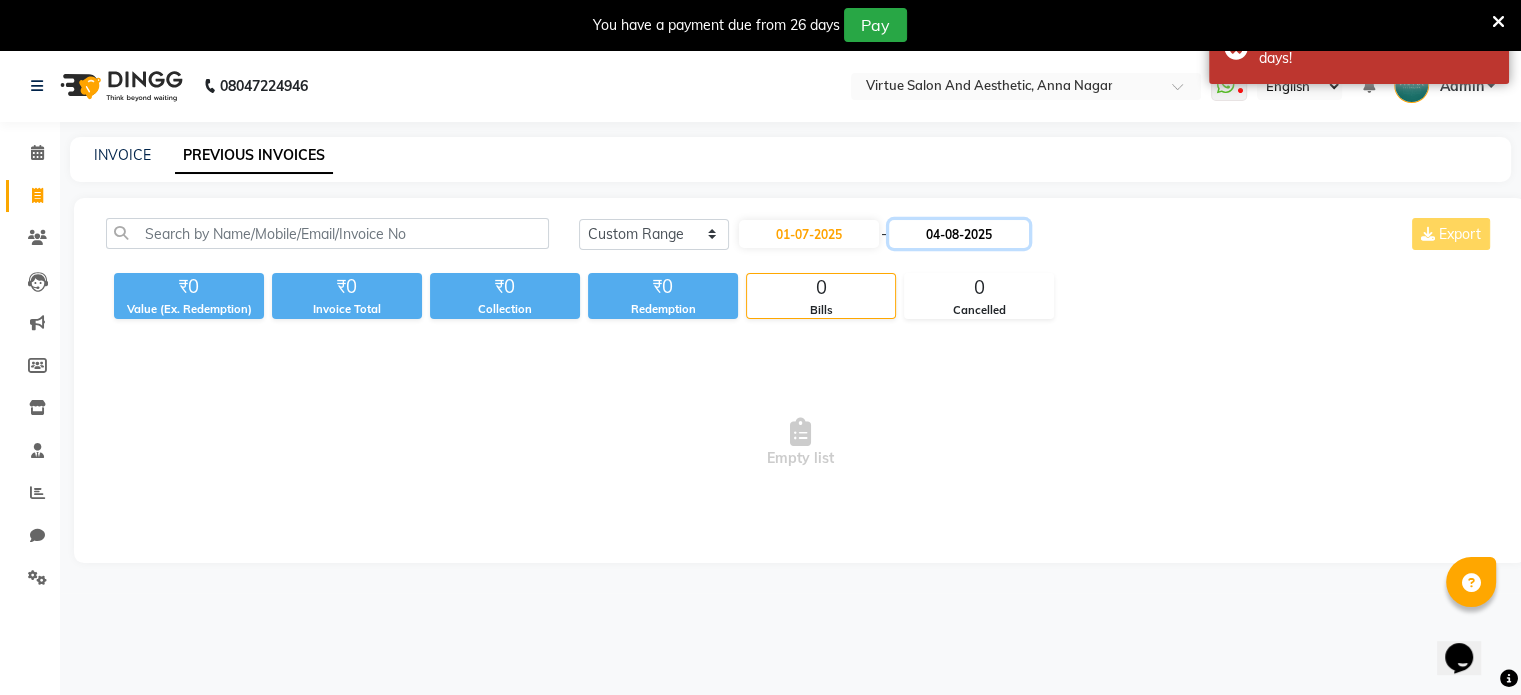 click on "04-08-2025" 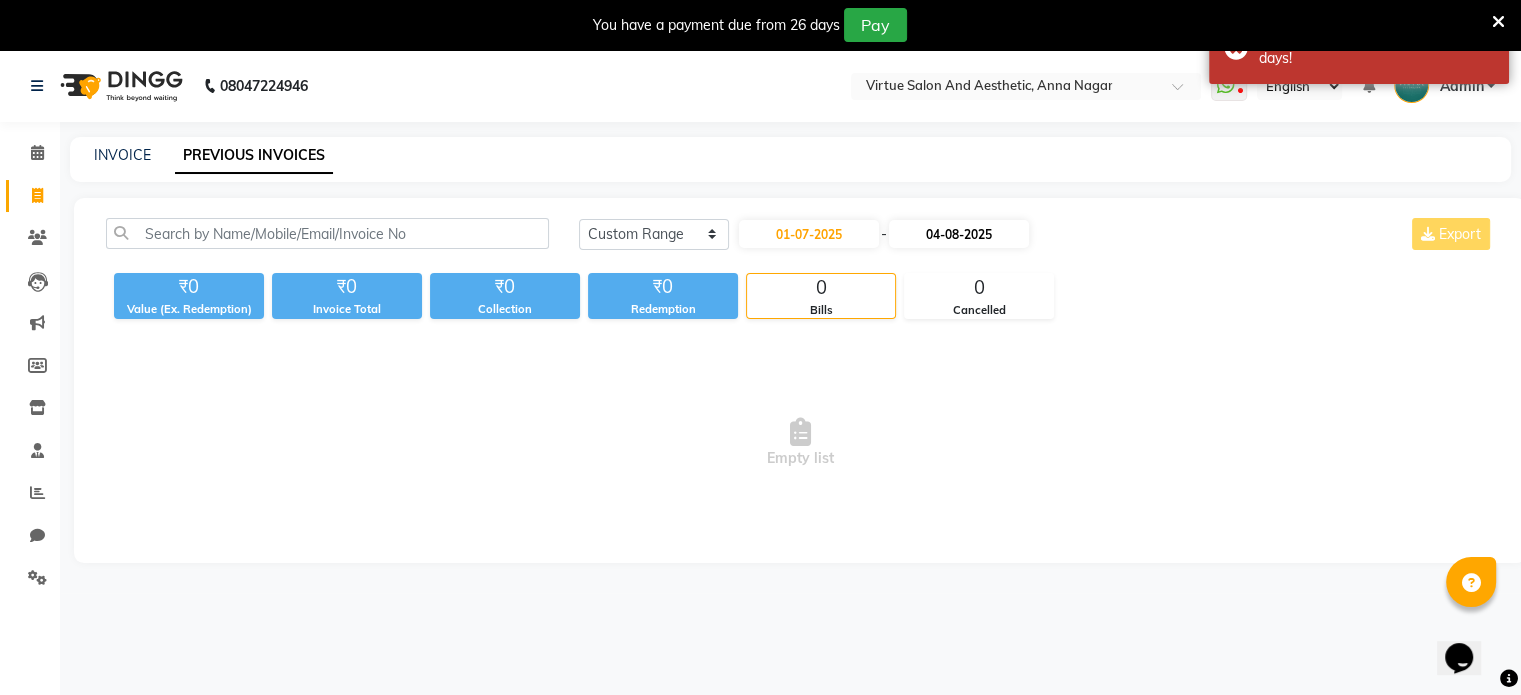 select on "8" 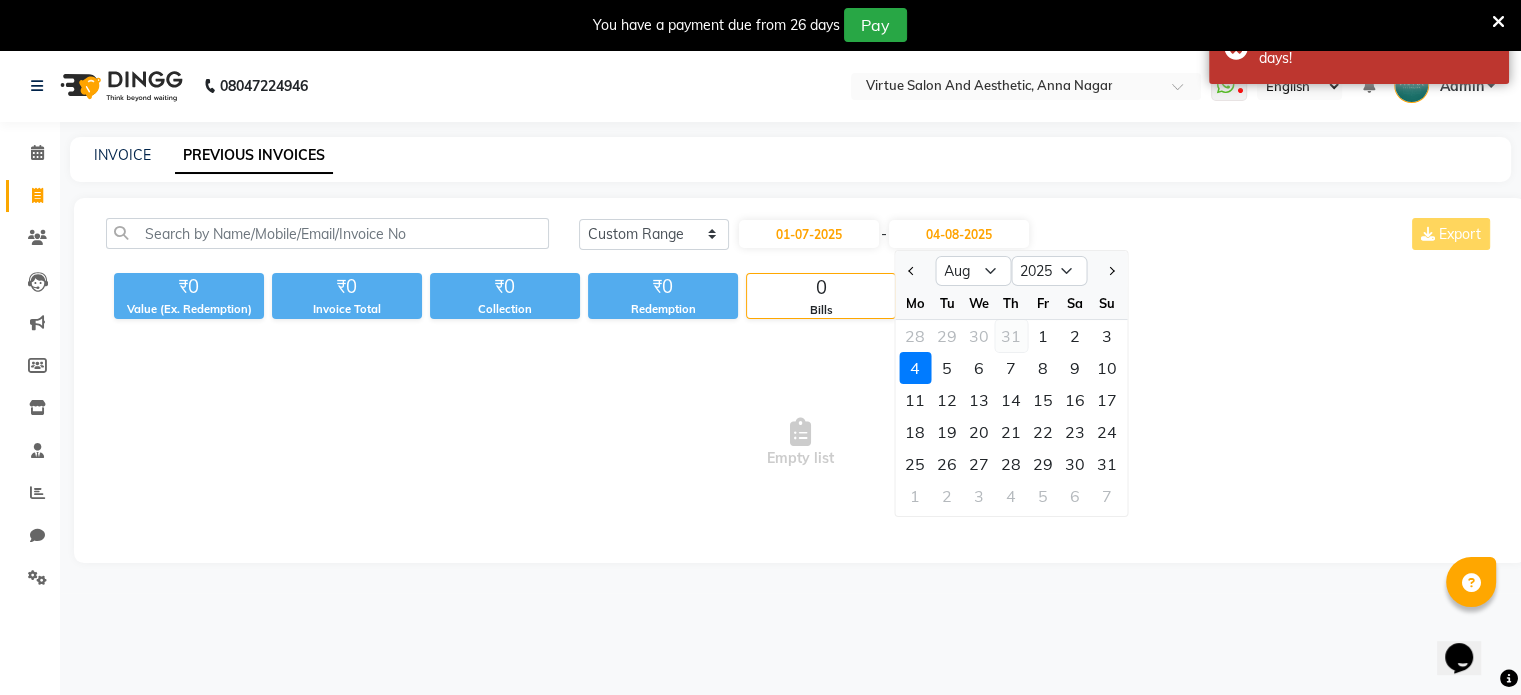 click on "31" 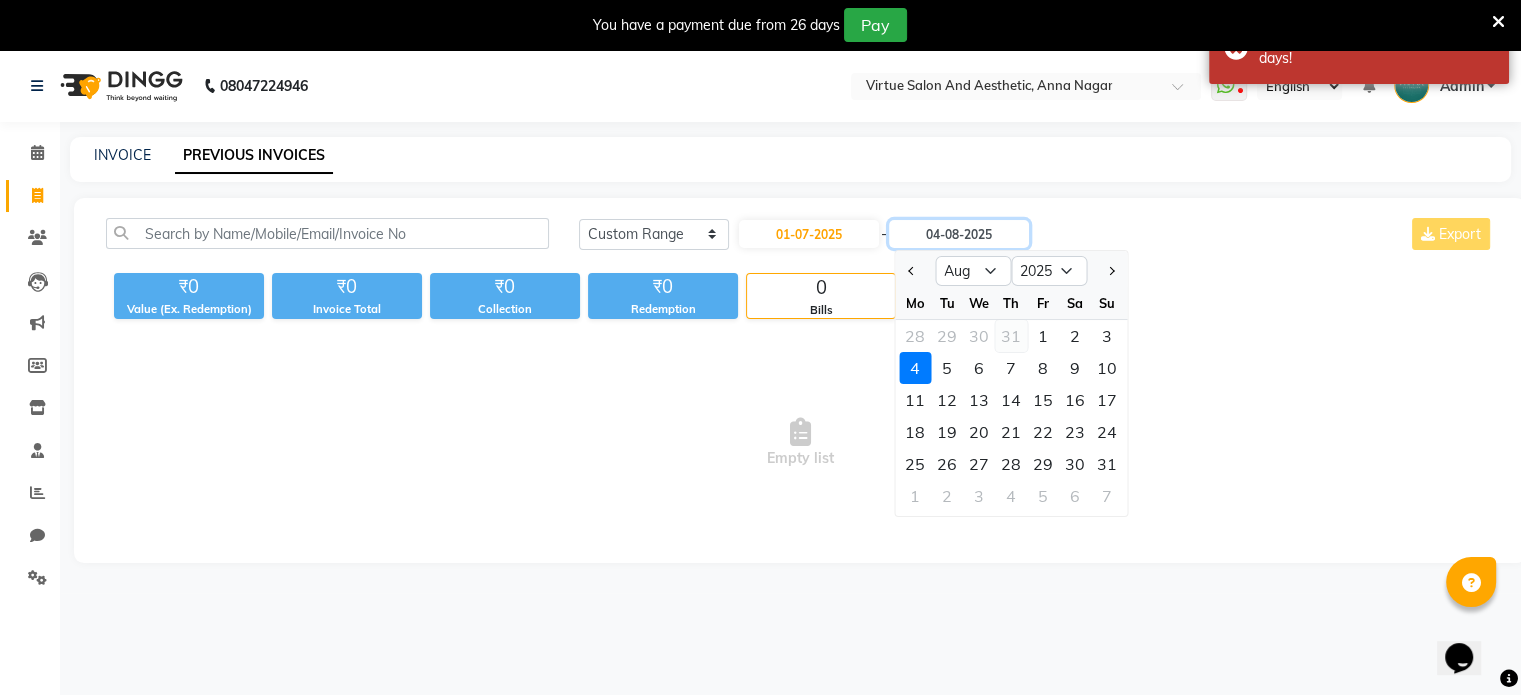 type on "31-07-2025" 